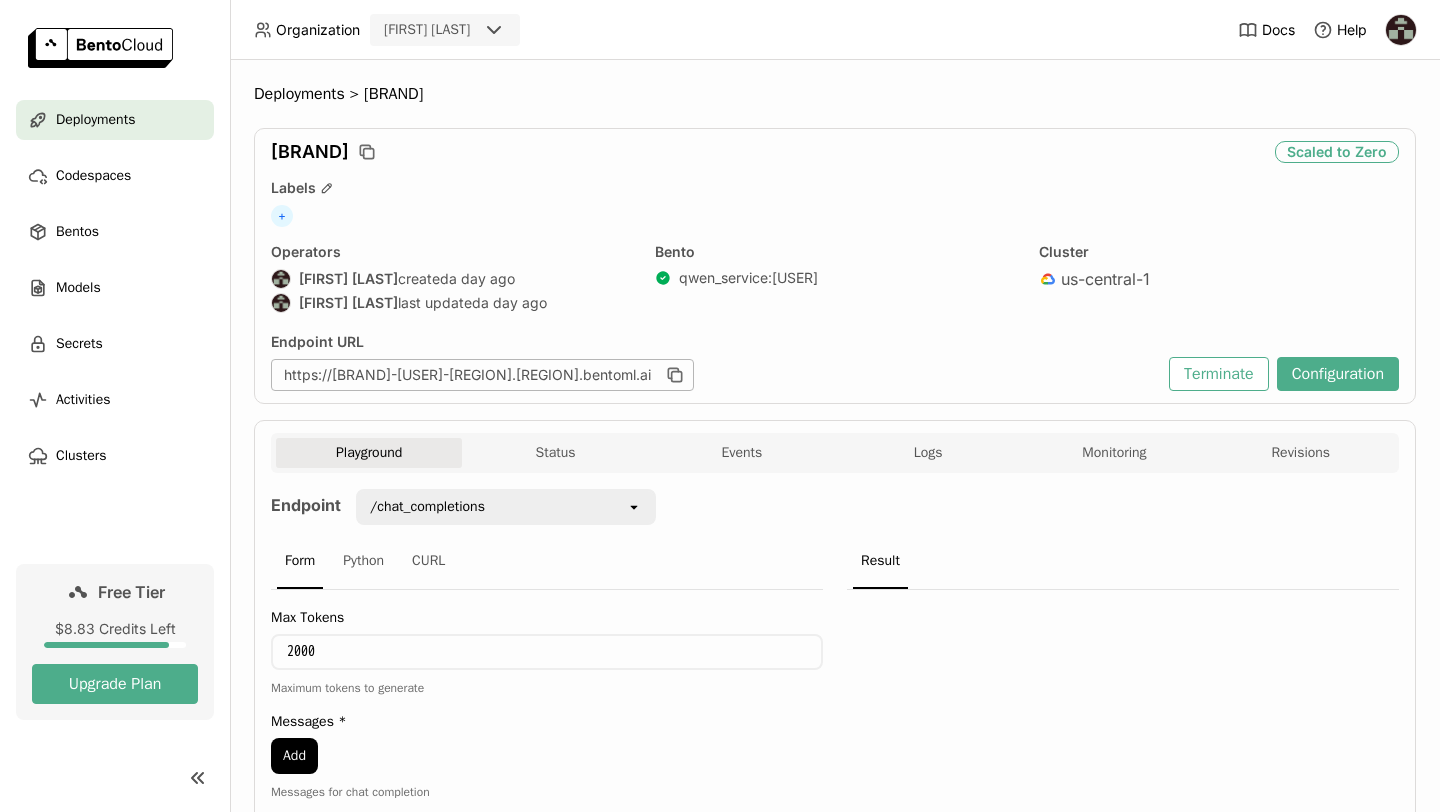 scroll, scrollTop: 0, scrollLeft: 0, axis: both 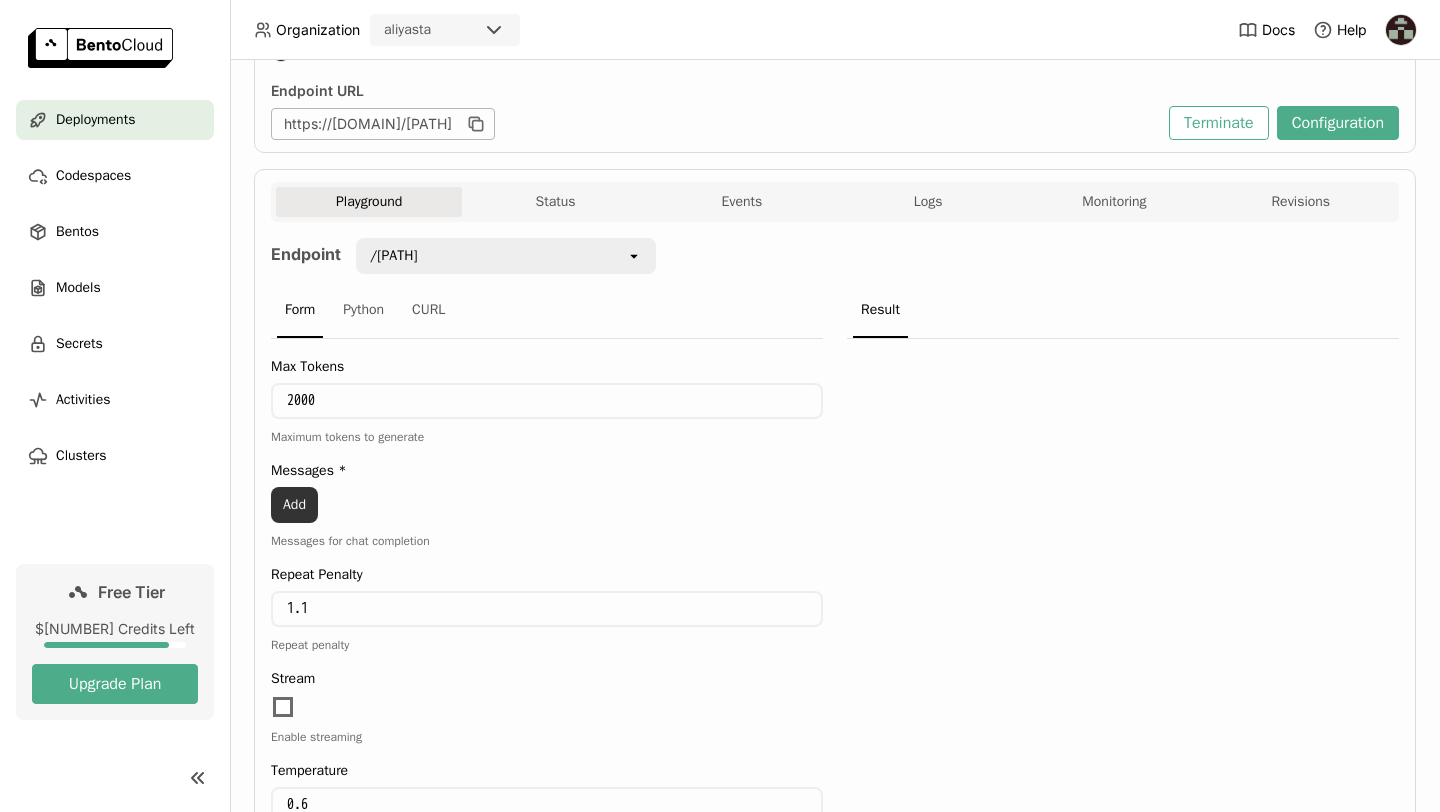 click on "Add" at bounding box center (294, 505) 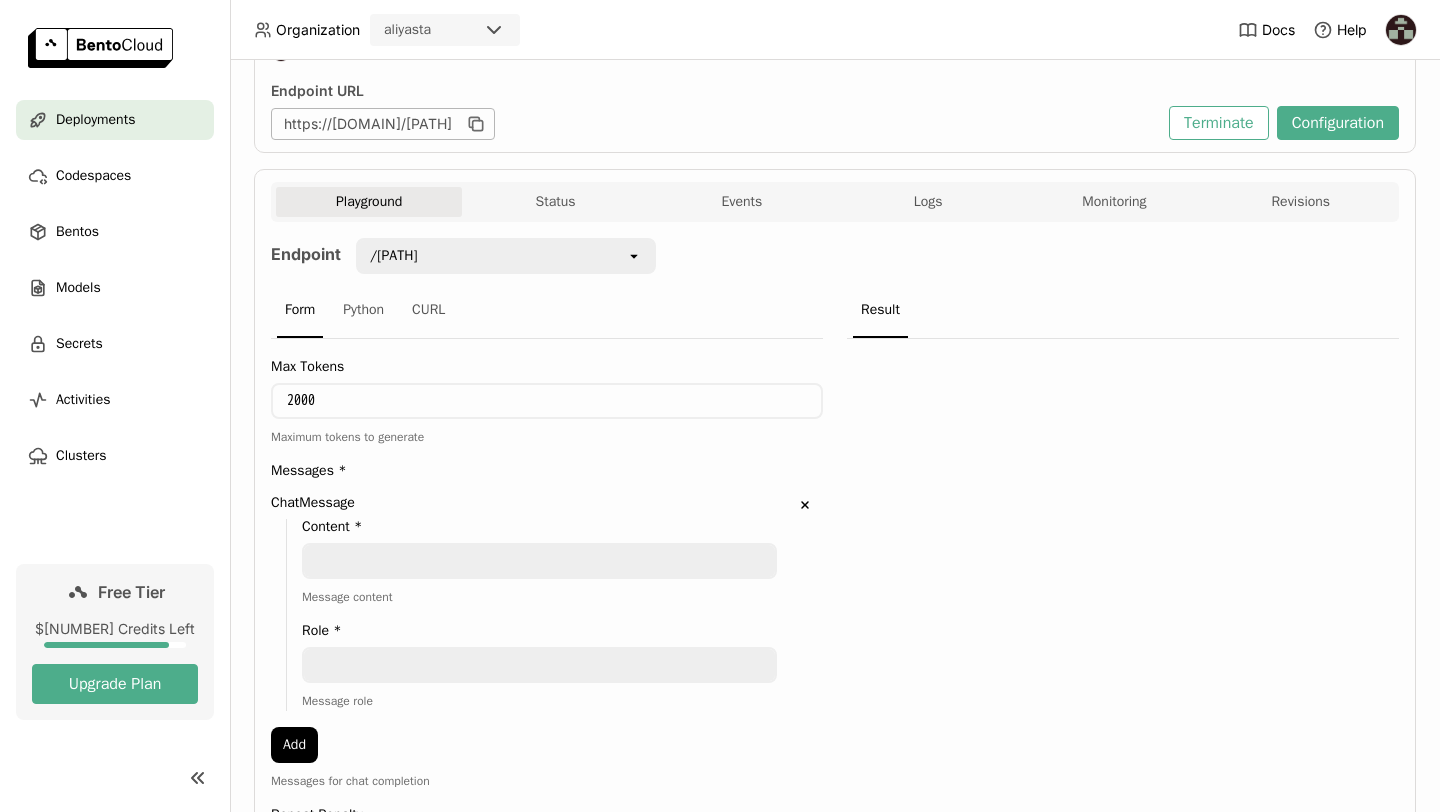 click at bounding box center [539, 561] 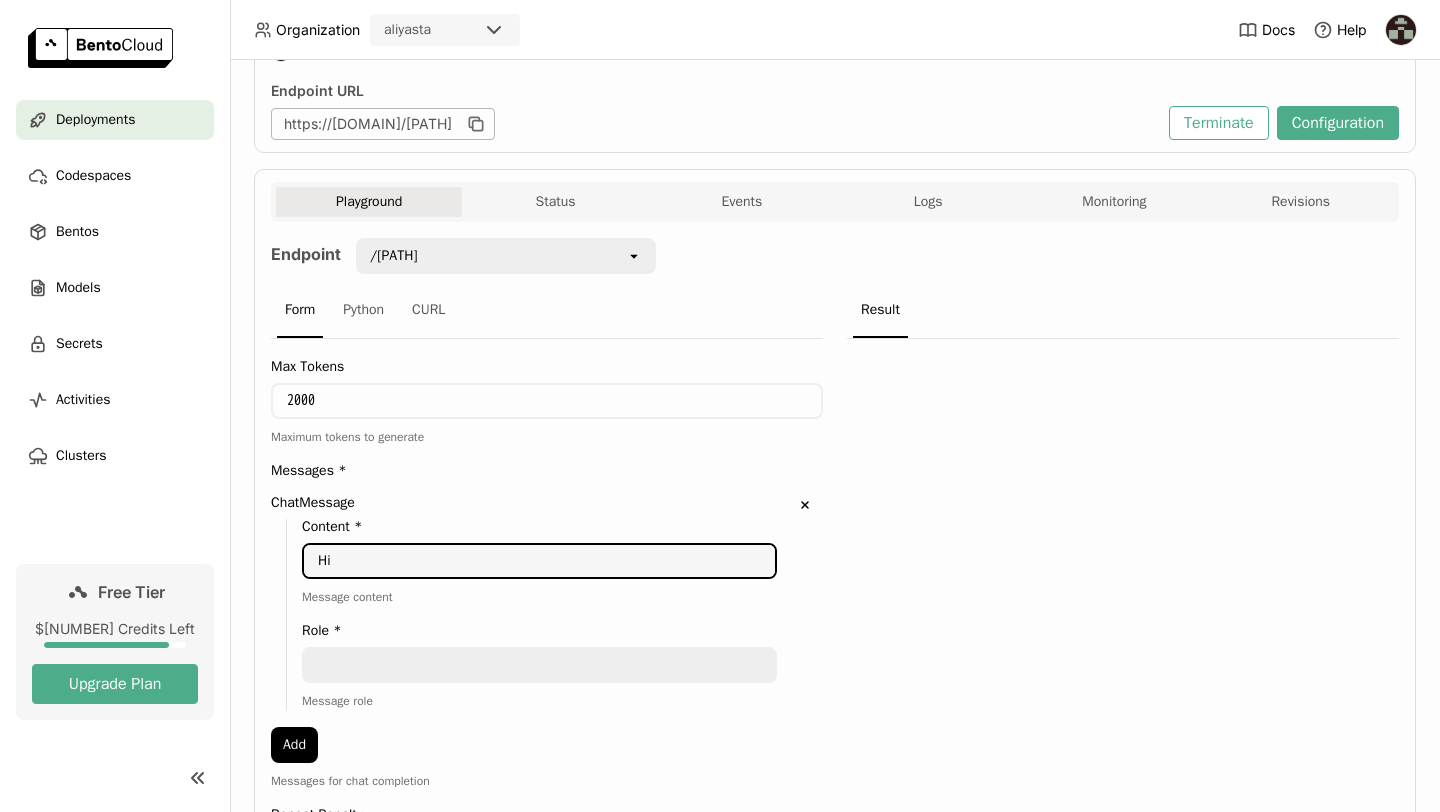 type on "Hi" 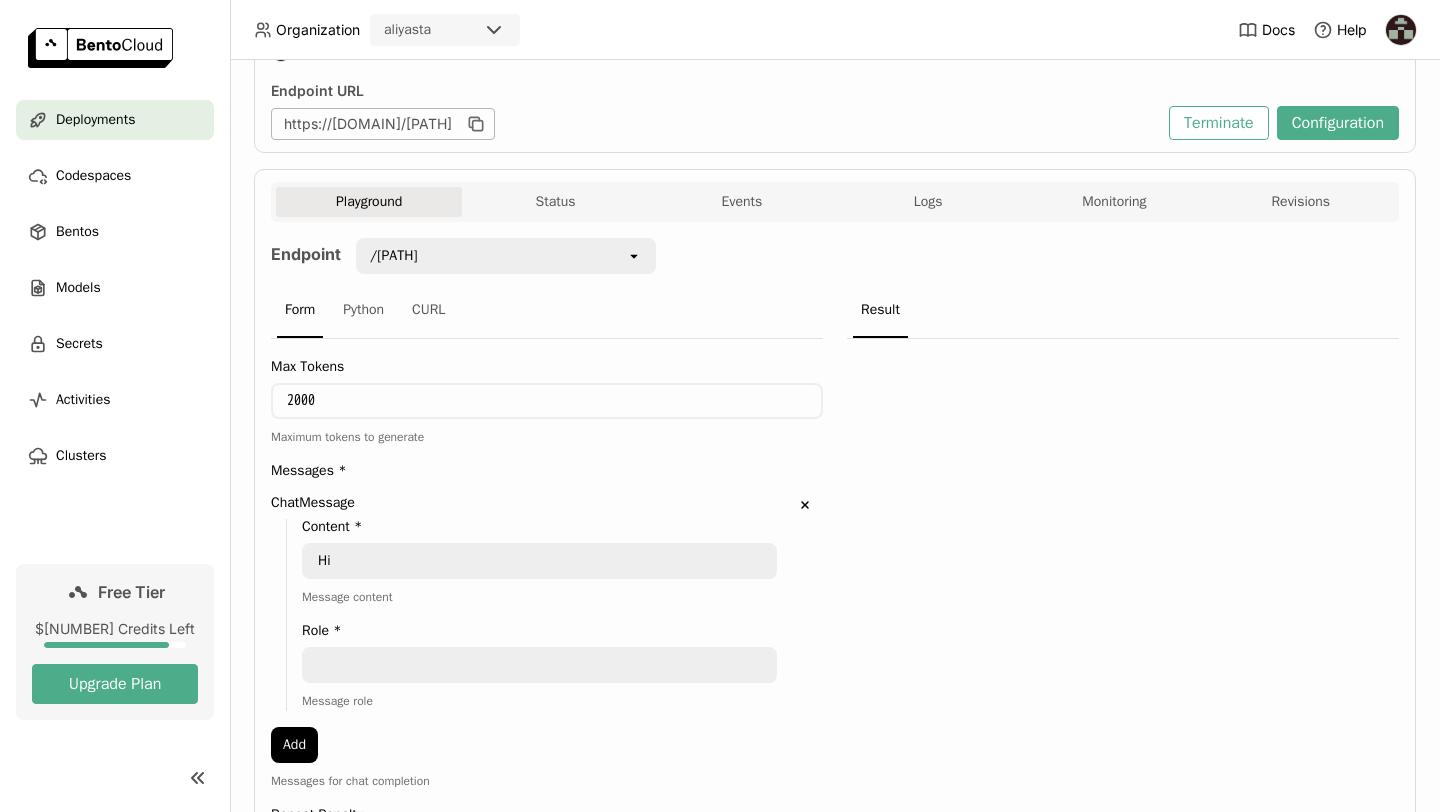 click at bounding box center [539, 665] 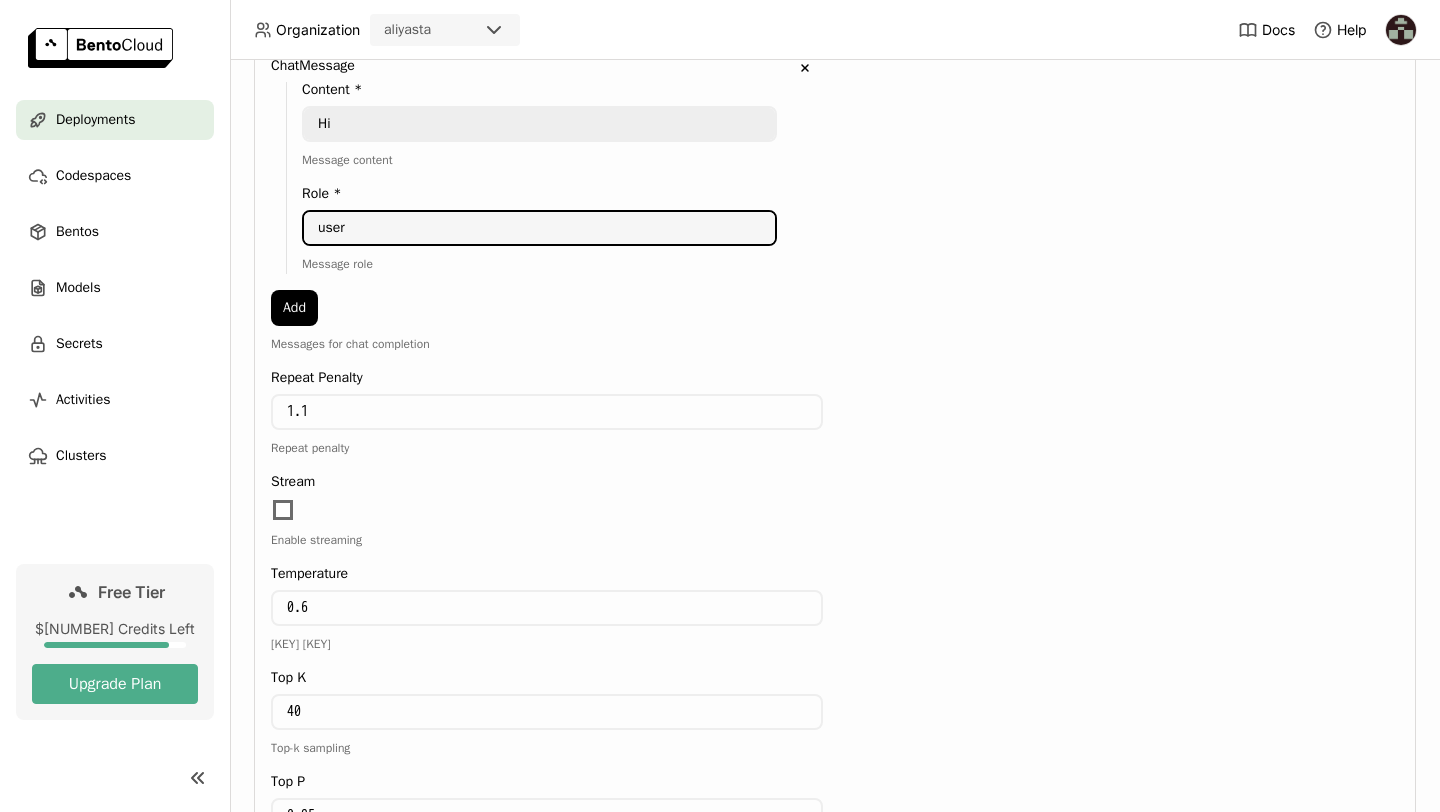 scroll, scrollTop: 885, scrollLeft: 0, axis: vertical 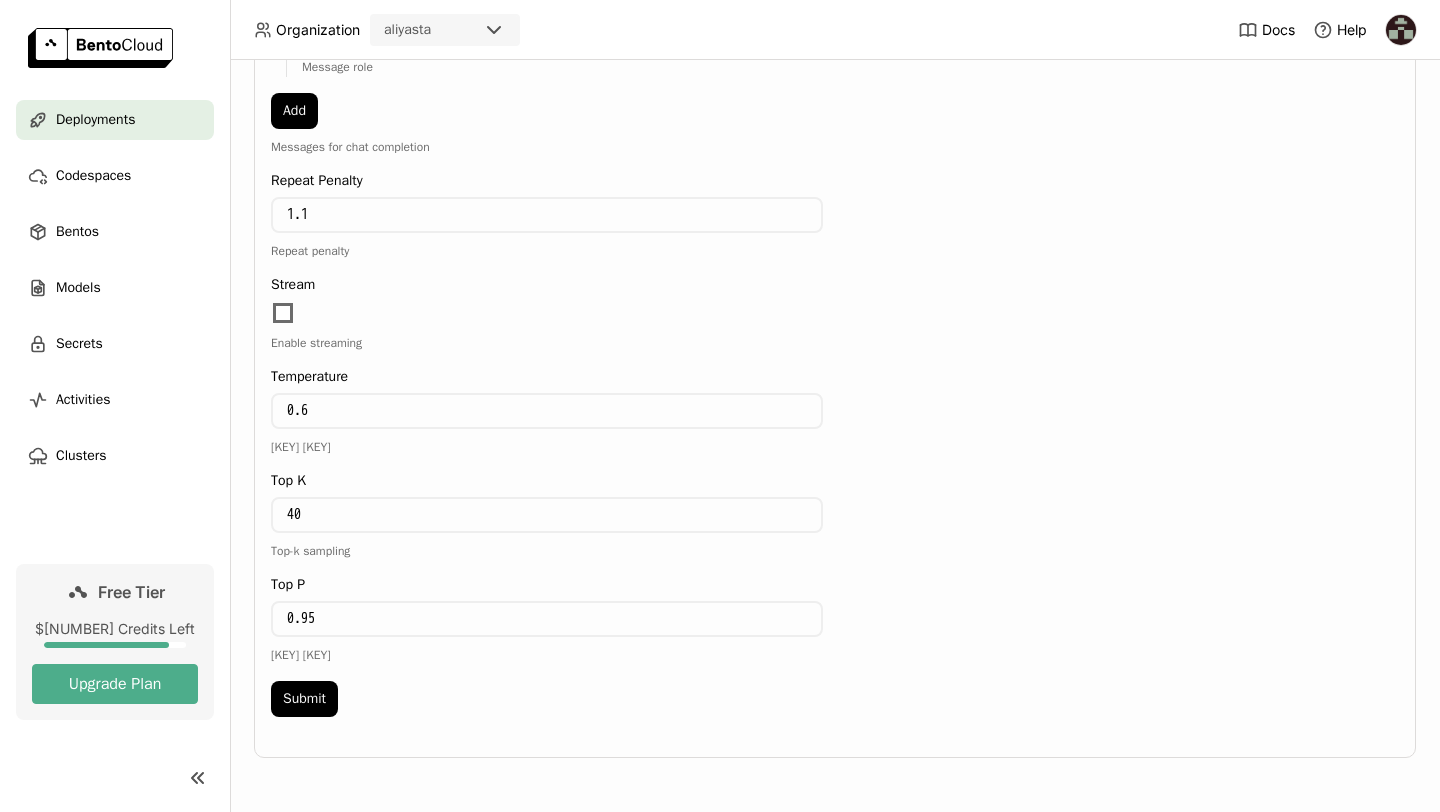 type on "user" 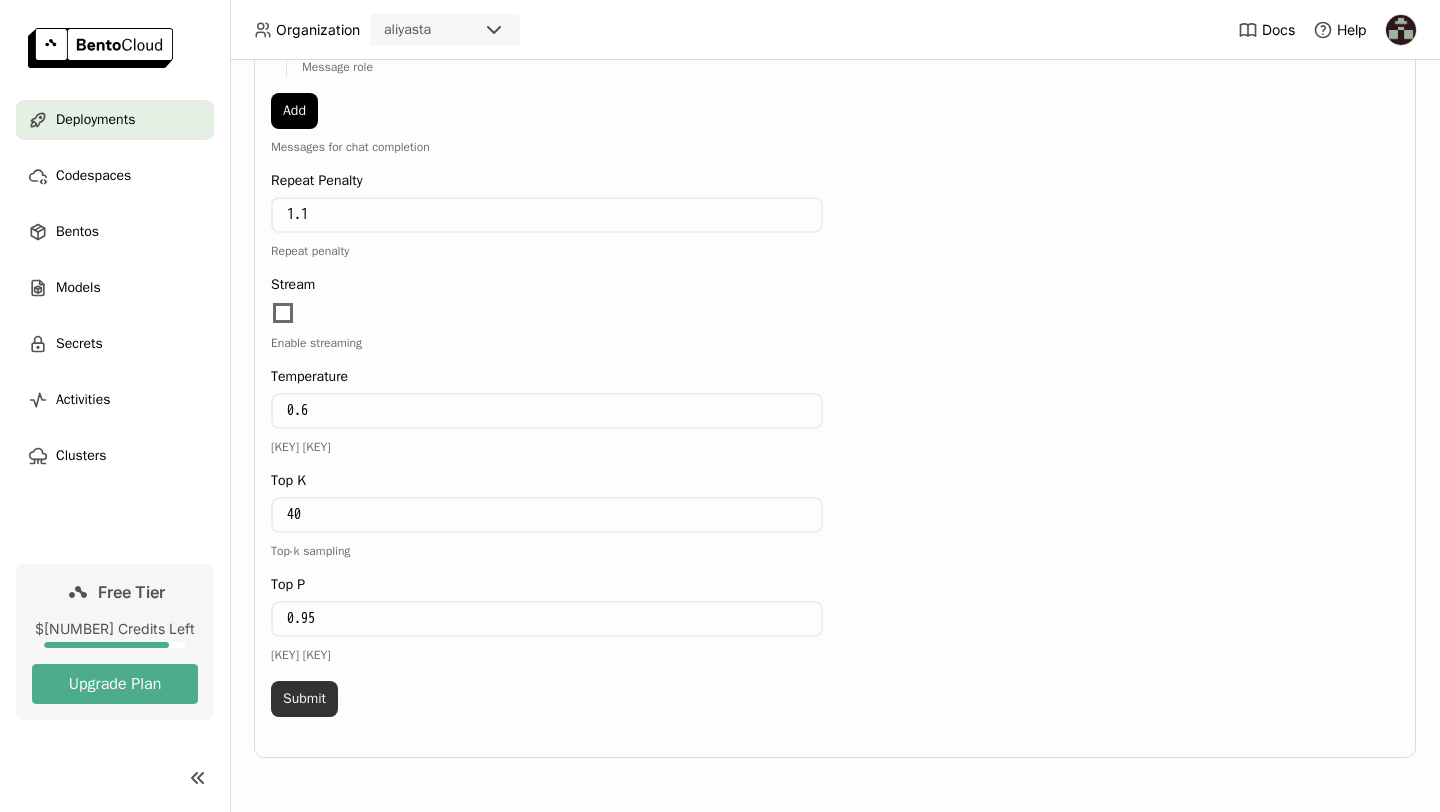 click on "Submit" at bounding box center (304, 699) 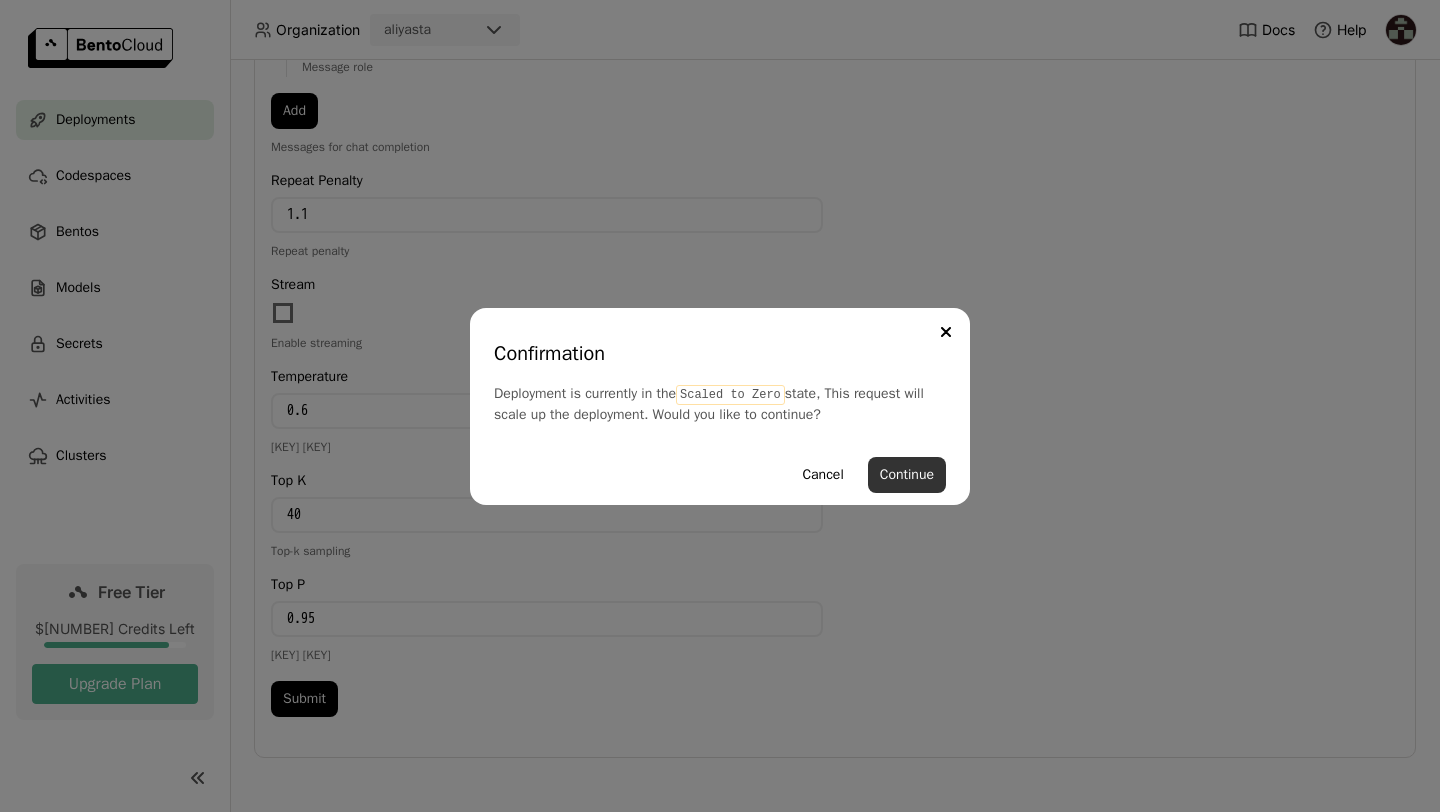 click on "Continue" at bounding box center (907, 475) 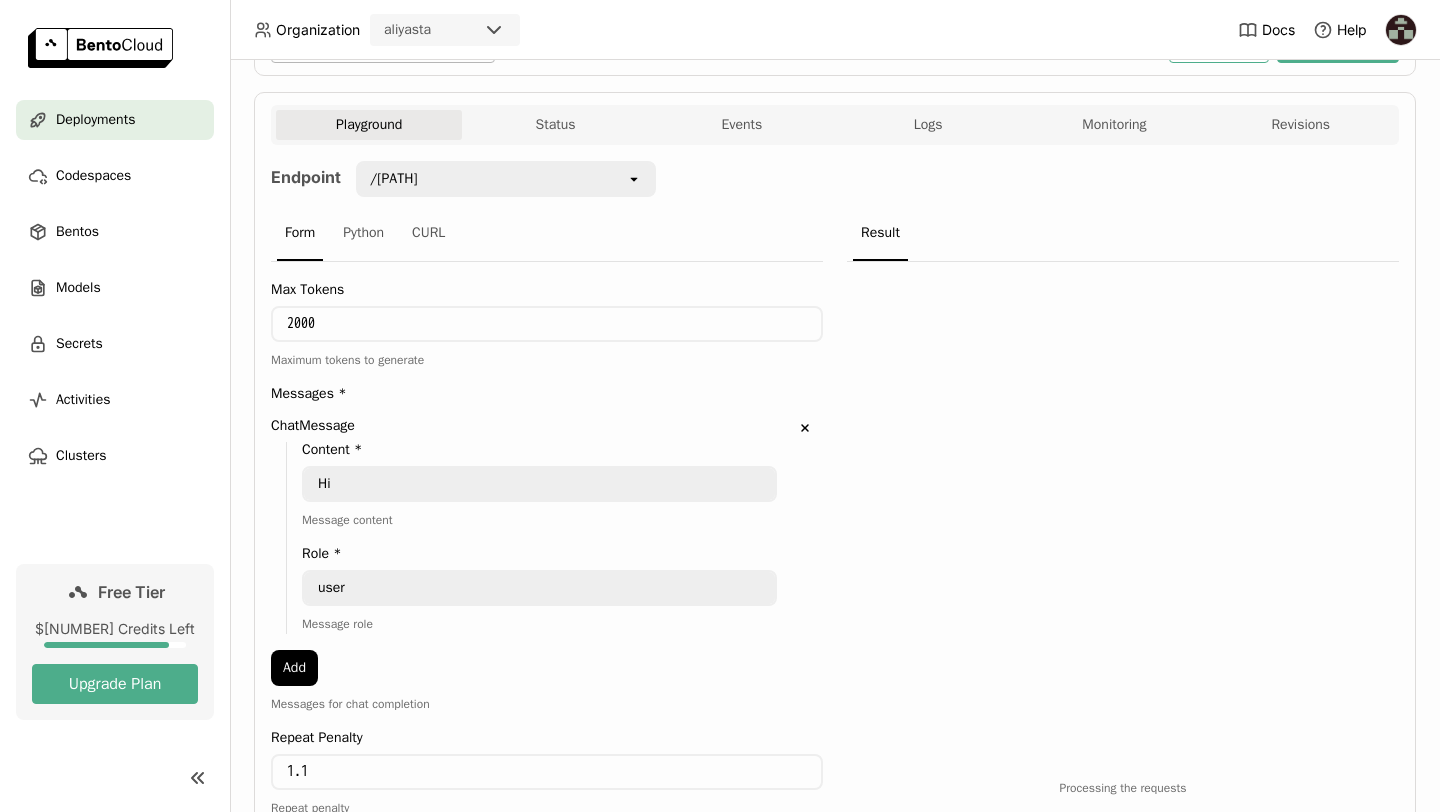 scroll, scrollTop: 0, scrollLeft: 0, axis: both 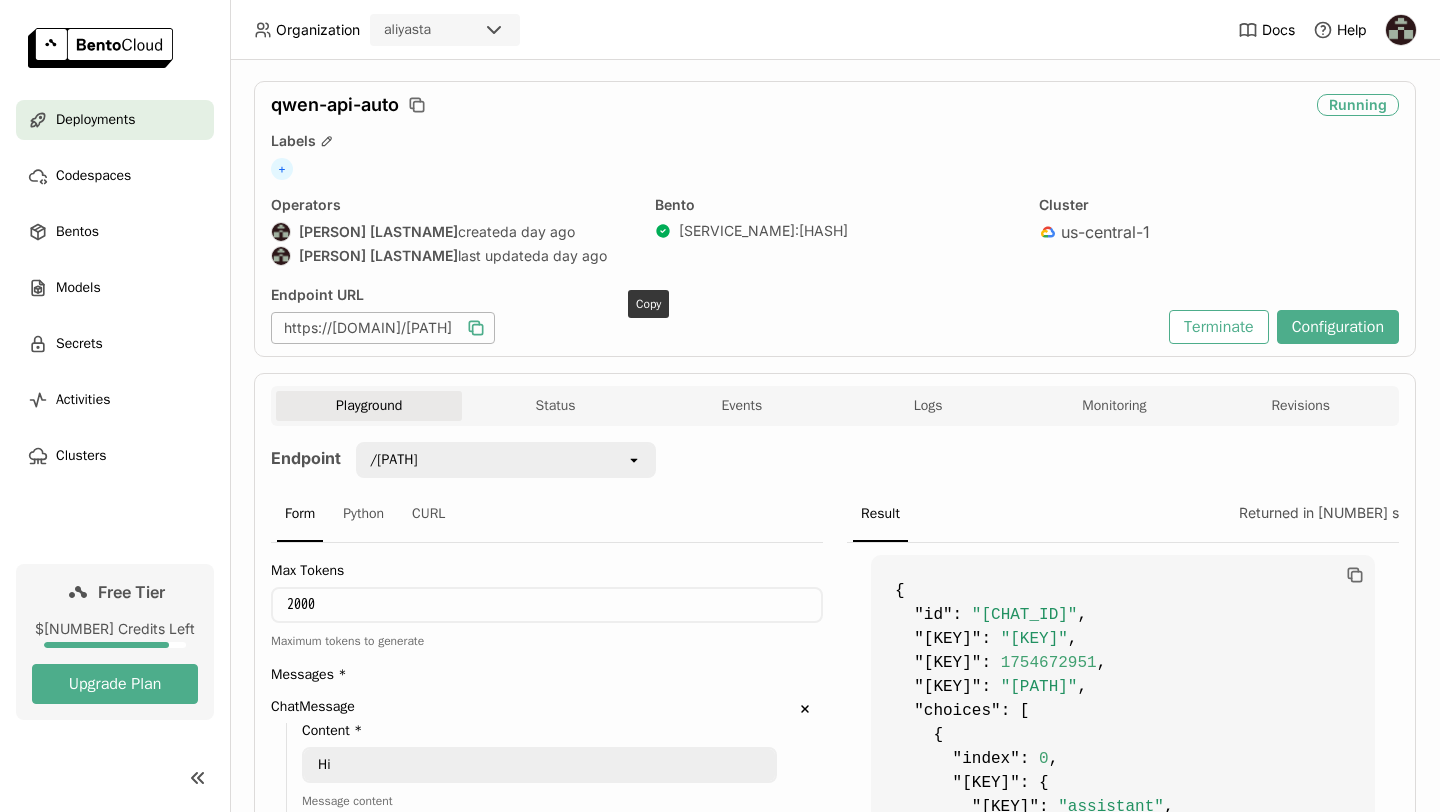 click 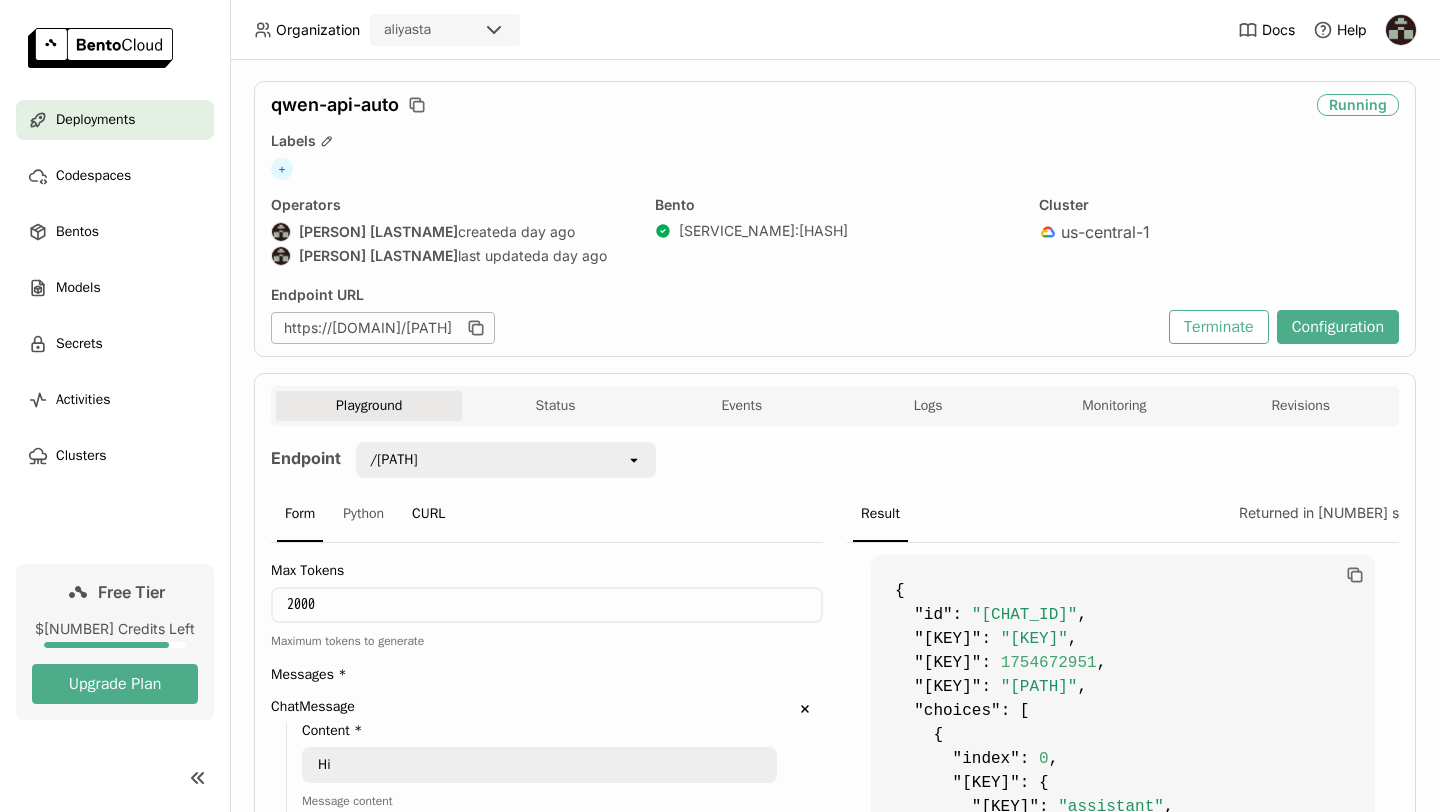 click on "CURL" at bounding box center (428, 515) 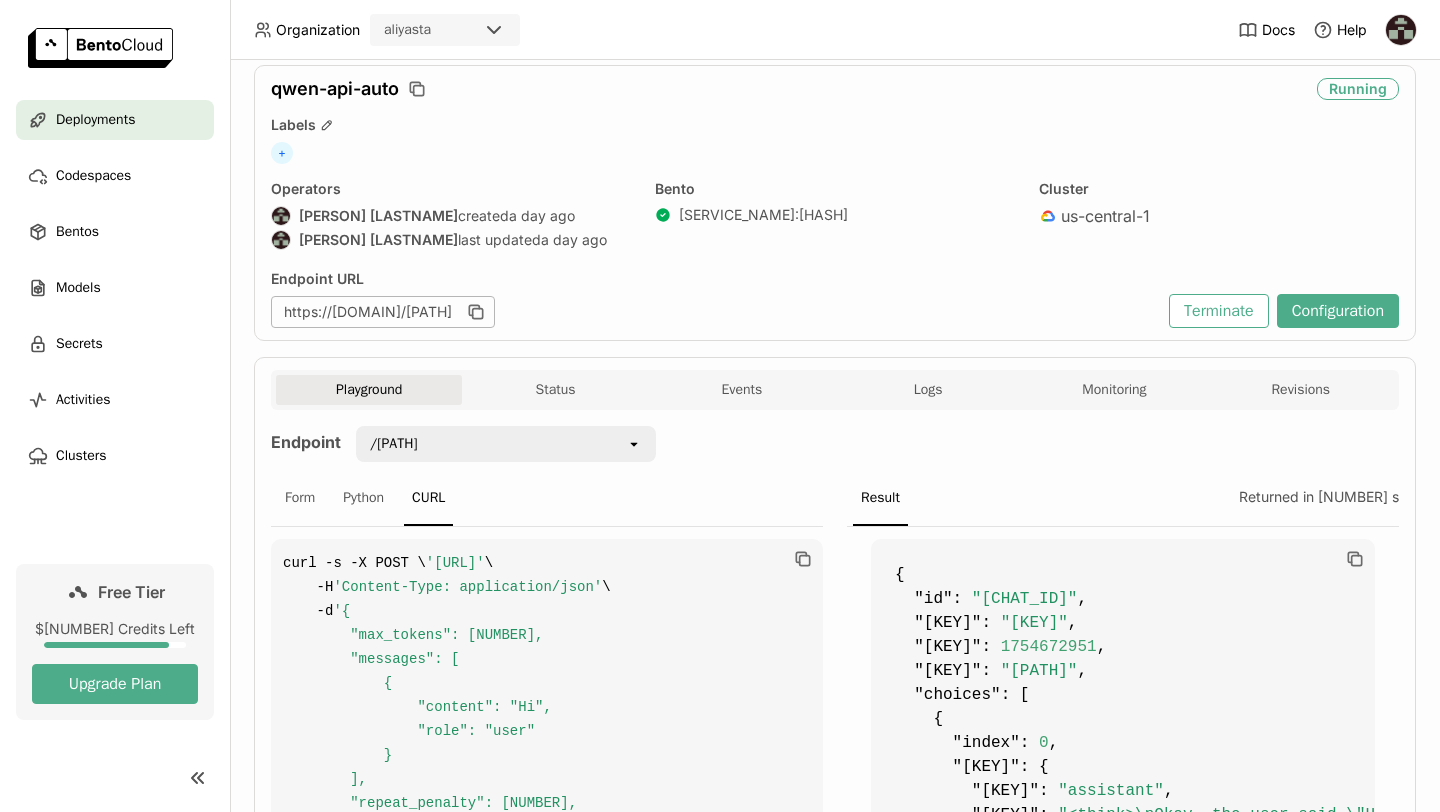 scroll, scrollTop: 67, scrollLeft: 0, axis: vertical 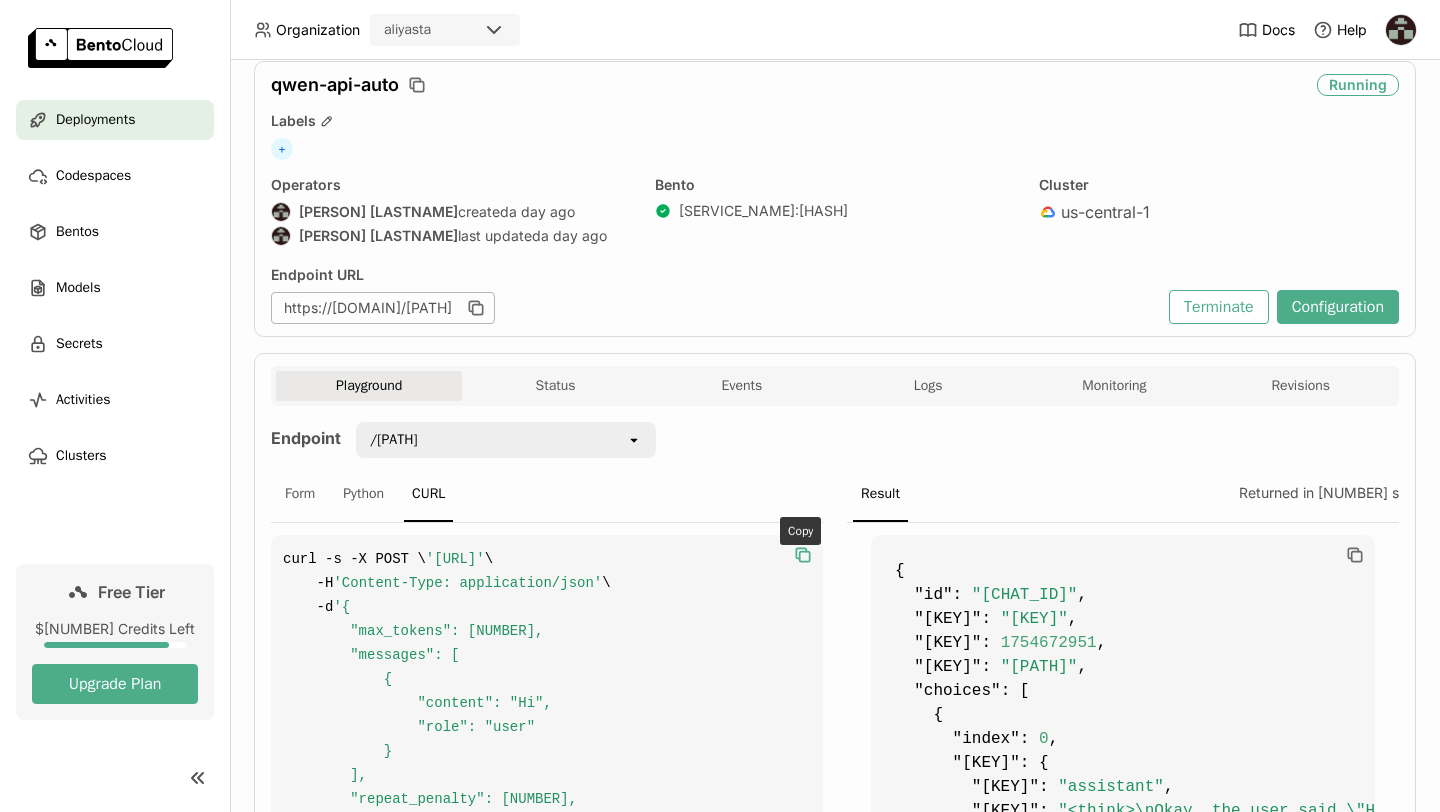 click 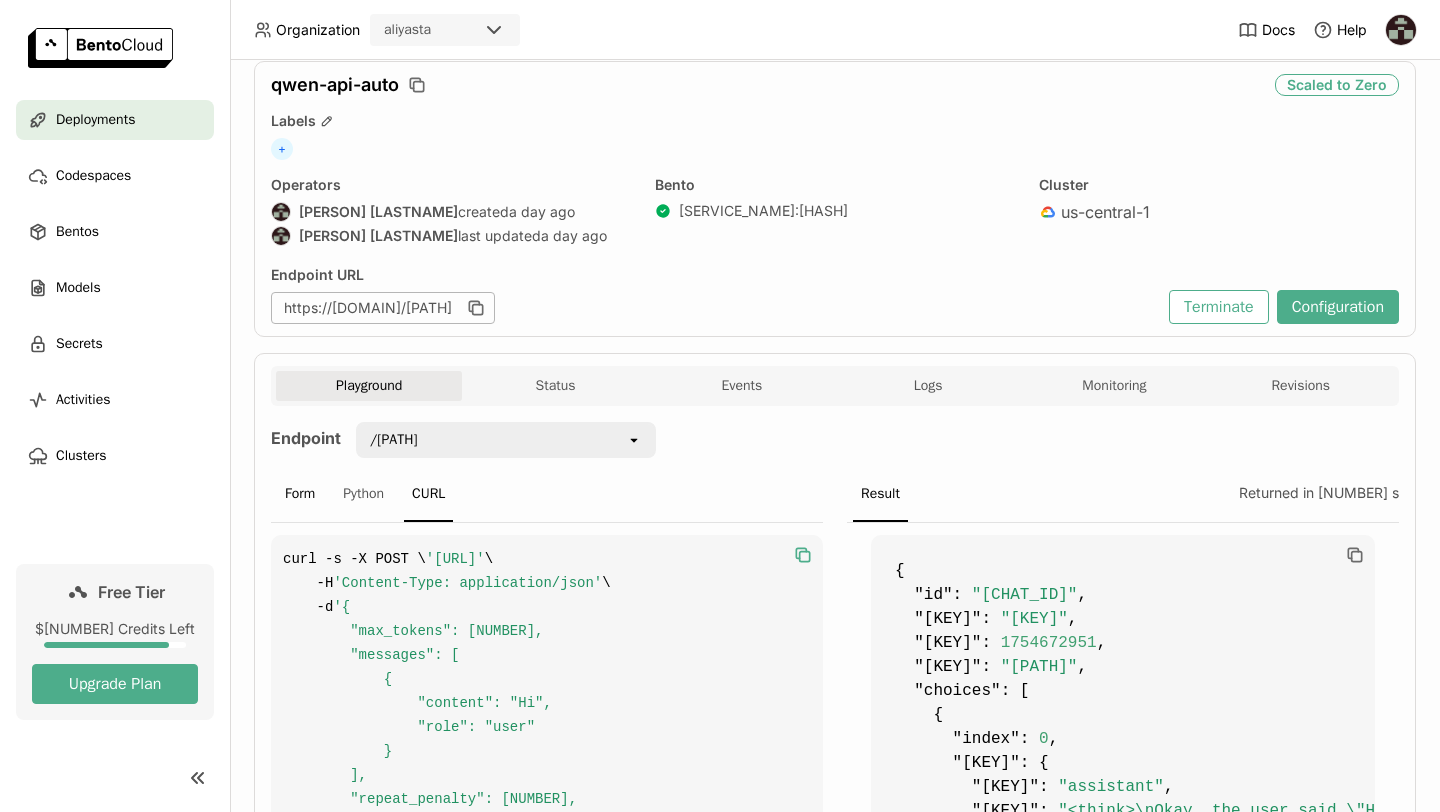 click on "Form" at bounding box center [300, 495] 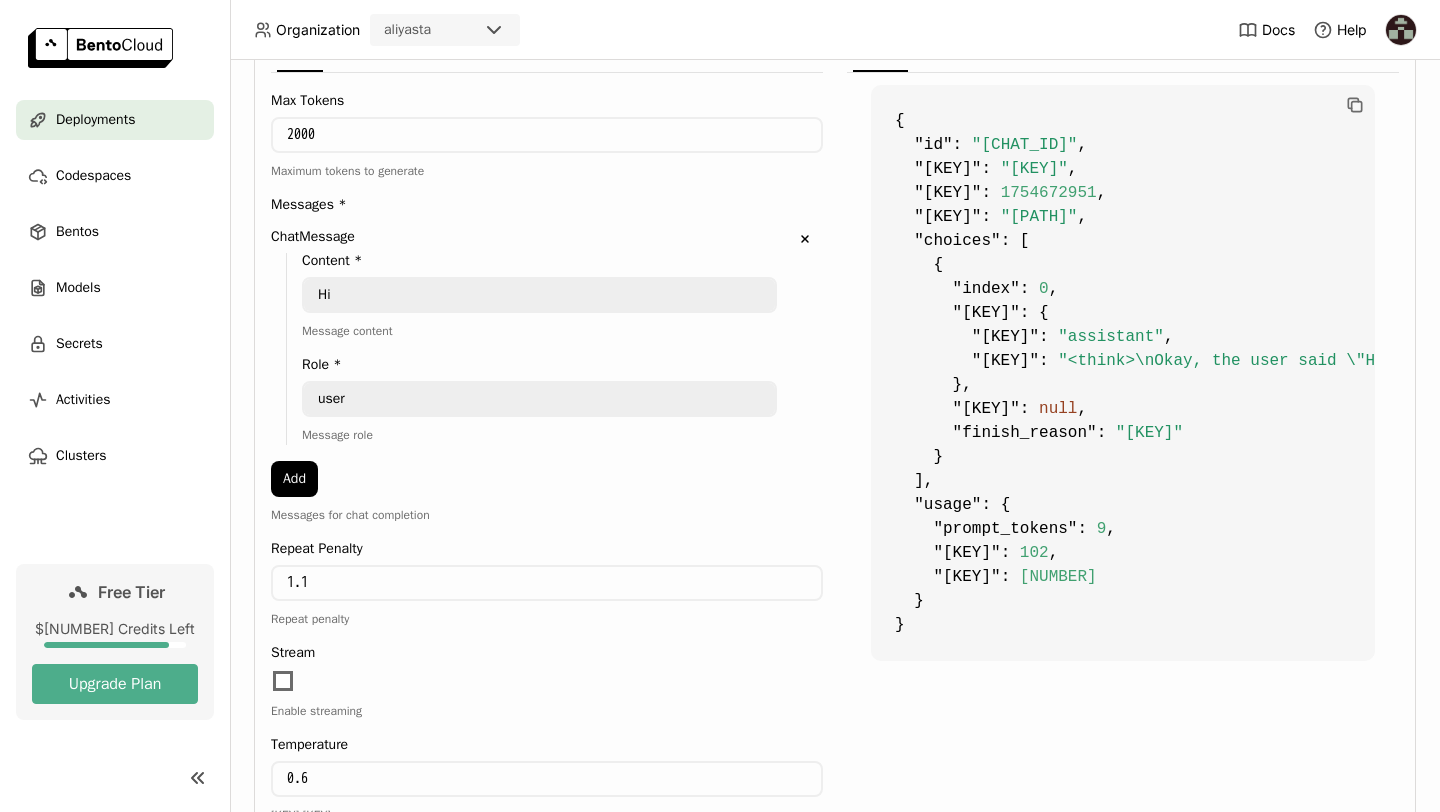 scroll, scrollTop: 885, scrollLeft: 0, axis: vertical 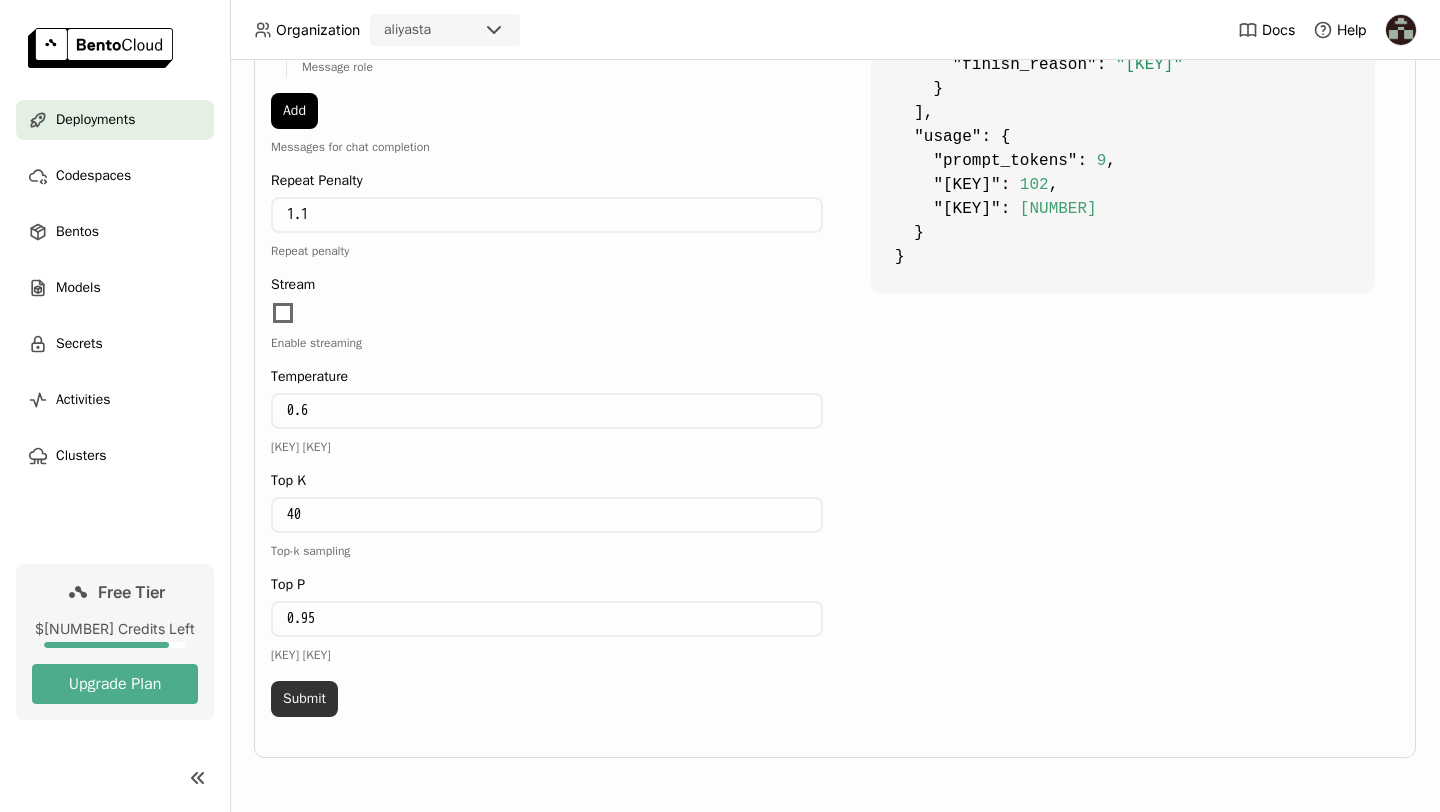 click on "Submit" at bounding box center [304, 699] 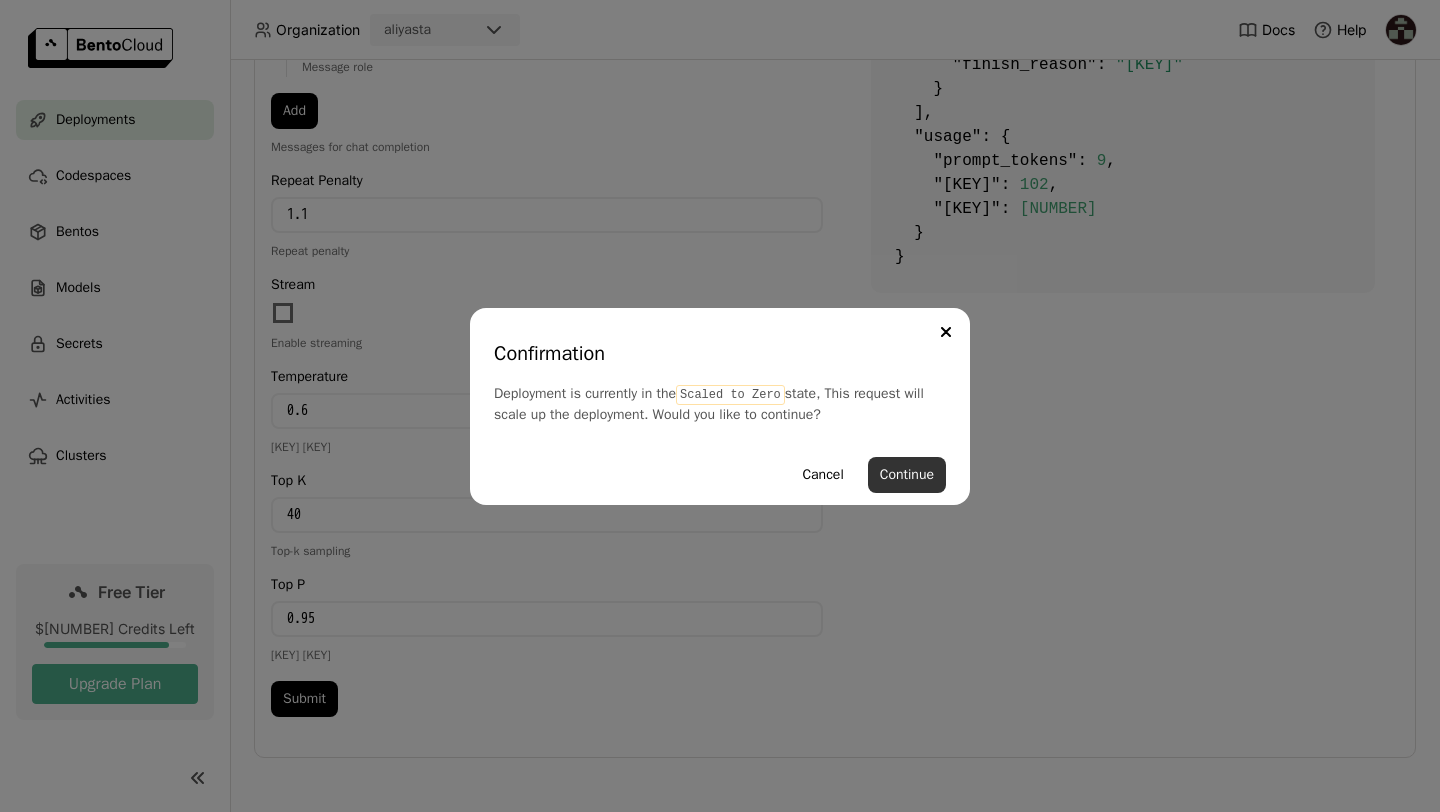 click on "Continue" at bounding box center [907, 475] 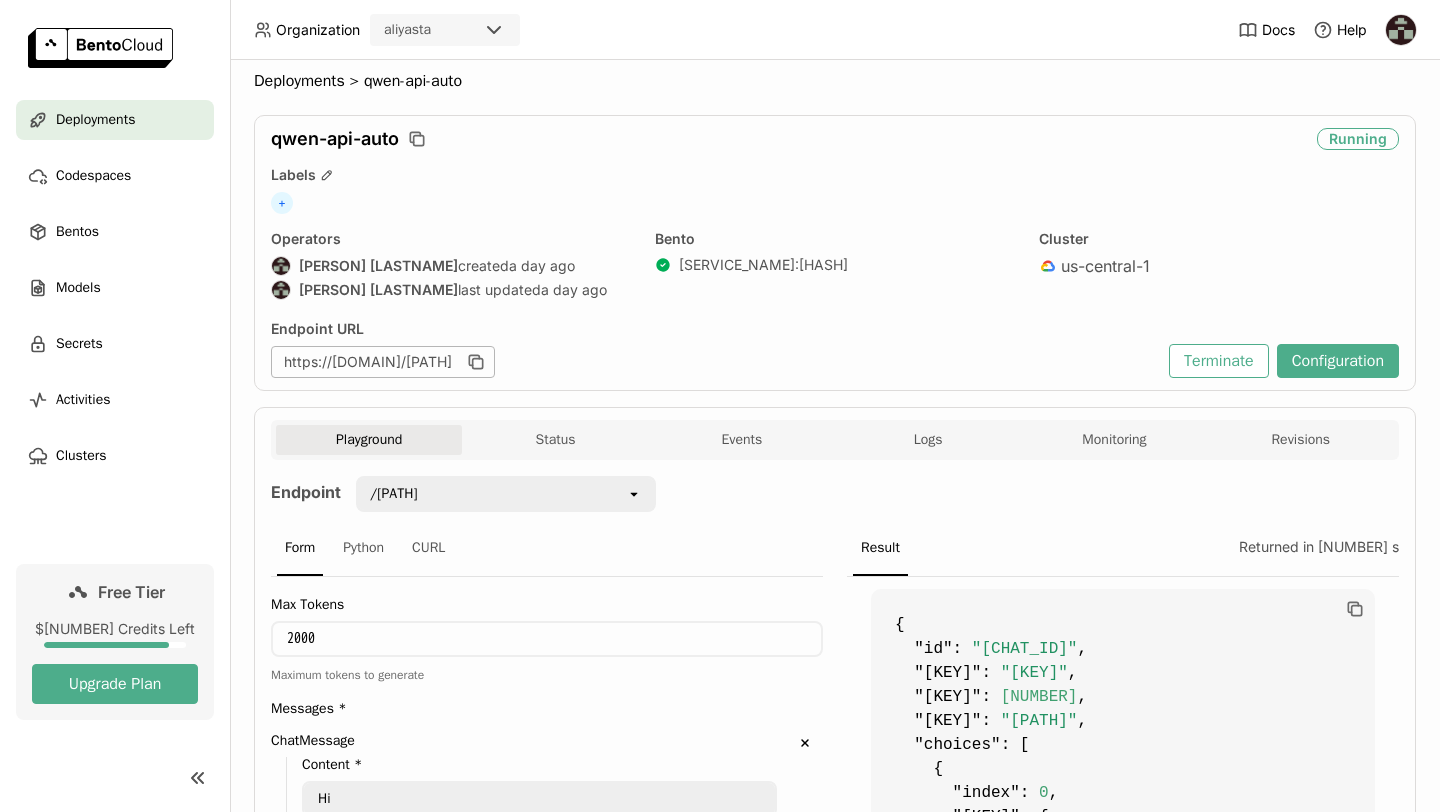 scroll, scrollTop: 0, scrollLeft: 0, axis: both 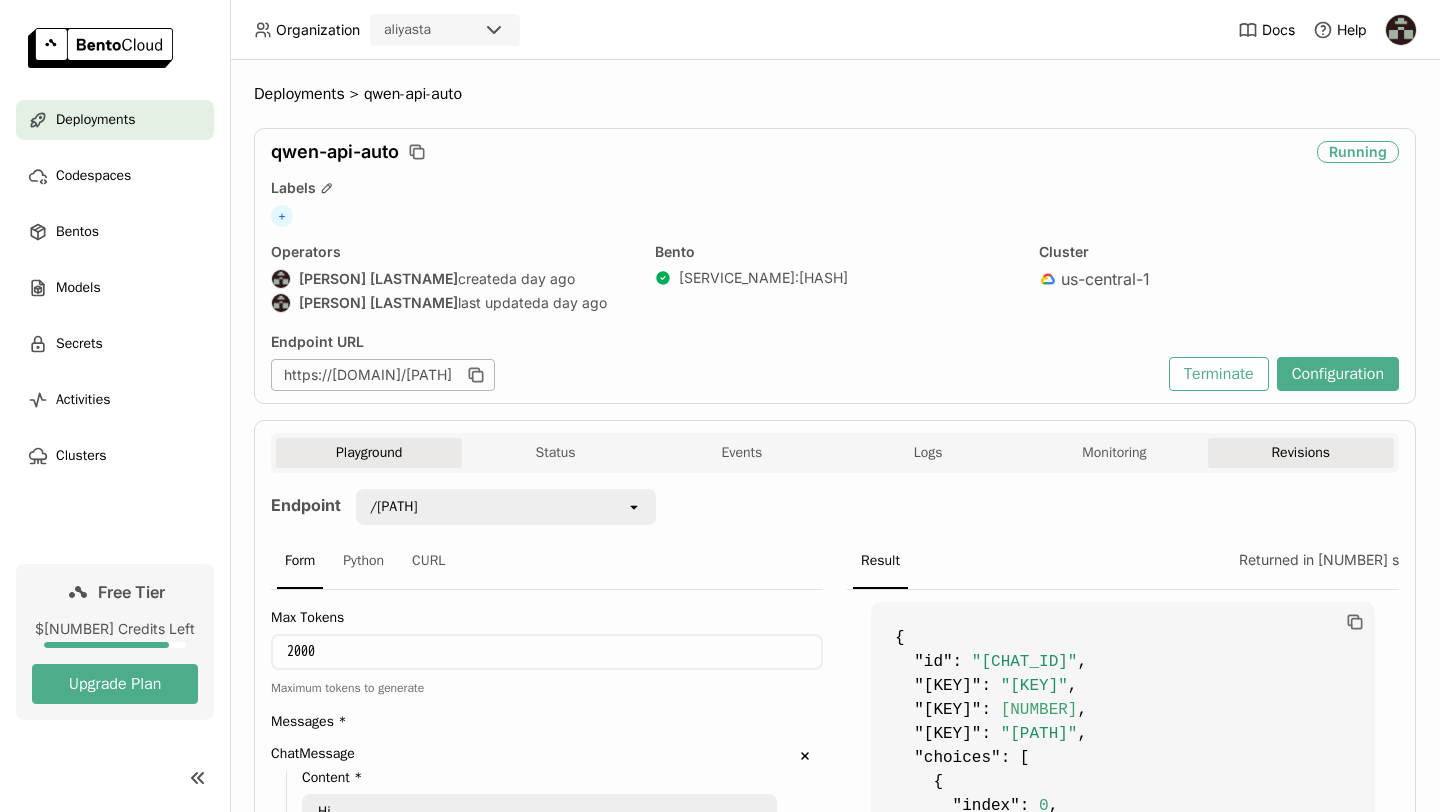 click on "Revisions" at bounding box center (1301, 453) 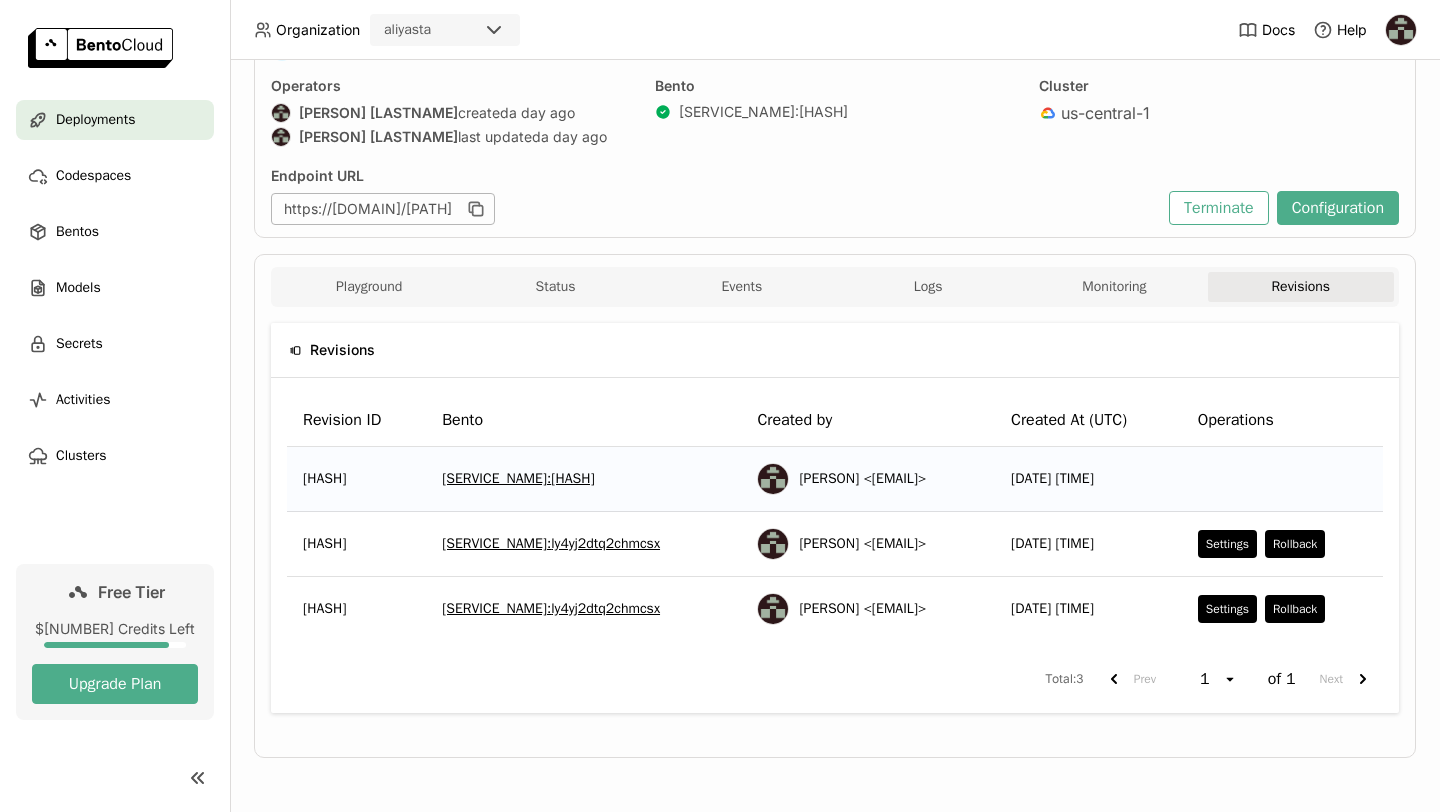 scroll, scrollTop: 0, scrollLeft: 0, axis: both 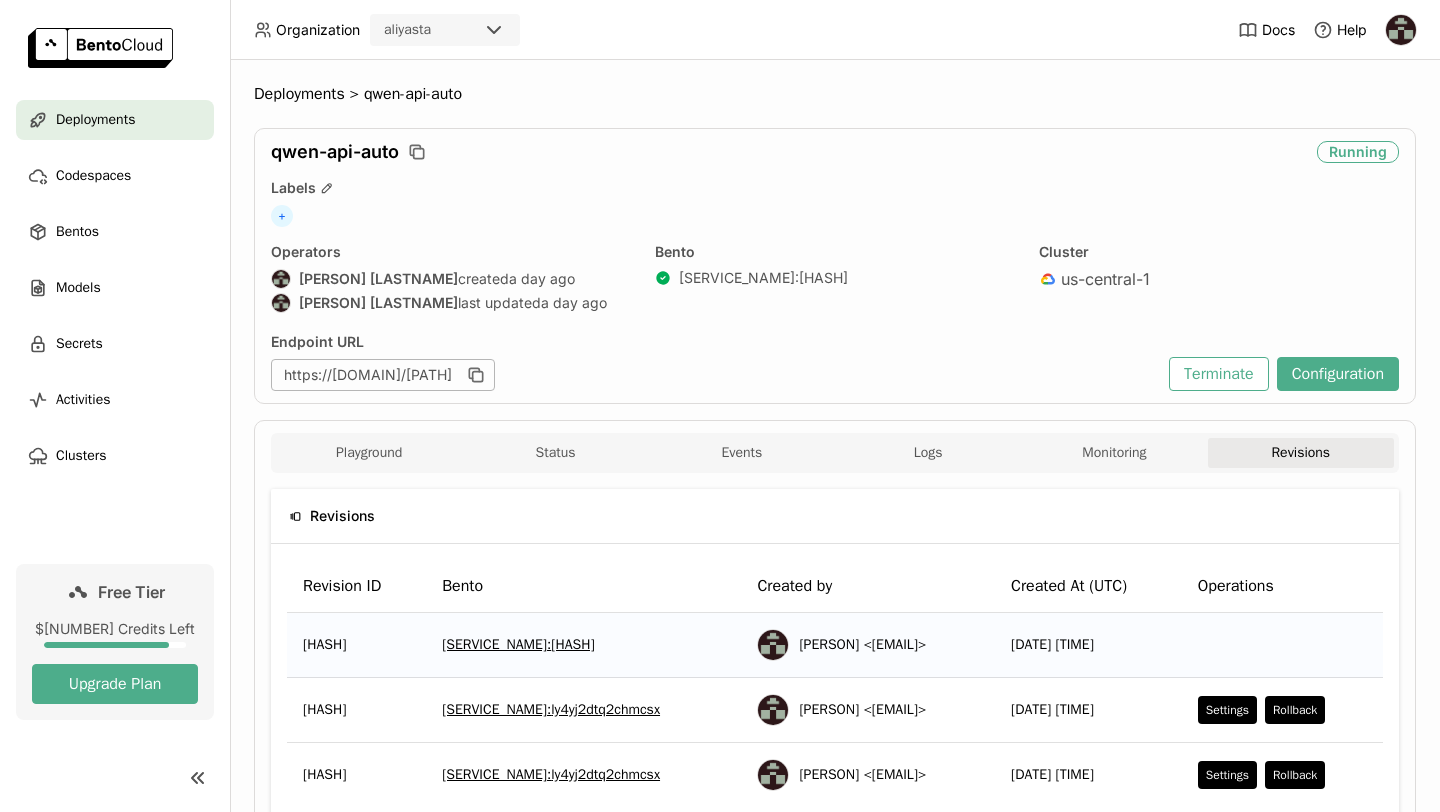 type 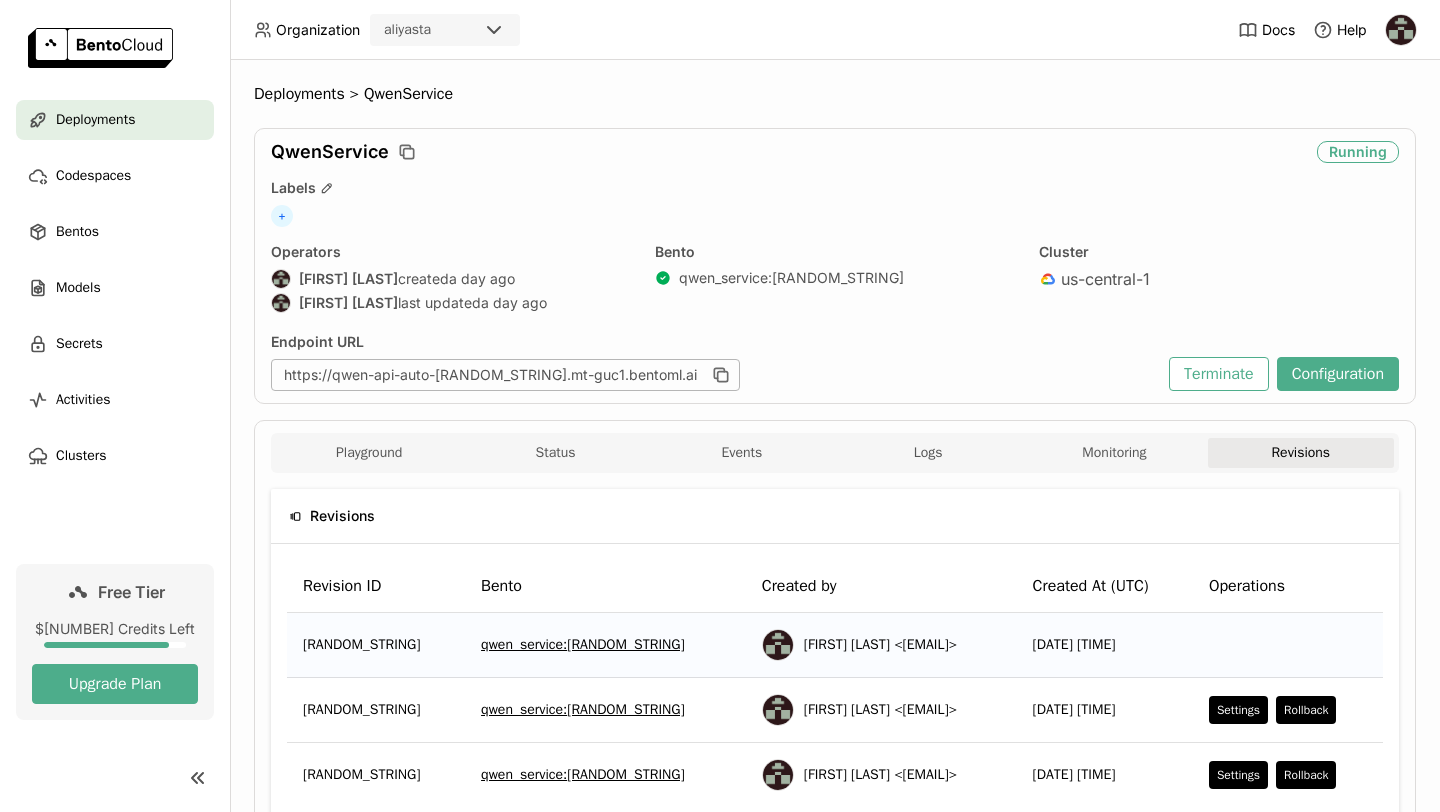 scroll, scrollTop: 0, scrollLeft: 0, axis: both 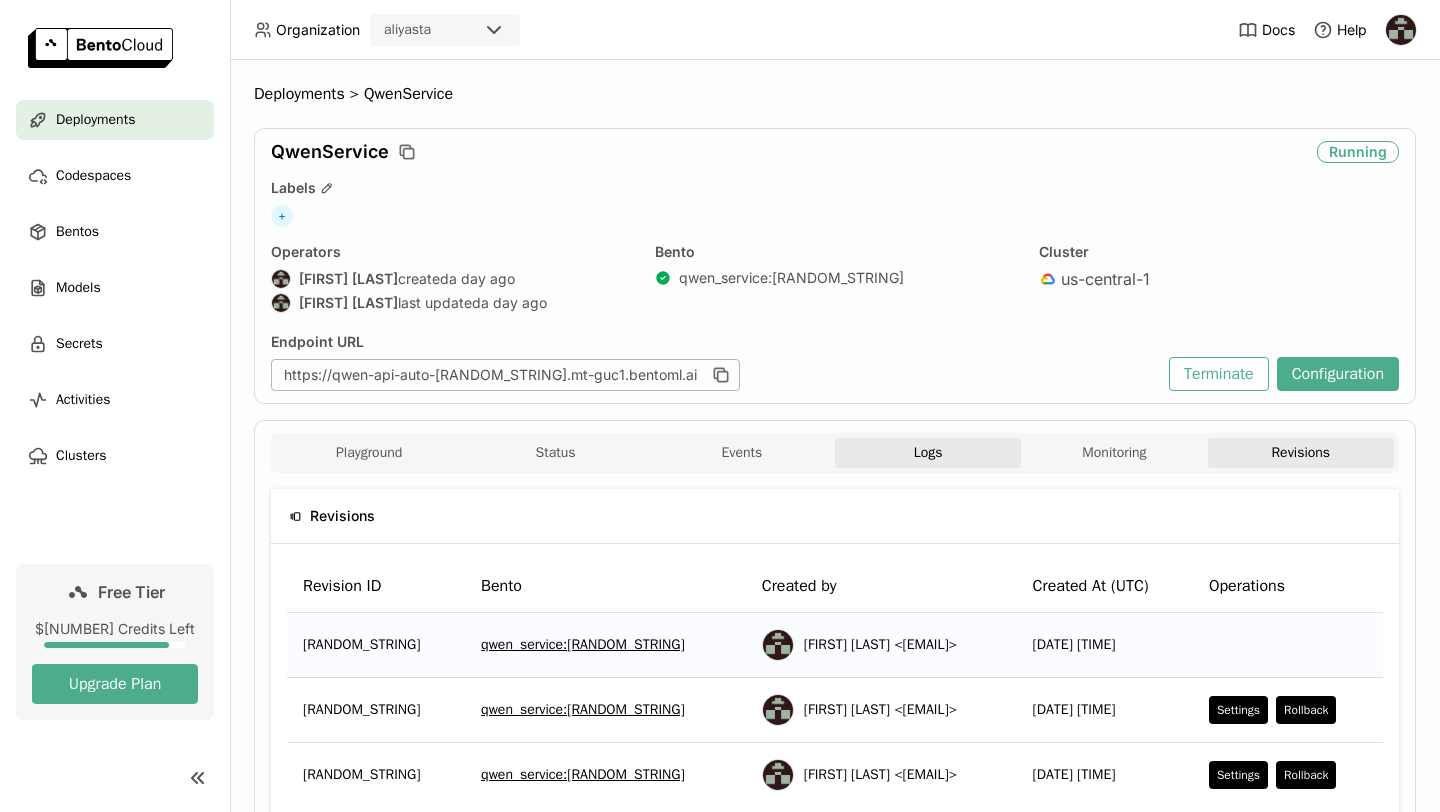 click on "Logs" at bounding box center (928, 453) 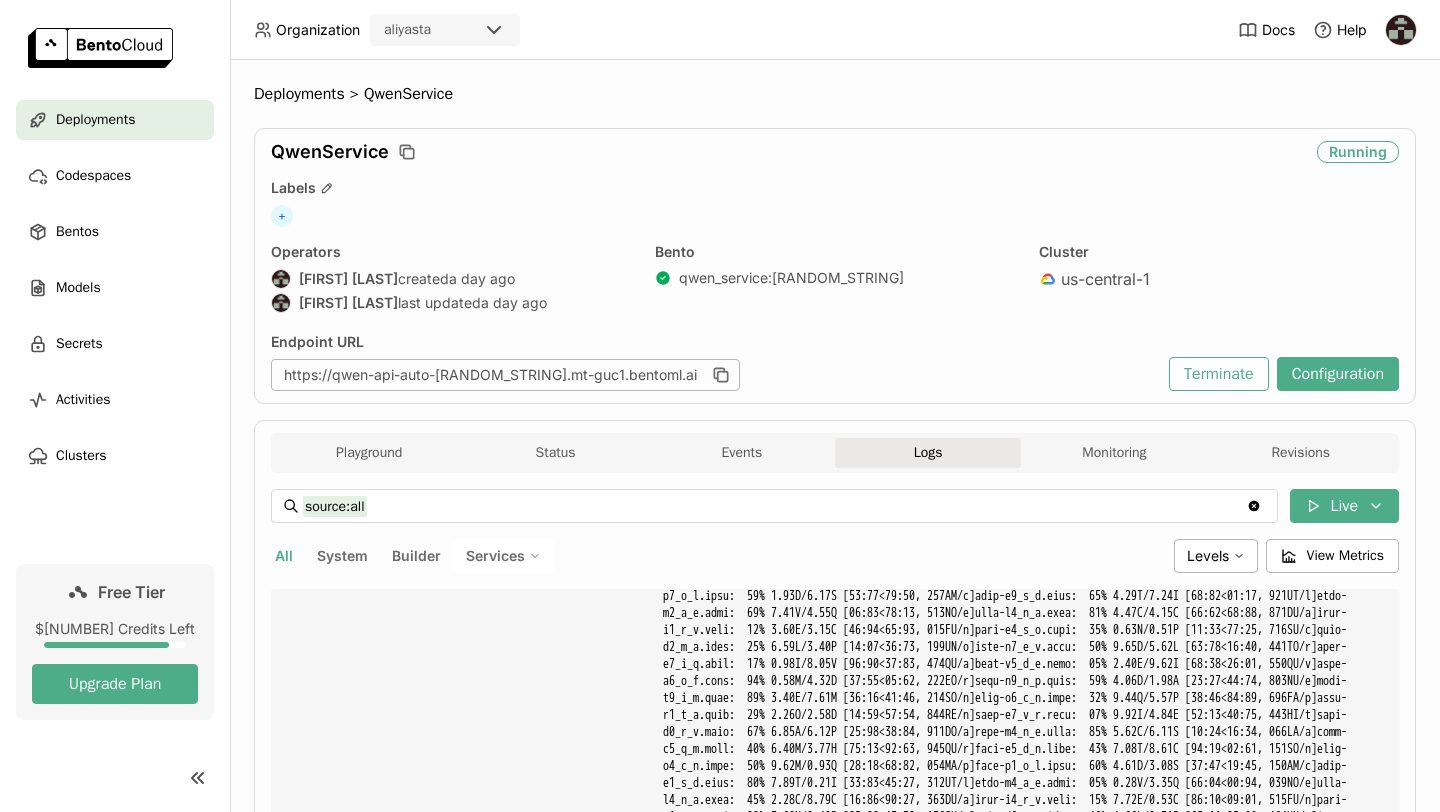 scroll, scrollTop: 10948, scrollLeft: 0, axis: vertical 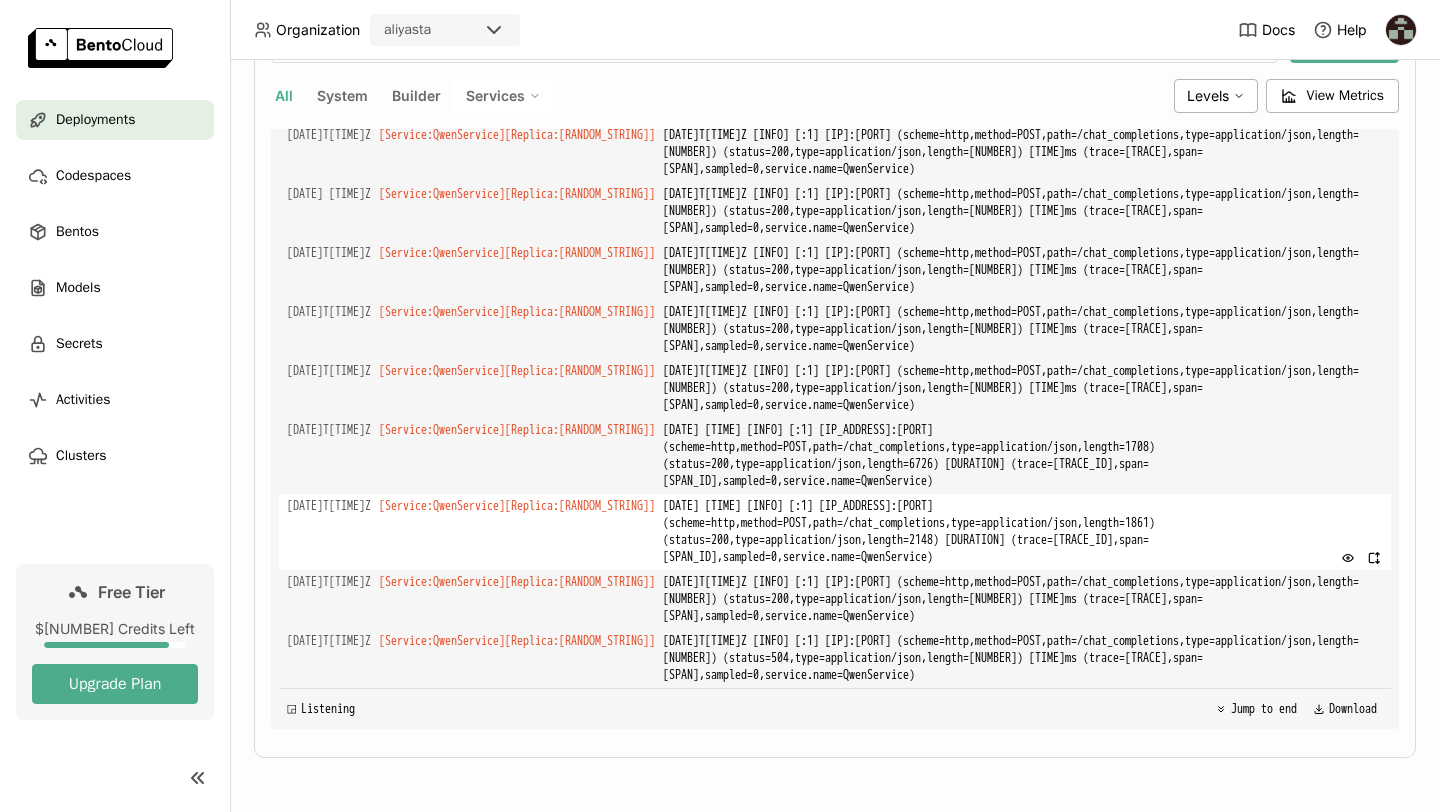 click on "2025-08-08T17:45:44+0000 [INFO] [:1] 10.1.13.35:33282 (scheme=http,method=POST,path=/chat_completions,type=application/json,length=1861) (status=200,type=application/json,length=2148) 246349.054ms (trace=9b01e17c76b80cb831591b8e669d1c7c,span=63d27a85c2243546,sampled=0,service.name=QwenService)" at bounding box center (1023, 532) 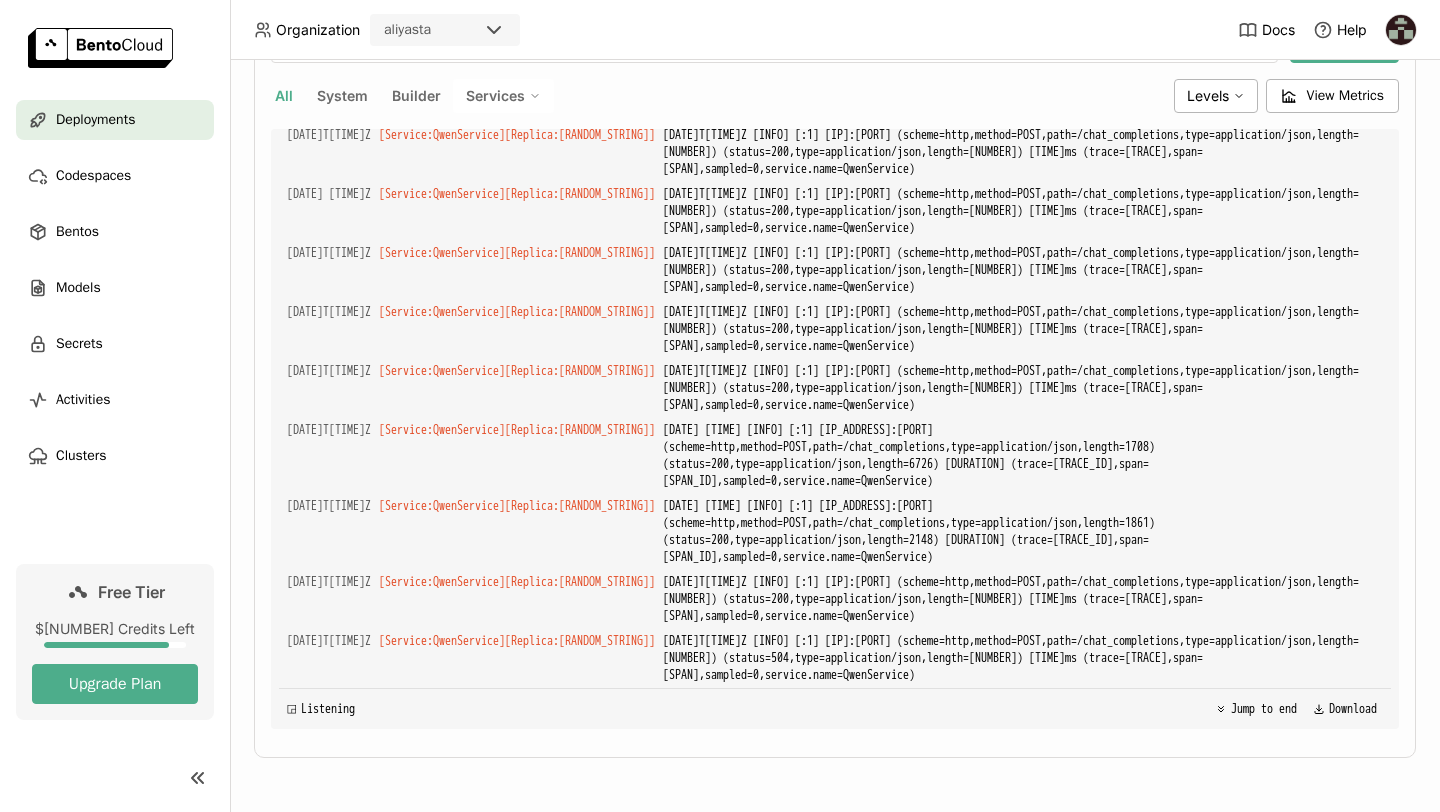 scroll, scrollTop: 0, scrollLeft: 0, axis: both 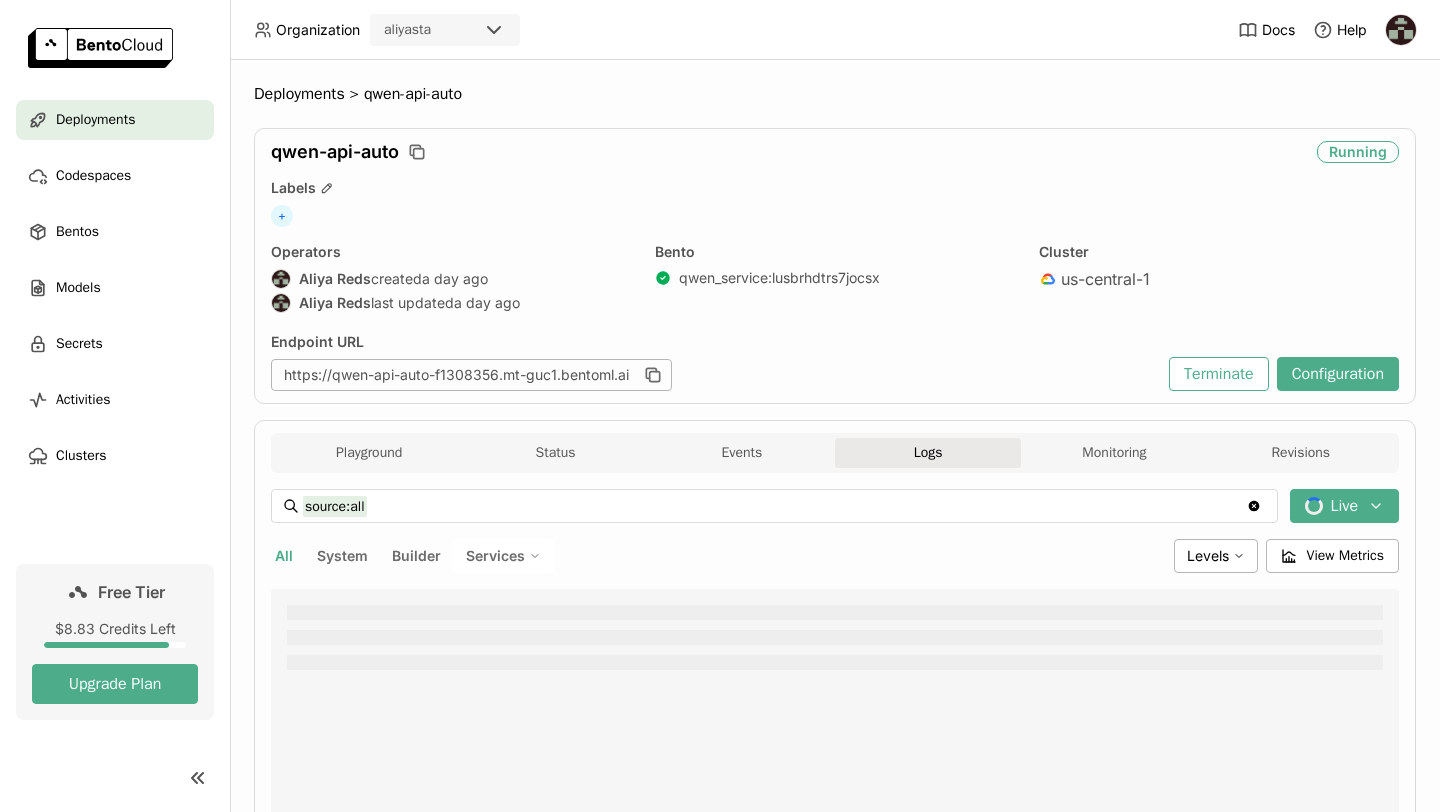 click on "System" at bounding box center (342, 556) 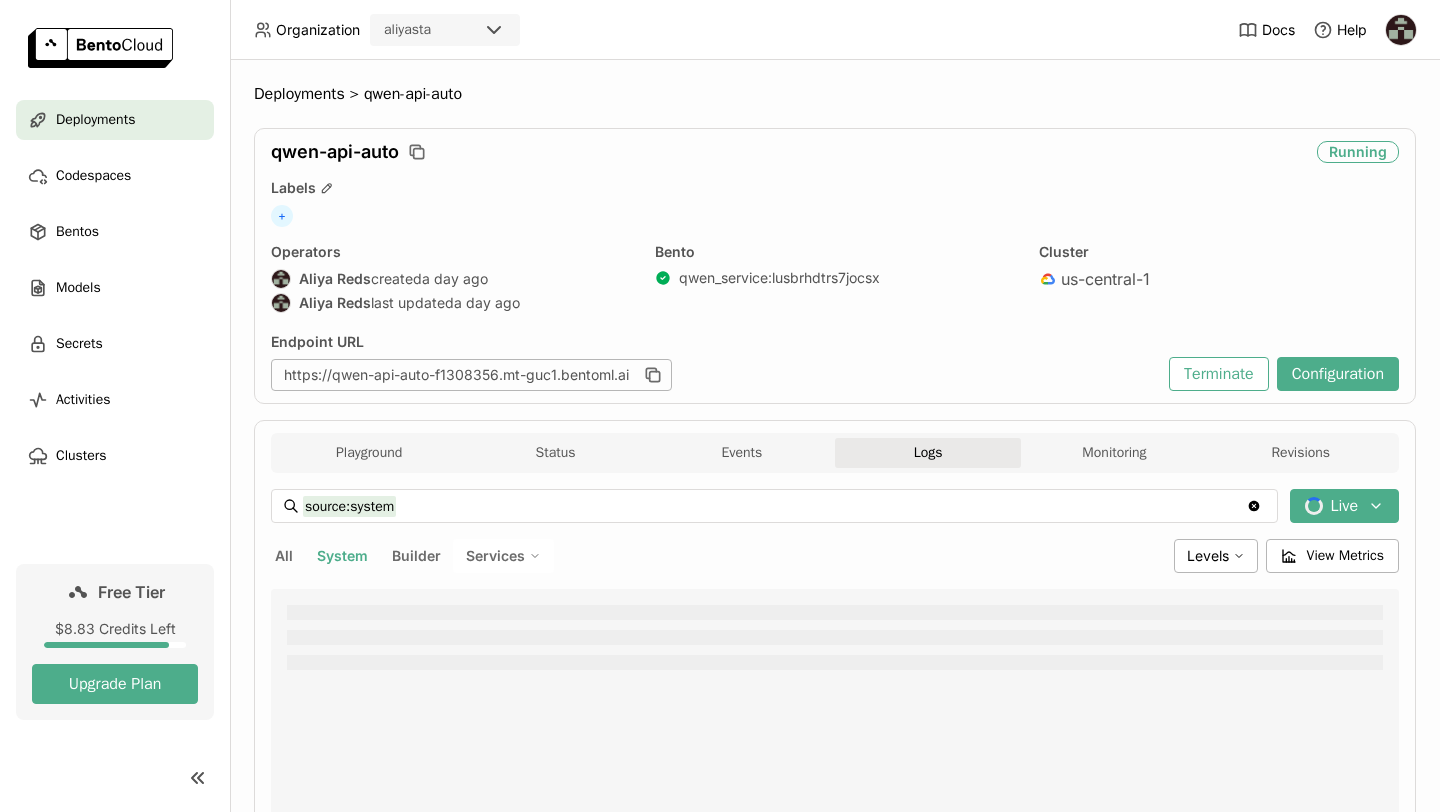 scroll, scrollTop: 0, scrollLeft: 0, axis: both 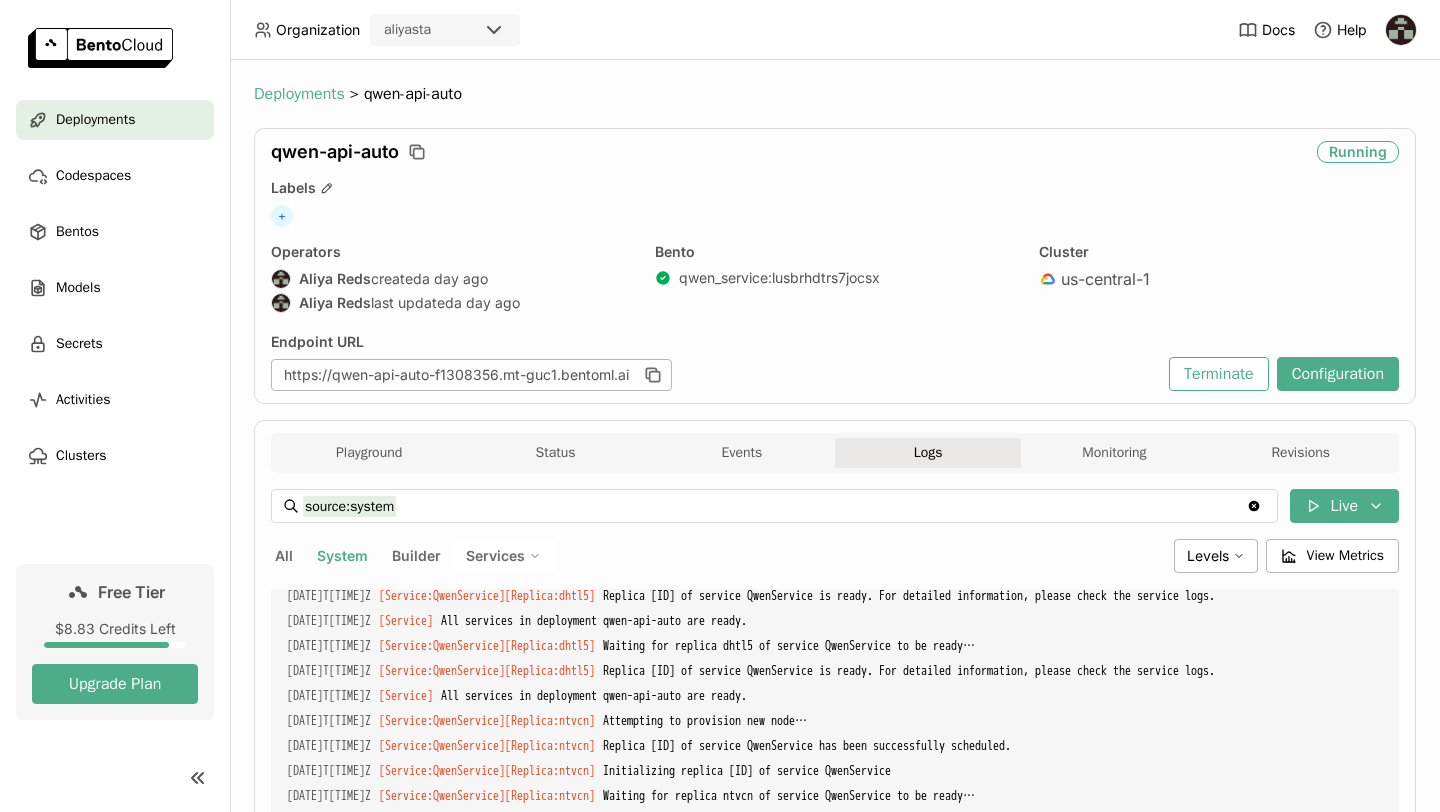 click on "Deployments" at bounding box center (299, 94) 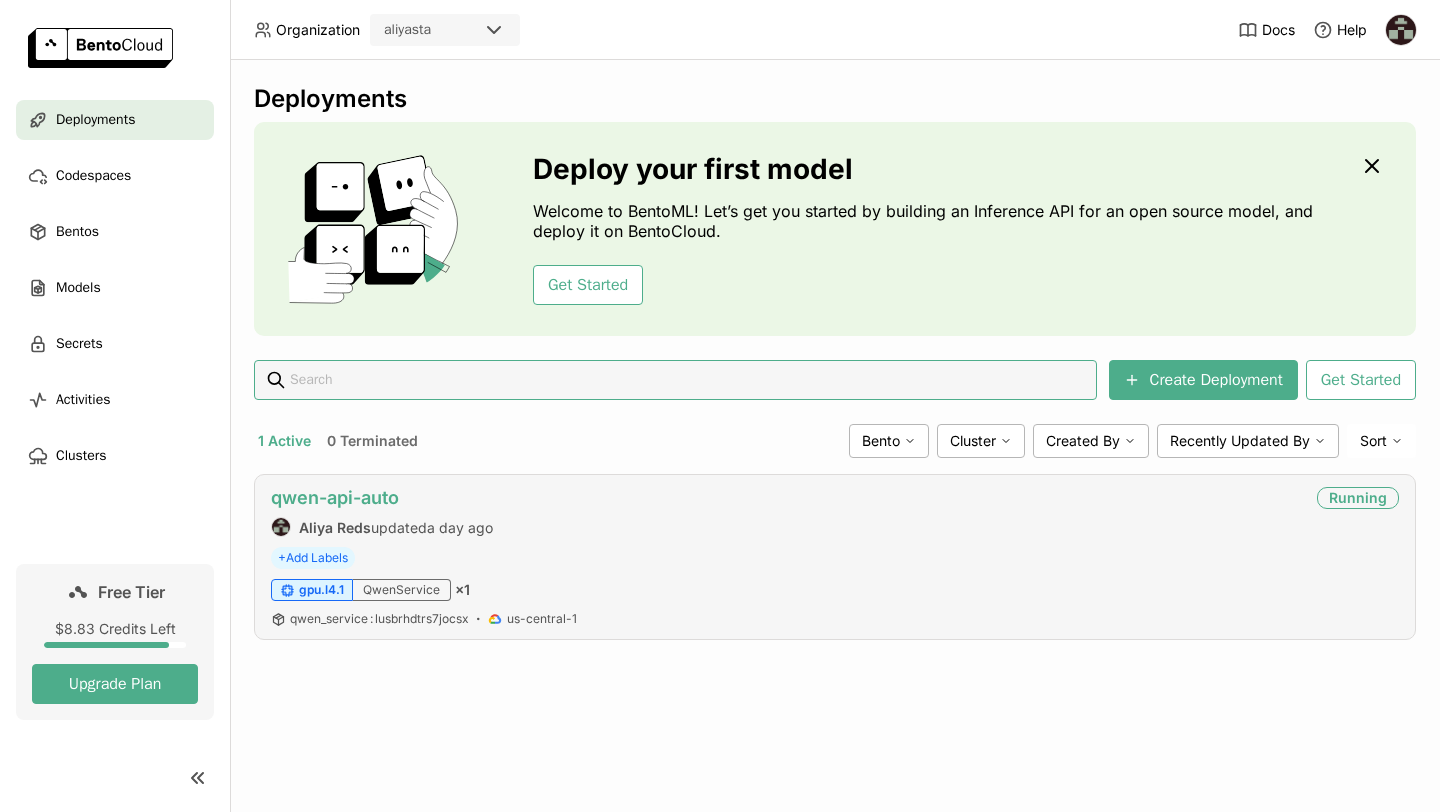 click on "qwen-api-auto" at bounding box center [335, 497] 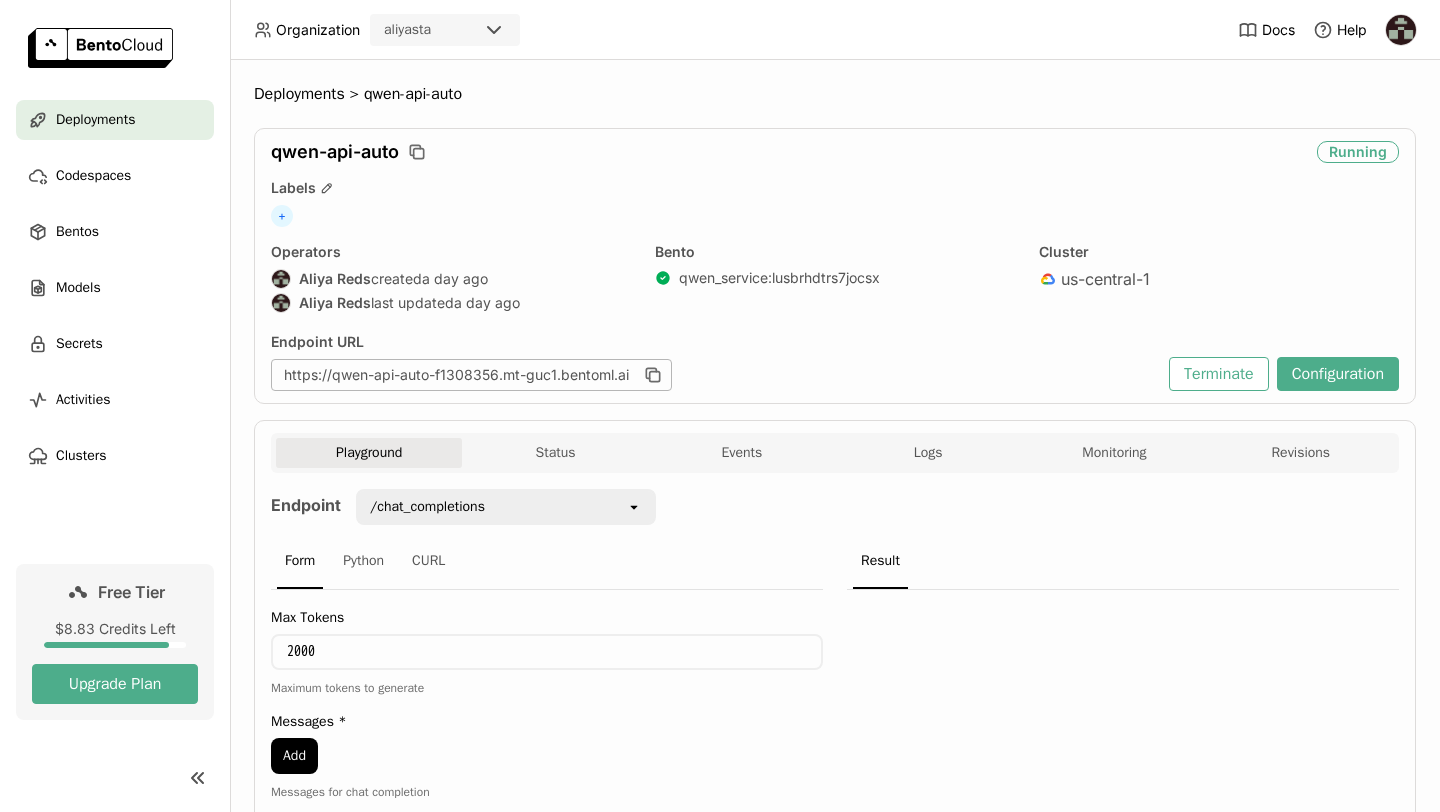 scroll, scrollTop: 0, scrollLeft: 0, axis: both 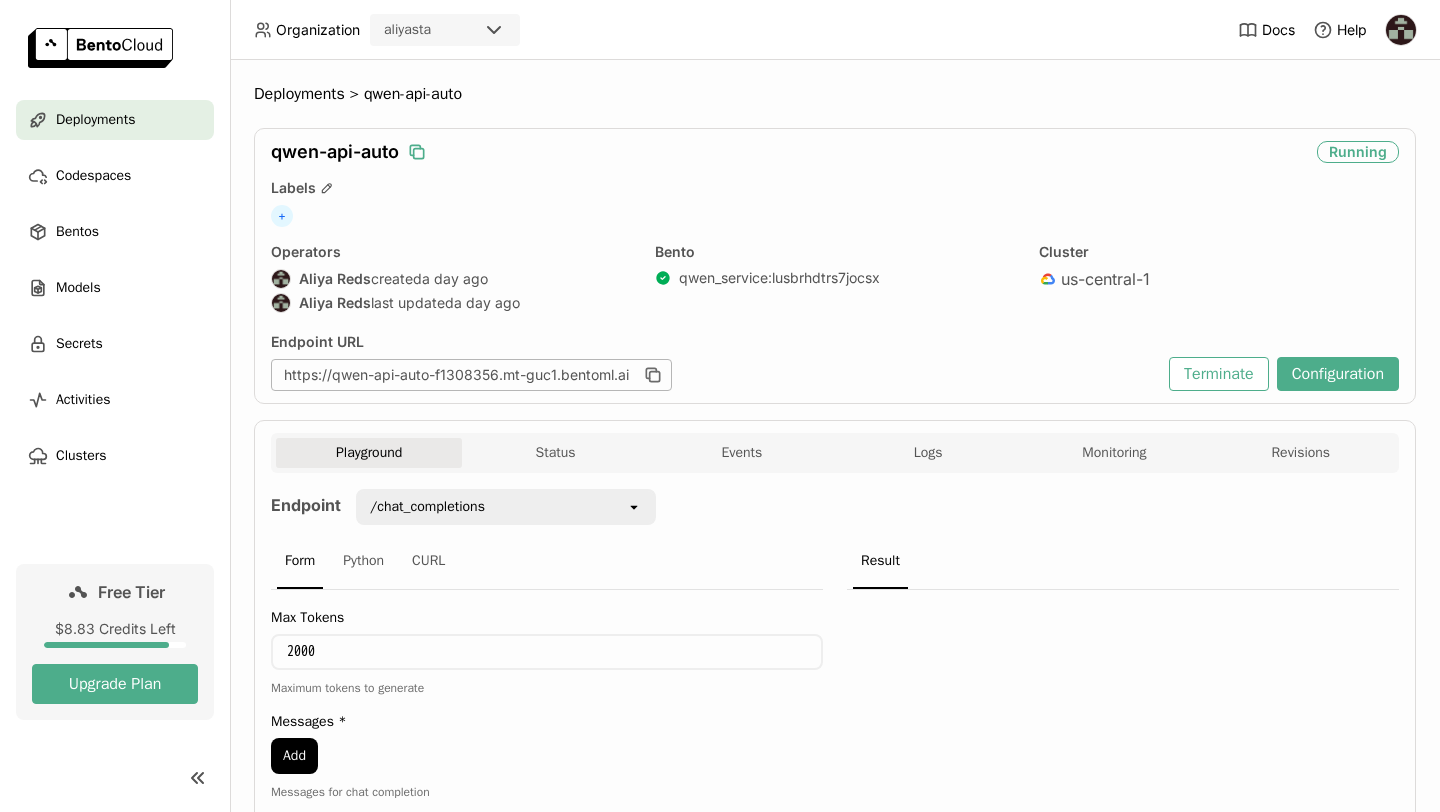 click 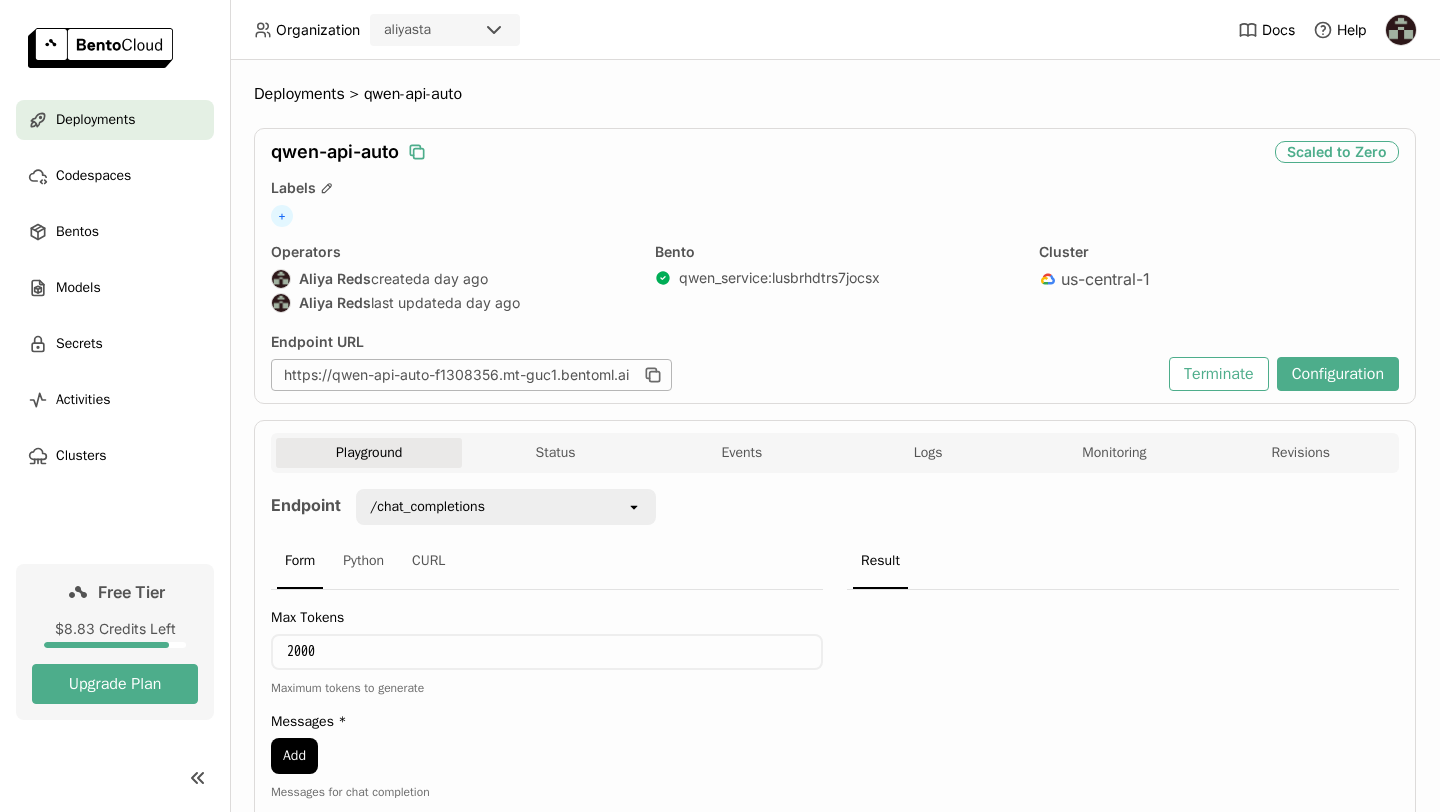click 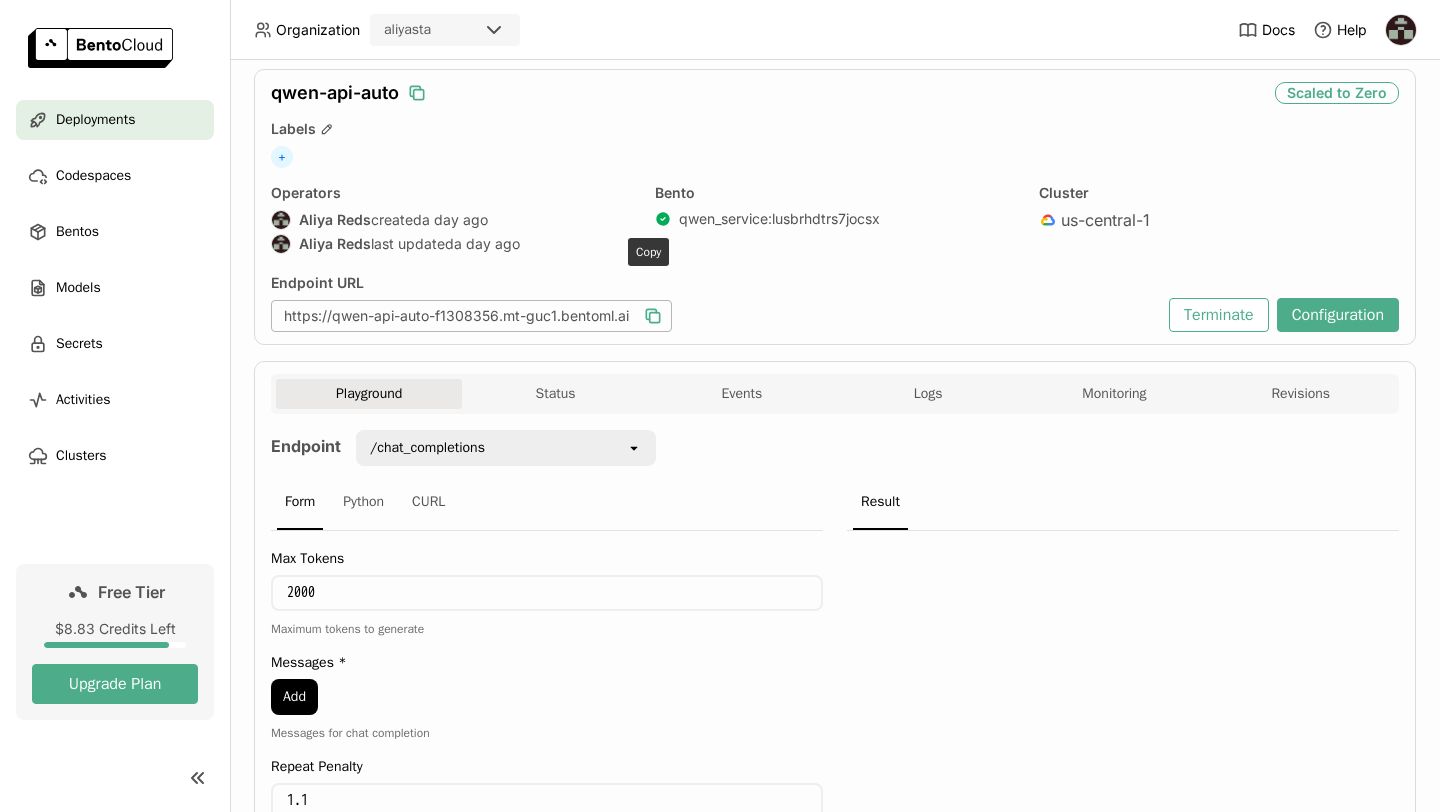 scroll, scrollTop: 492, scrollLeft: 0, axis: vertical 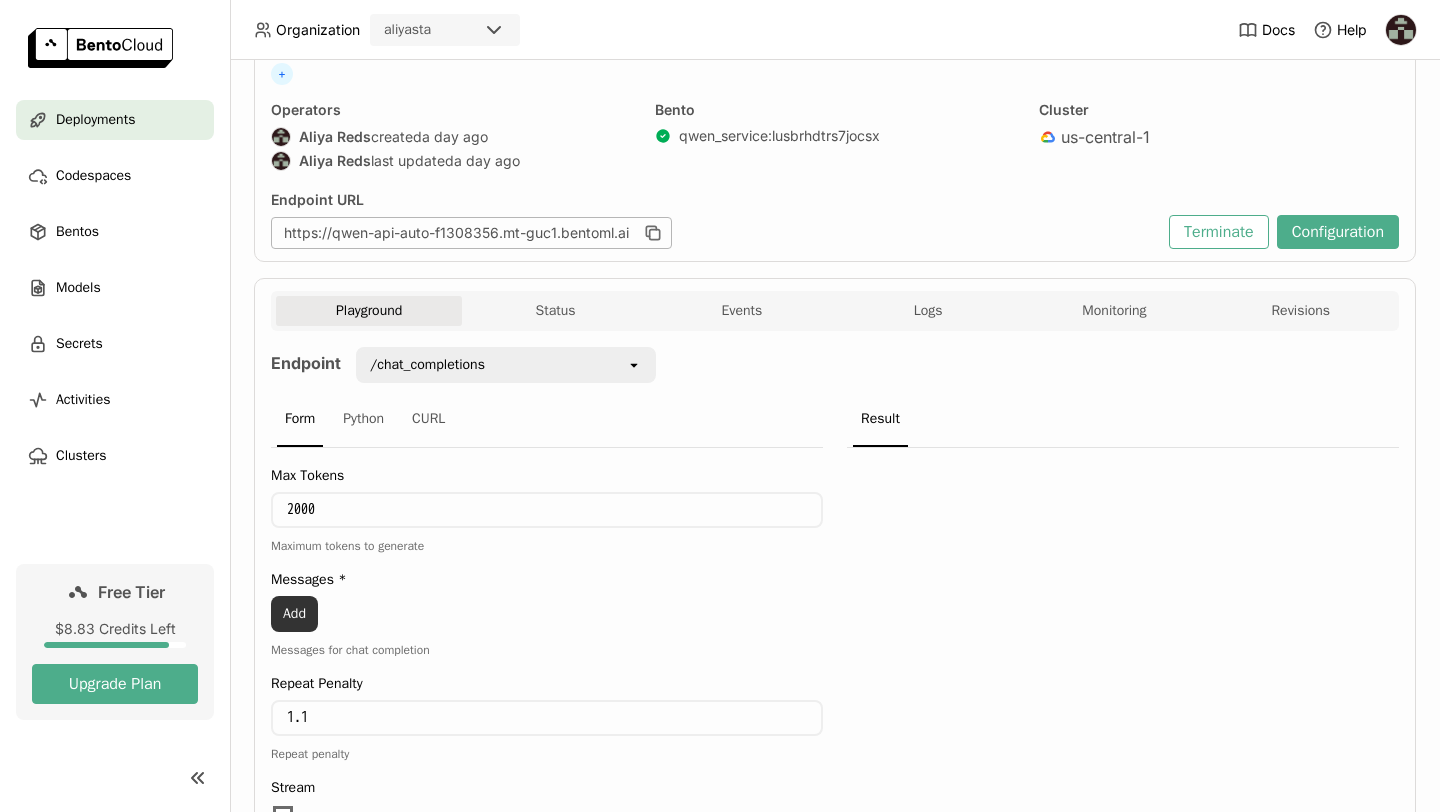 click on "Add" at bounding box center [294, 614] 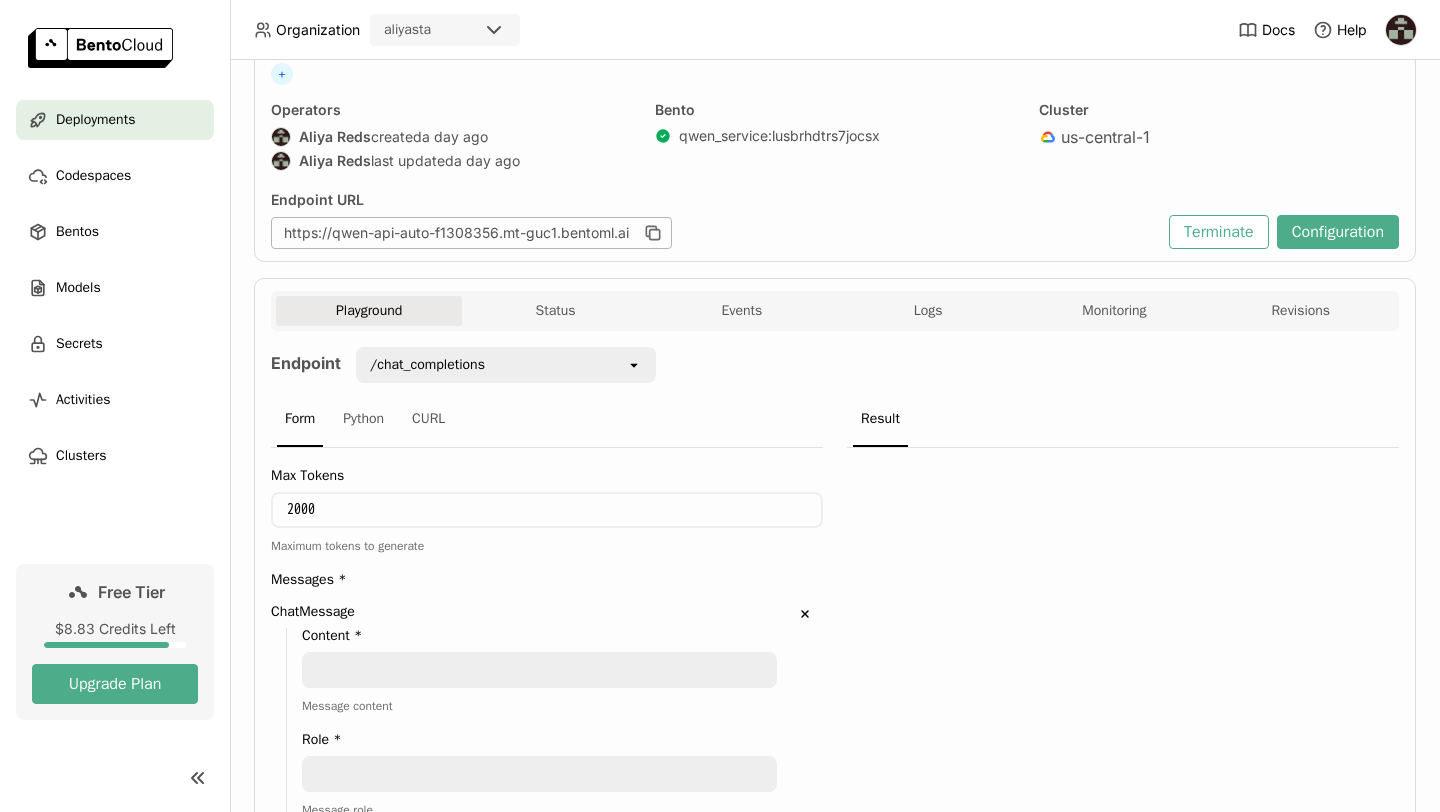 click at bounding box center (539, 670) 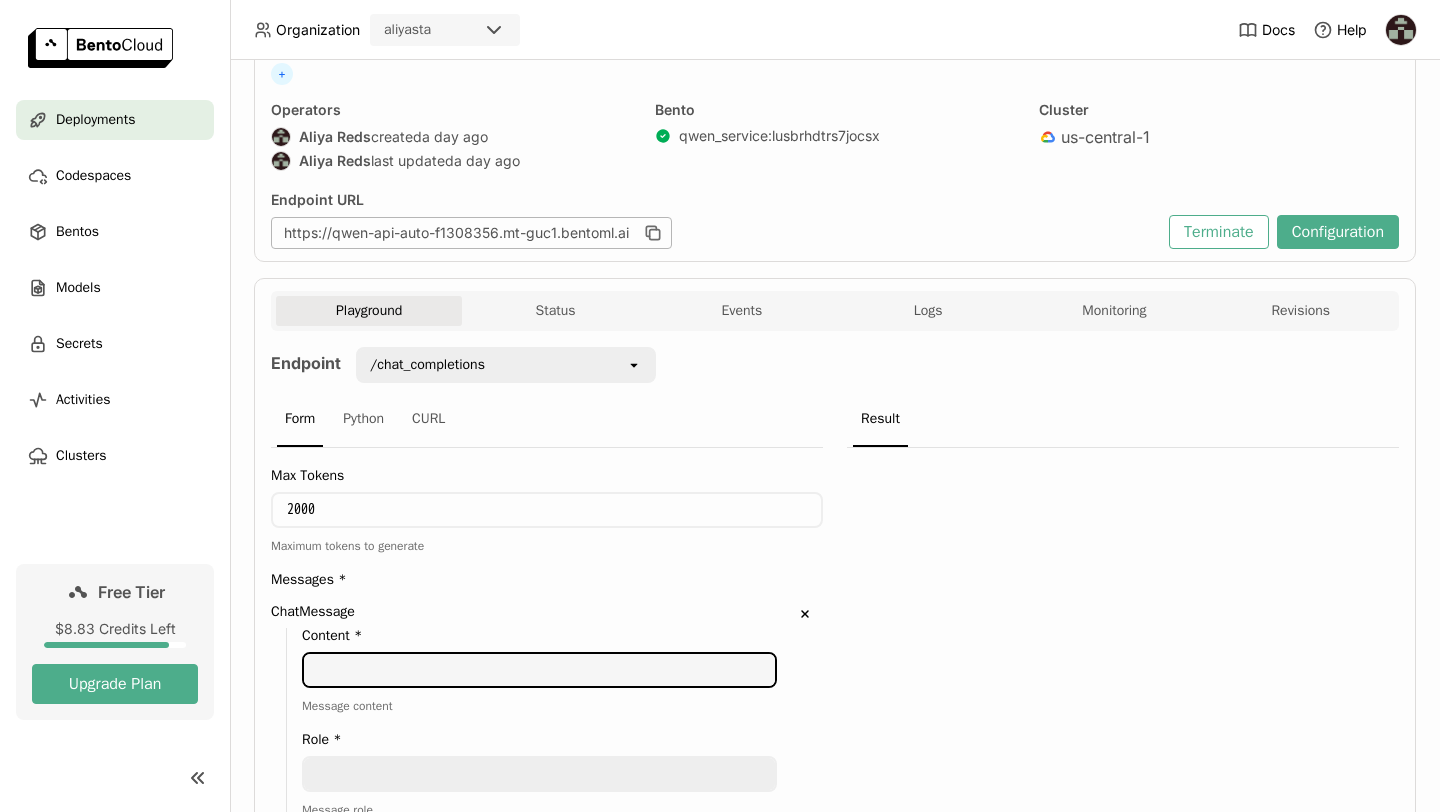 scroll, scrollTop: 213, scrollLeft: 0, axis: vertical 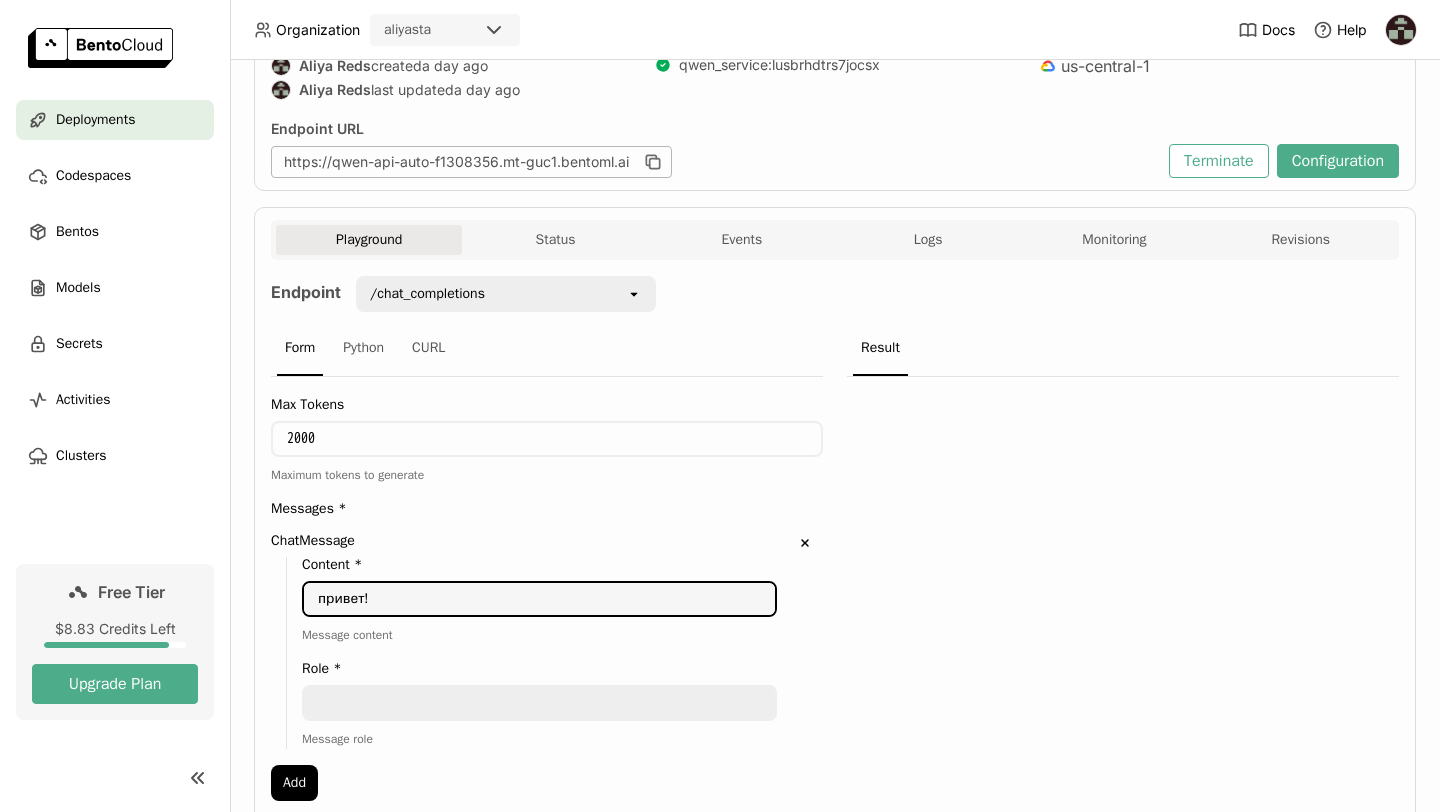 type on "привет!" 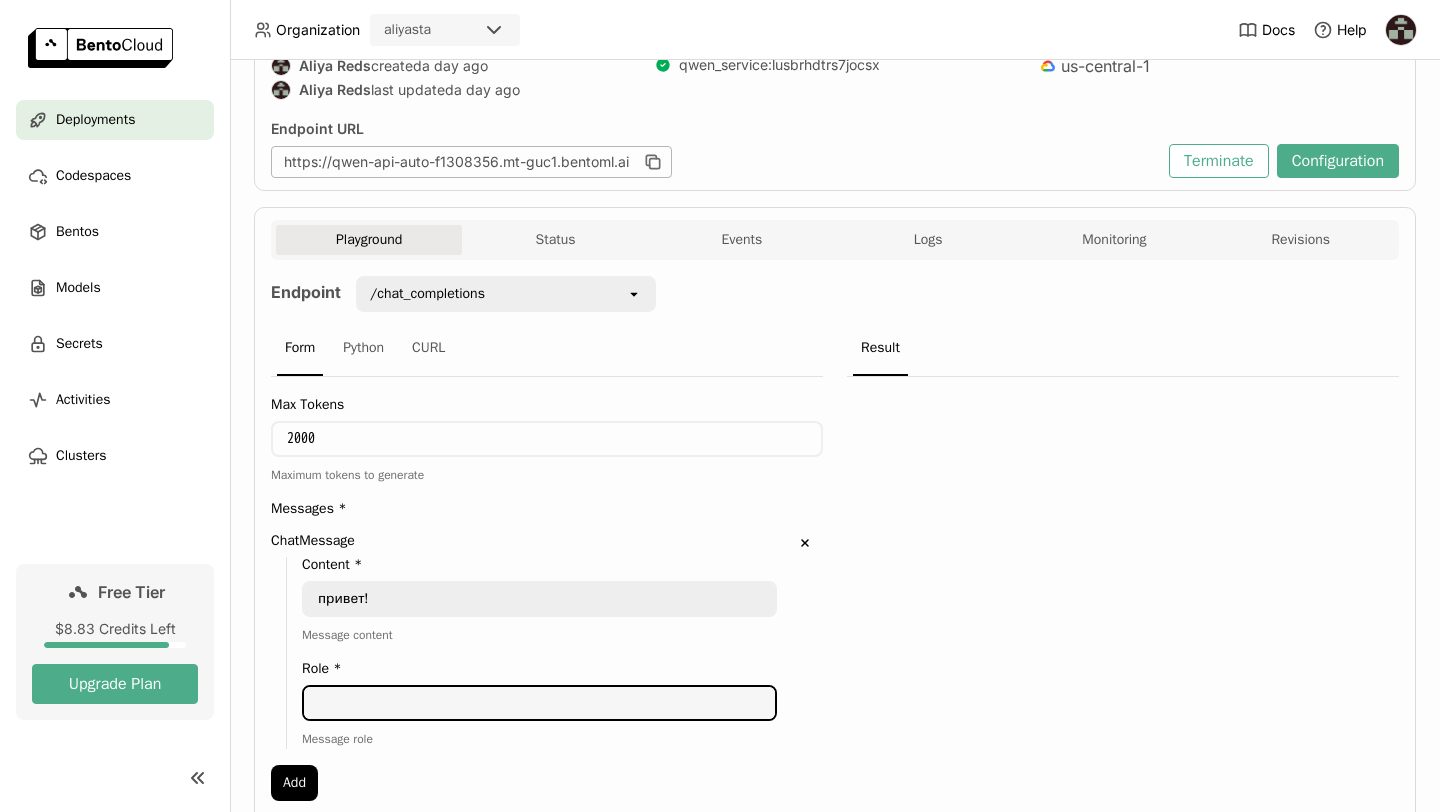 click at bounding box center [539, 703] 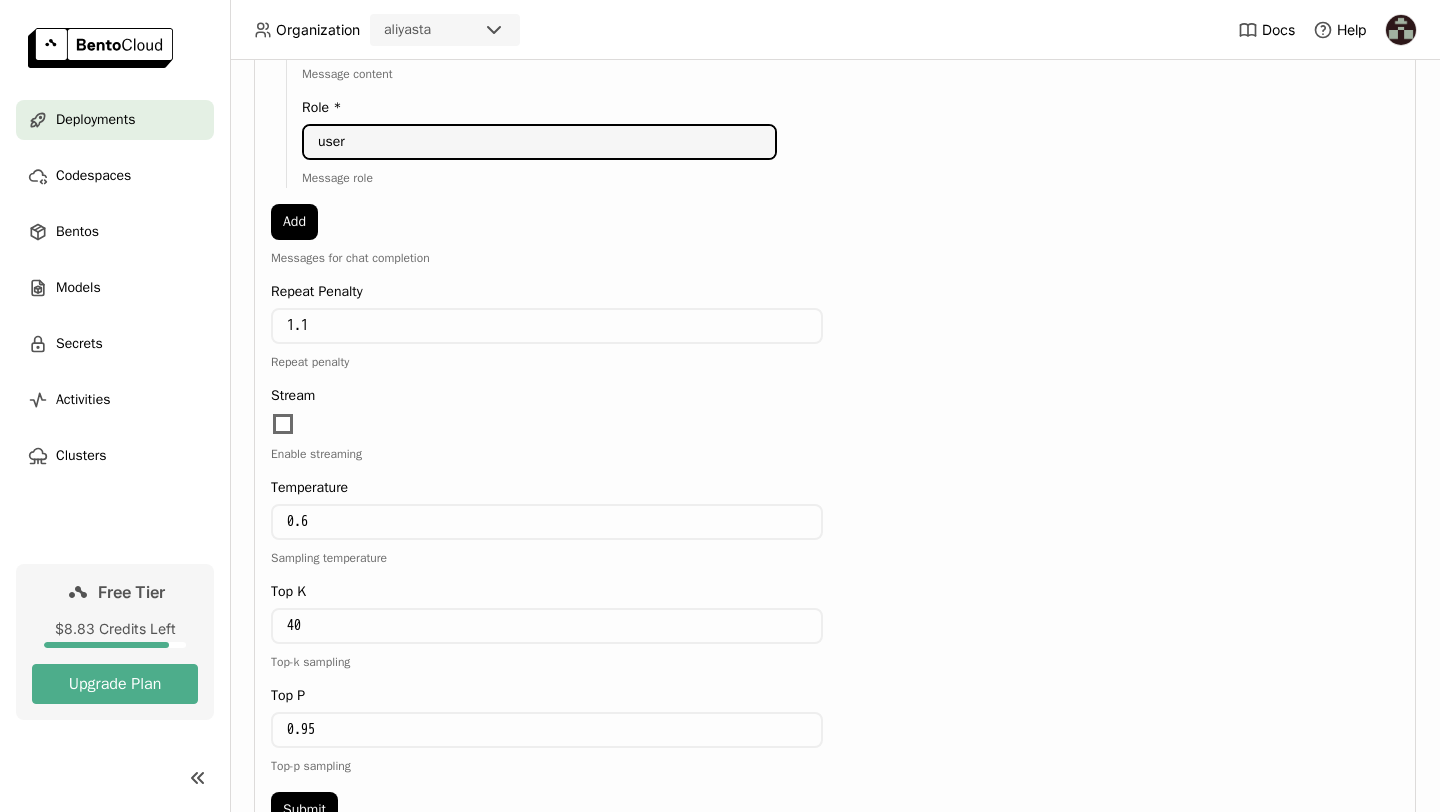scroll, scrollTop: 885, scrollLeft: 0, axis: vertical 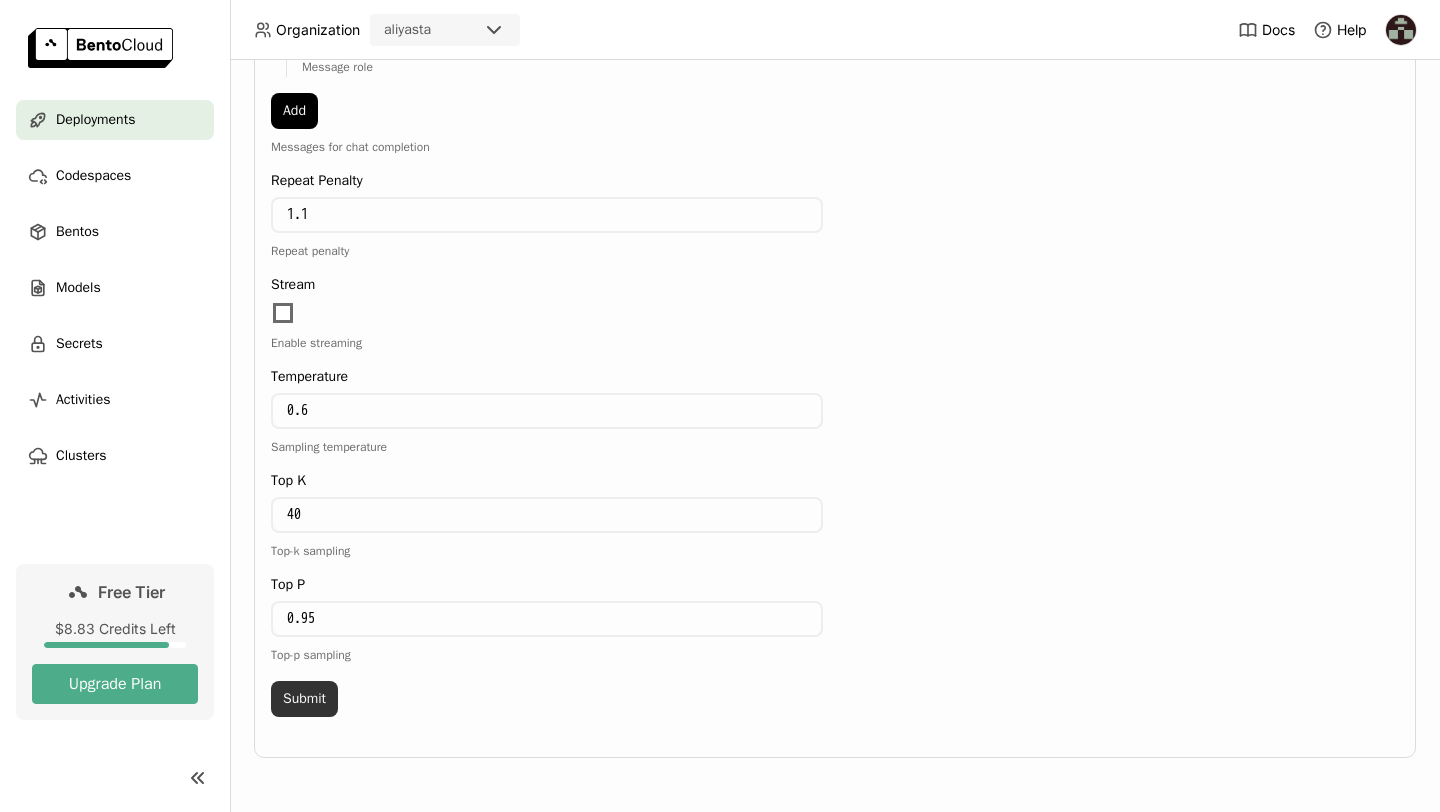 type on "user" 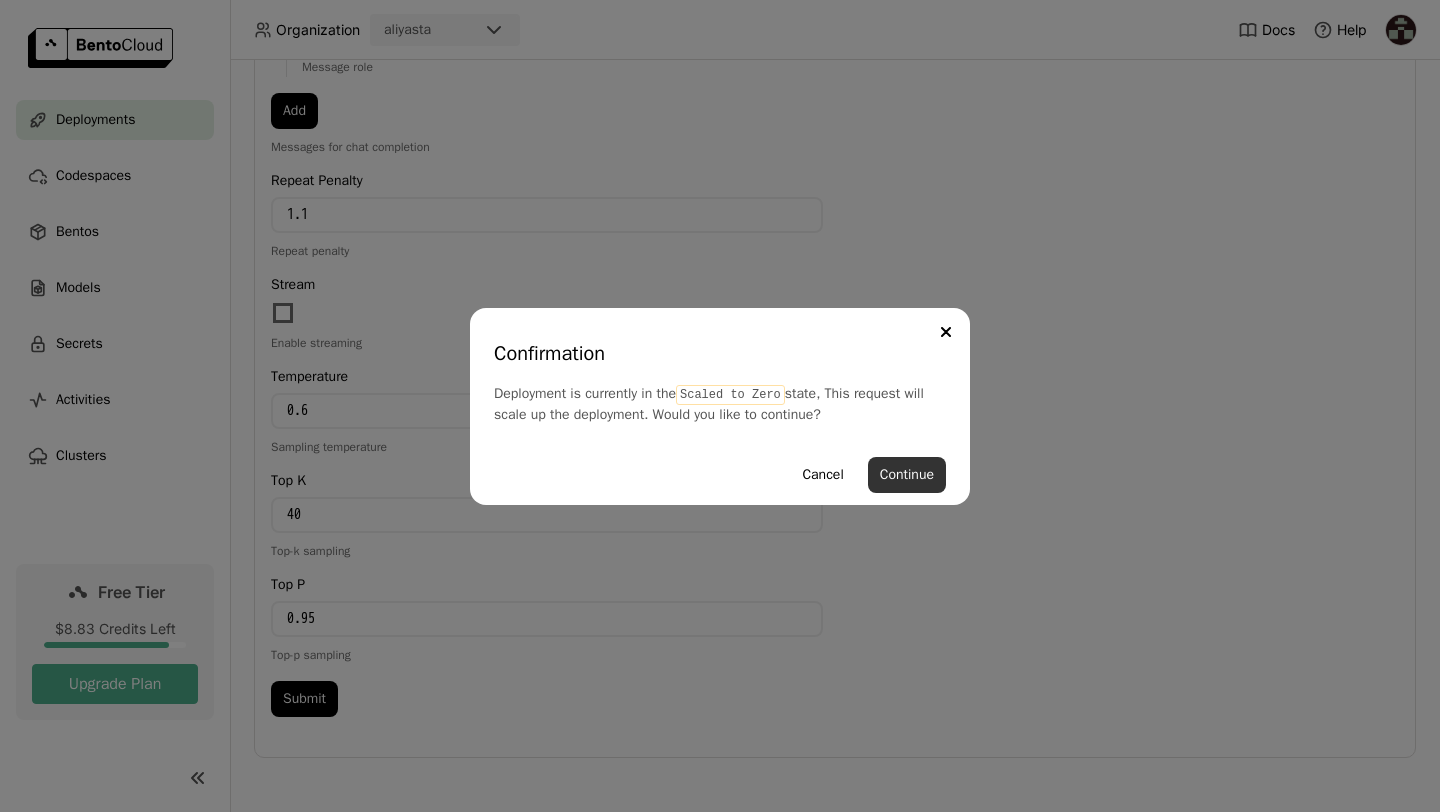 click on "Continue" at bounding box center [907, 475] 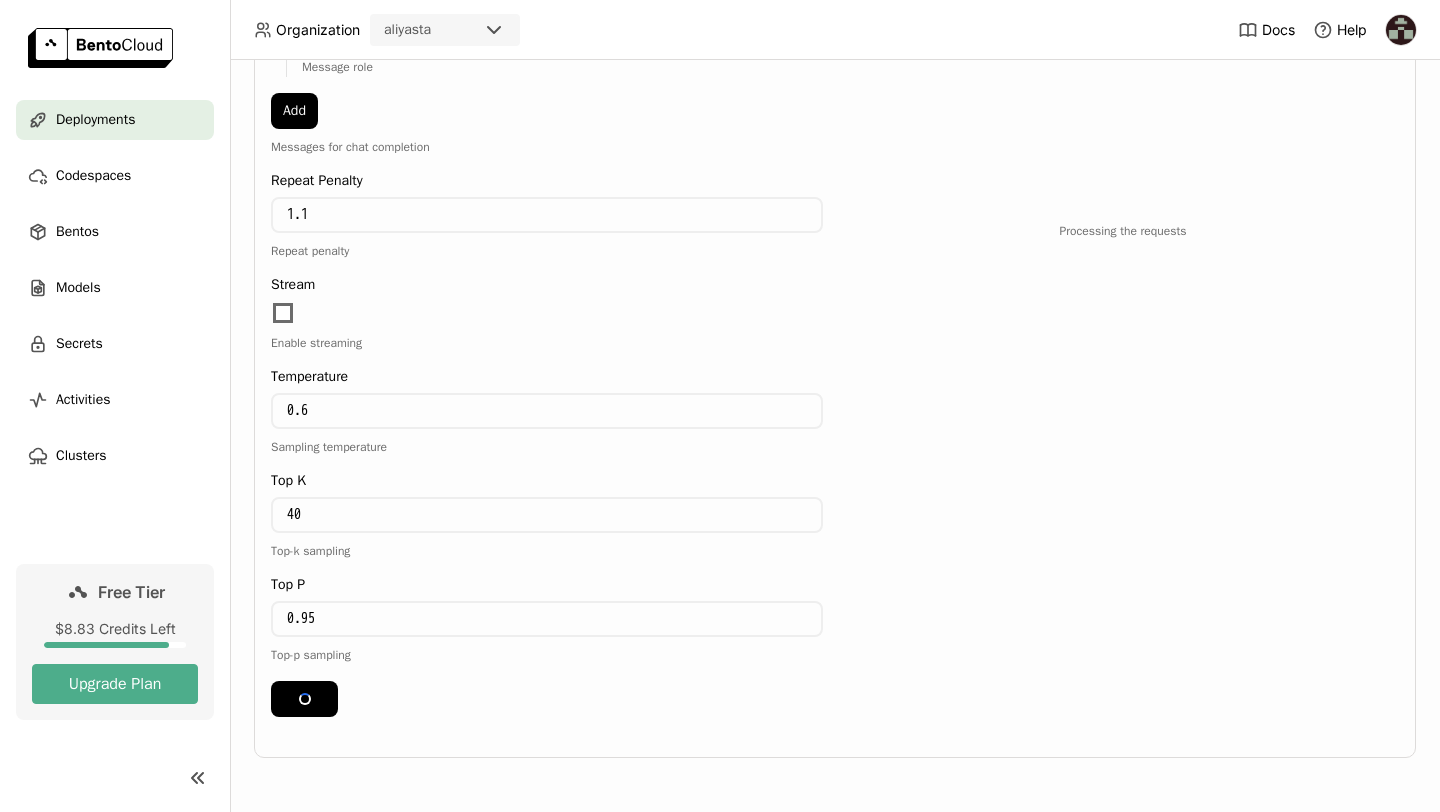 scroll, scrollTop: 884, scrollLeft: 0, axis: vertical 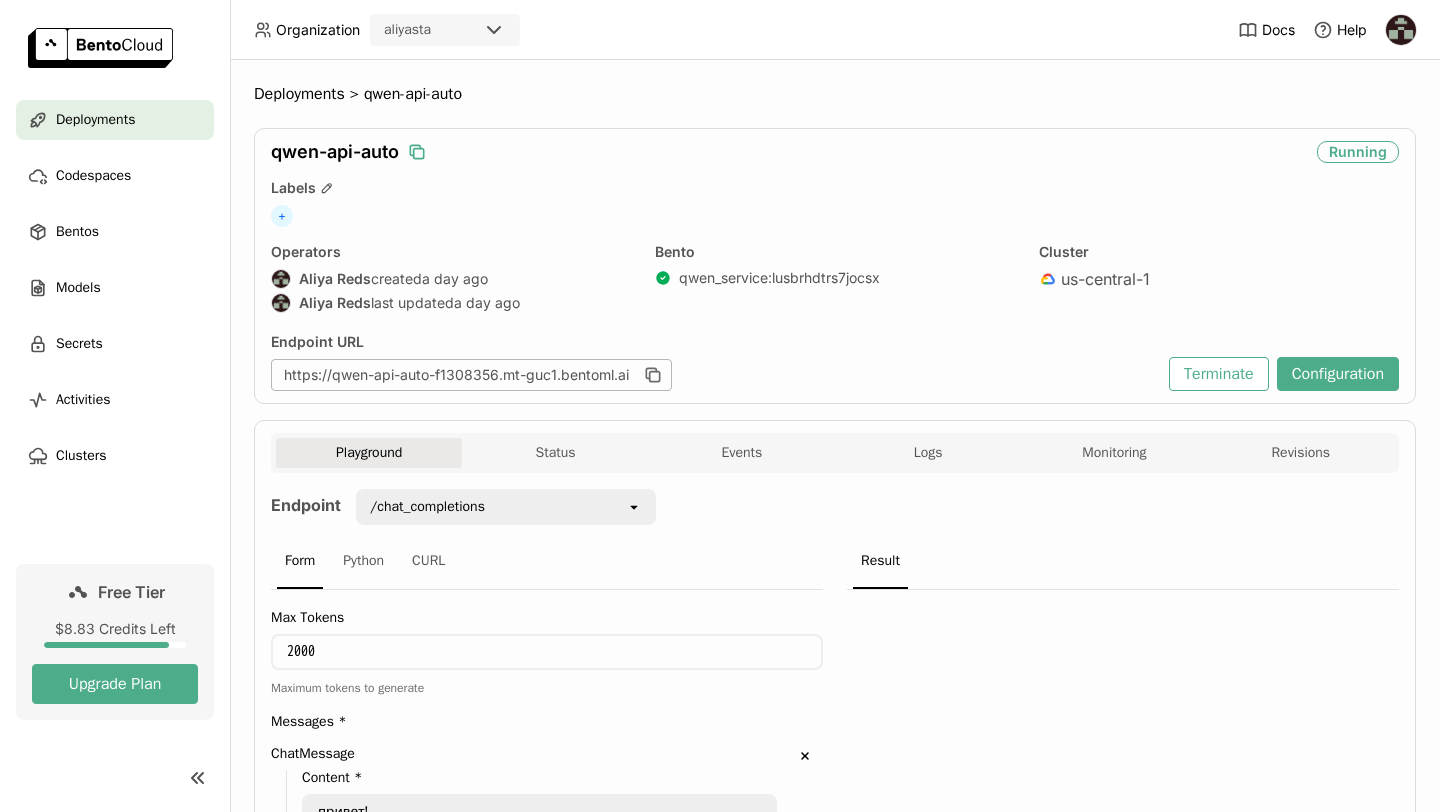 type 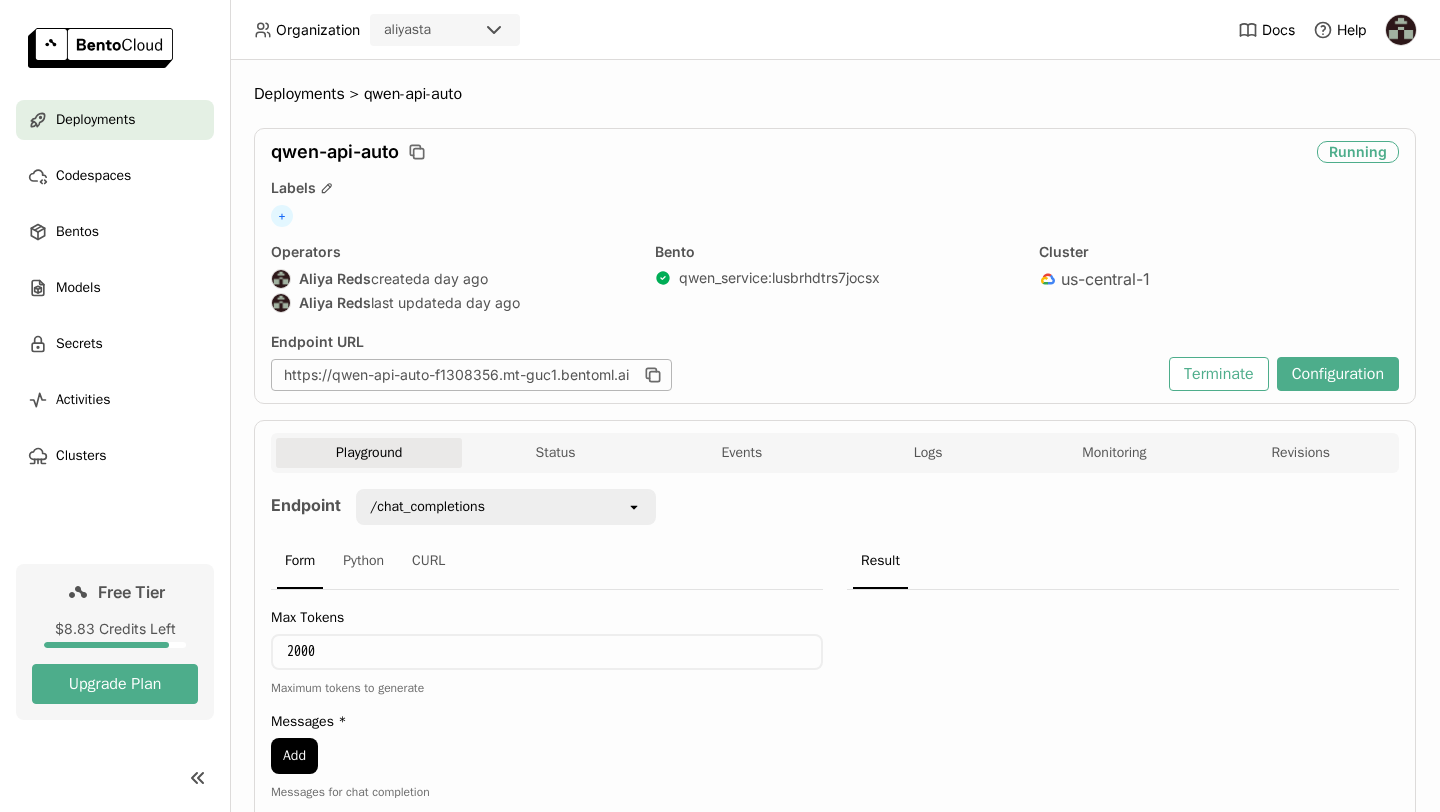 scroll, scrollTop: 0, scrollLeft: 0, axis: both 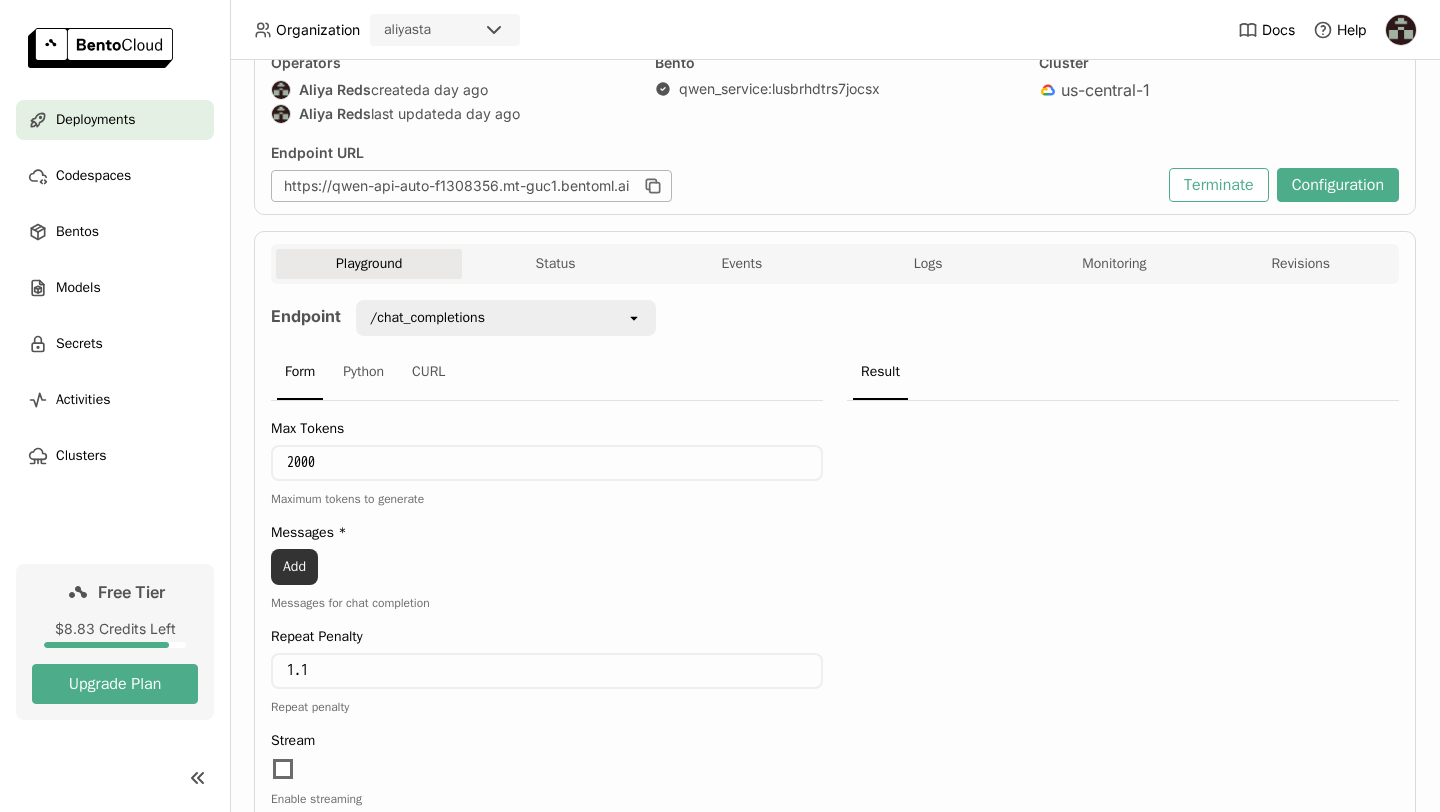 click on "Add" at bounding box center [294, 567] 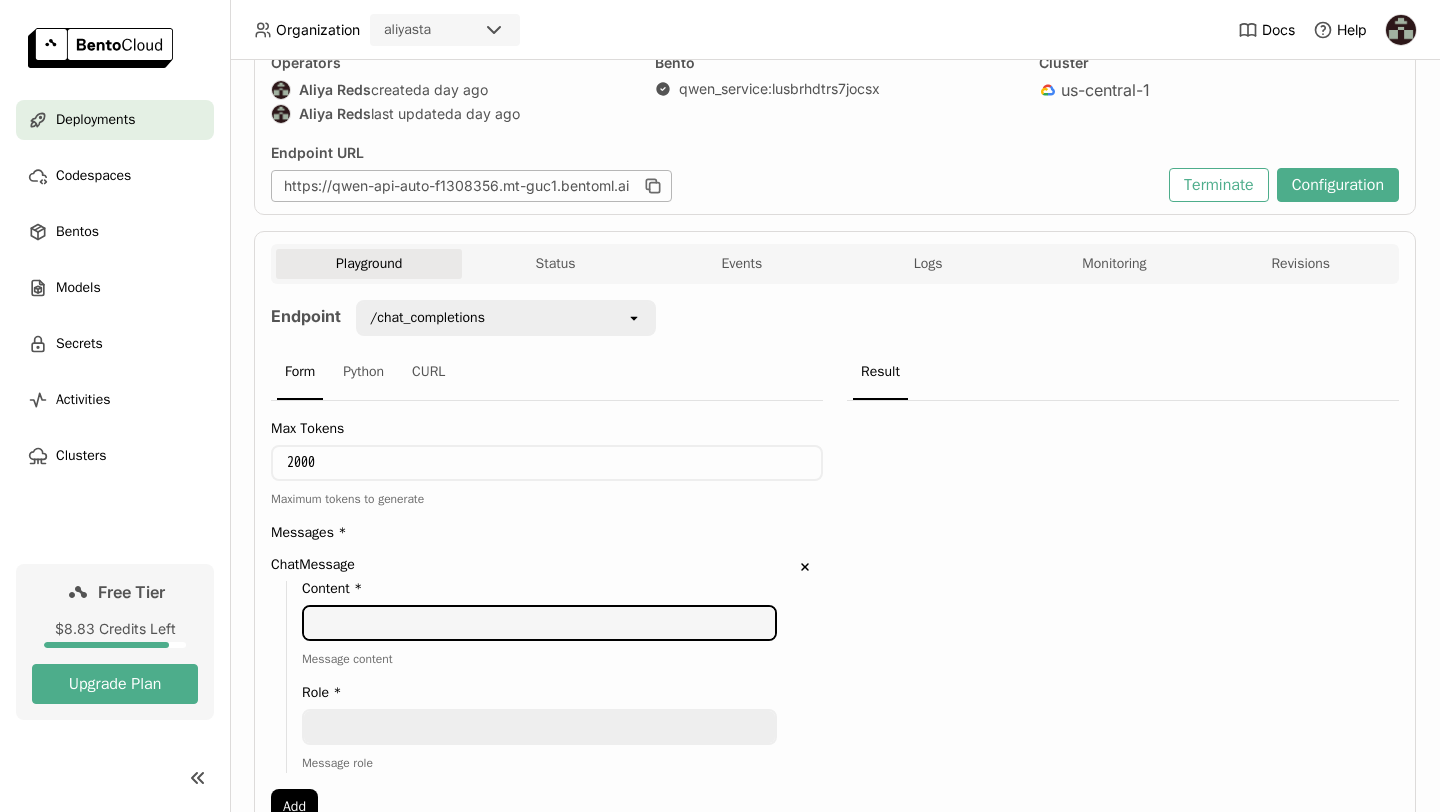 click at bounding box center [539, 623] 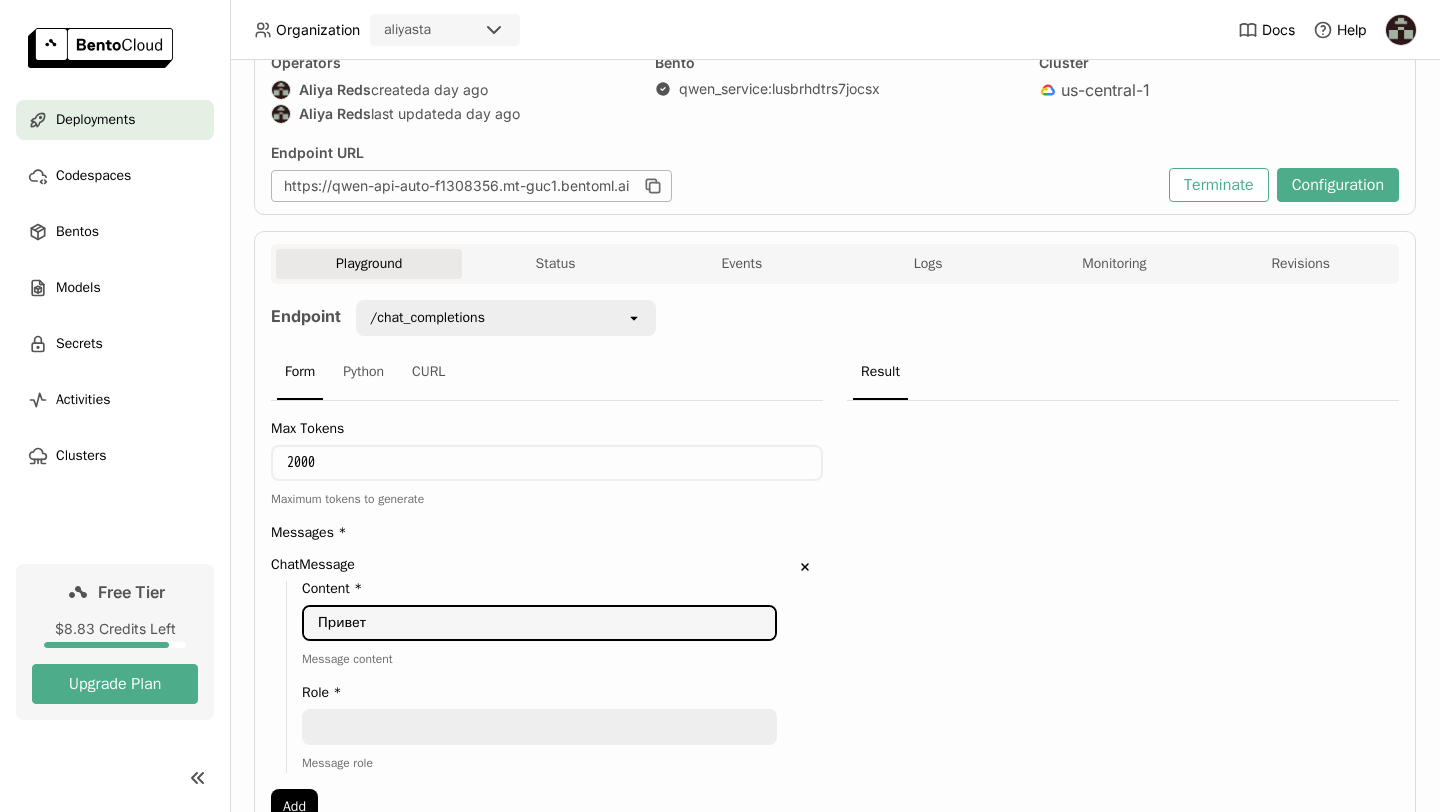 type on "Привет" 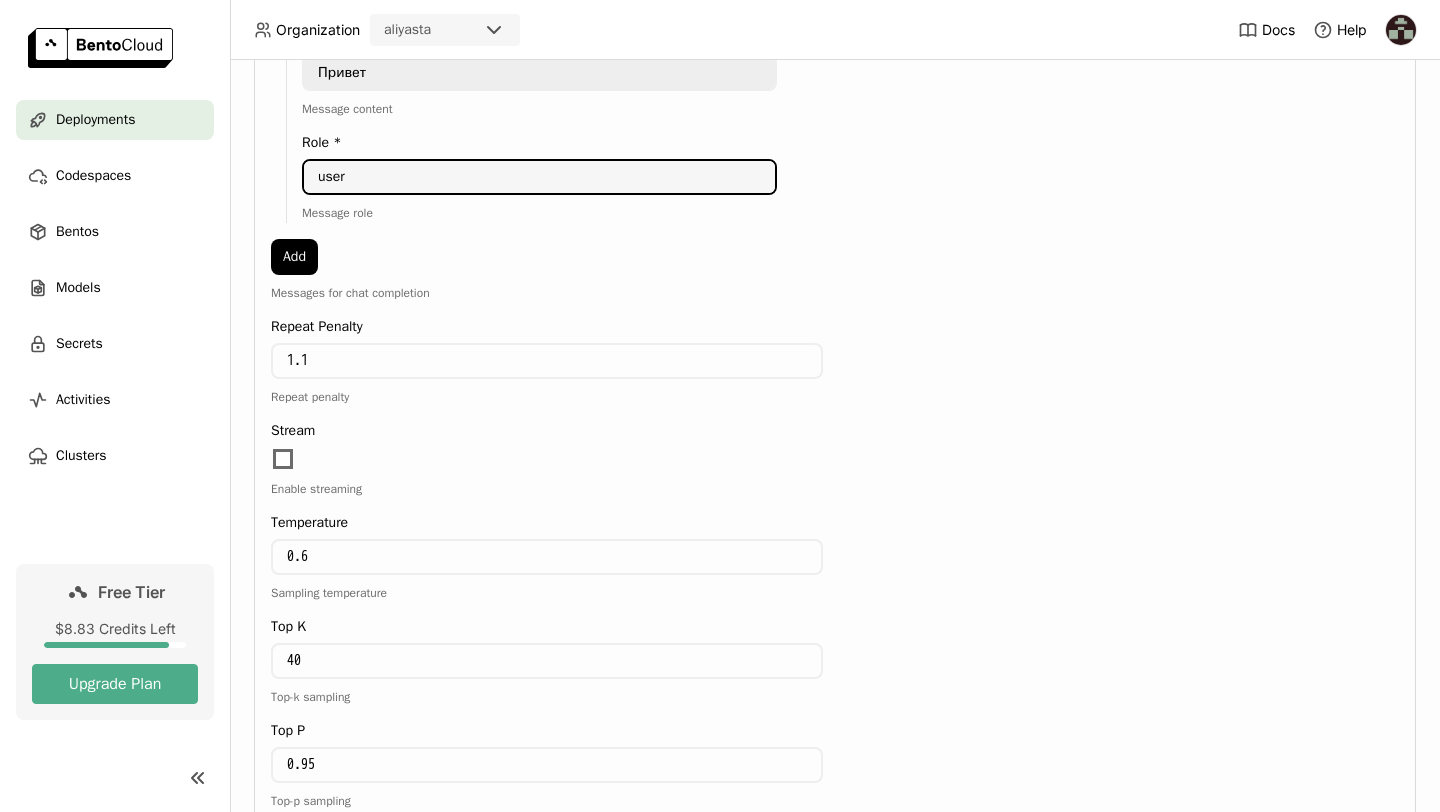 scroll, scrollTop: 885, scrollLeft: 0, axis: vertical 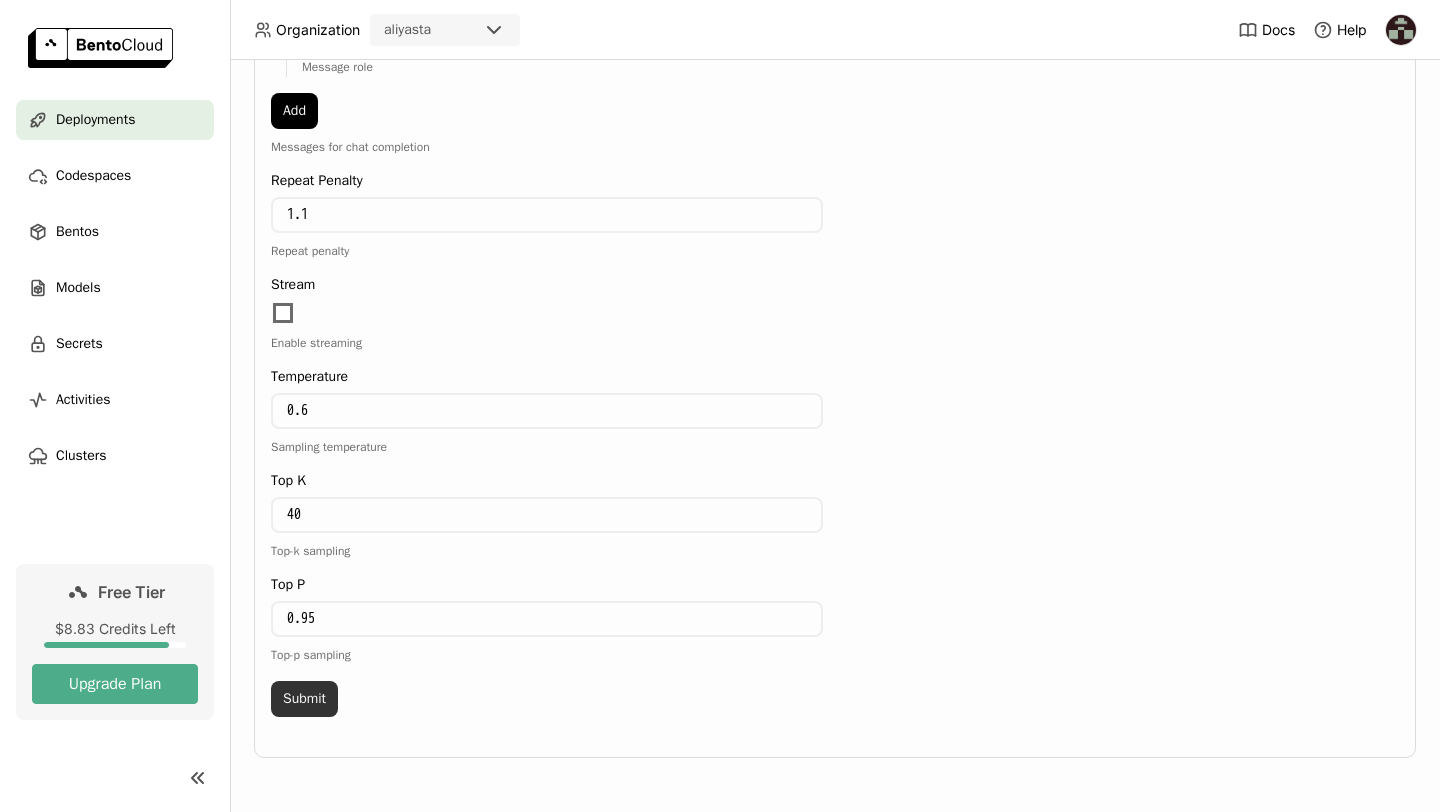 type on "user" 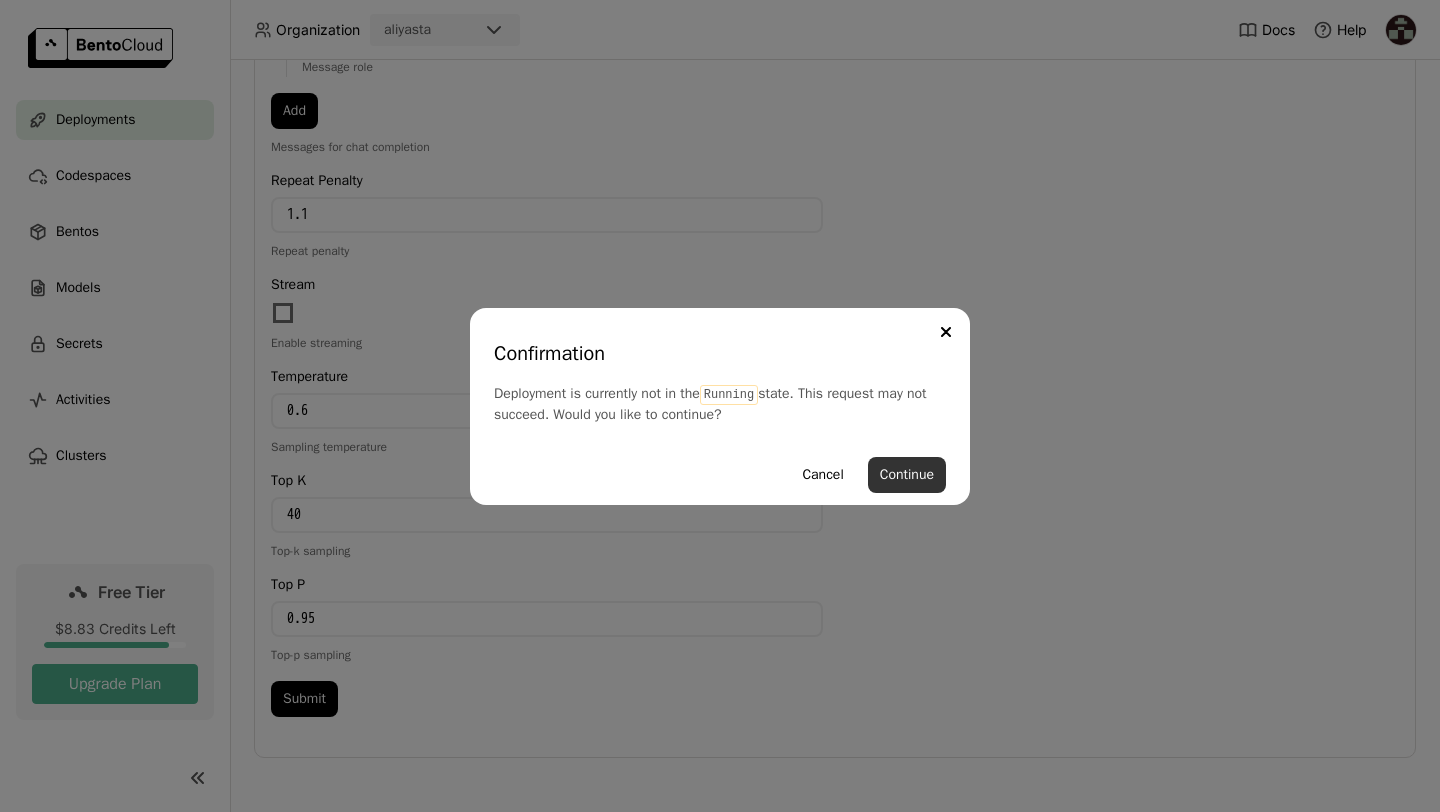 click on "Continue" at bounding box center [907, 475] 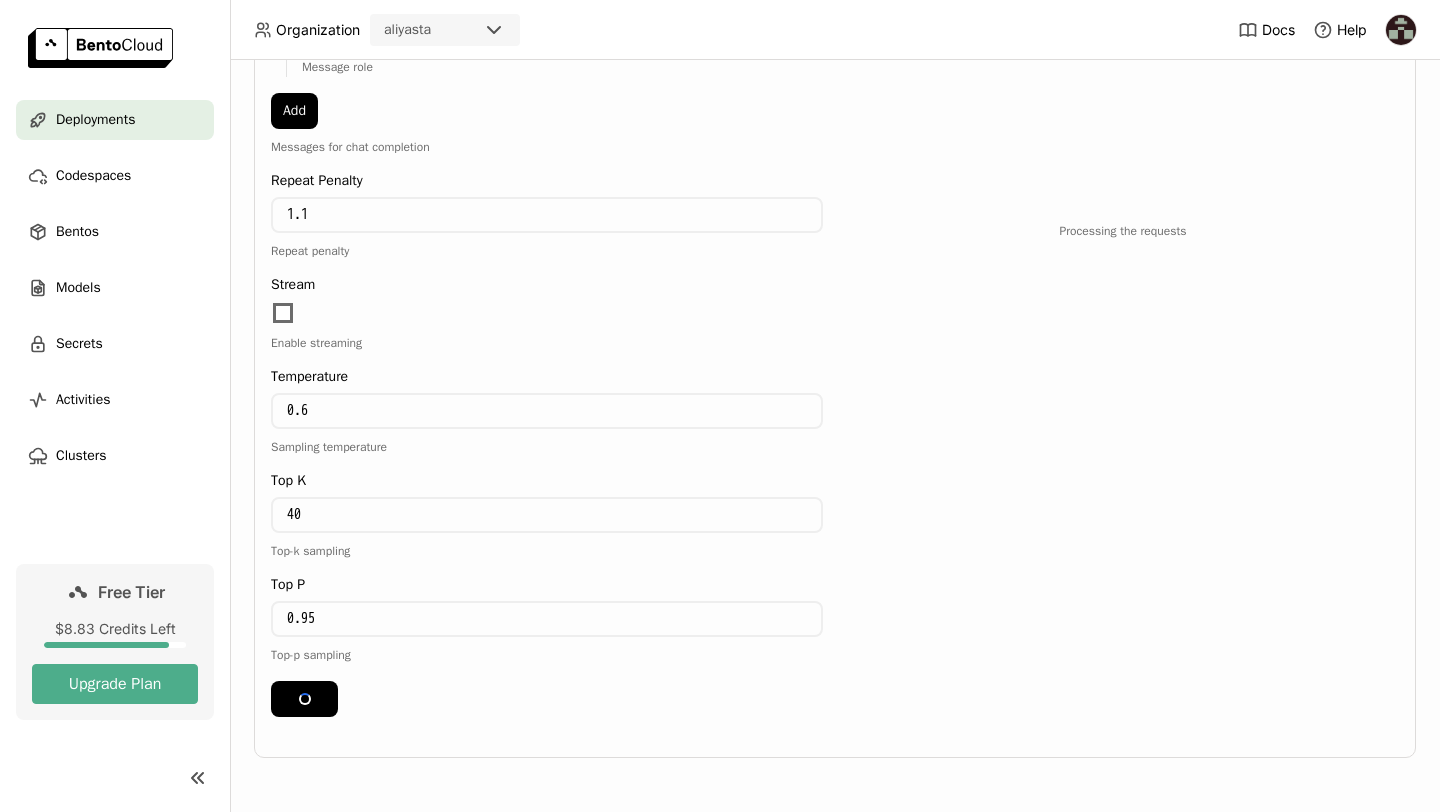 scroll, scrollTop: 0, scrollLeft: 0, axis: both 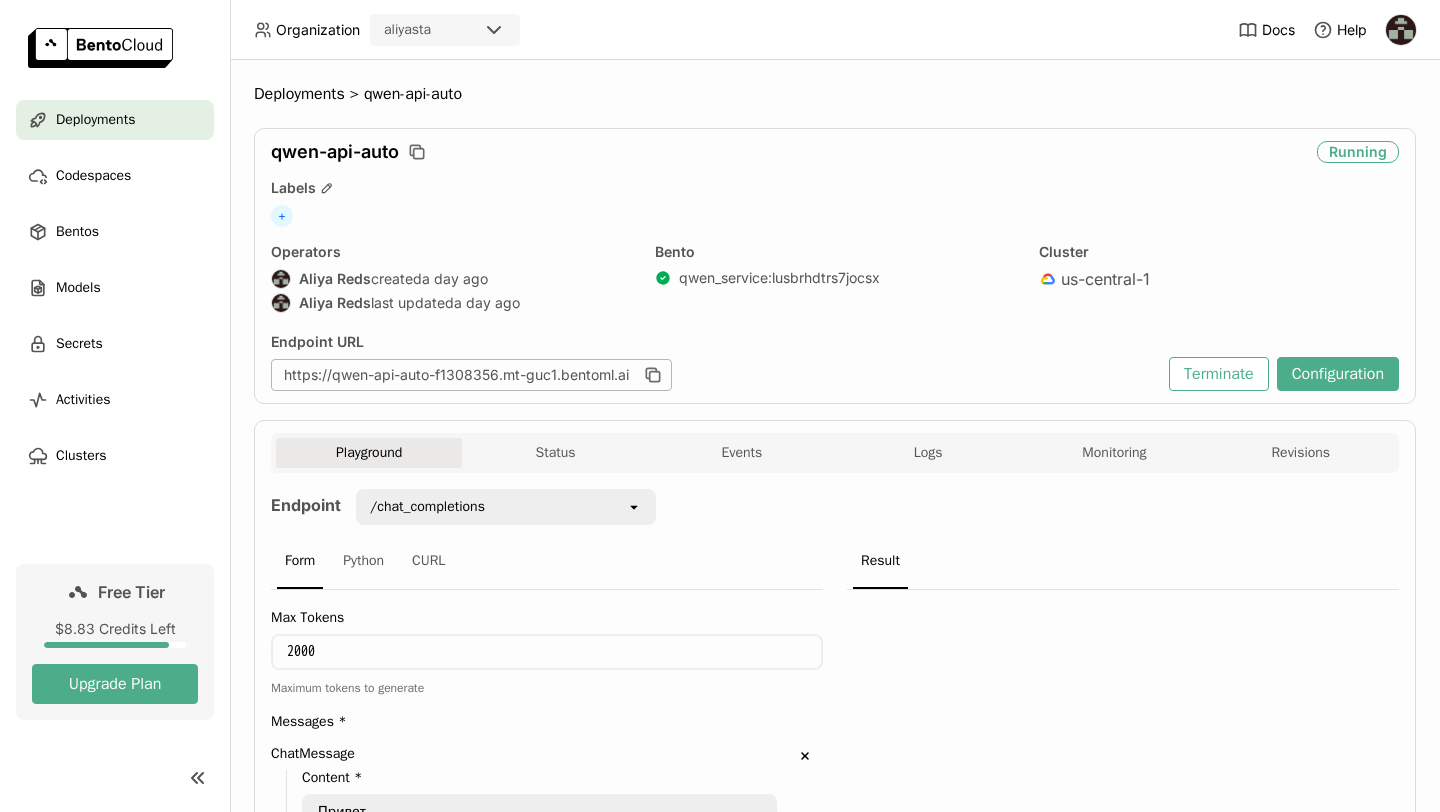 type 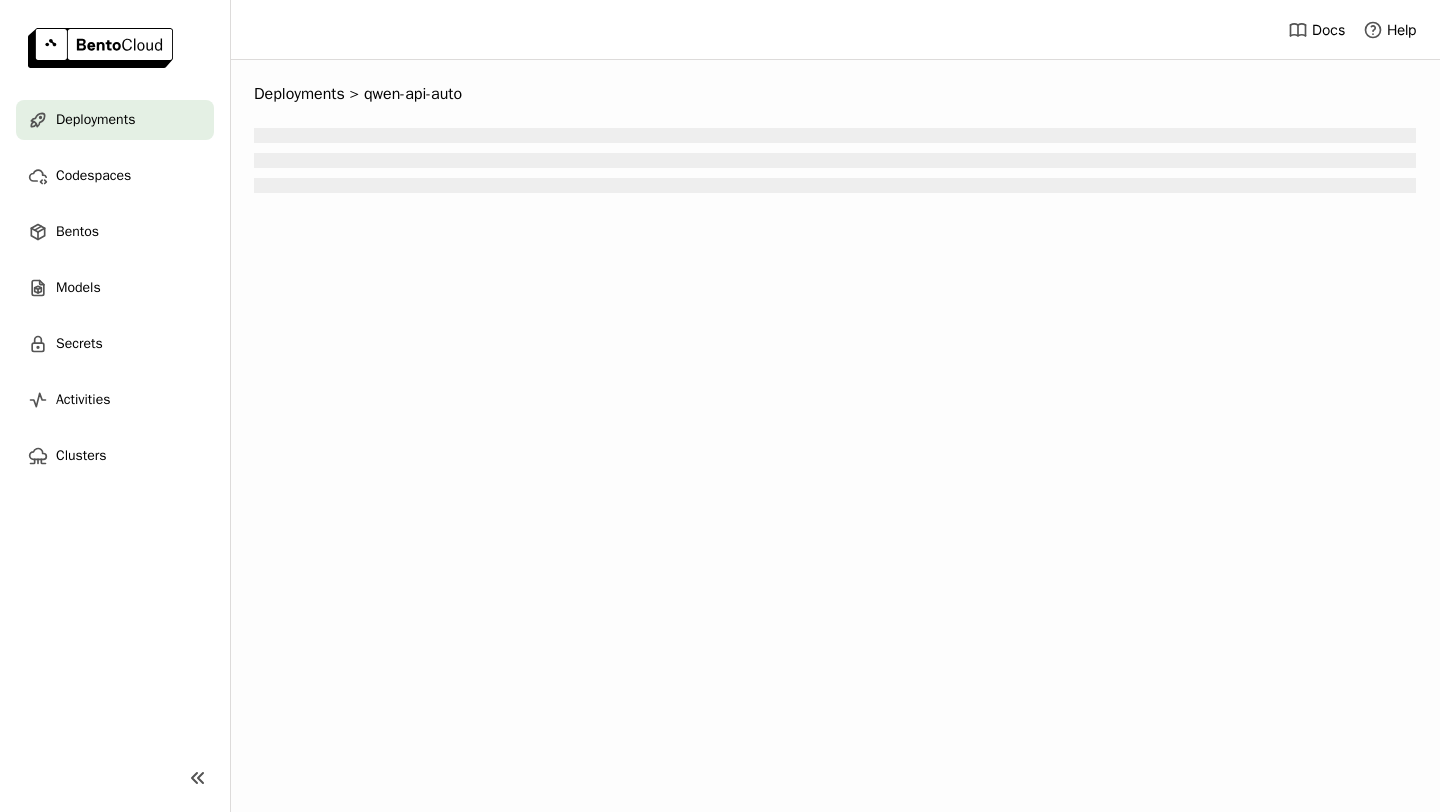 scroll, scrollTop: 0, scrollLeft: 0, axis: both 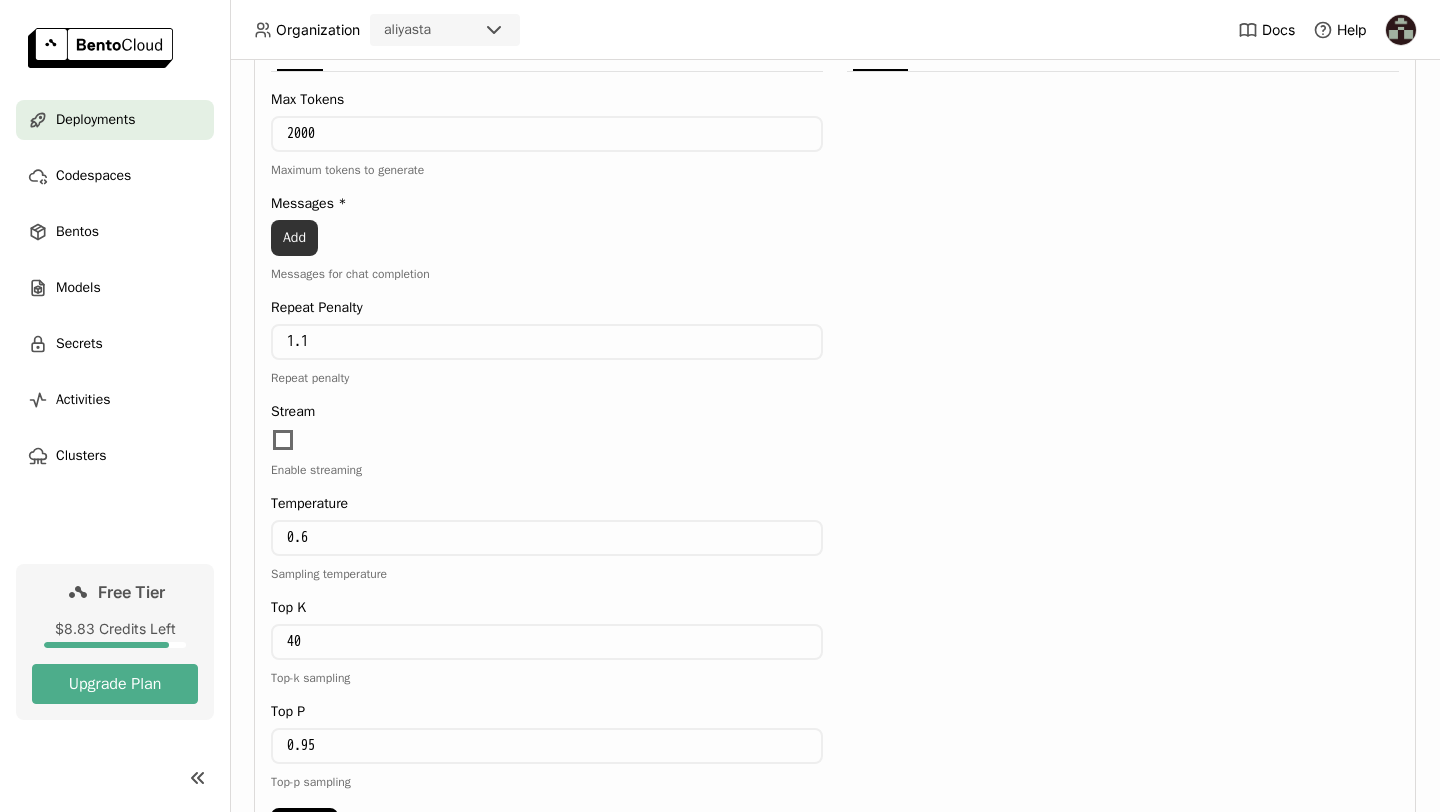 click on "Add" at bounding box center [294, 238] 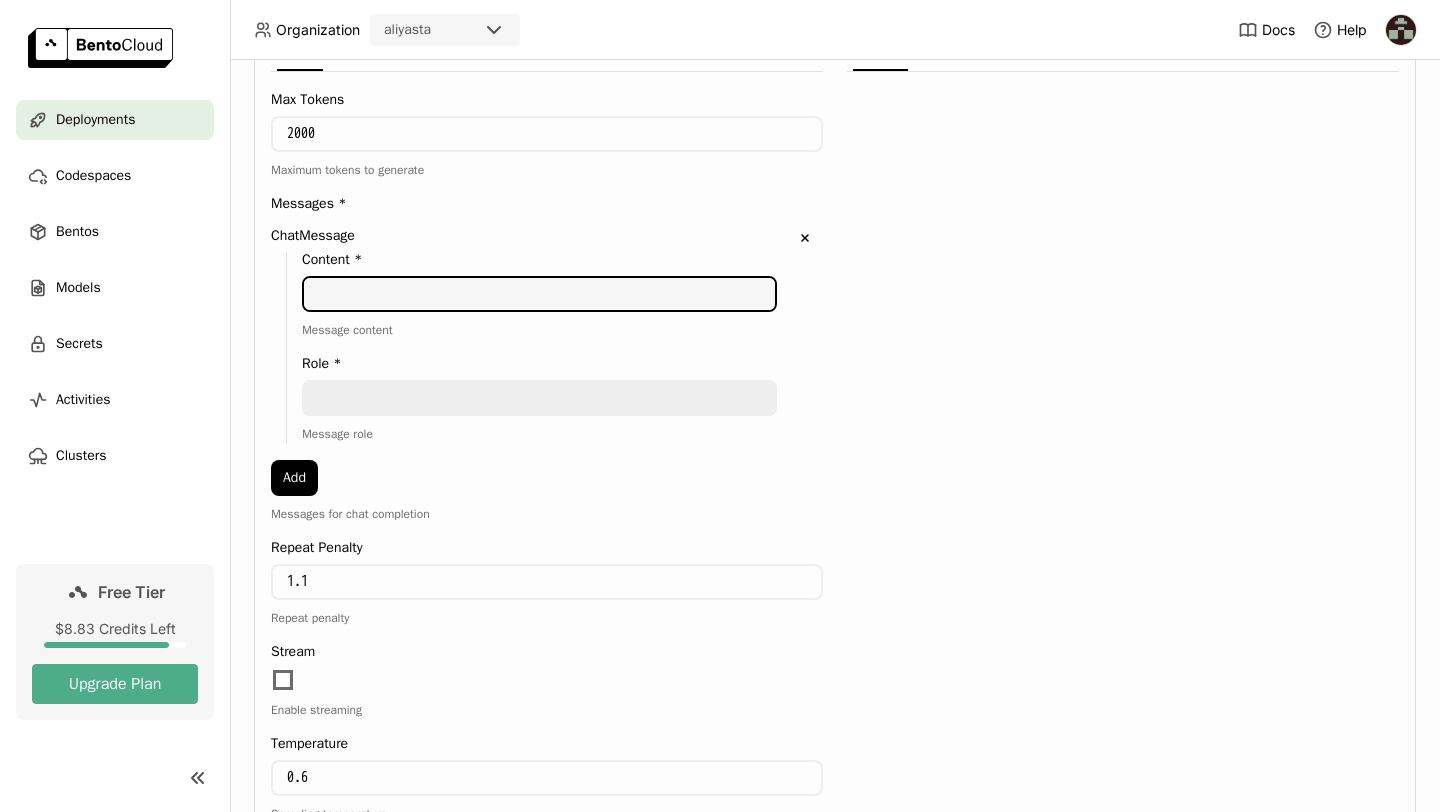 click at bounding box center (539, 294) 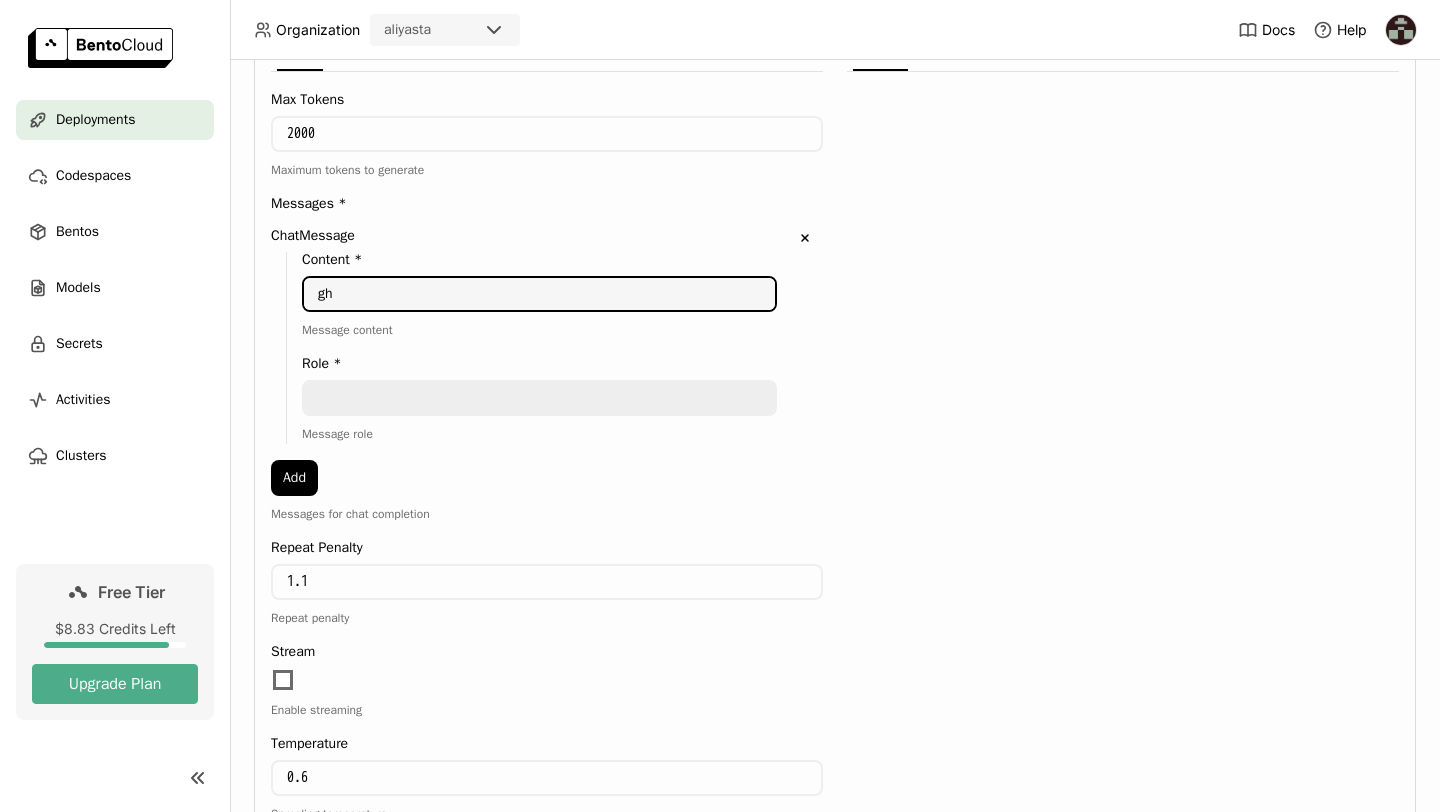 type on "g" 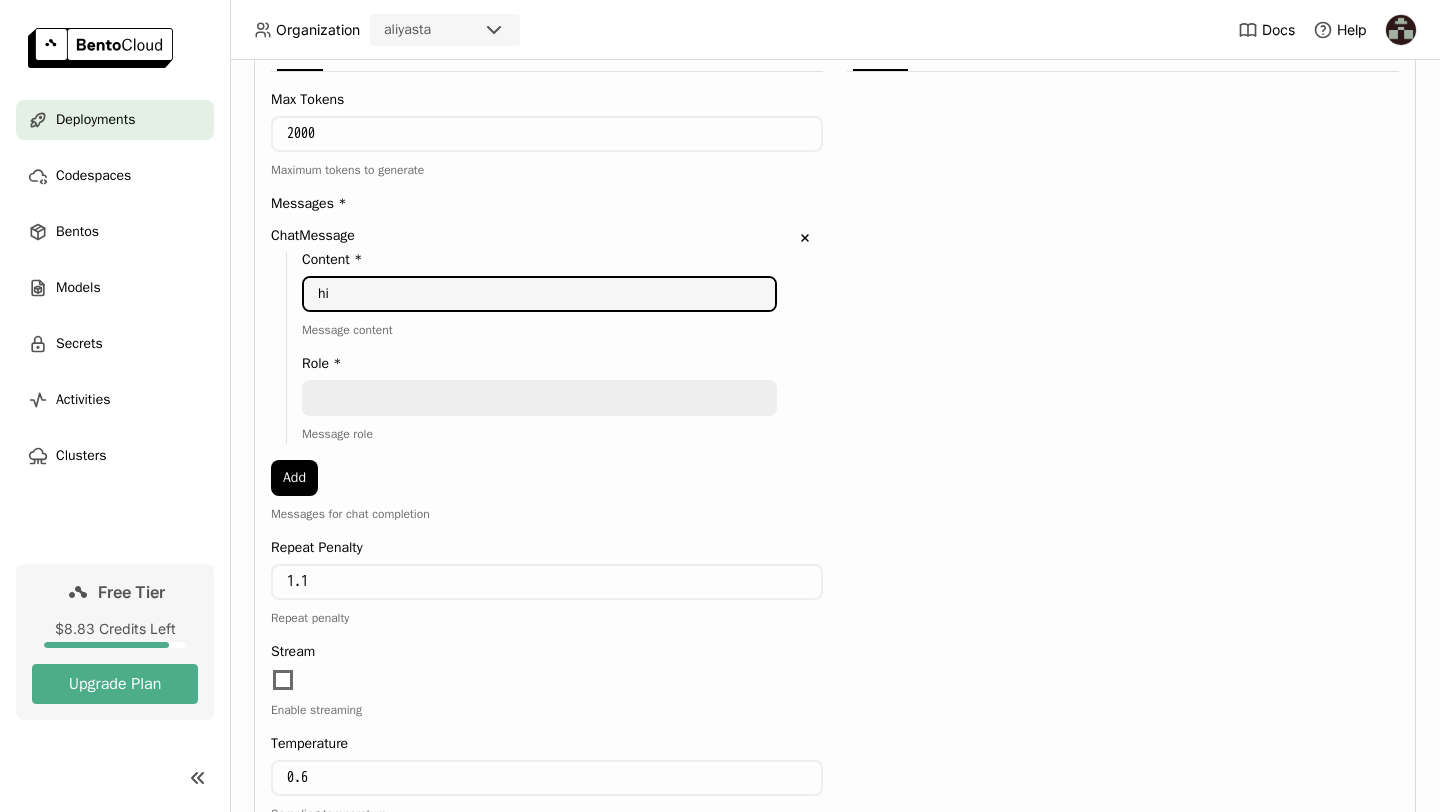 type on "hi" 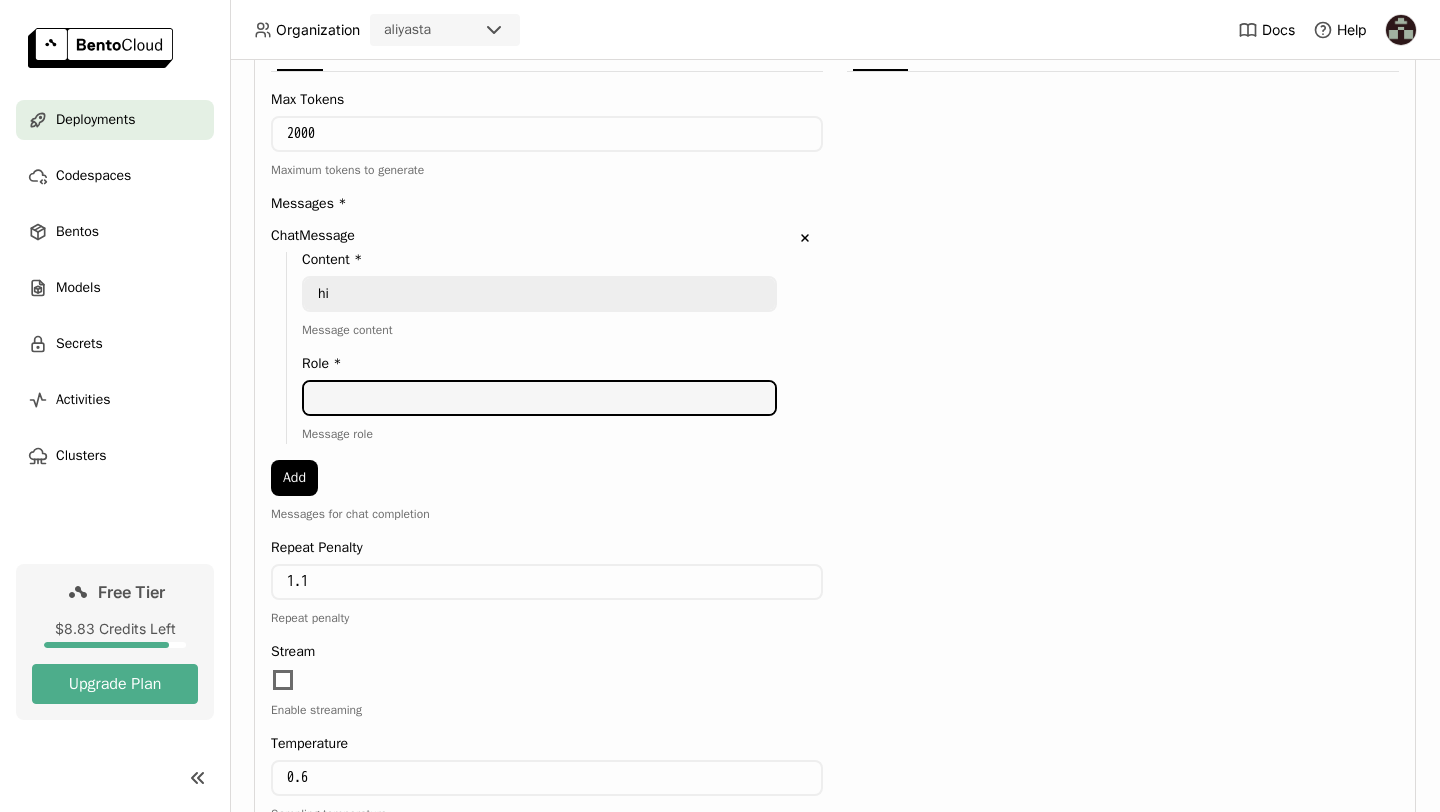 click at bounding box center (539, 398) 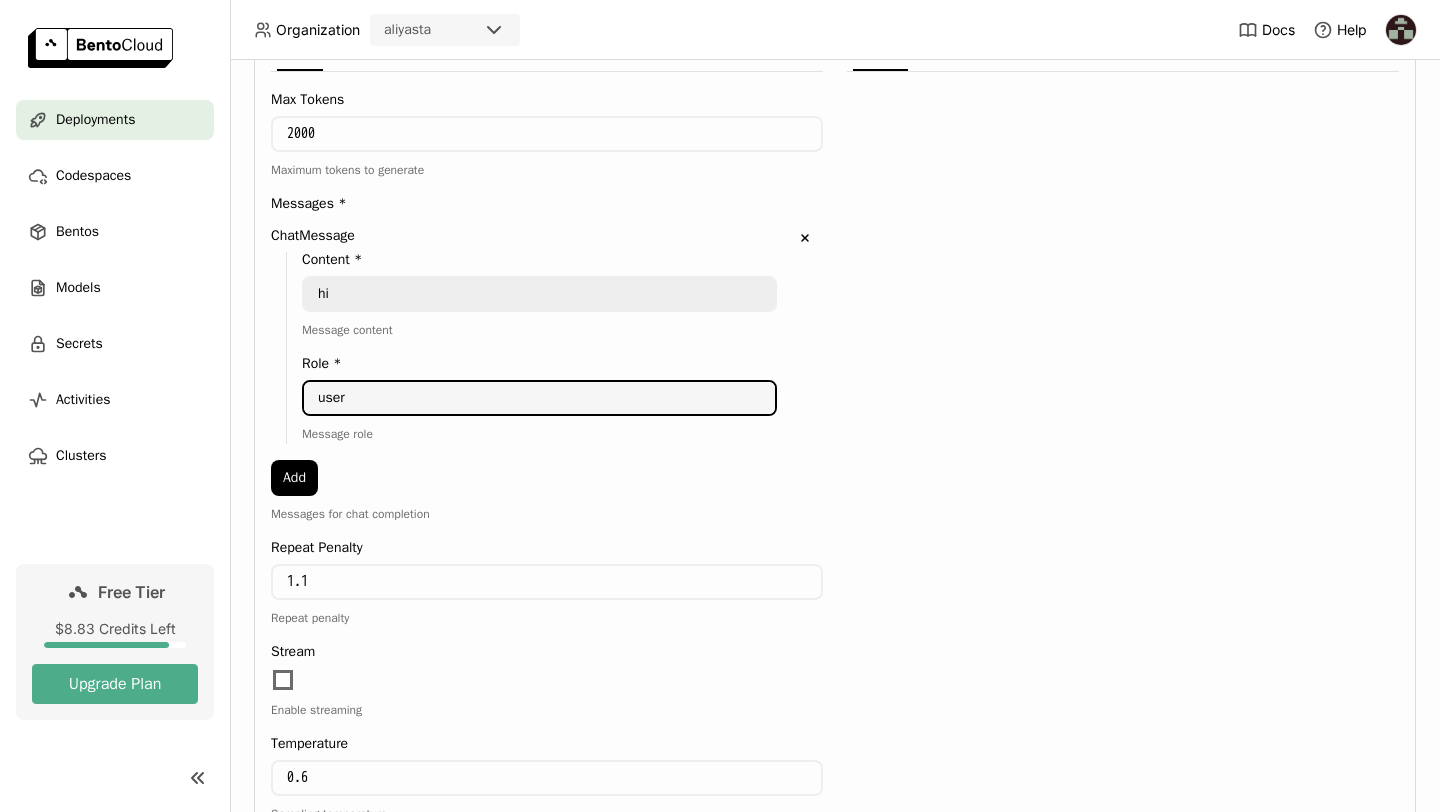 scroll, scrollTop: 885, scrollLeft: 0, axis: vertical 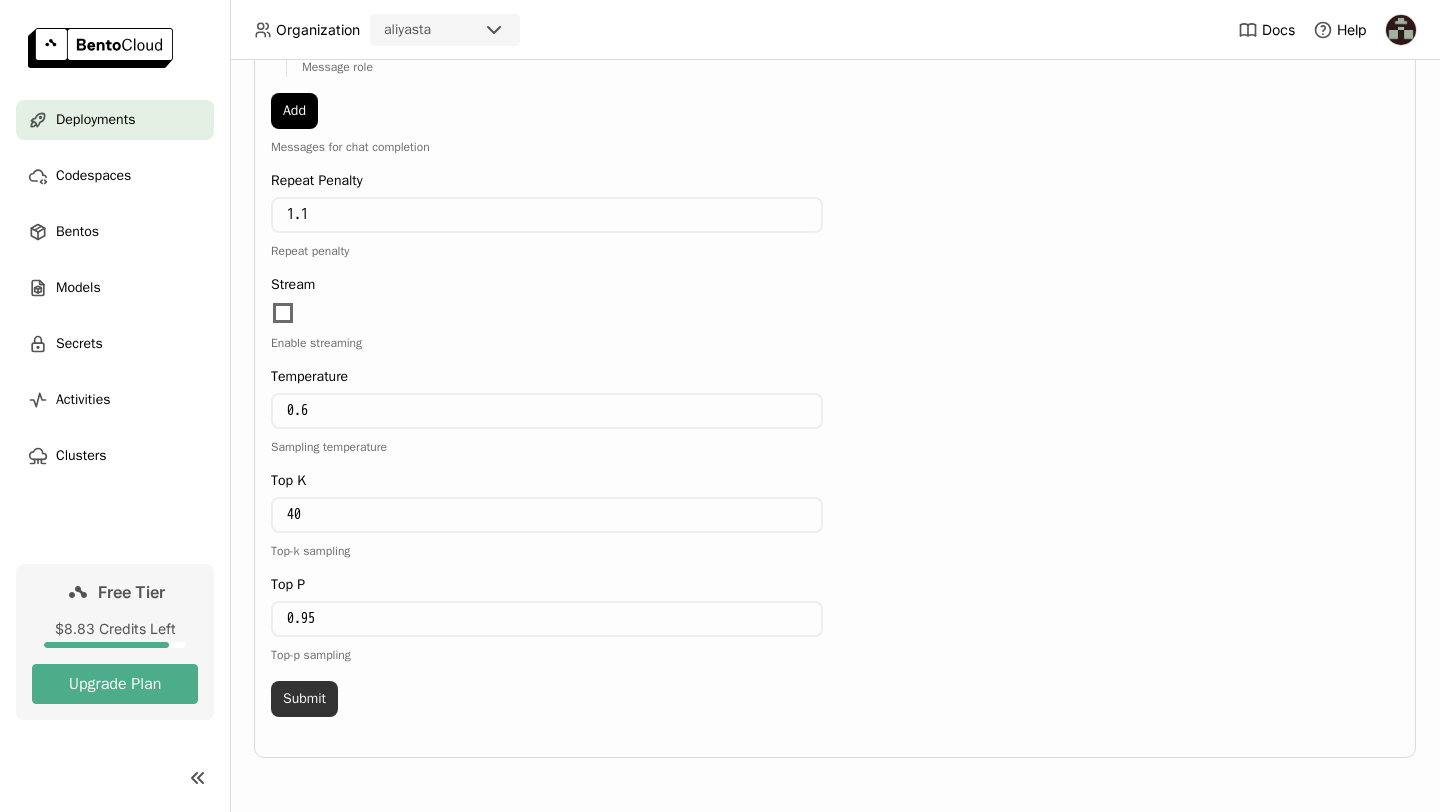 type on "user" 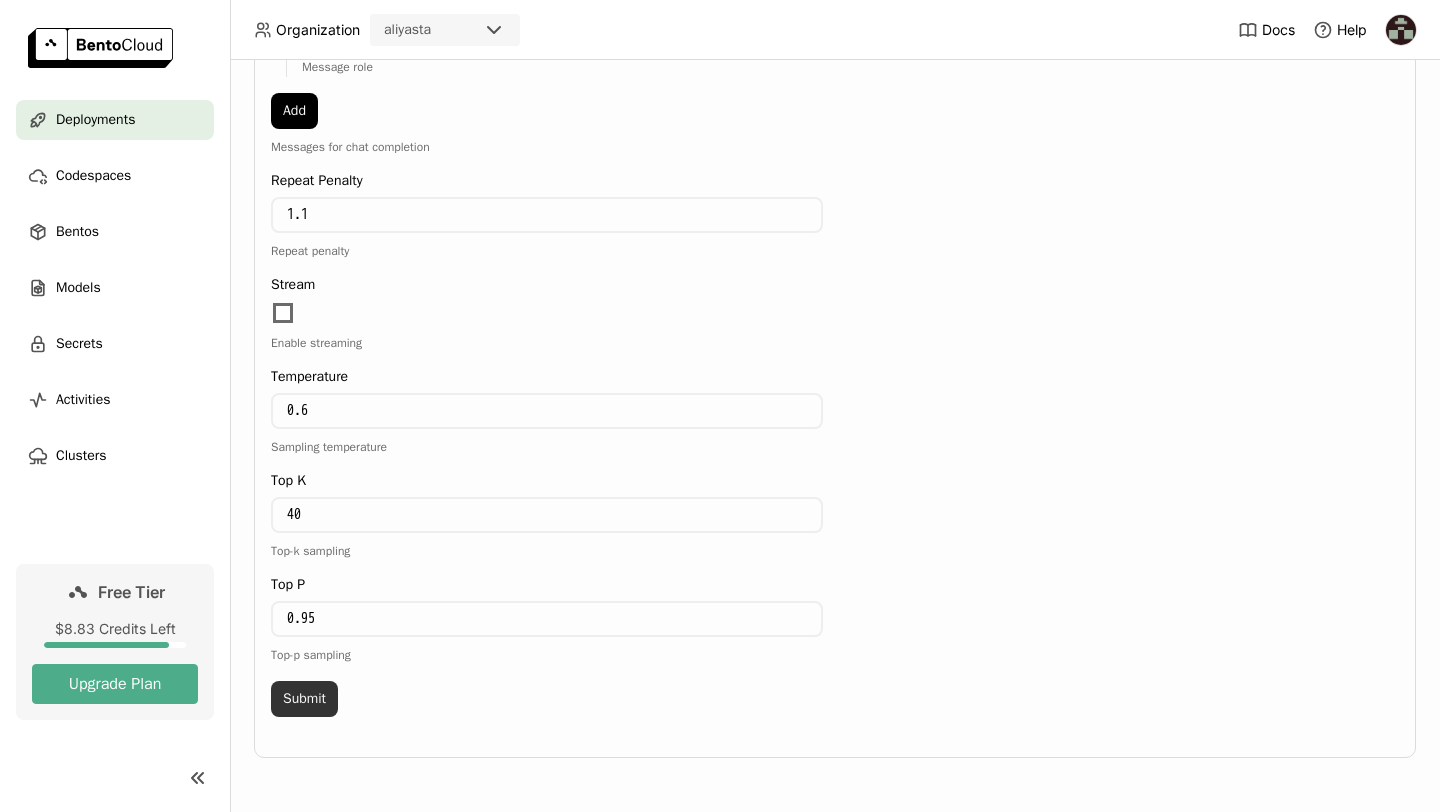 click on "Submit" at bounding box center [304, 699] 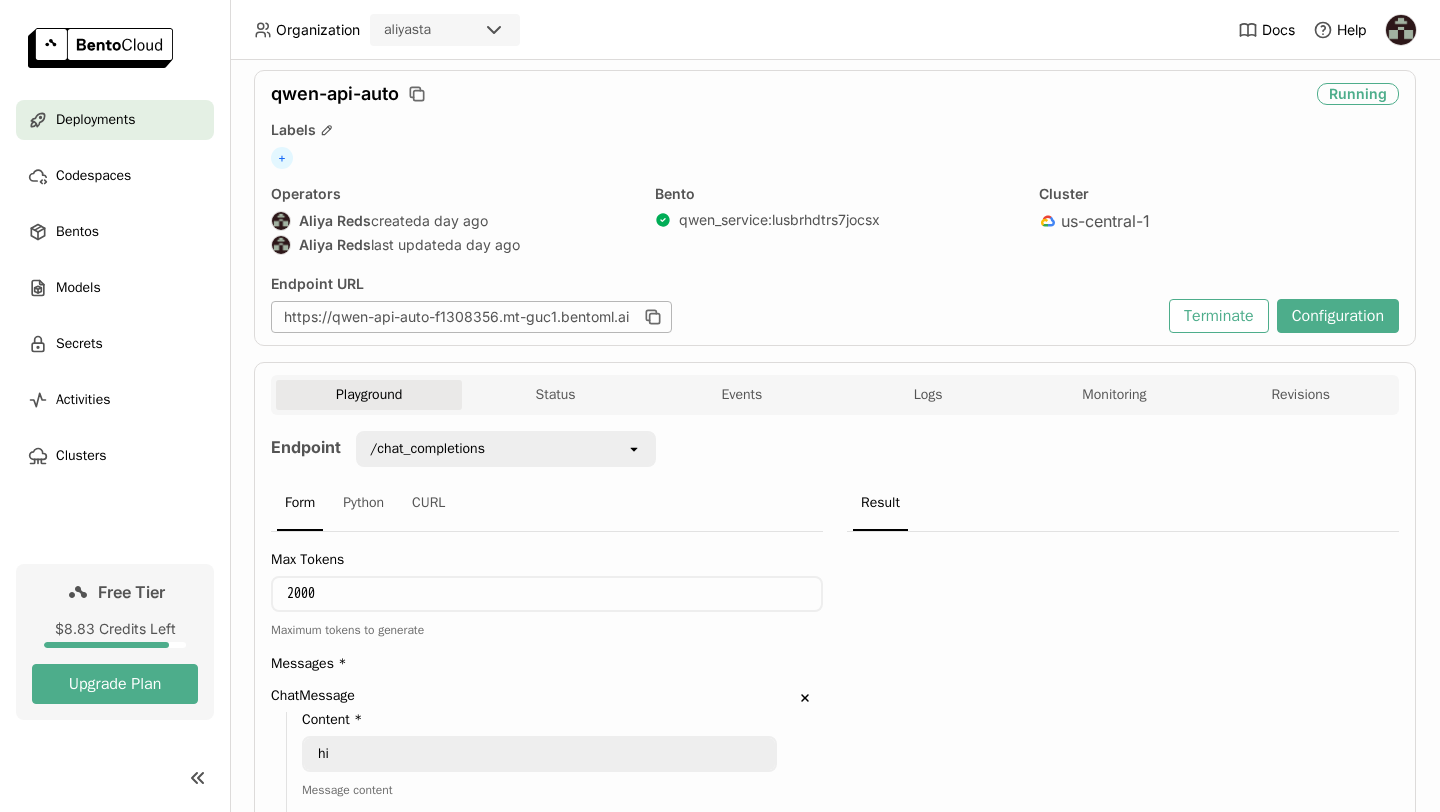 scroll, scrollTop: 0, scrollLeft: 0, axis: both 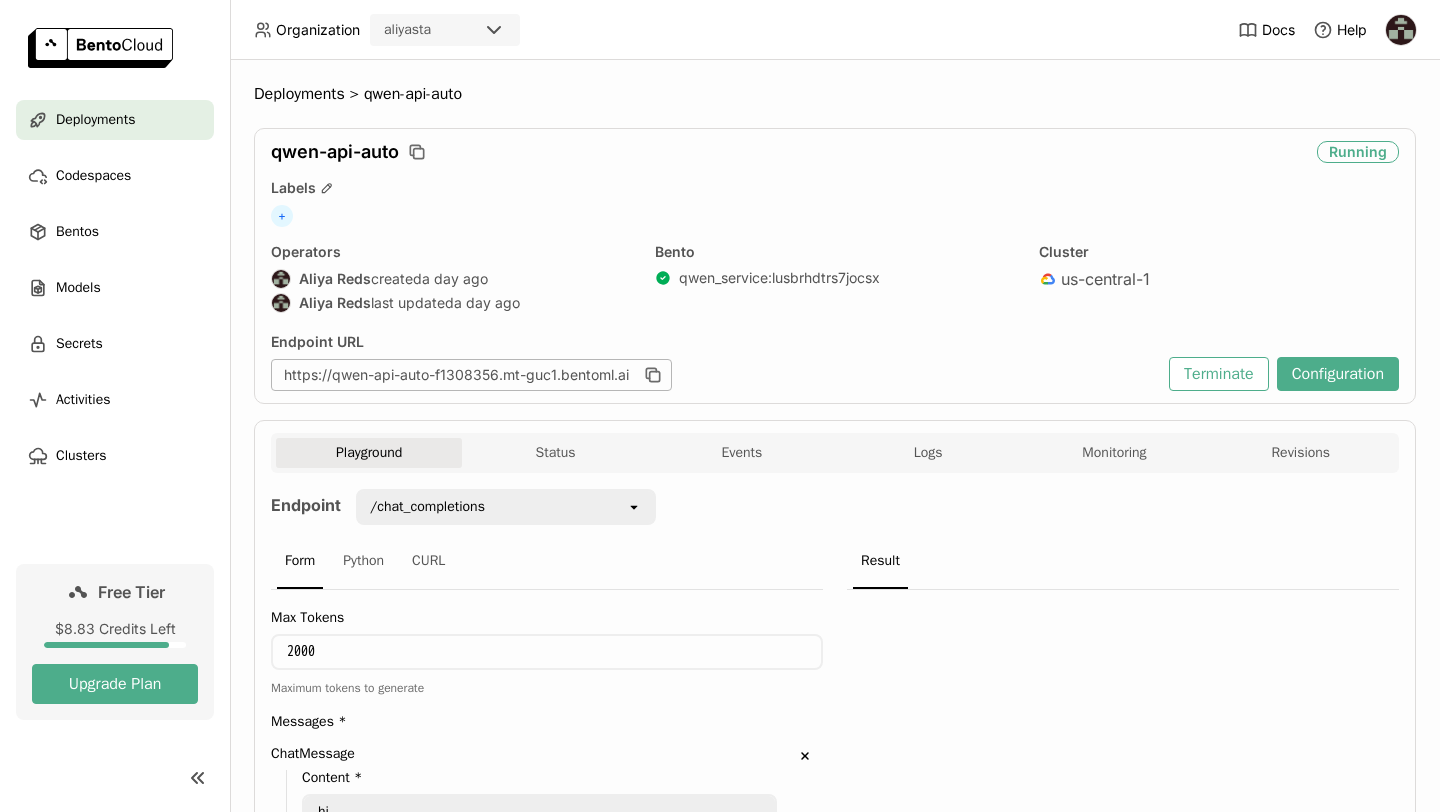 type 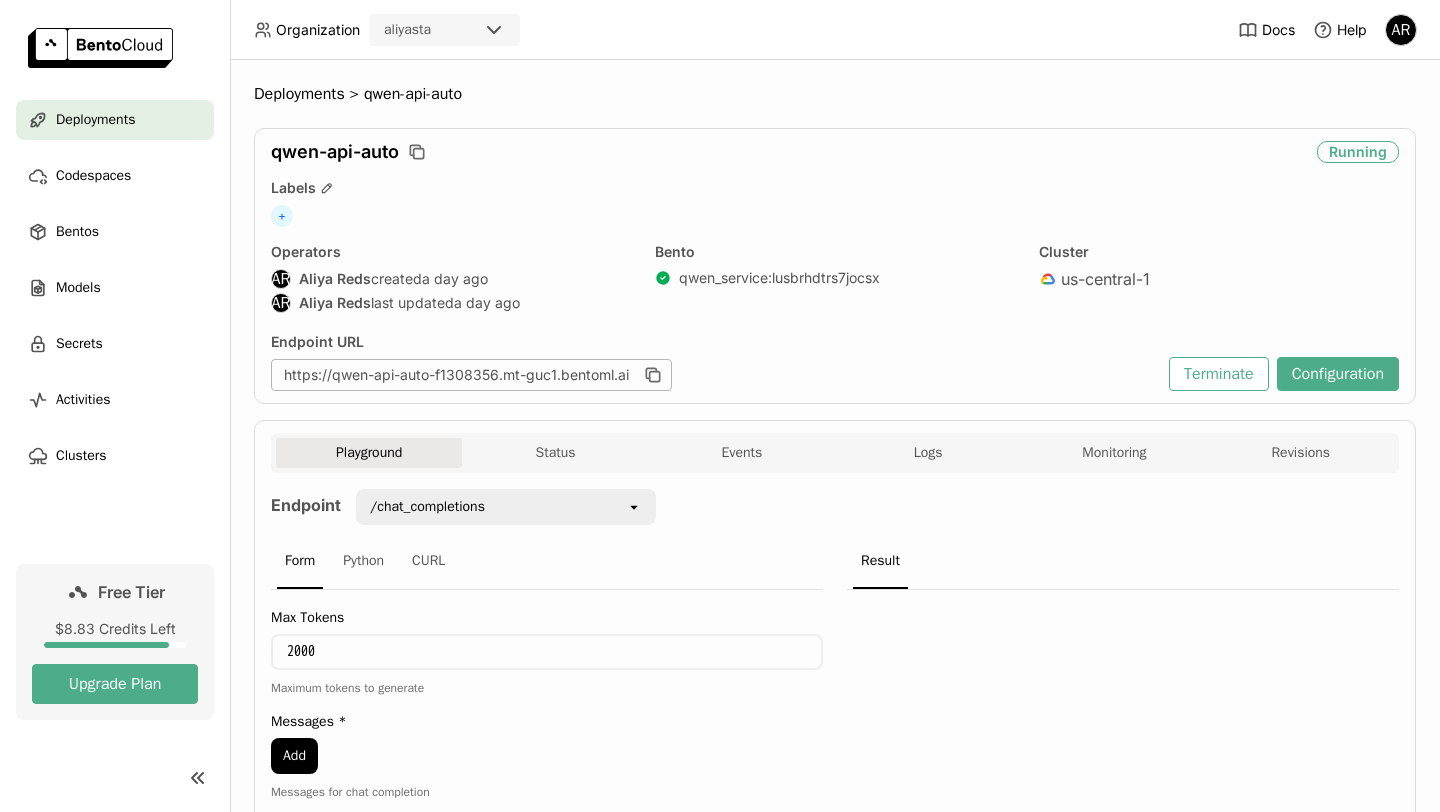 scroll, scrollTop: 0, scrollLeft: 0, axis: both 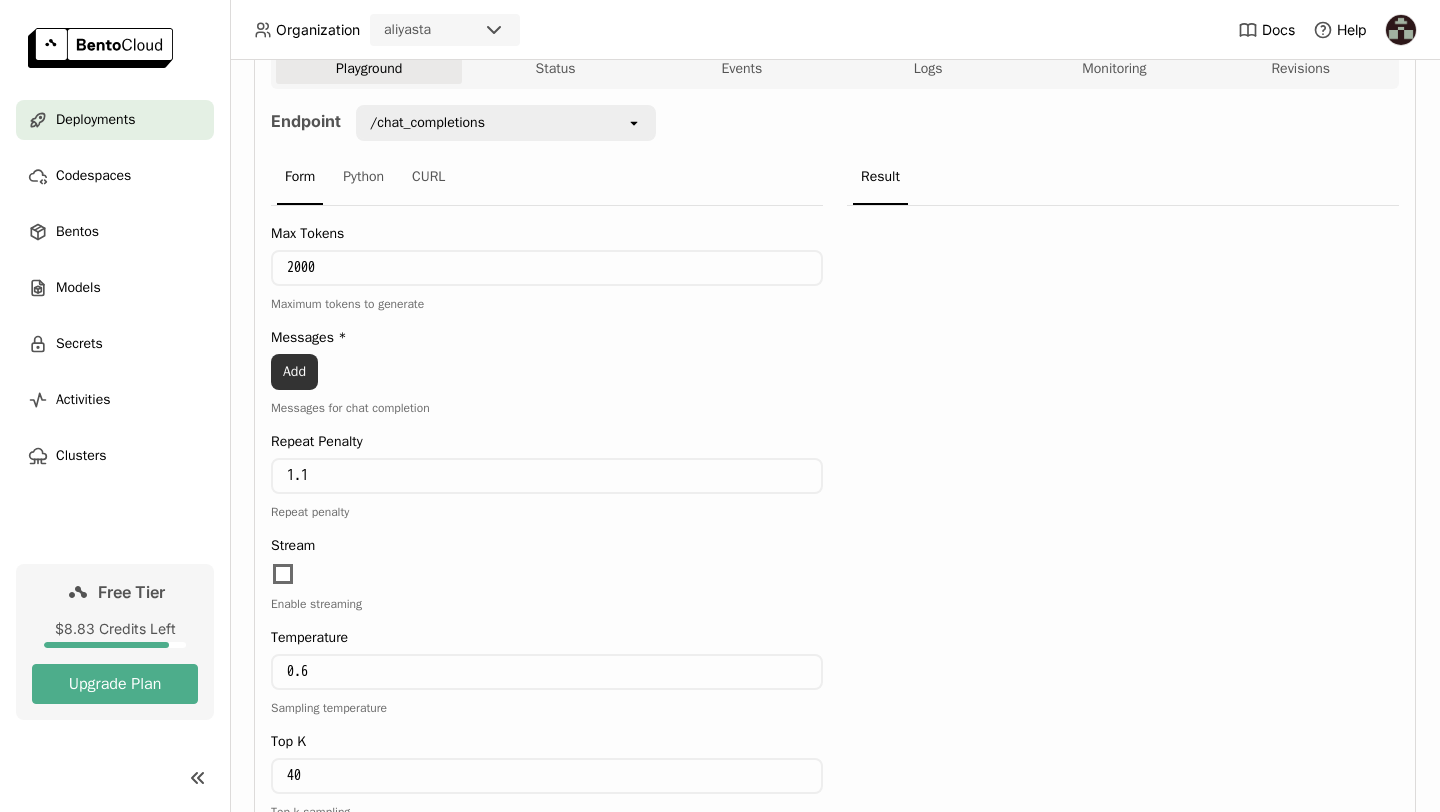 click on "Add" at bounding box center (294, 372) 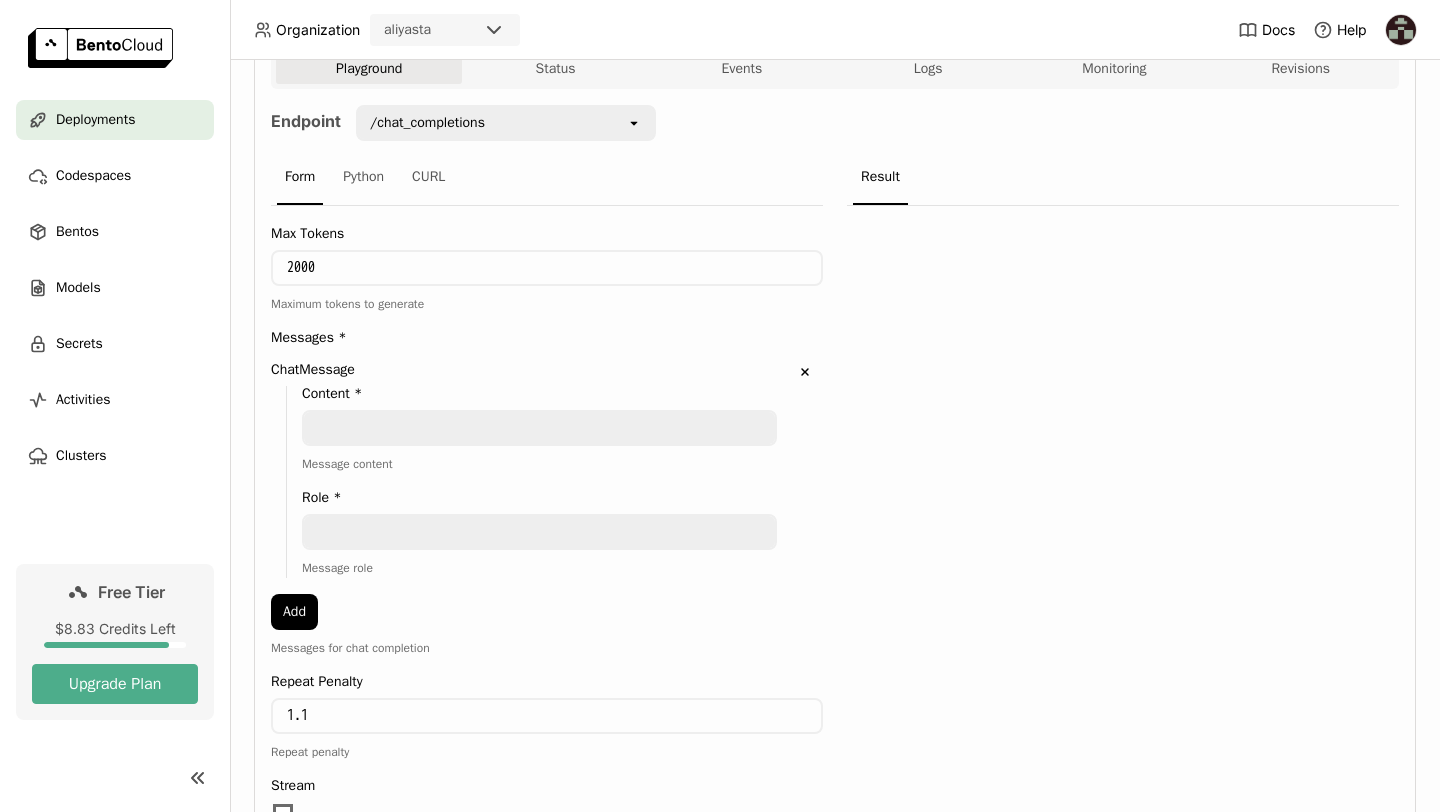 click at bounding box center (539, 428) 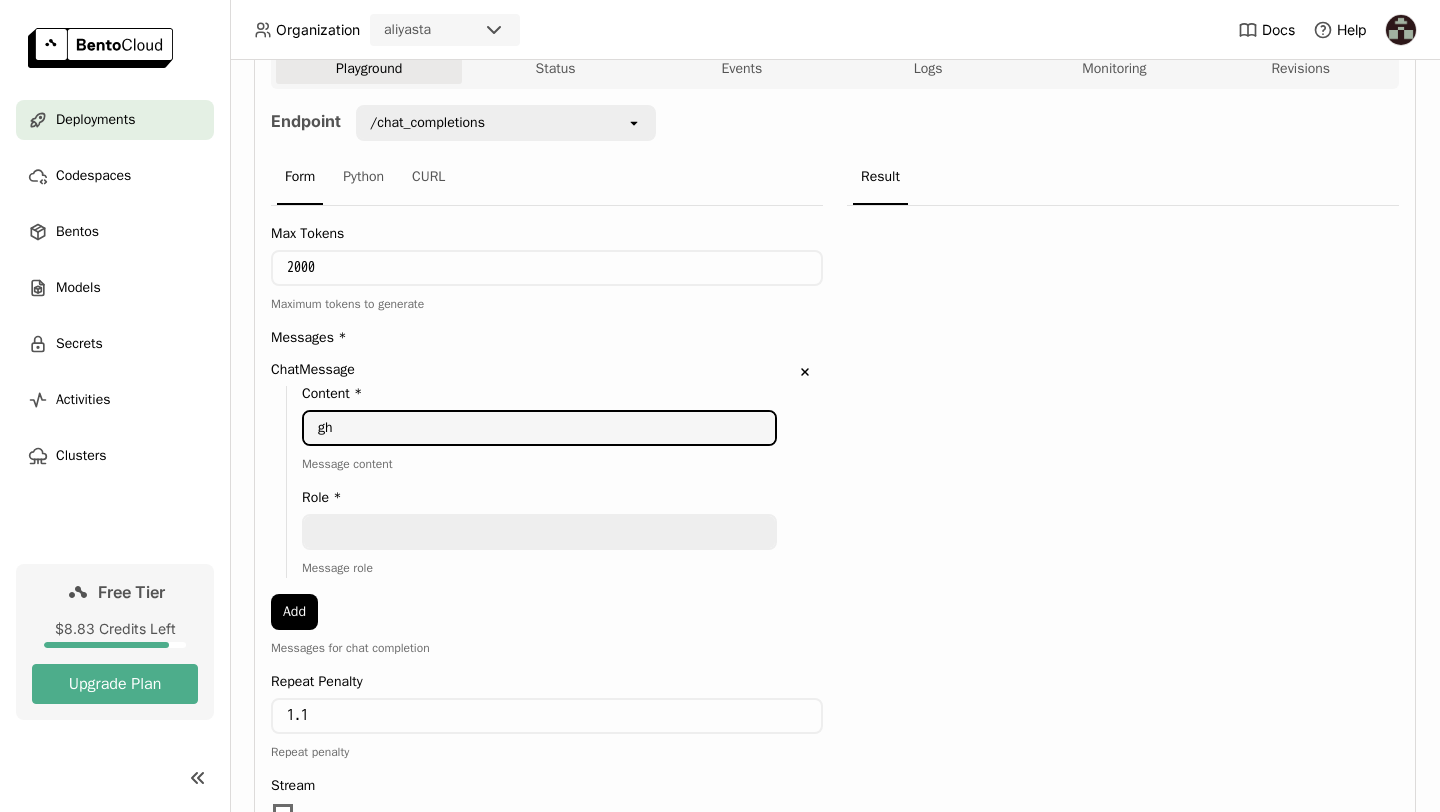 type on "g" 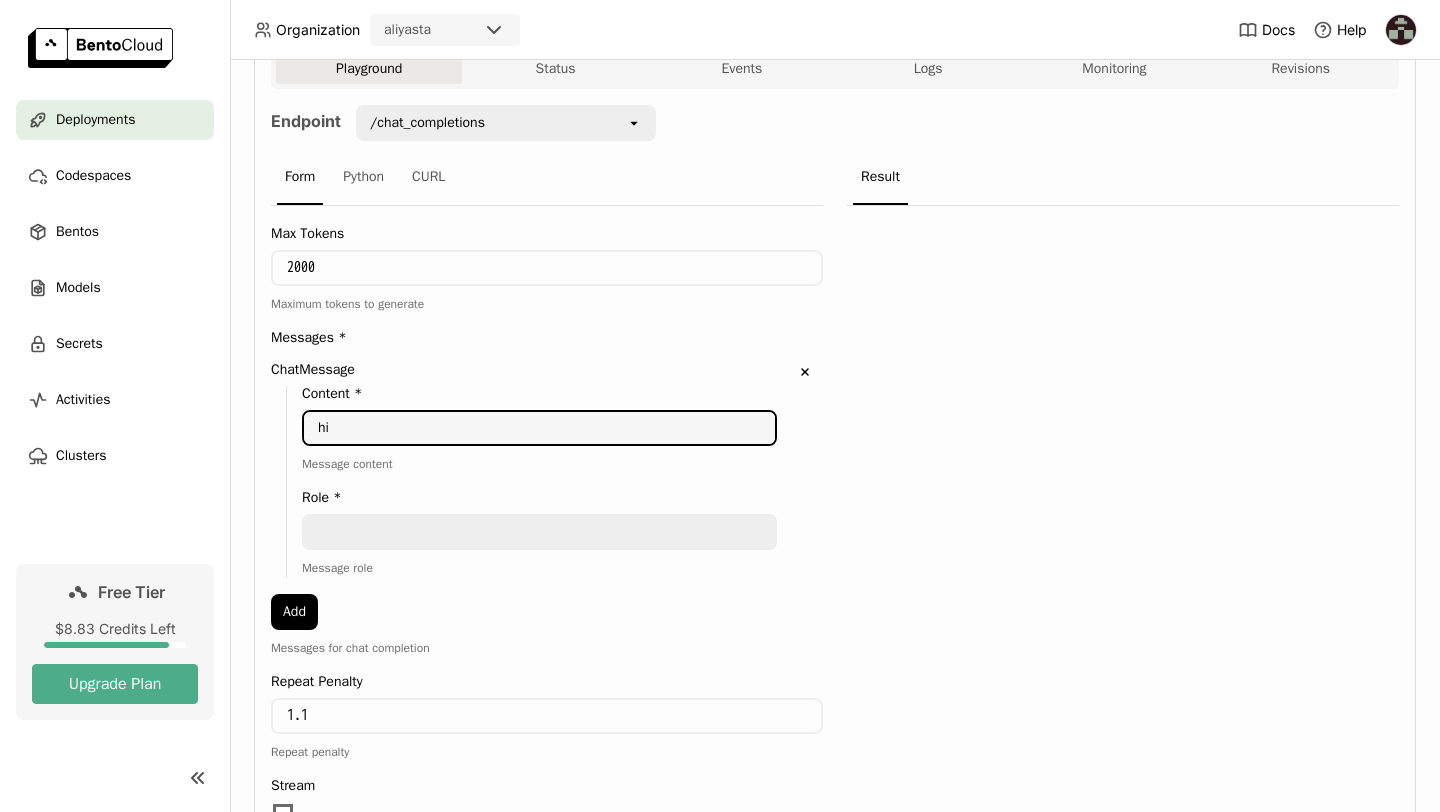 type on "hi" 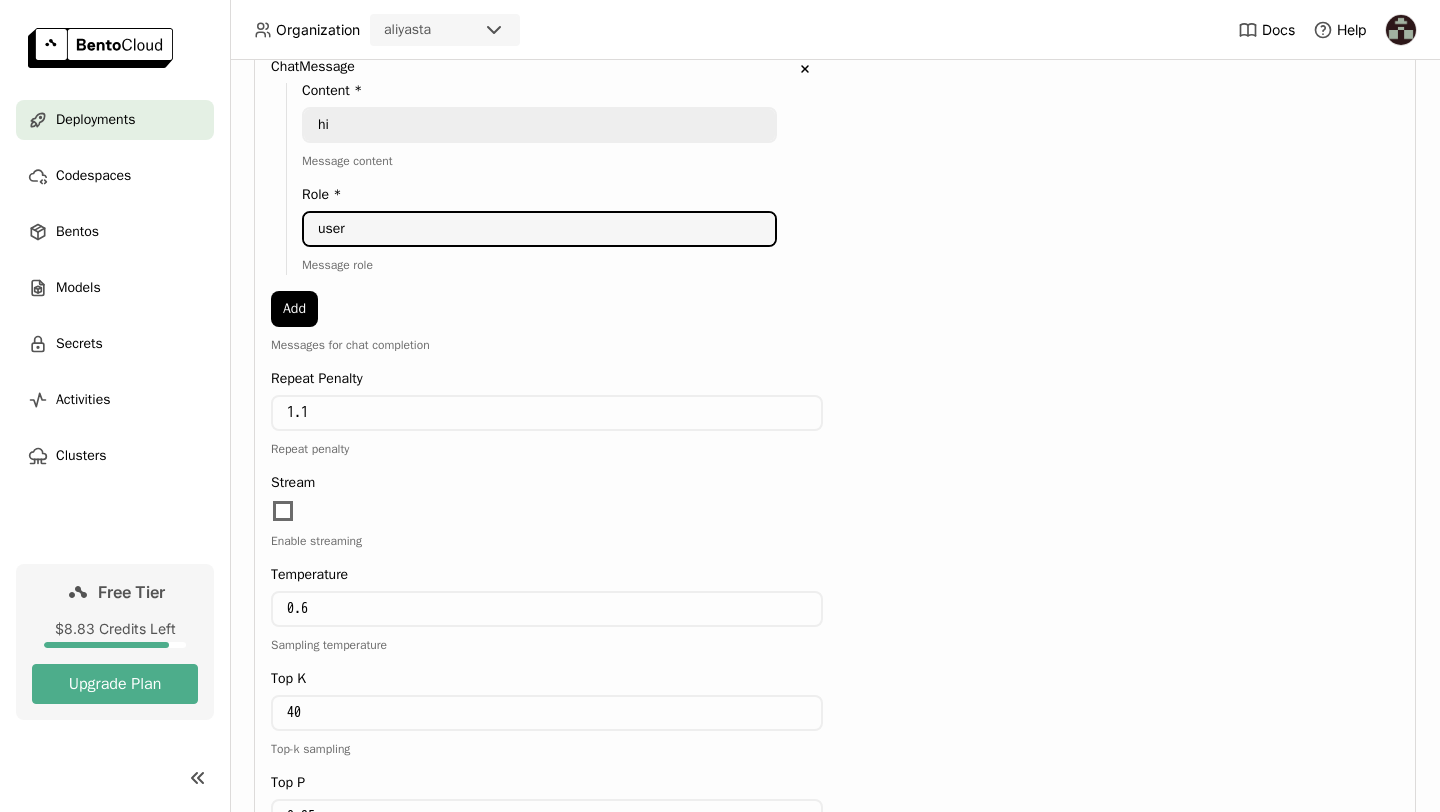 scroll, scrollTop: 885, scrollLeft: 0, axis: vertical 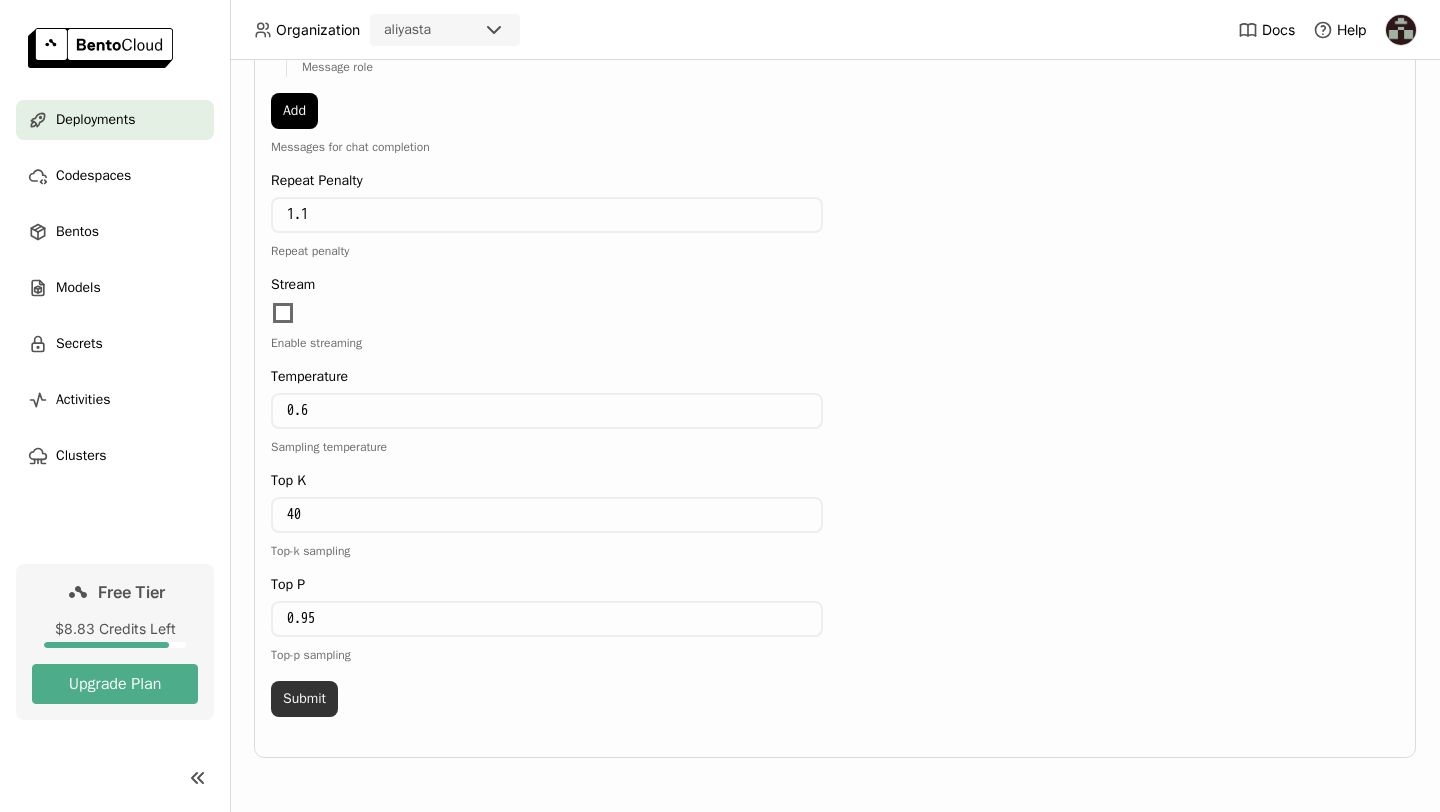 type on "user" 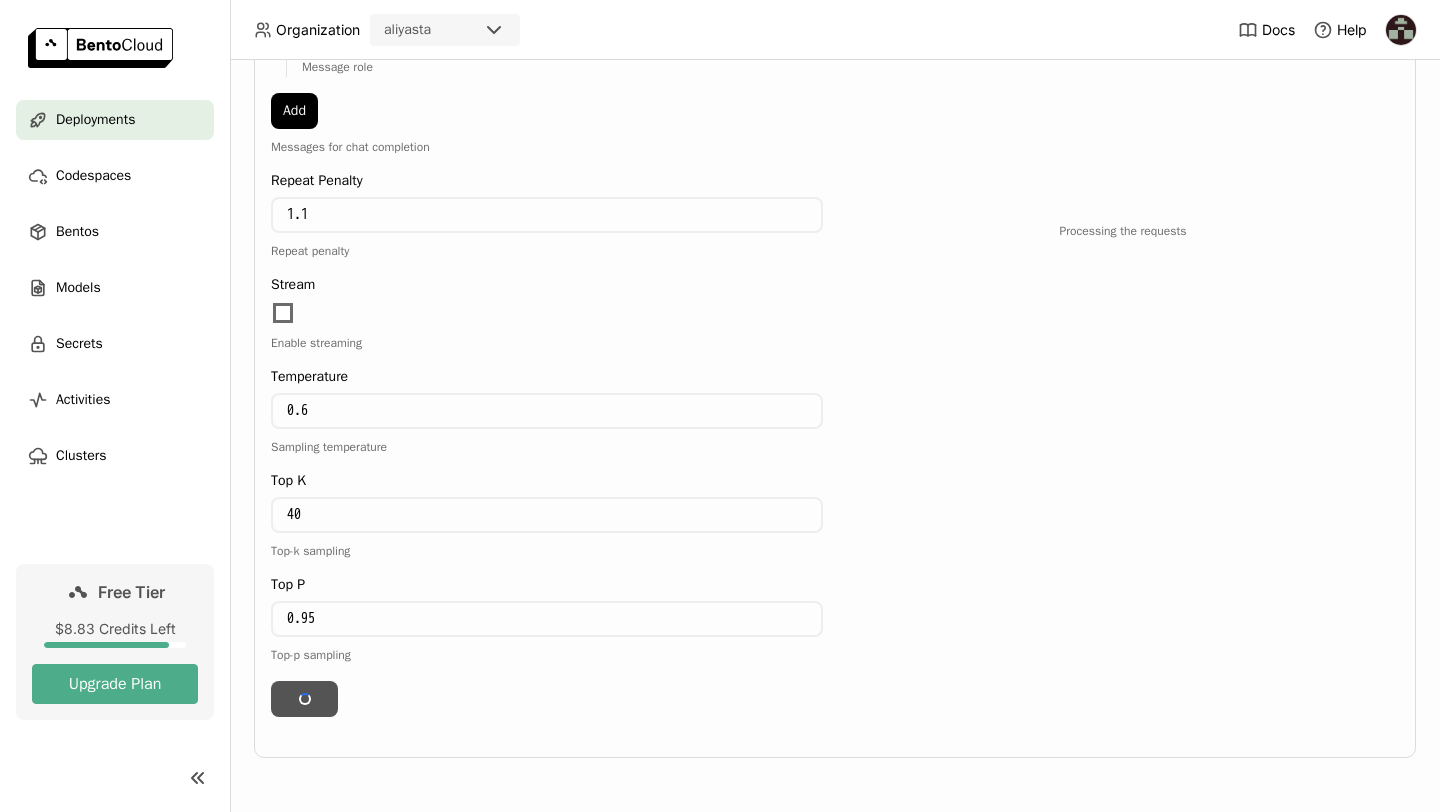 scroll, scrollTop: 0, scrollLeft: 0, axis: both 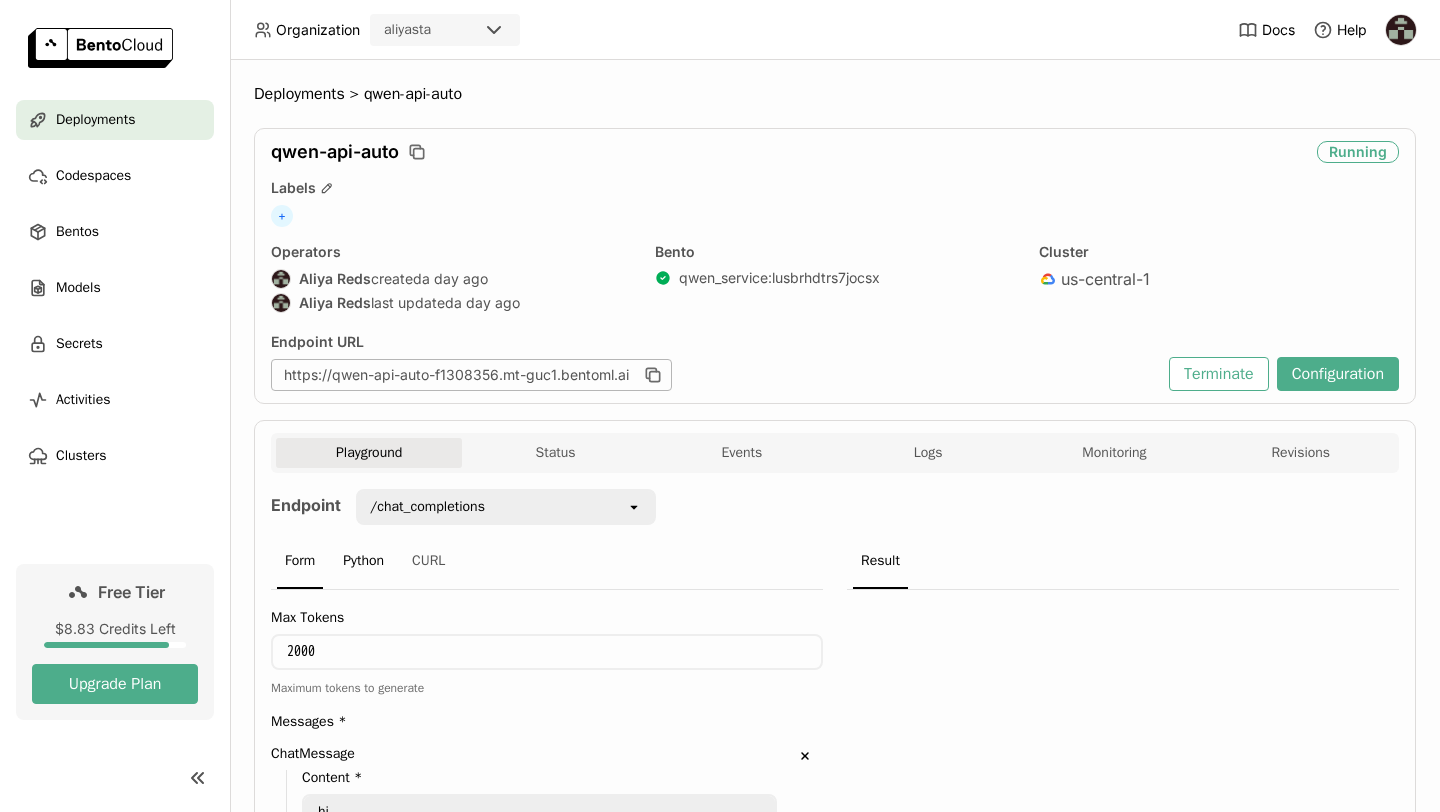 click on "Python" at bounding box center (363, 562) 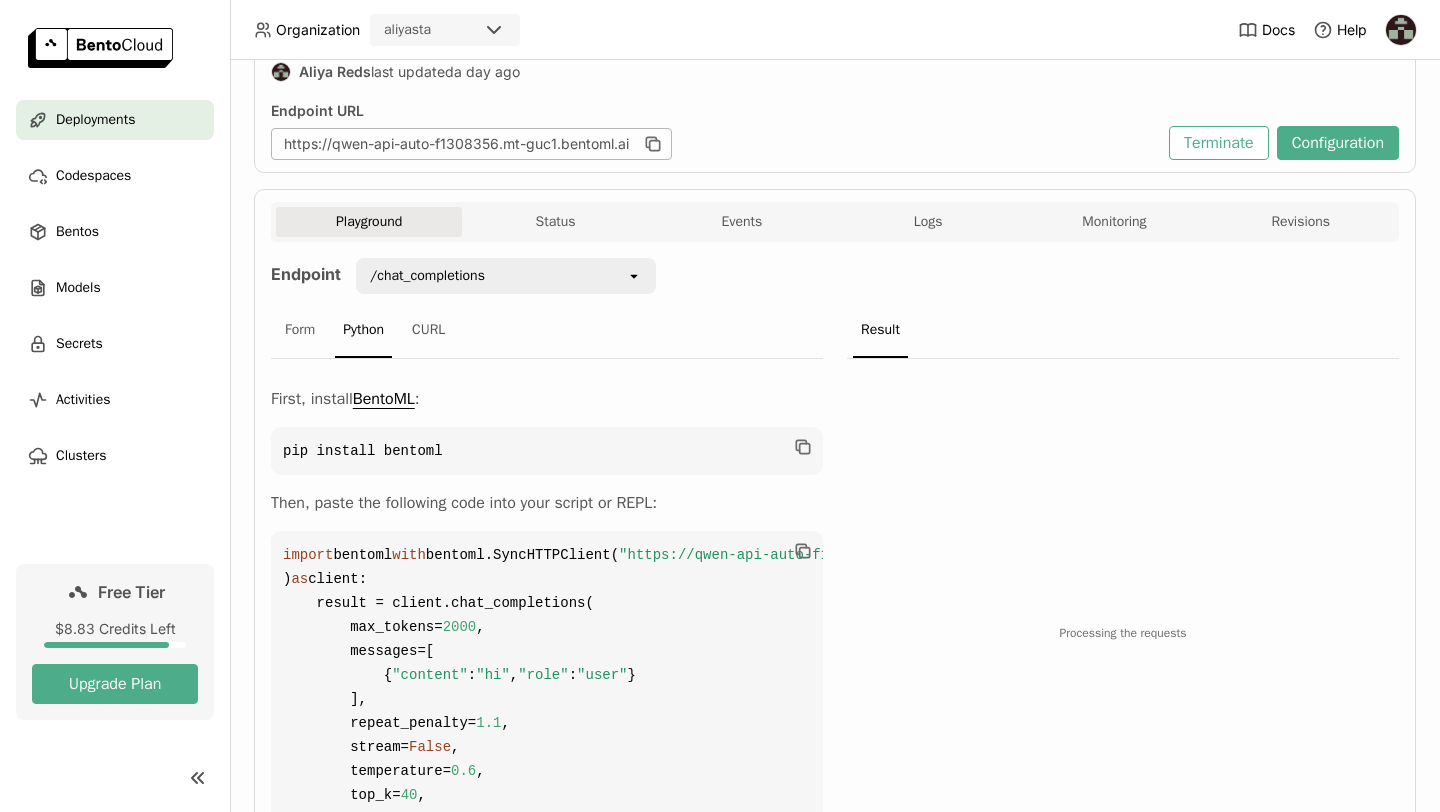 scroll, scrollTop: 235, scrollLeft: 0, axis: vertical 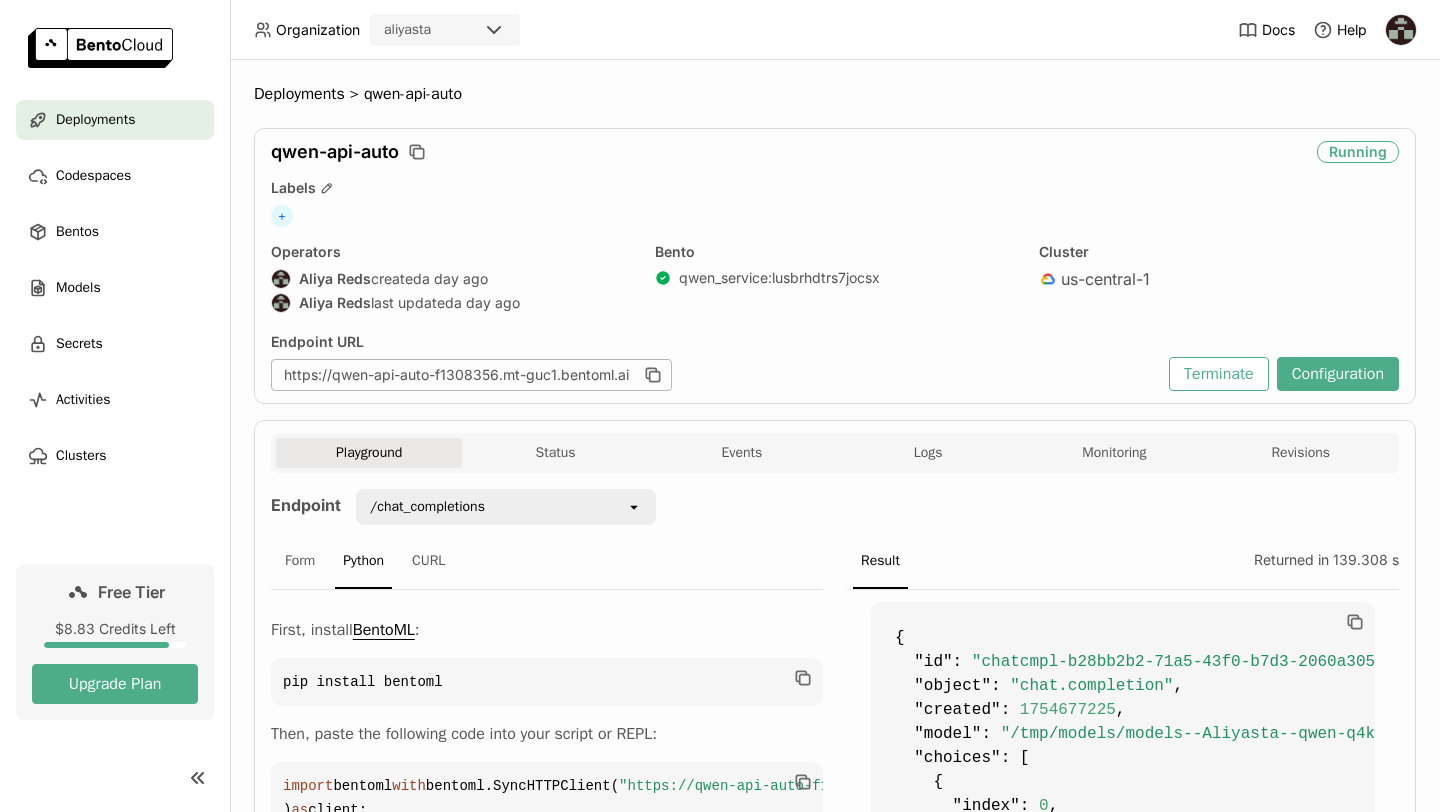 click on "https://qwen-api-auto-f1308356.mt-guc1.bentoml.ai" at bounding box center [471, 375] 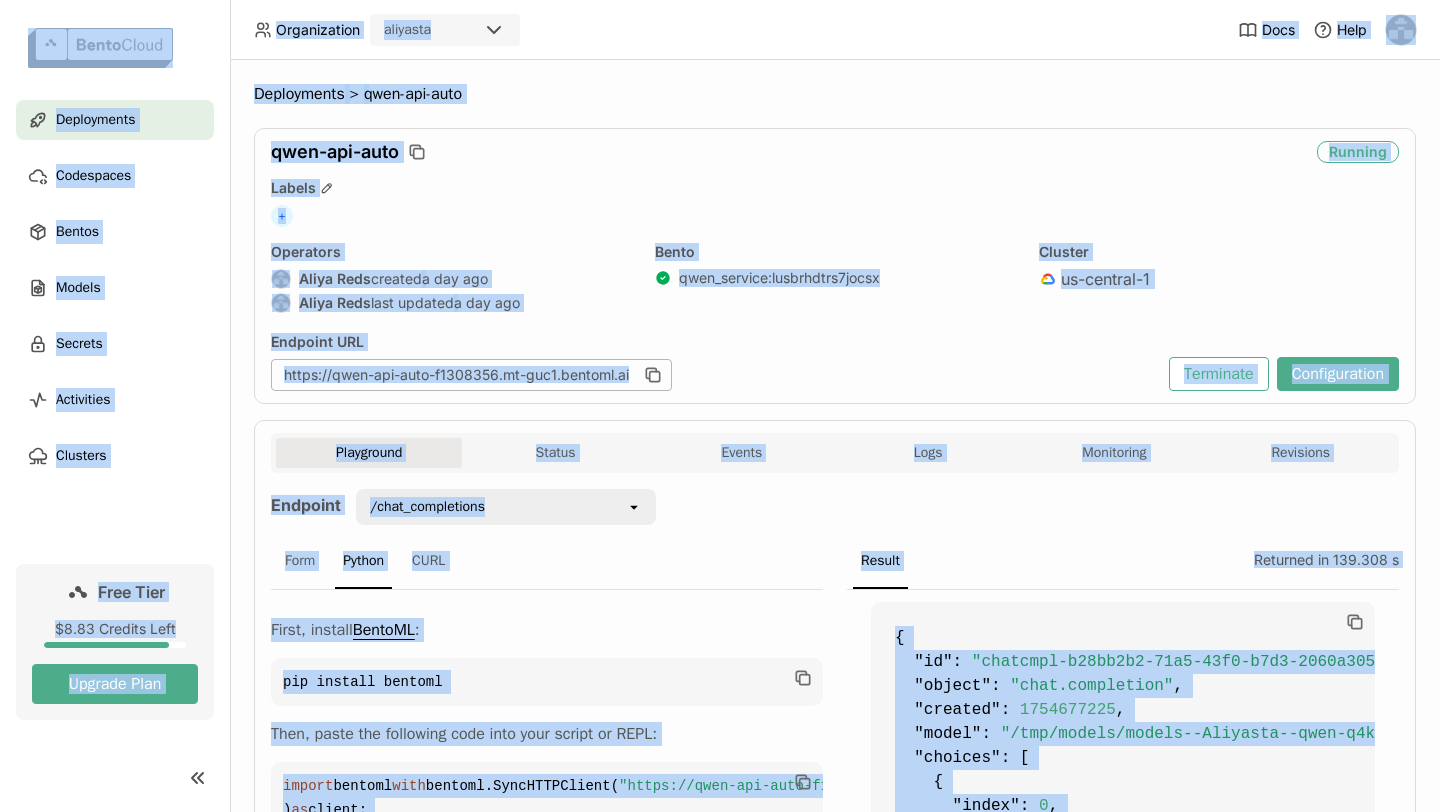 copy on "Organization aliyasta Docs Help Deployments Codespaces Bentos Models Secrets Activities Clusters Free Tier $8.83 Credits Left Upgrade Plan Deployments   >   qwen-api-auto qwen-api-auto Running Labels + Operators Aliya Reds  created  a day ago Aliya Reds  last updated  a day ago Bento qwen_service : lusbrhdtrs7jocsx Cluster us-central-1 Endpoint URL https://qwen-api-auto-f1308356.mt-guc1.bentoml.ai Terminate Configuration Playground Status Events Logs Monitoring Revisions Endpoint /chat_completions open Form Python CURL First, install  BentoML :  pip install bentoml Then, paste the following code into your script or REPL:  import  bentoml
with  bentoml.SyncHTTPClient(
"https://qwen-api-auto-f1308356.mt-guc1.bentoml.ai" ,
)  as  client:
result = client.chat_completions(
max_tokens= 2000 ,
messages=[
{
"content" :  "hi" ,
"role" :  "user"
}
],
repeat_penalty= 1.1 ,
stream= False ,
temperature= ..." 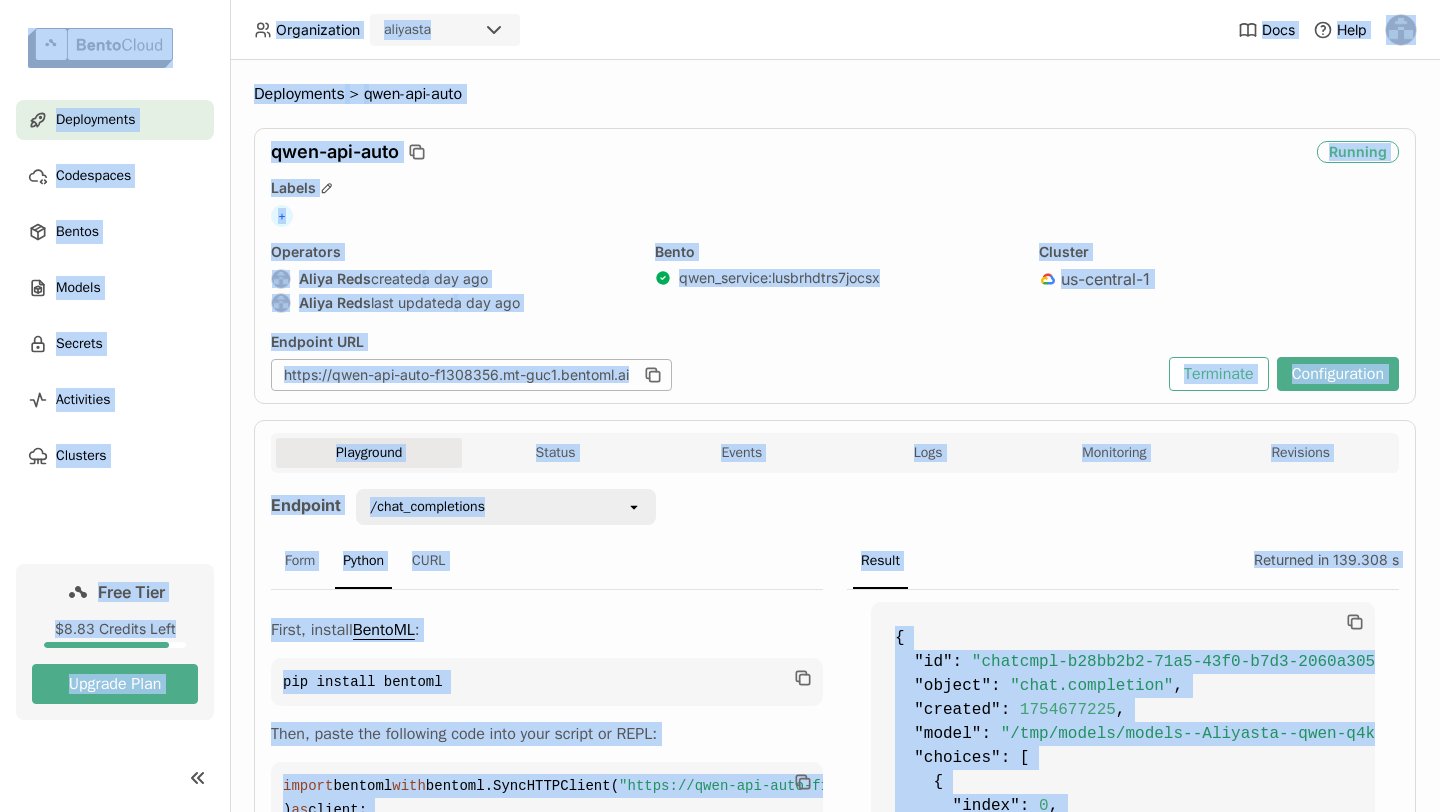 click on "Endpoint URL https://qwen-api-auto-f1308356.mt-guc1.bentoml.ai" at bounding box center (715, 362) 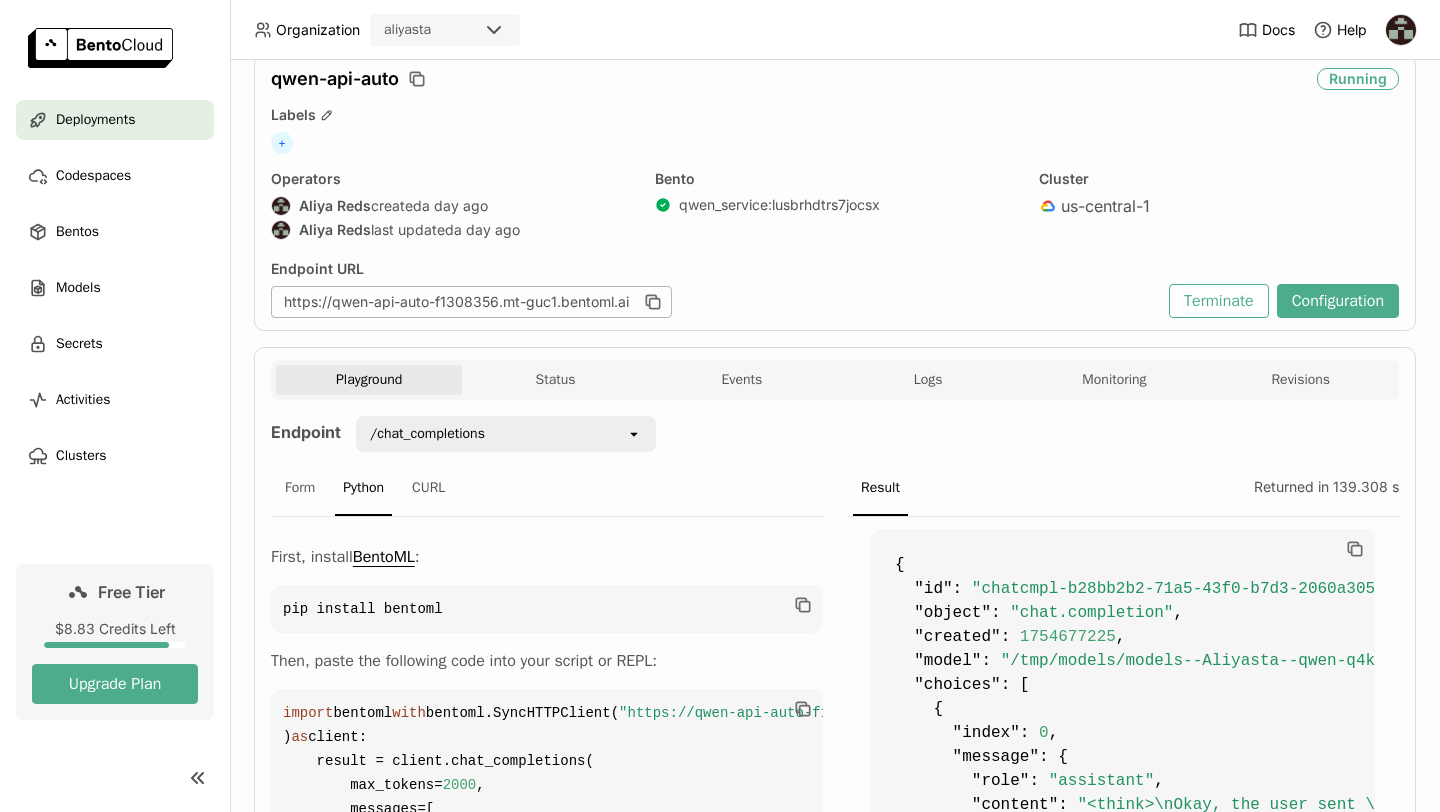 scroll, scrollTop: 89, scrollLeft: 0, axis: vertical 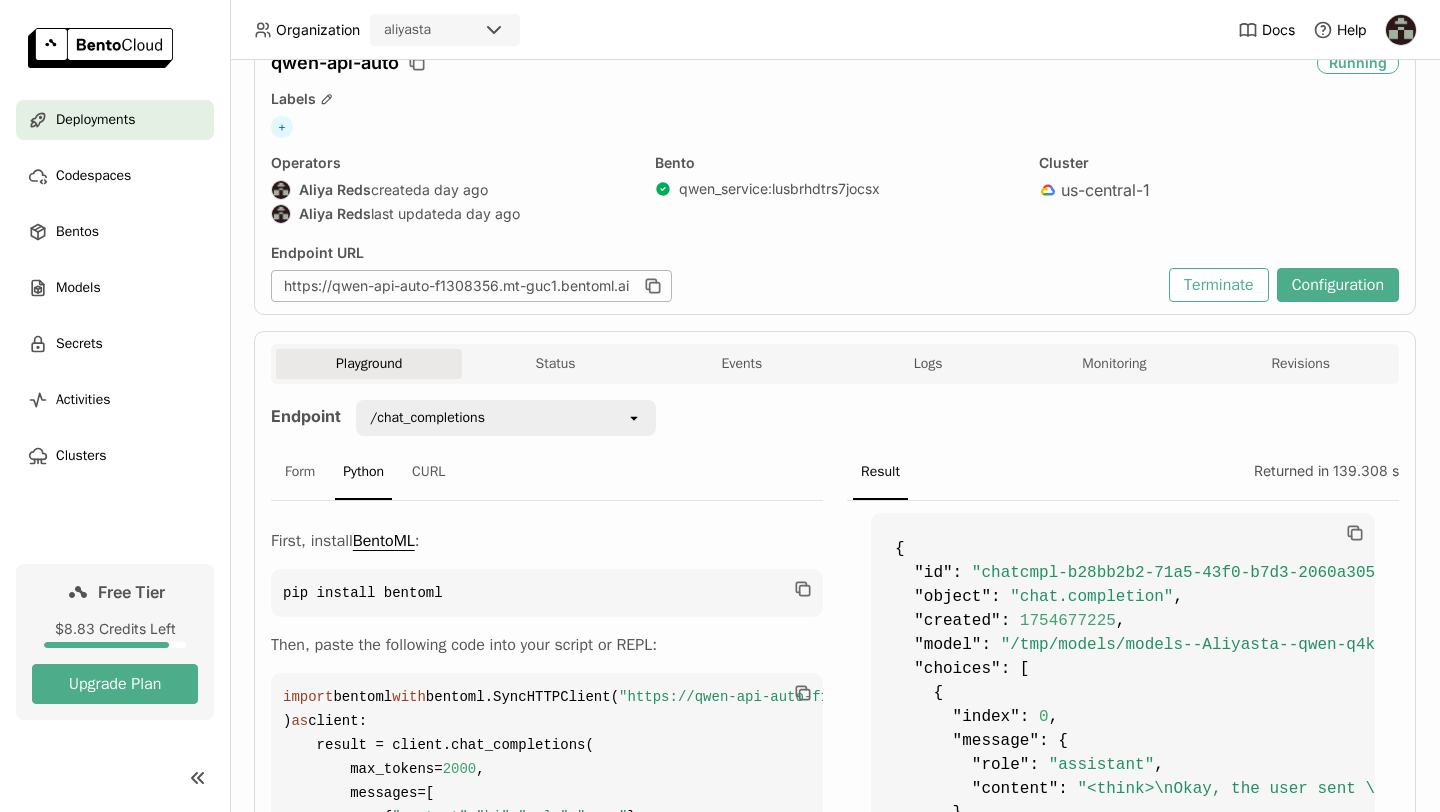 click on "https://qwen-api-auto-f1308356.mt-guc1.bentoml.ai" at bounding box center [471, 286] 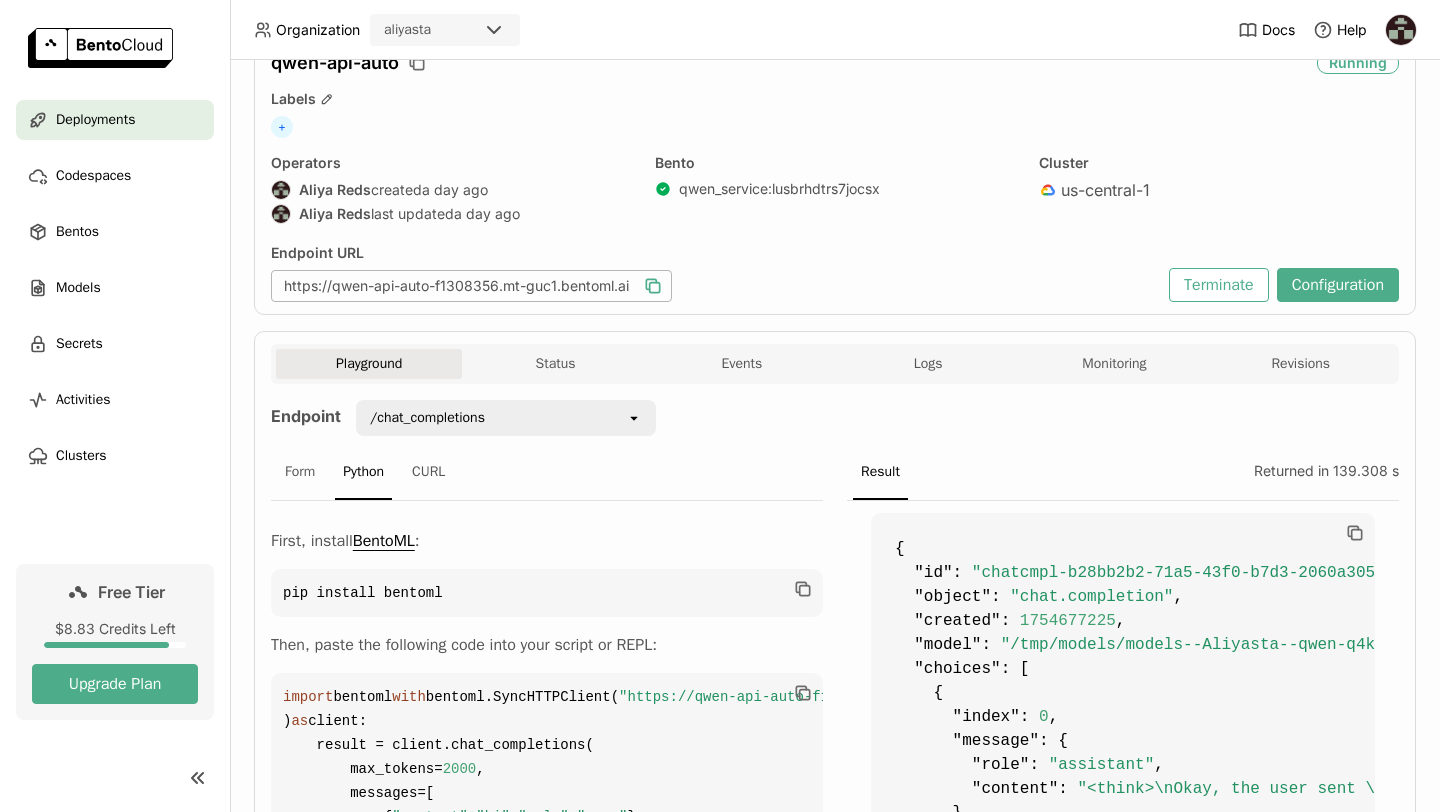 click 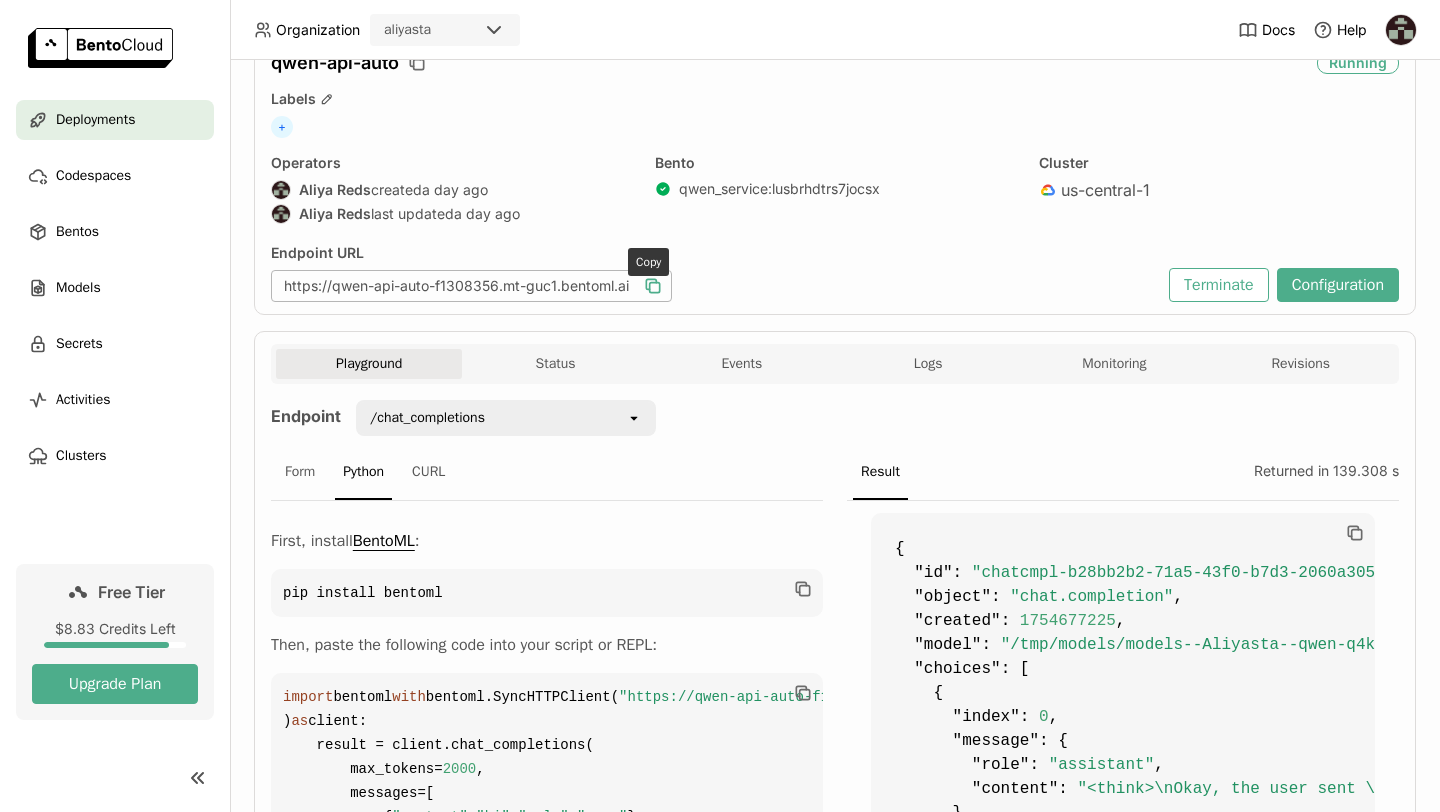 click 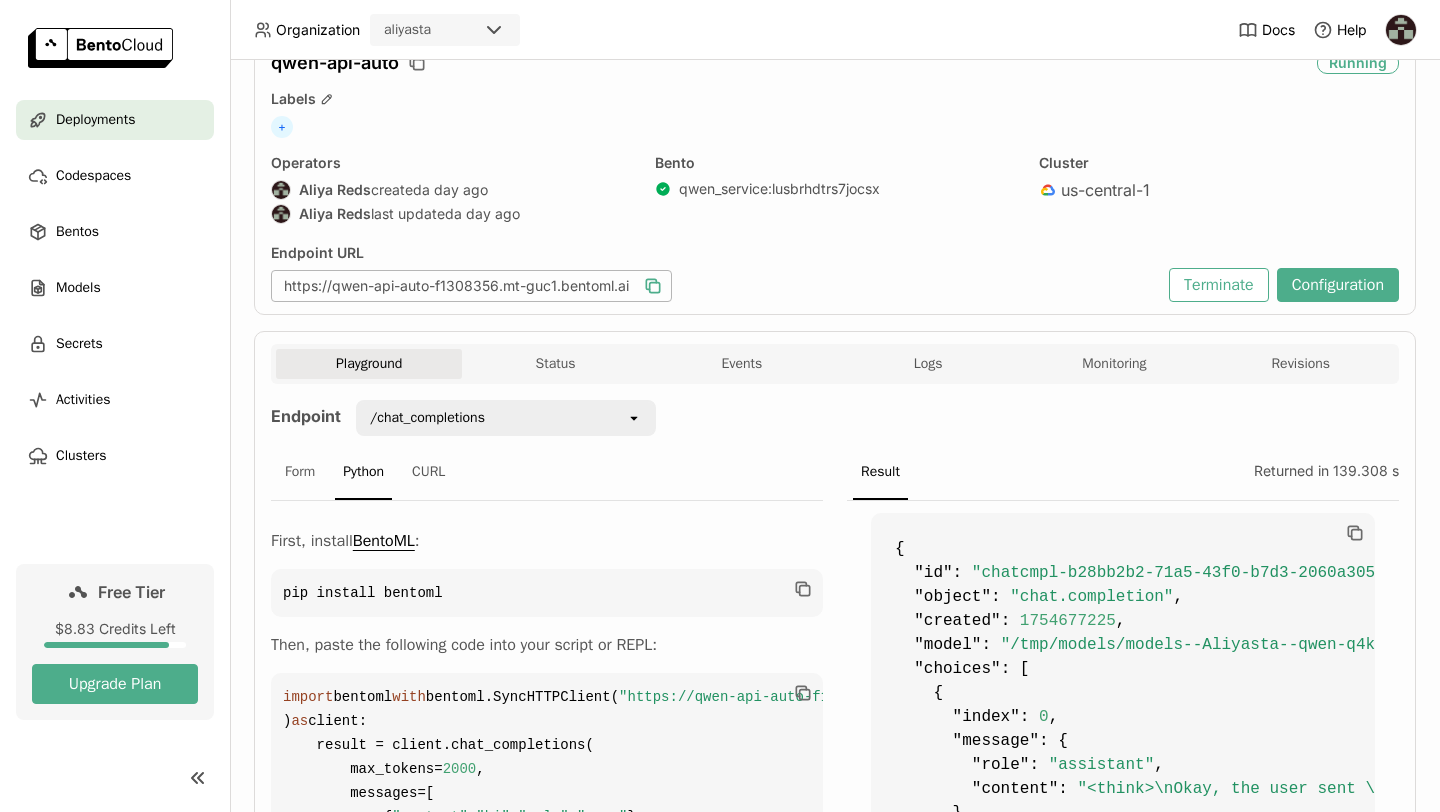 scroll, scrollTop: 525, scrollLeft: 0, axis: vertical 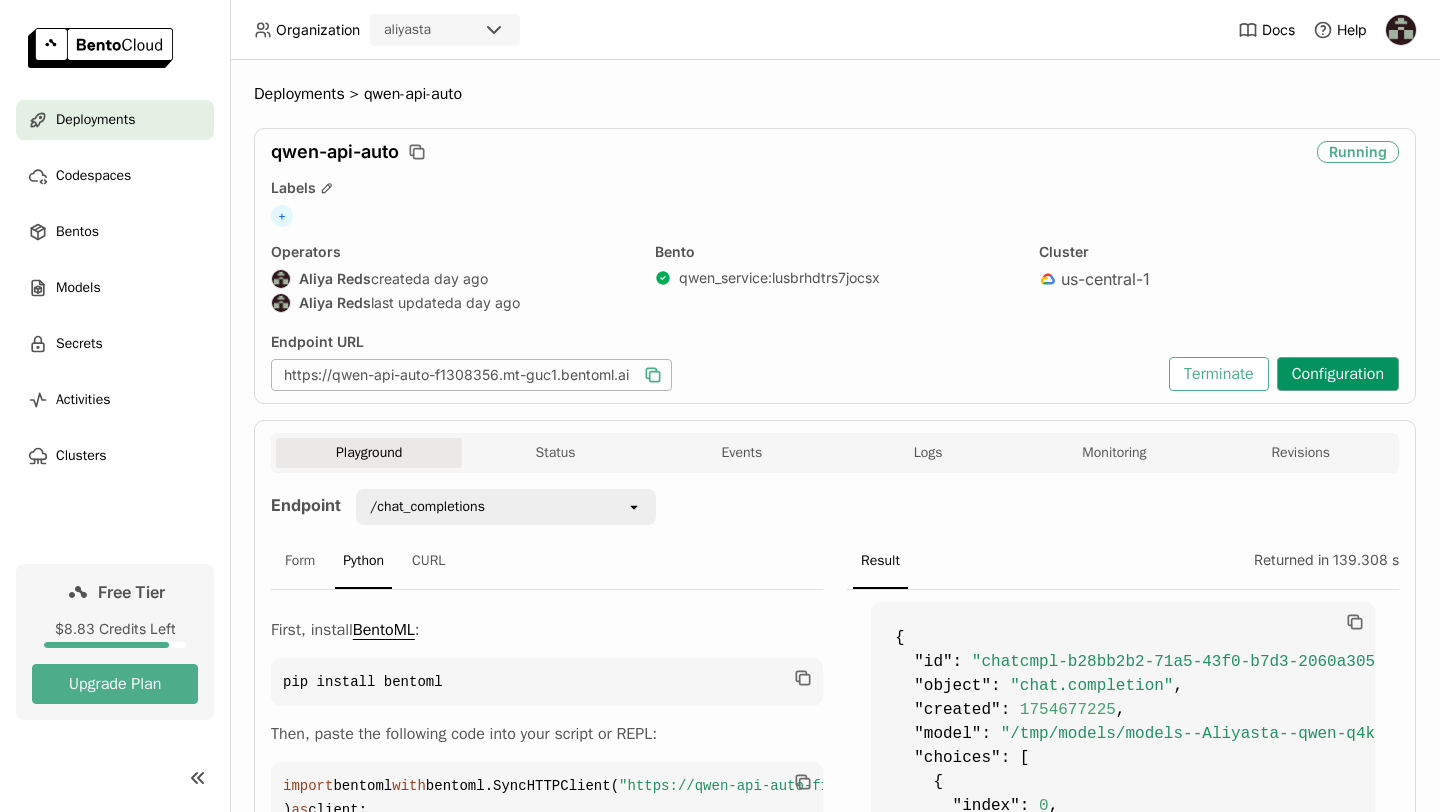 click on "Configuration" at bounding box center (1338, 374) 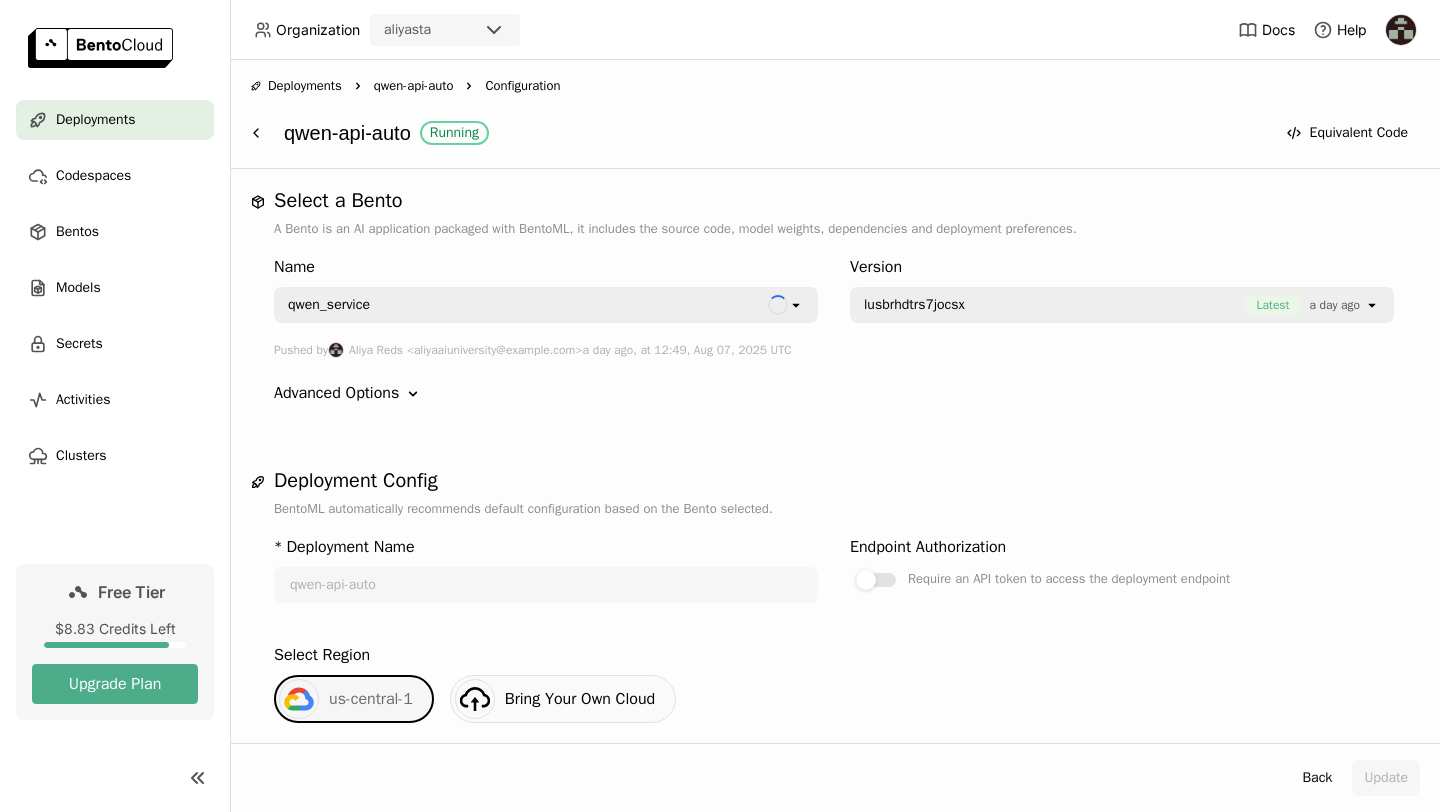 scroll, scrollTop: 69, scrollLeft: 0, axis: vertical 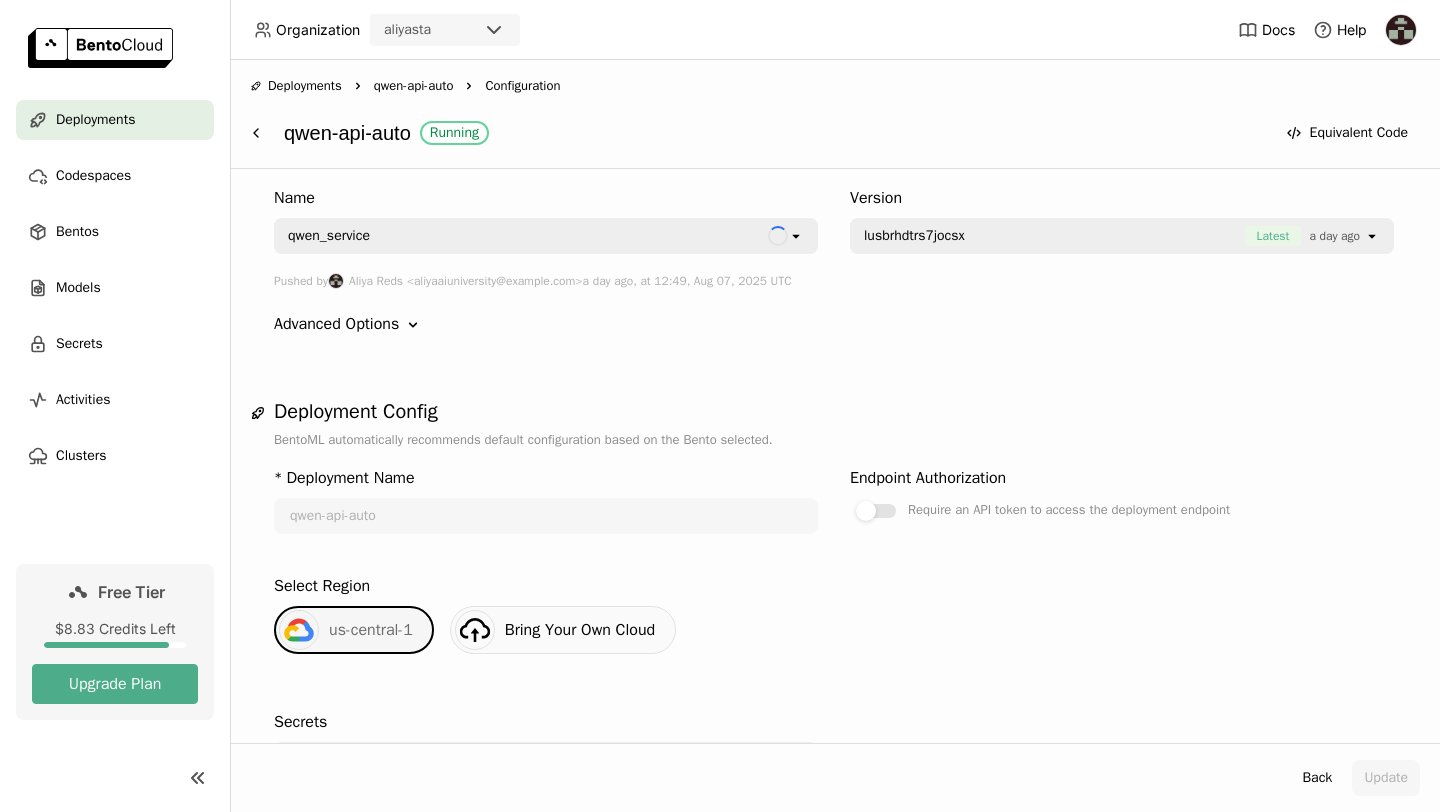 click on "Advanced Options" at bounding box center (336, 324) 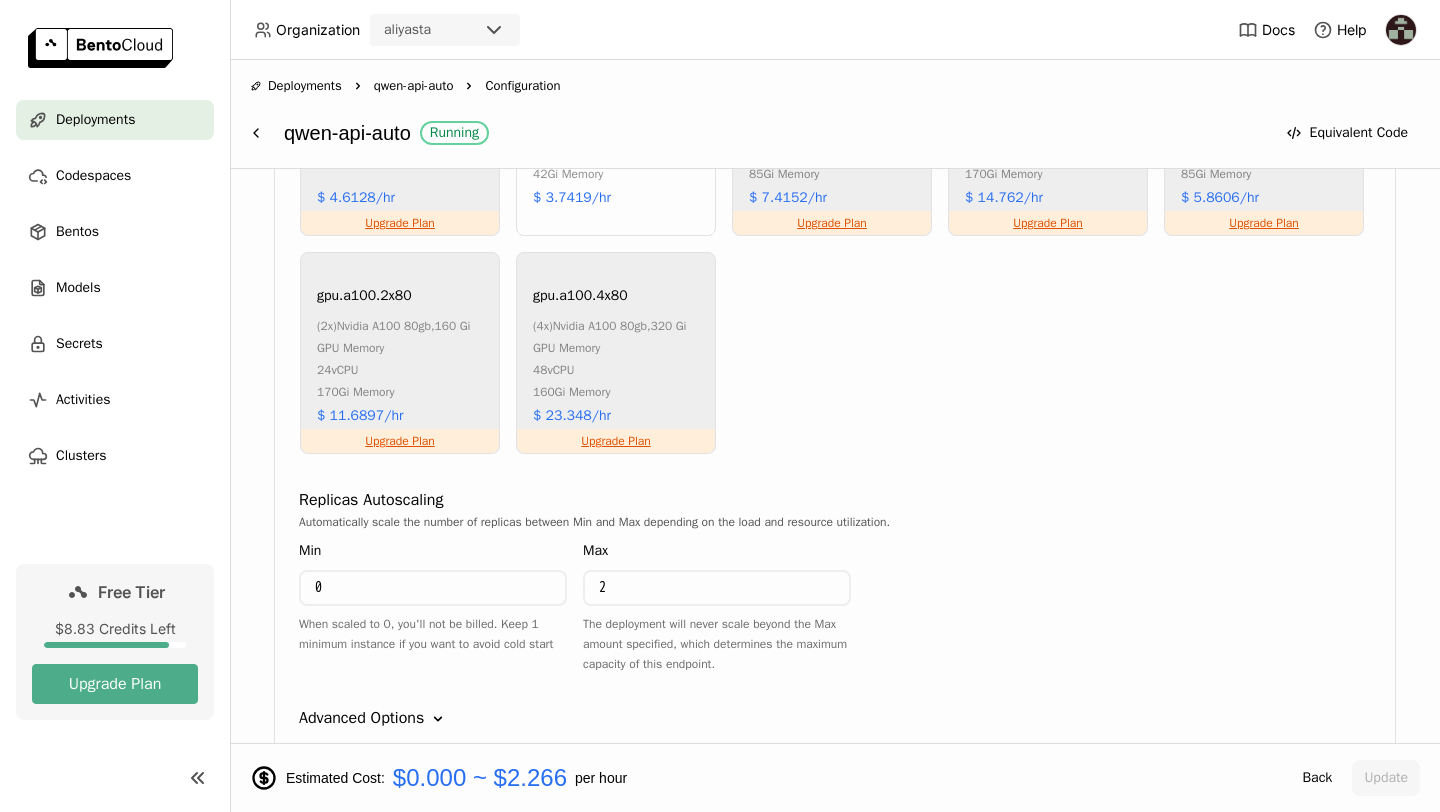 scroll, scrollTop: 1566, scrollLeft: 0, axis: vertical 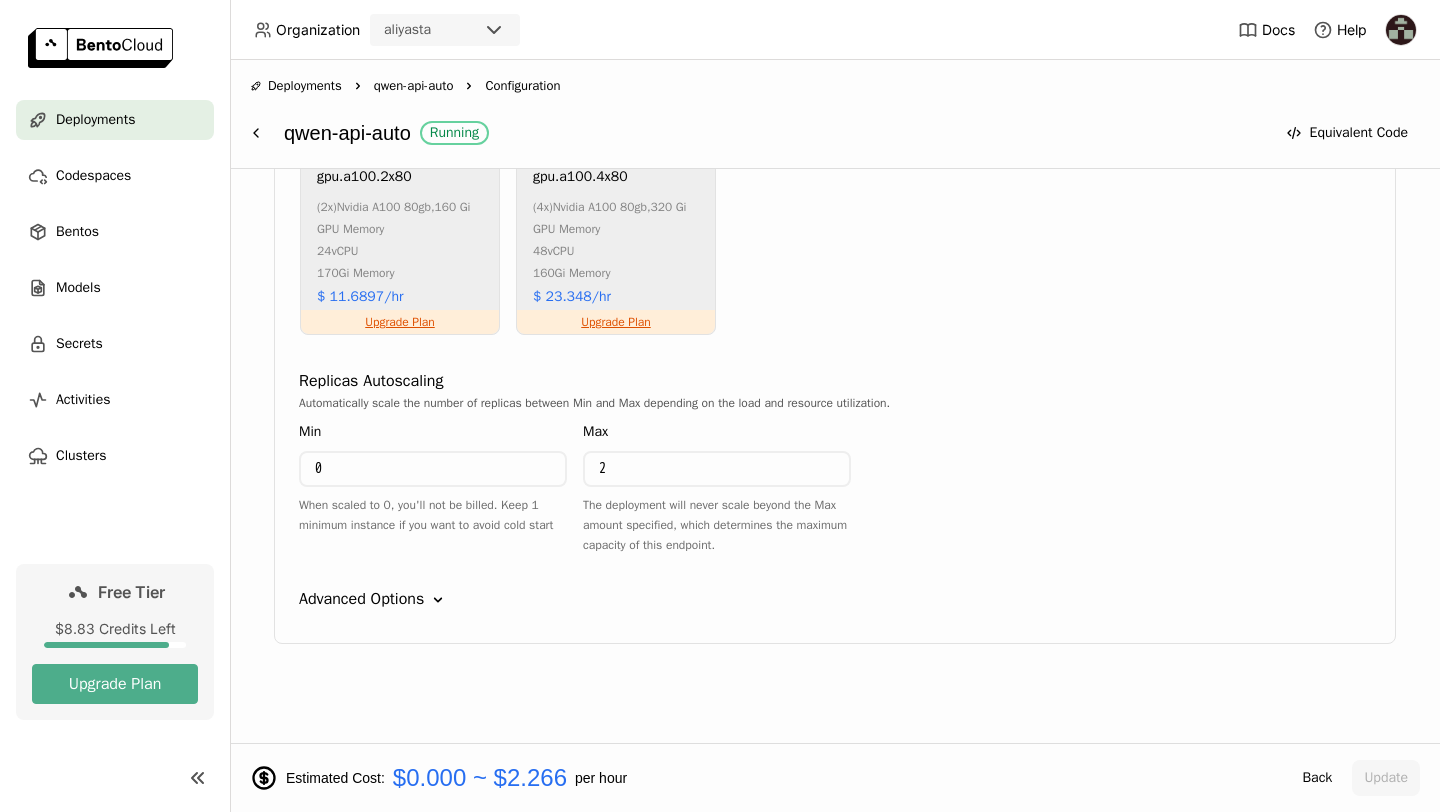 click on "0" at bounding box center (433, 469) 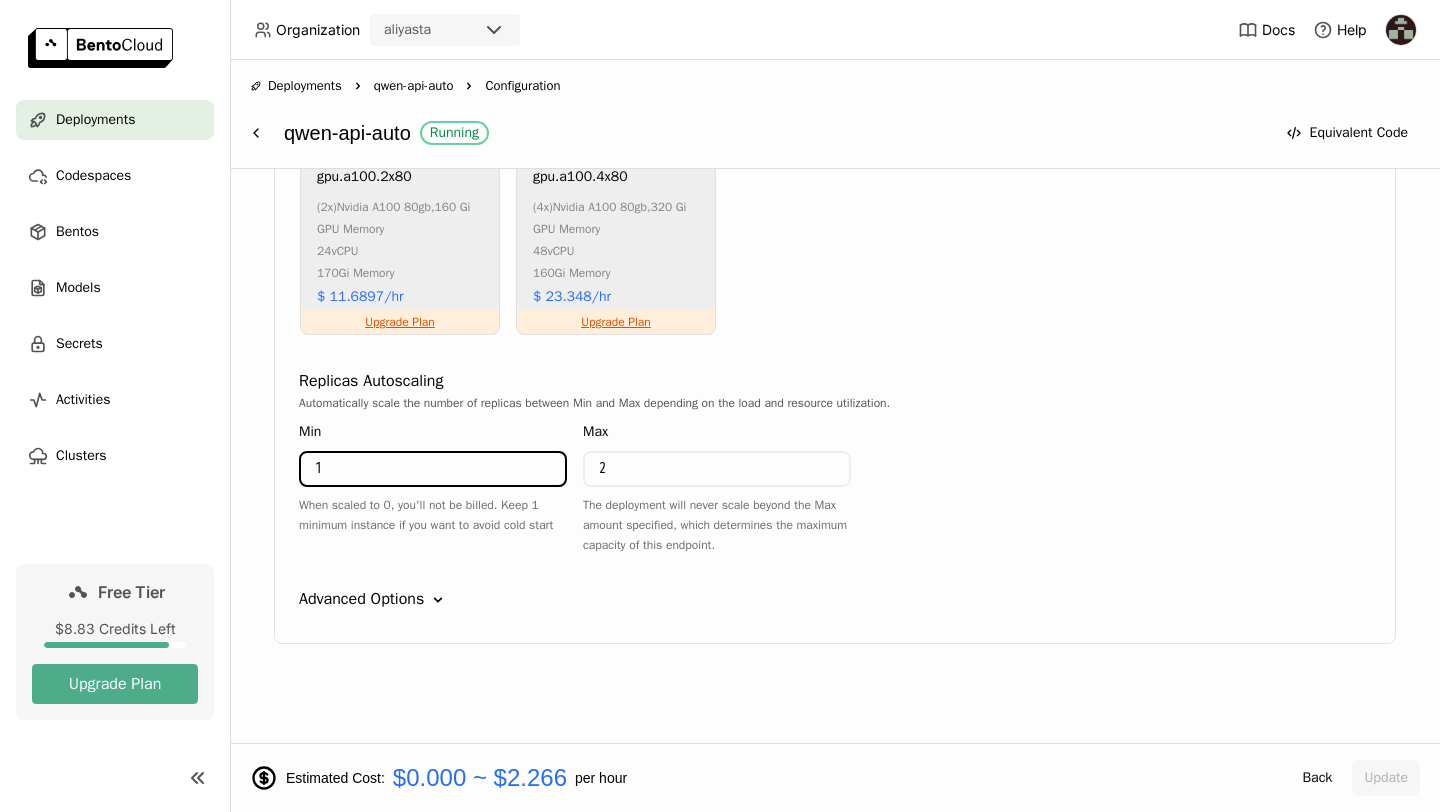 type on "1" 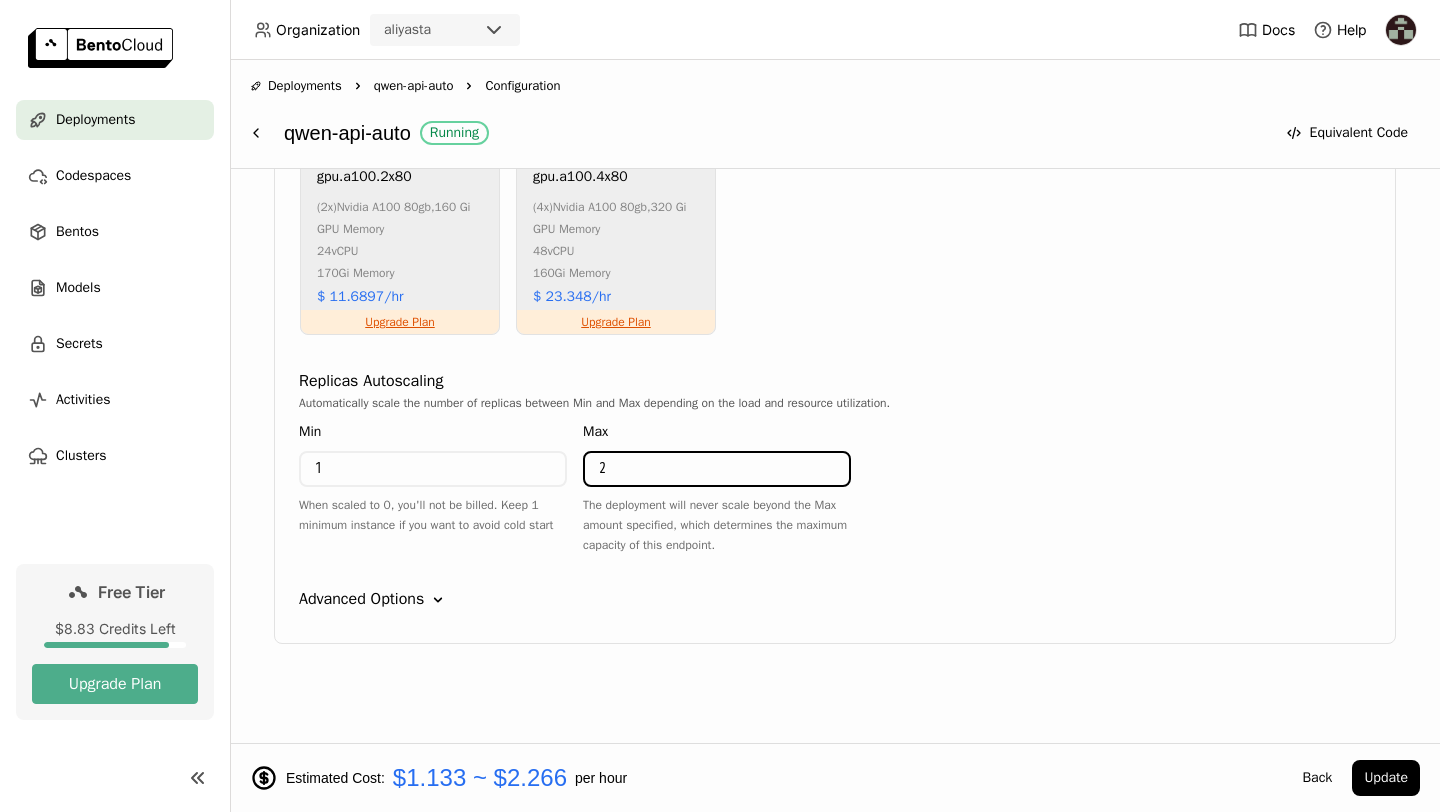 click on "2" at bounding box center [717, 469] 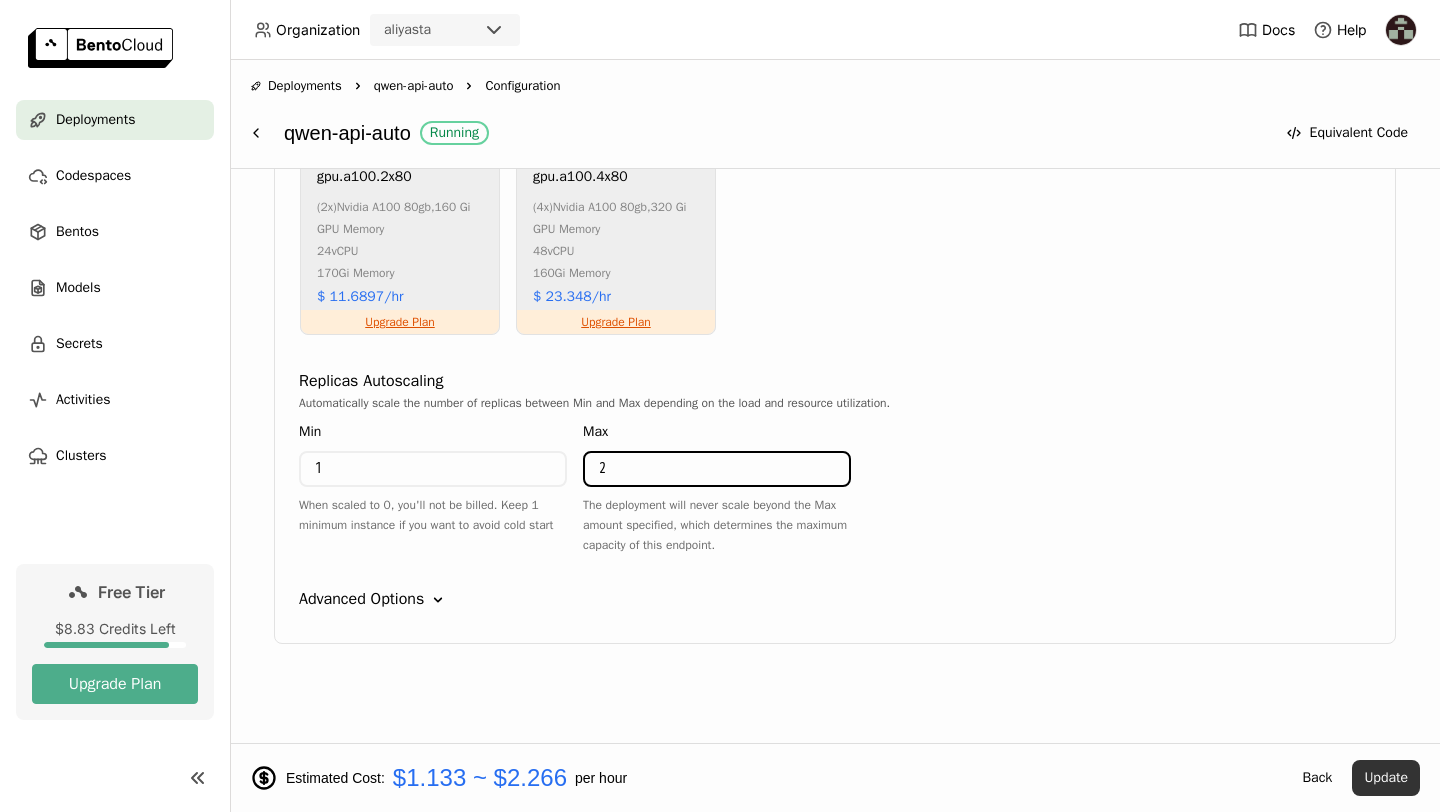 click on "Update" at bounding box center (1386, 778) 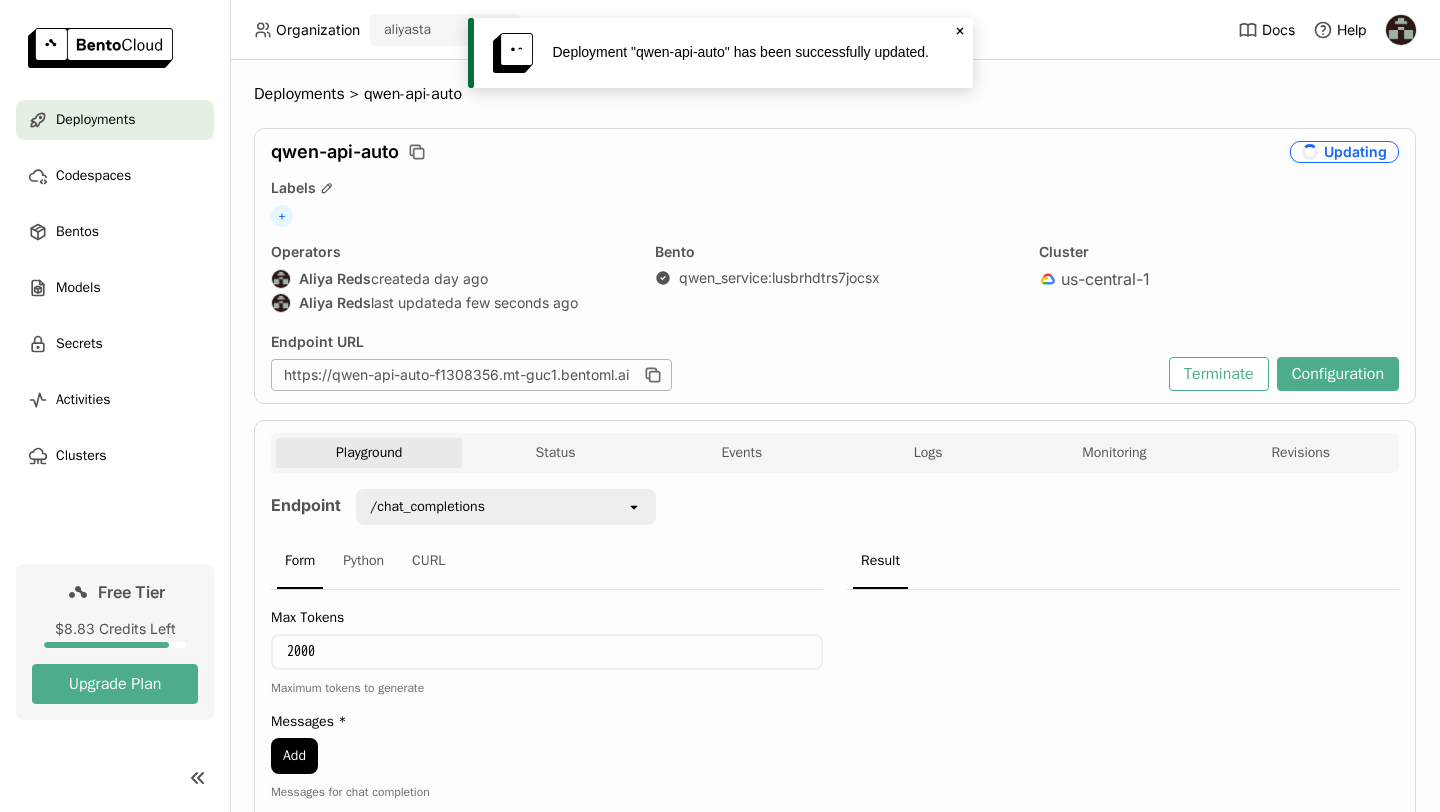 scroll, scrollTop: 0, scrollLeft: 0, axis: both 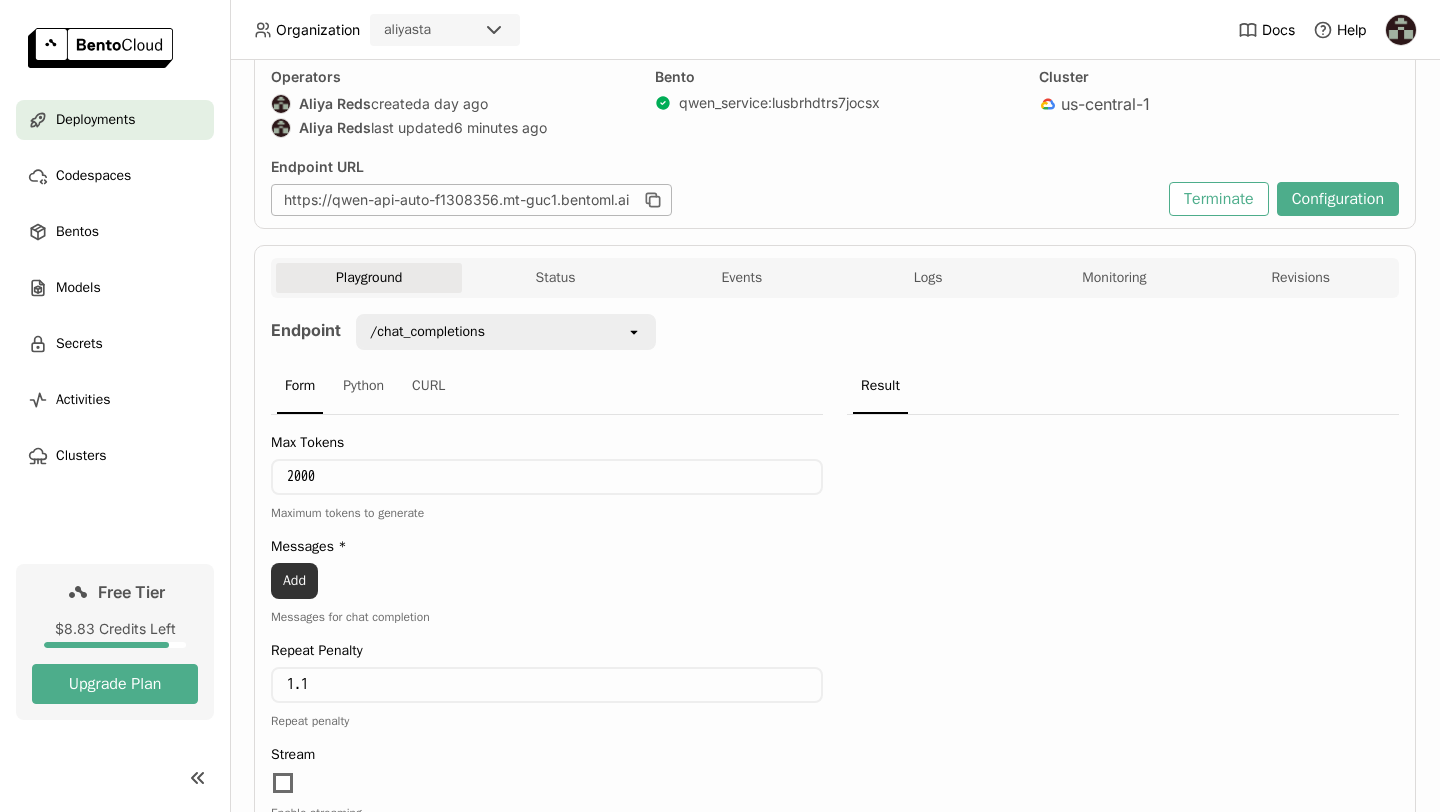 click on "Add" at bounding box center [294, 581] 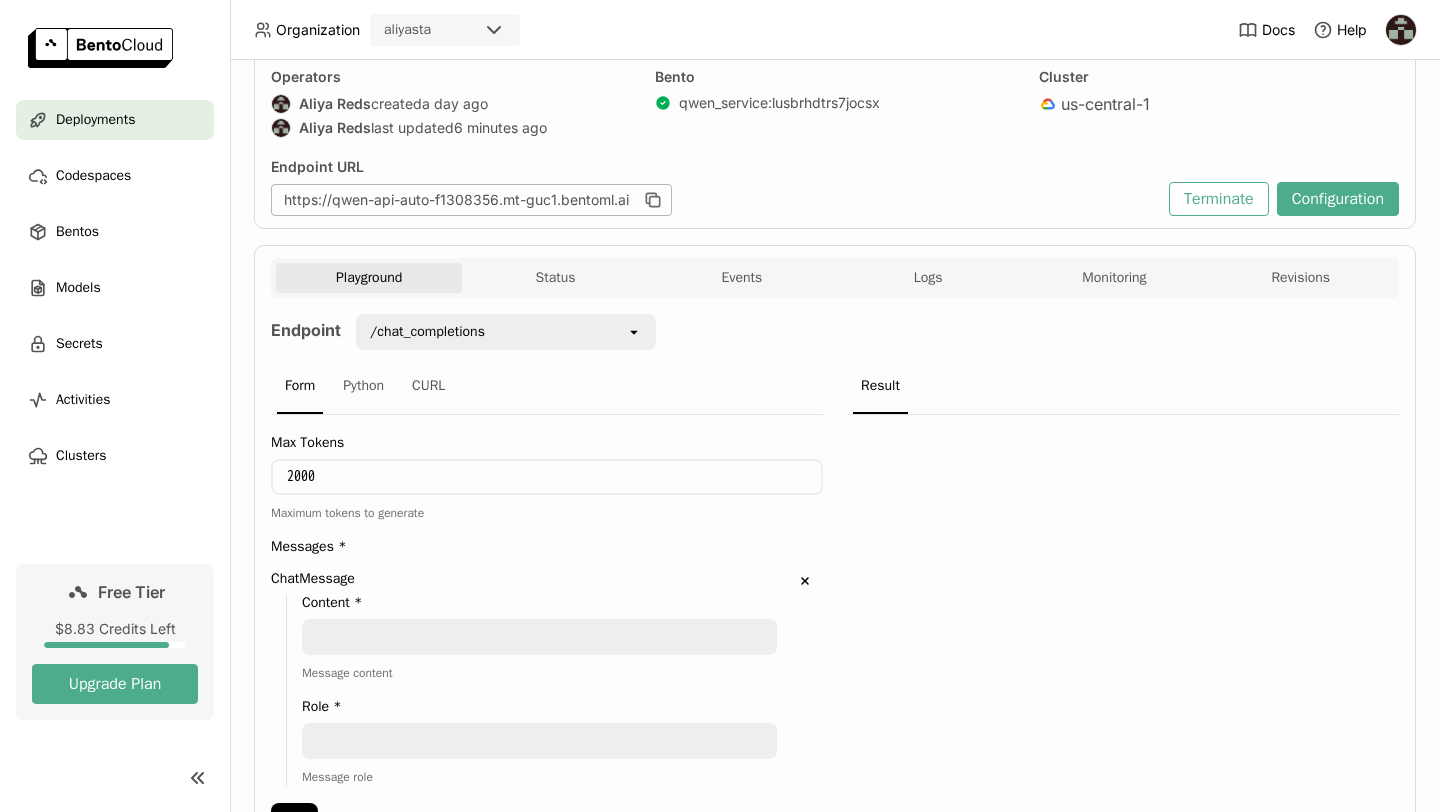 click at bounding box center (539, 637) 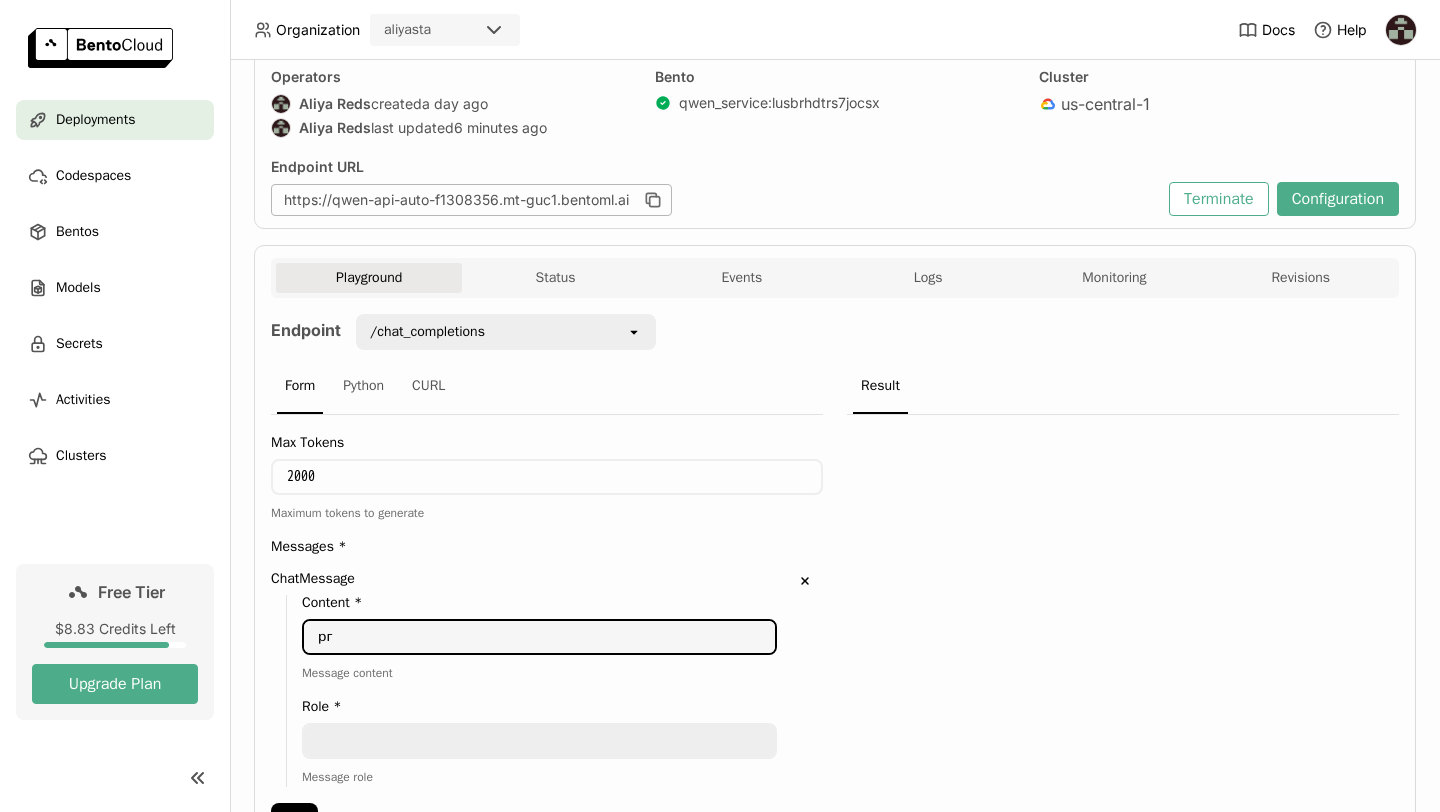 type on "р" 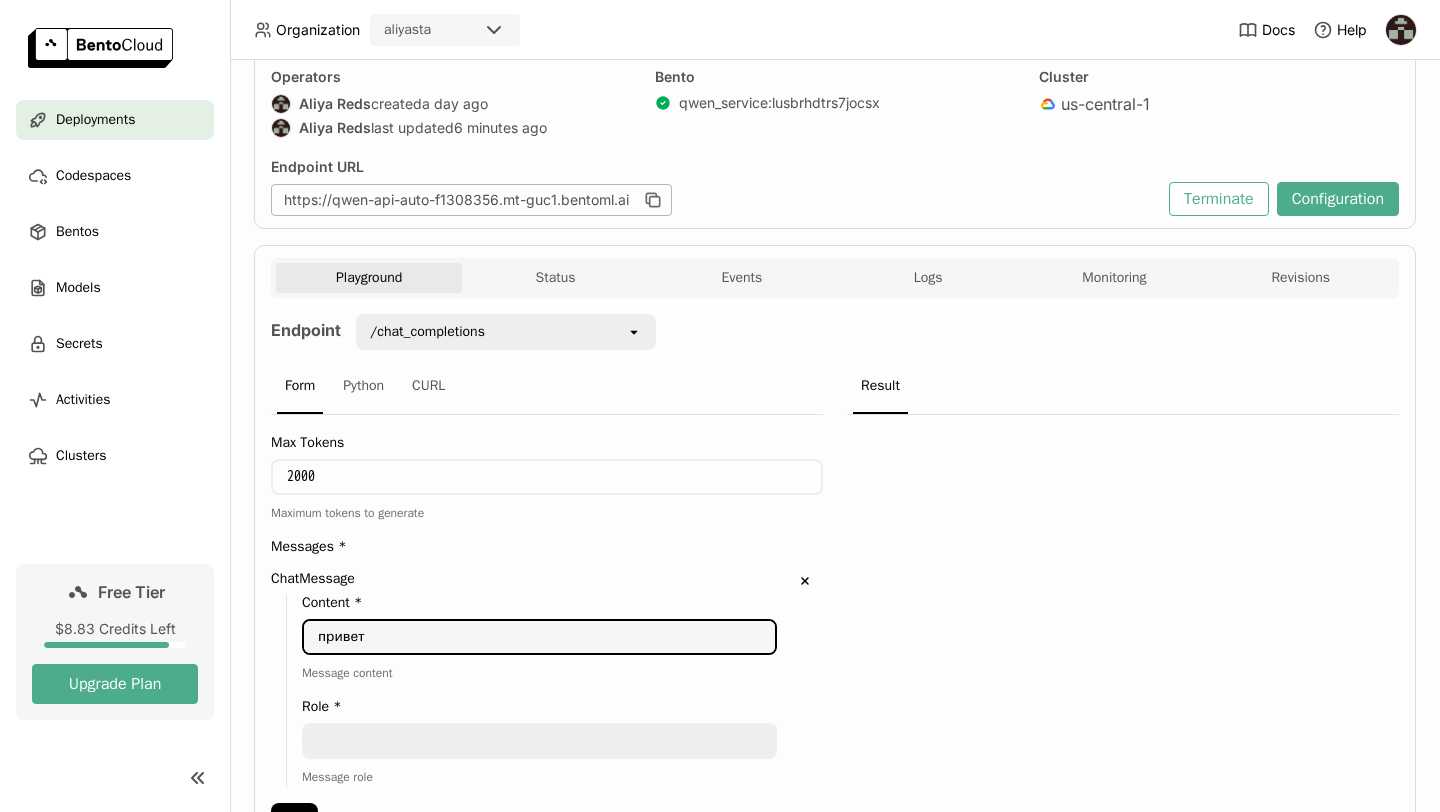 type on "привет" 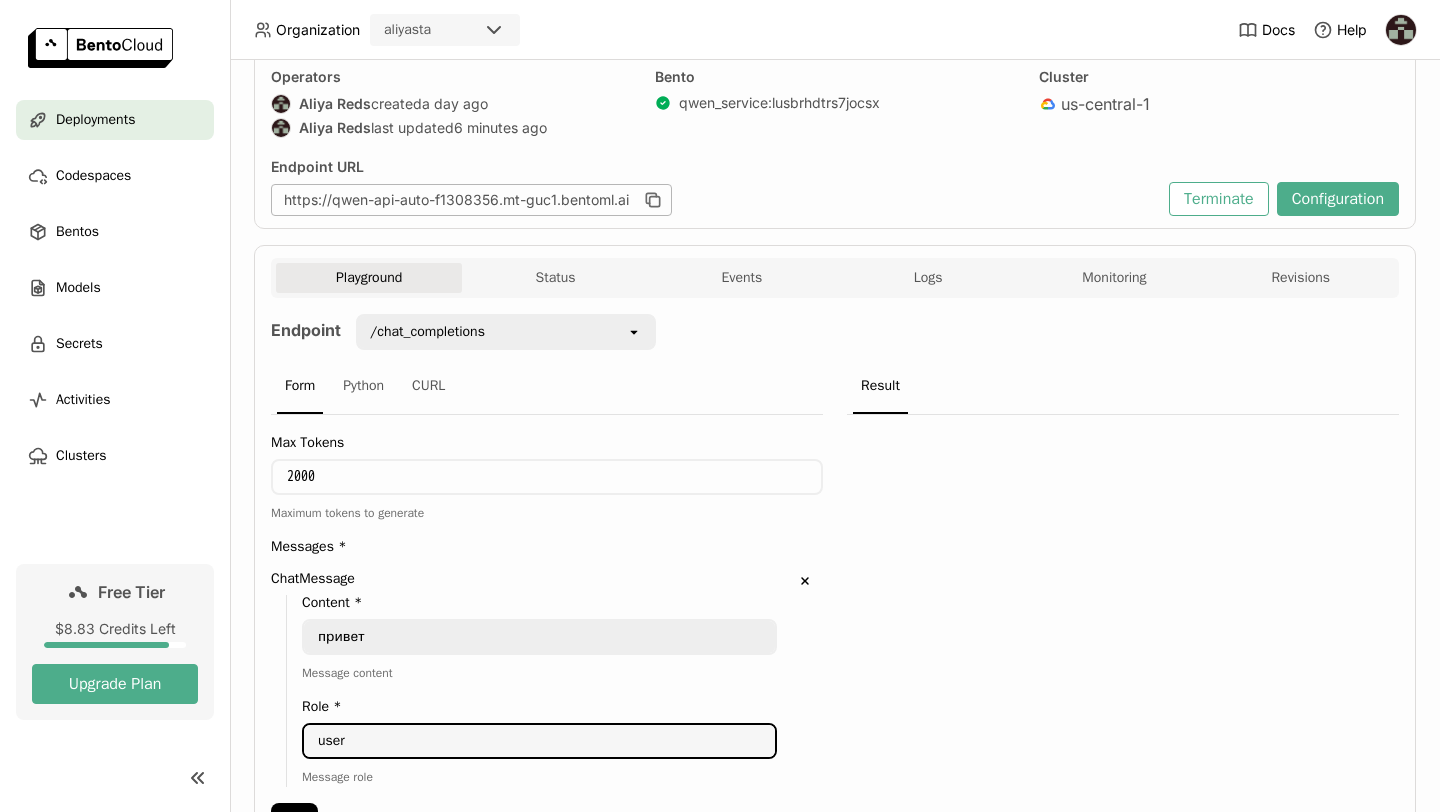 scroll, scrollTop: 885, scrollLeft: 0, axis: vertical 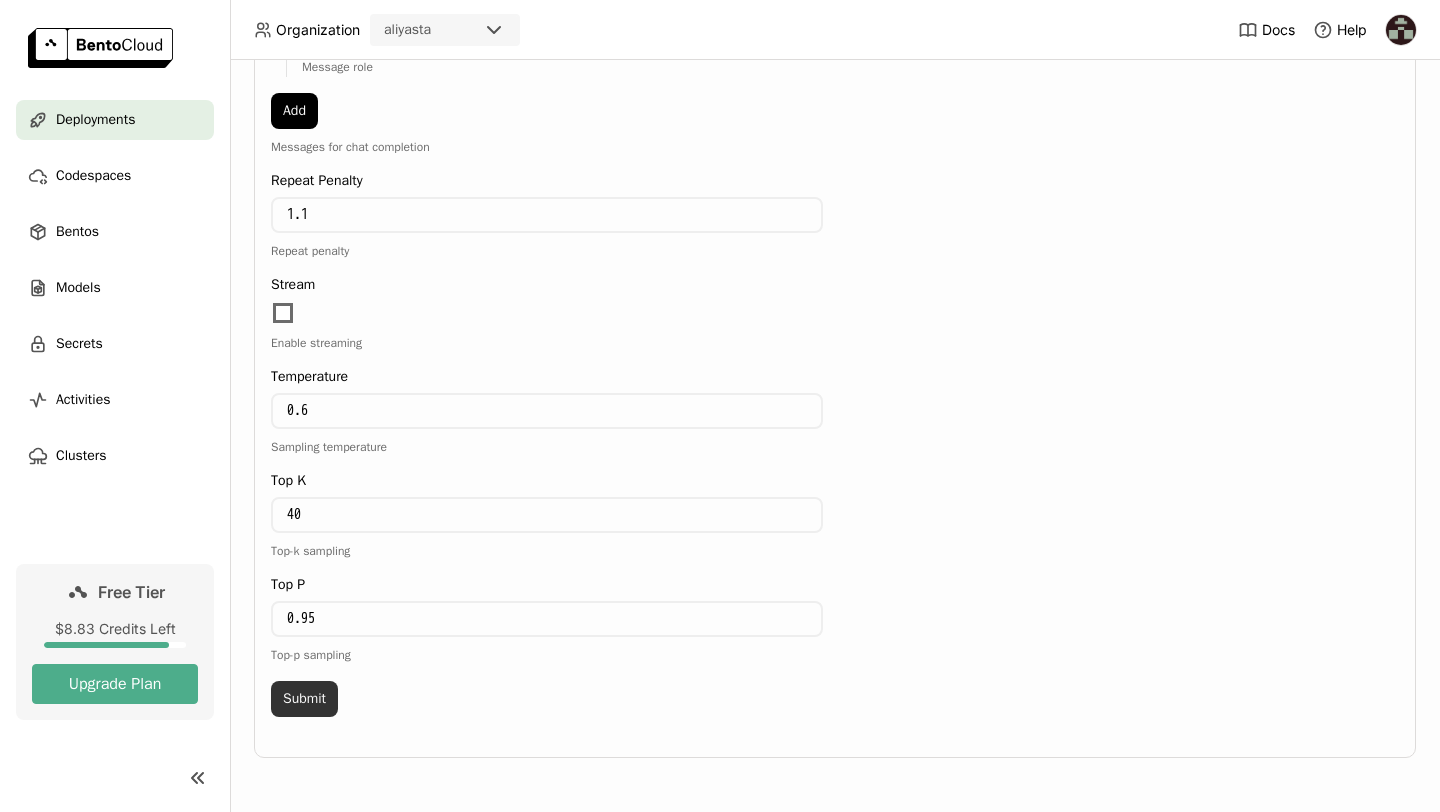 type on "user" 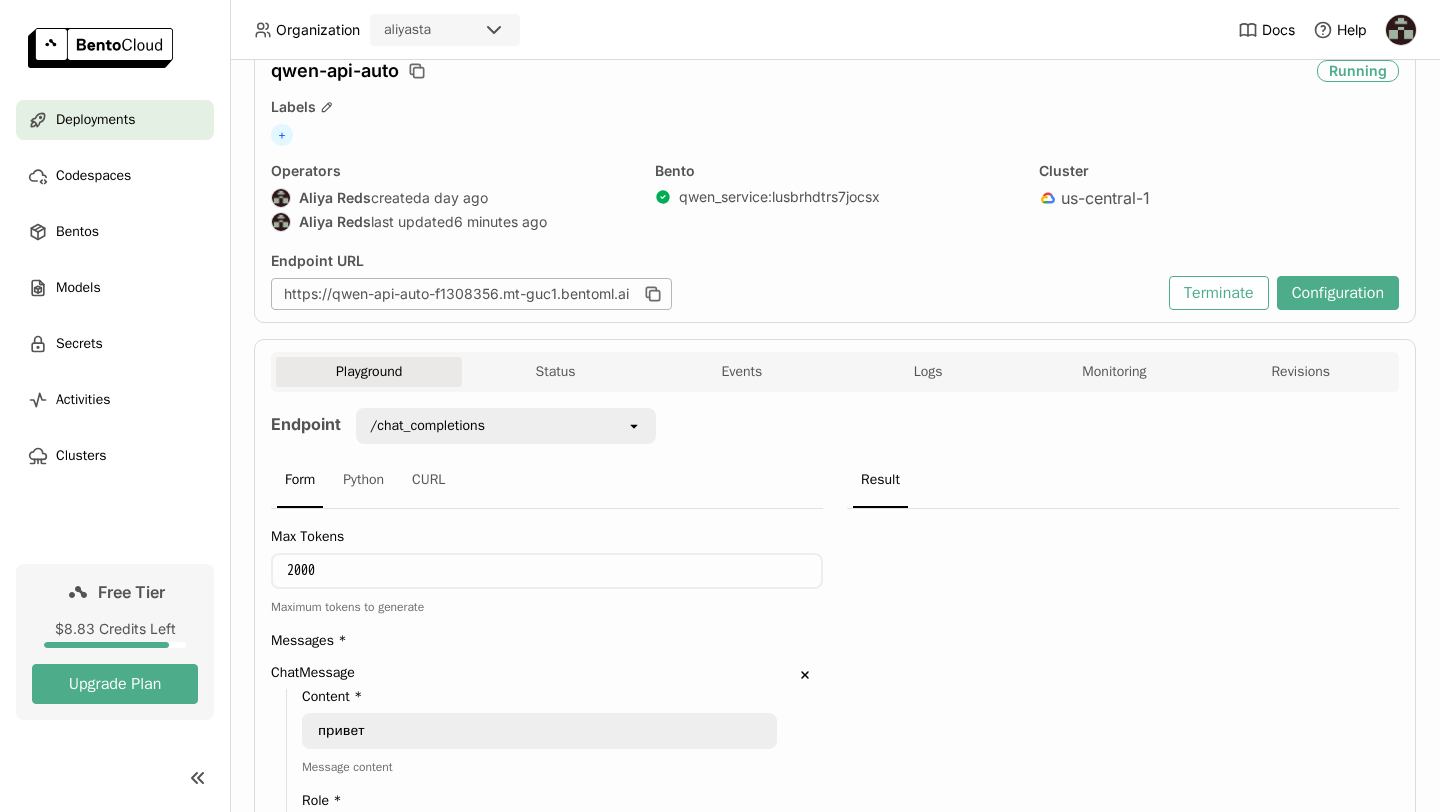 scroll, scrollTop: 93, scrollLeft: 0, axis: vertical 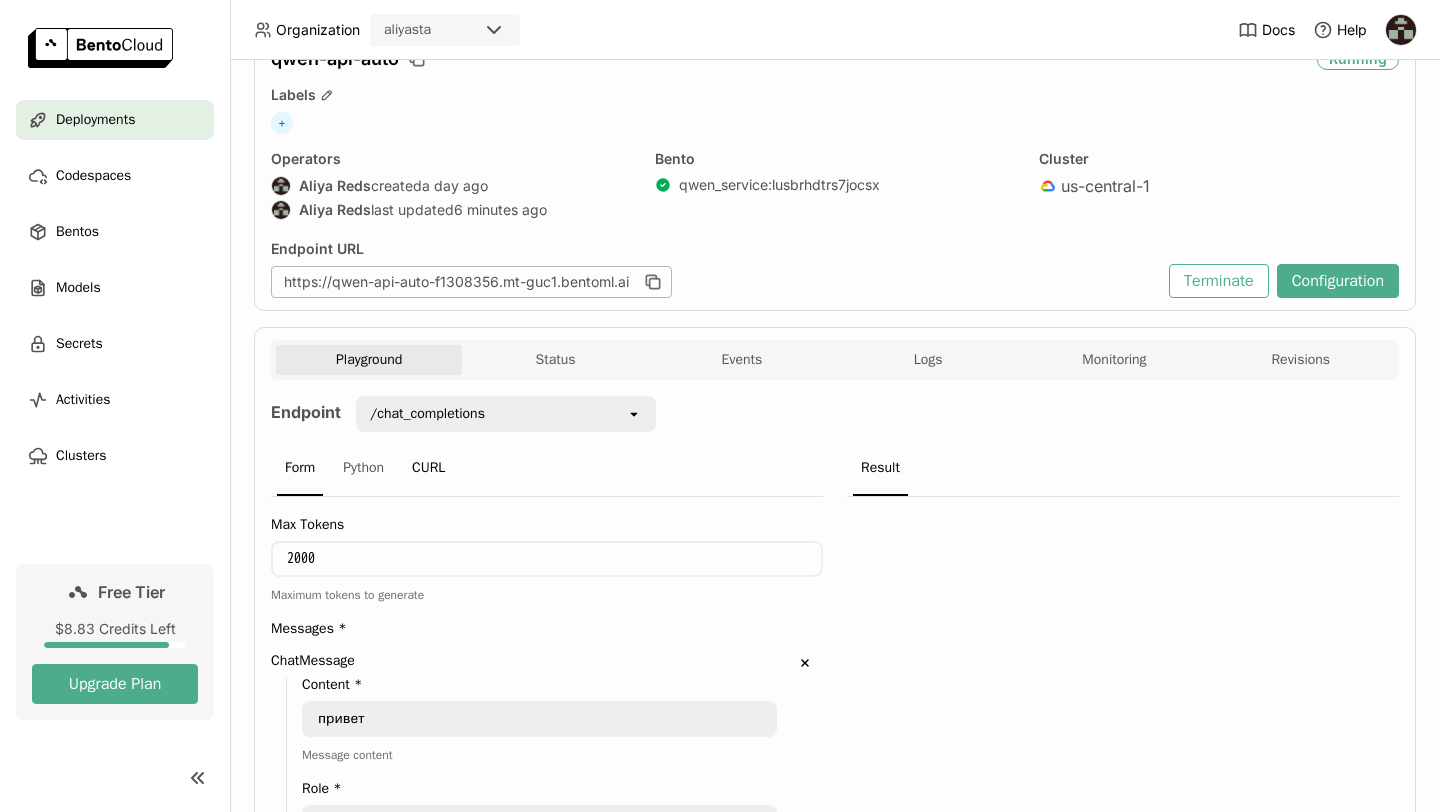 click on "CURL" at bounding box center (428, 469) 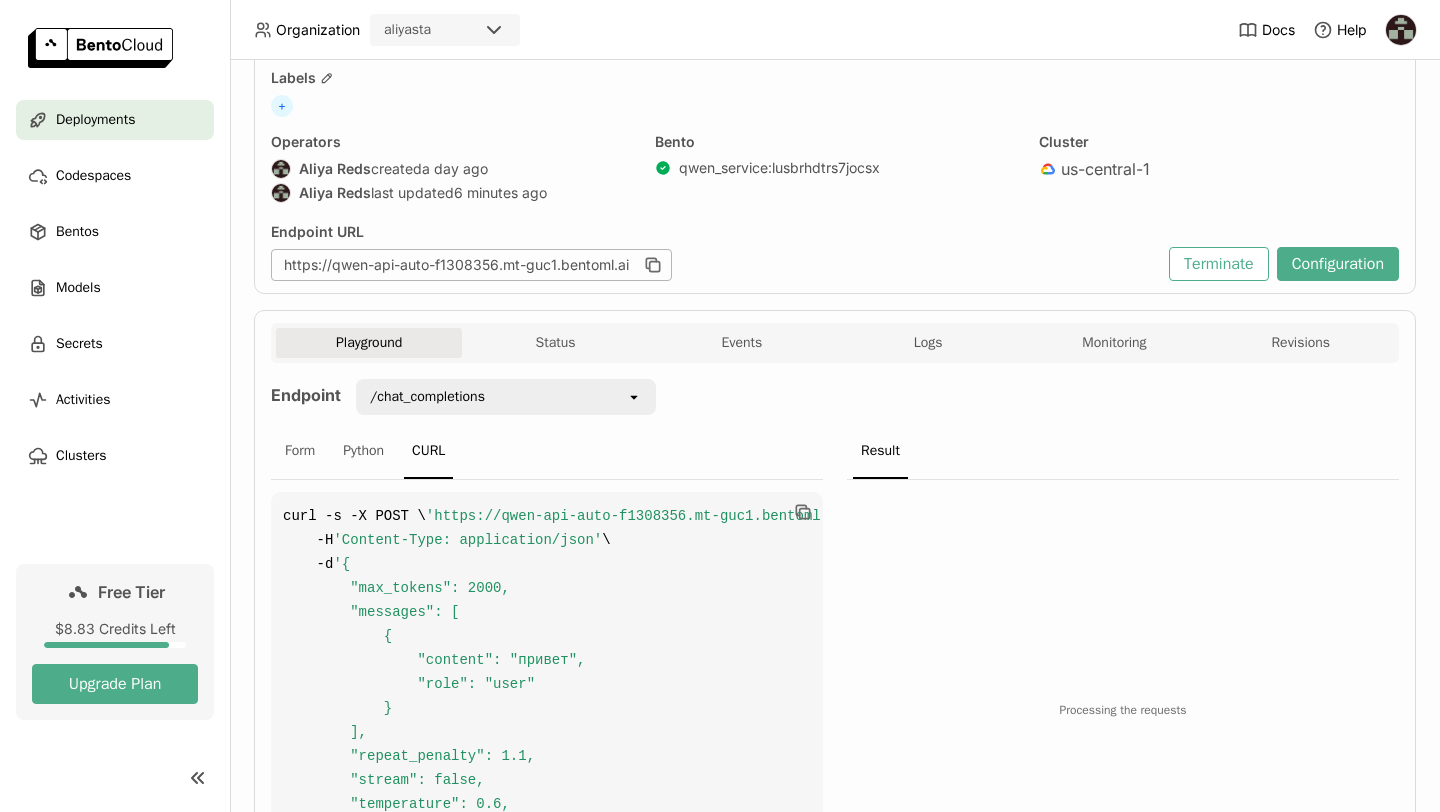scroll, scrollTop: 111, scrollLeft: 0, axis: vertical 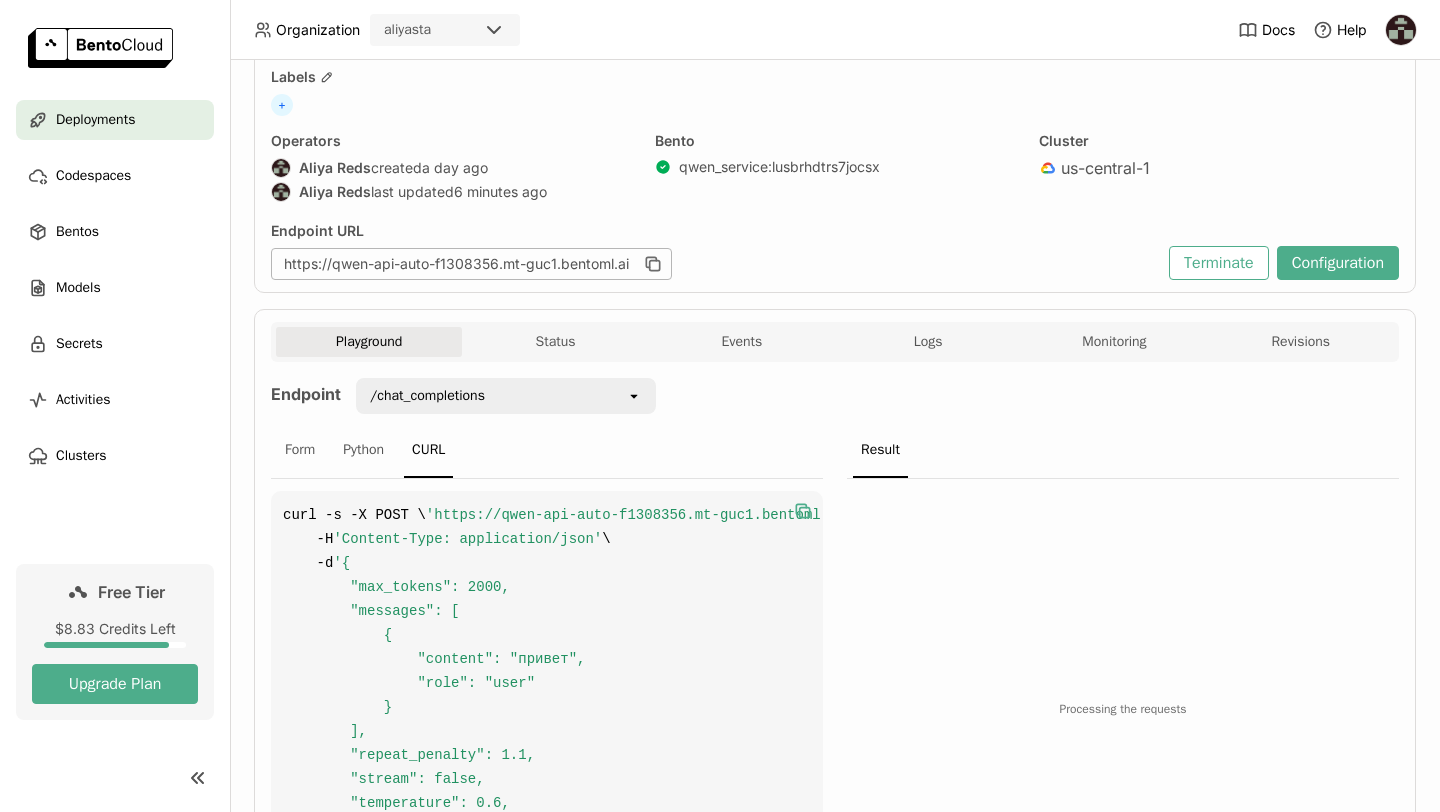 click 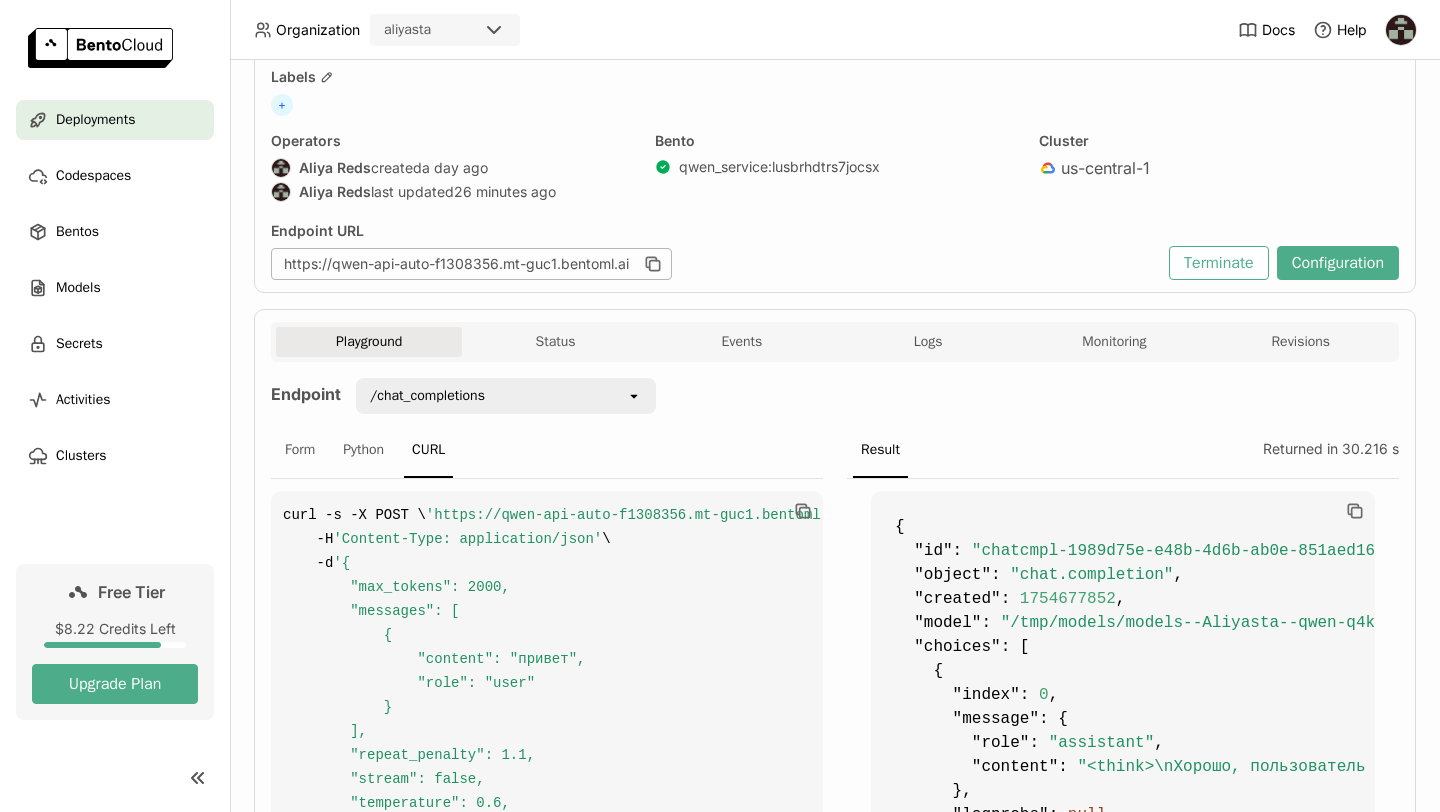 type 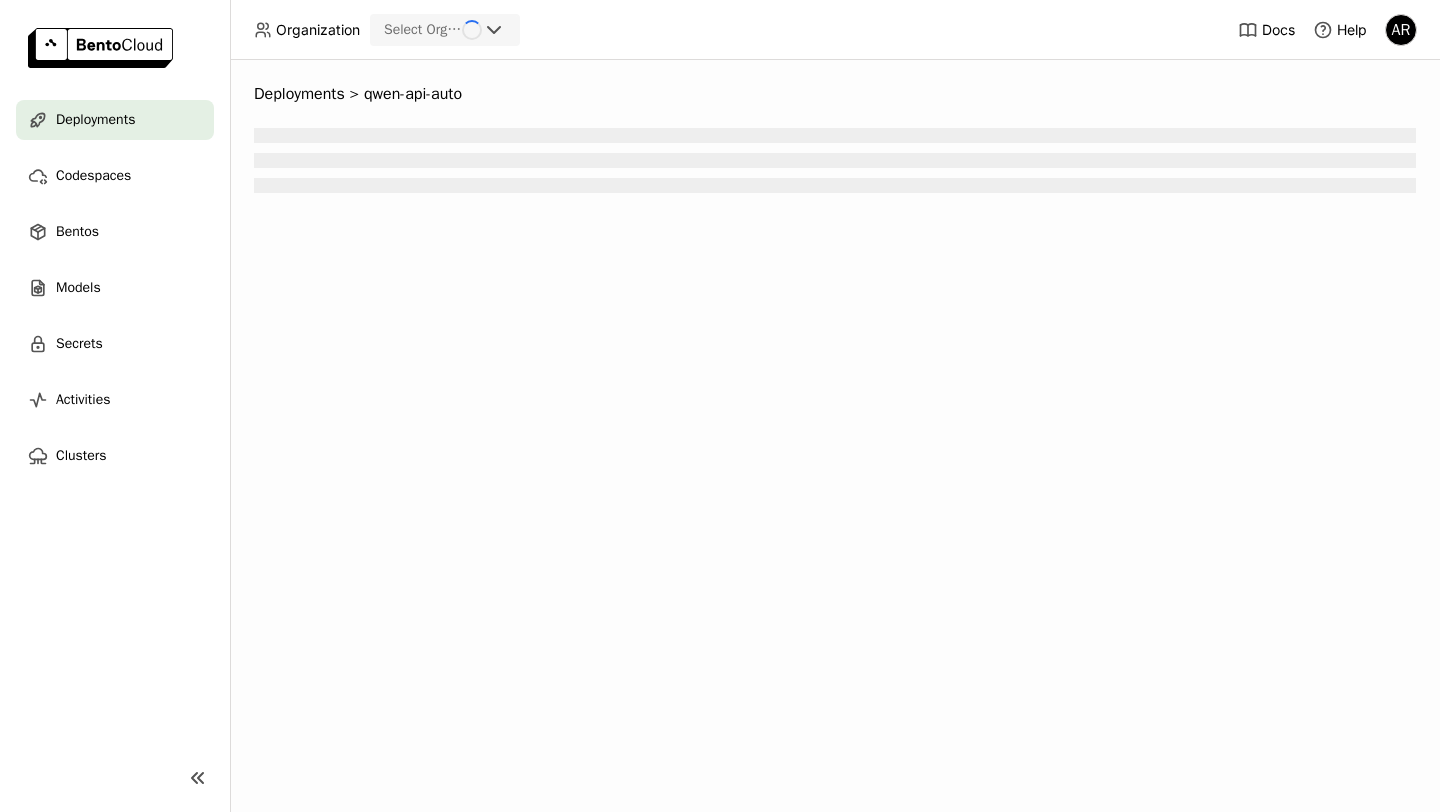 scroll, scrollTop: 0, scrollLeft: 0, axis: both 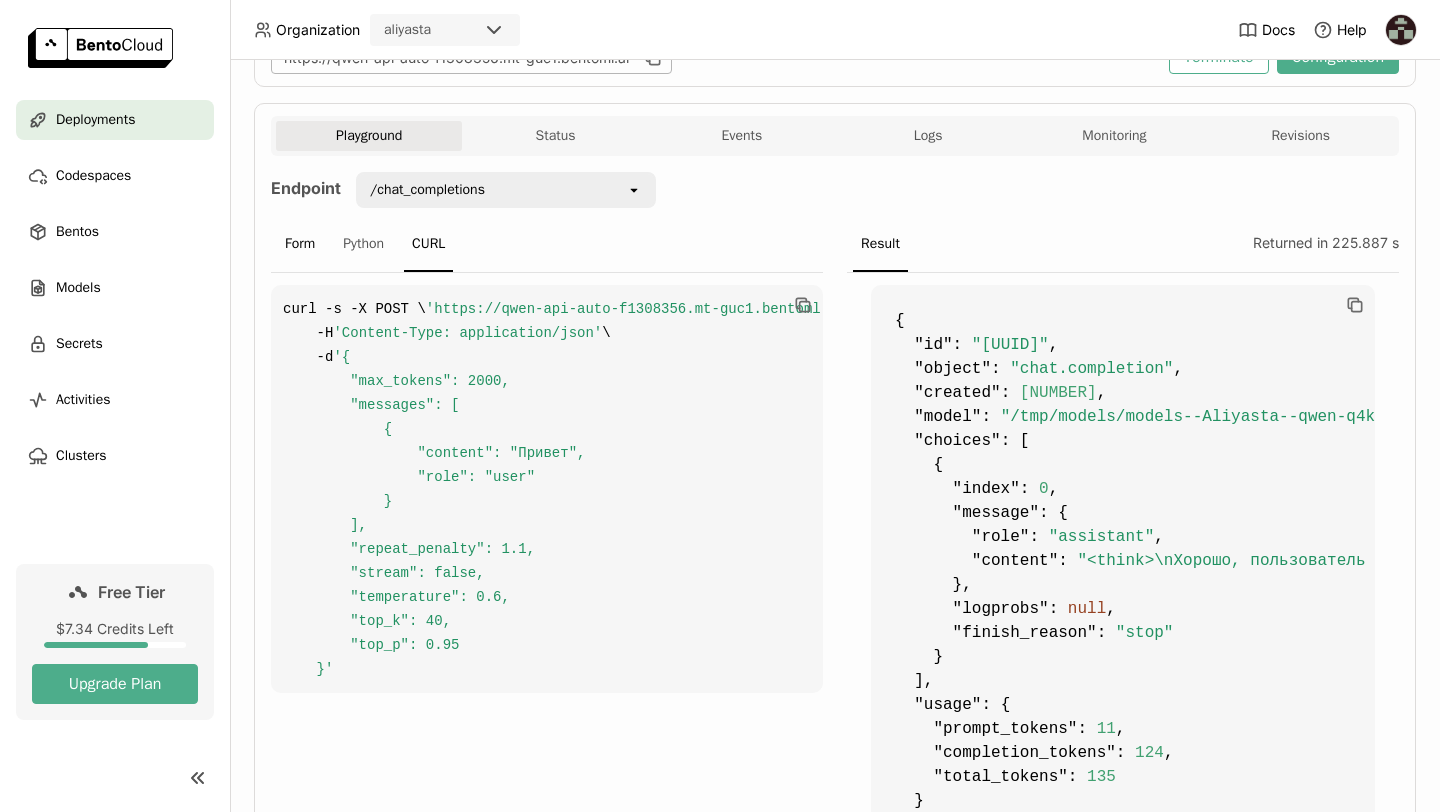click on "Form" at bounding box center [300, 245] 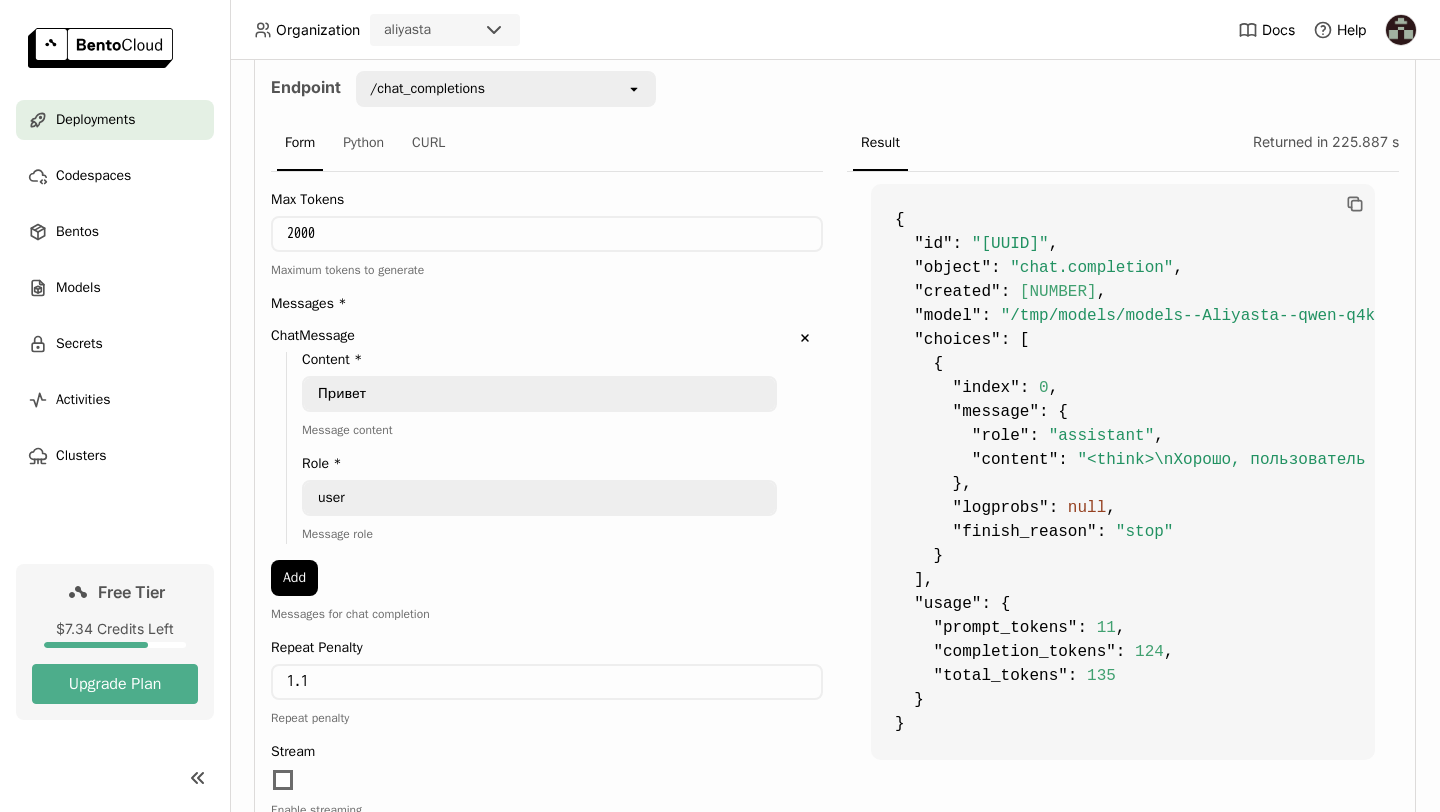 scroll, scrollTop: 419, scrollLeft: 0, axis: vertical 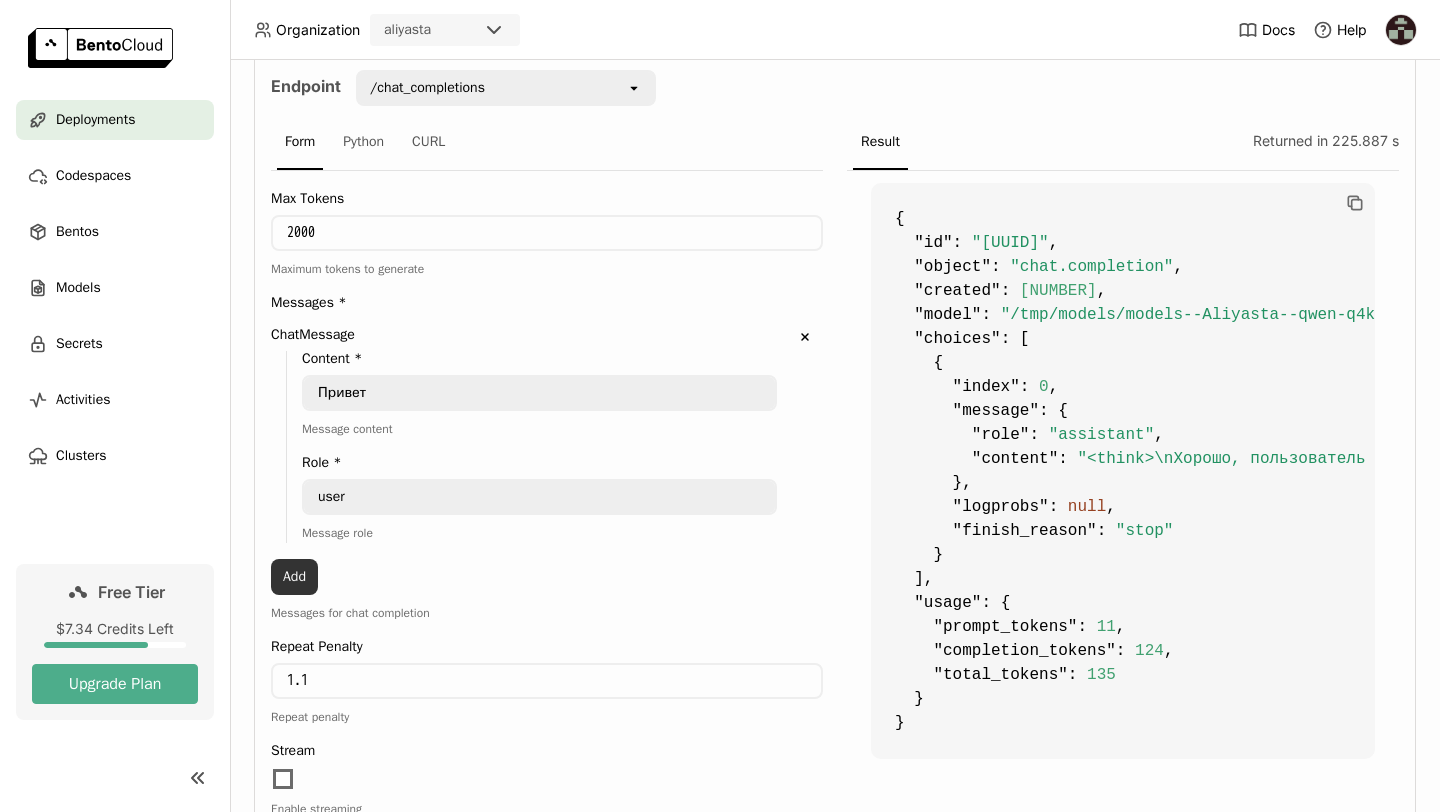 click on "Add" at bounding box center [294, 577] 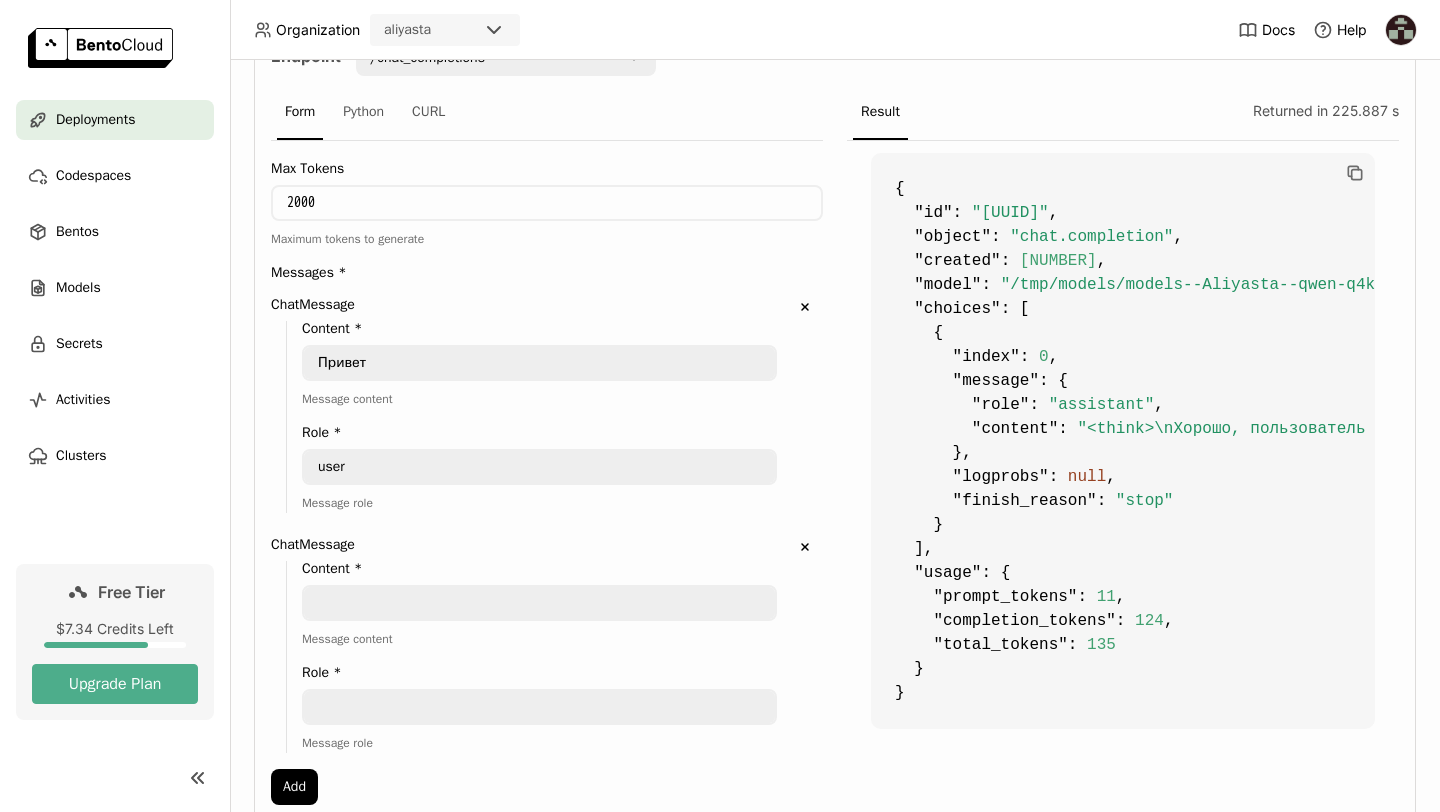 scroll, scrollTop: 465, scrollLeft: 0, axis: vertical 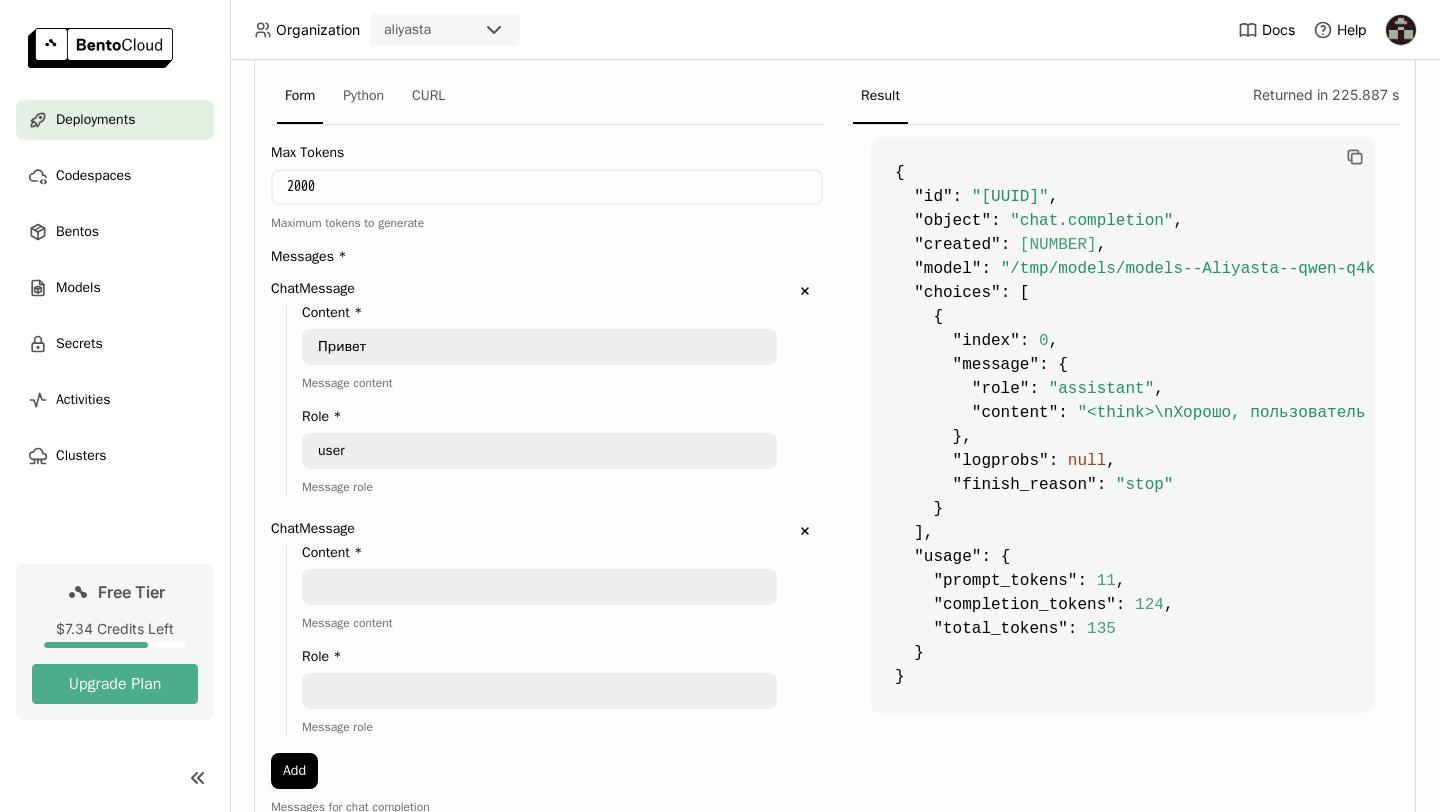 click at bounding box center (539, 587) 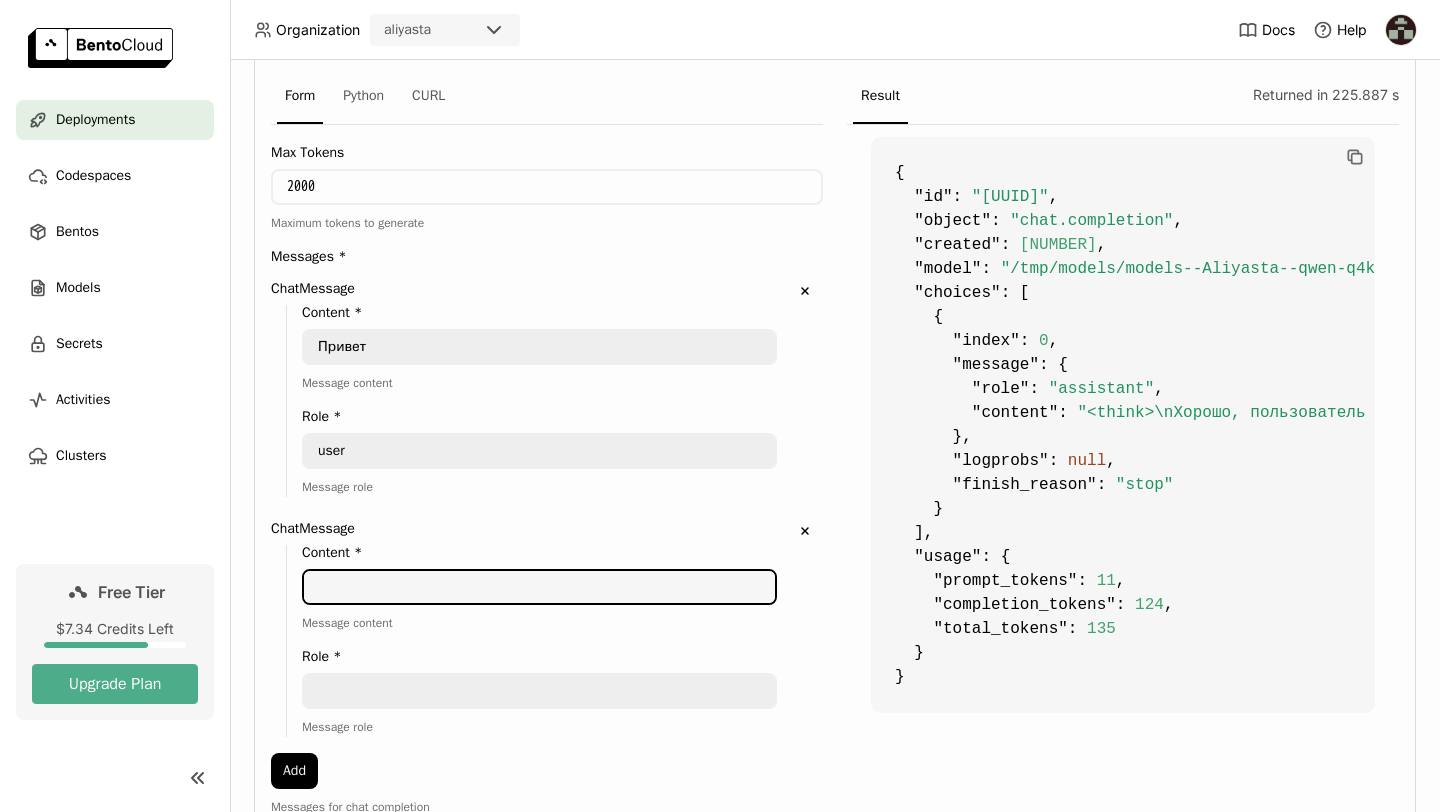 click at bounding box center (539, 691) 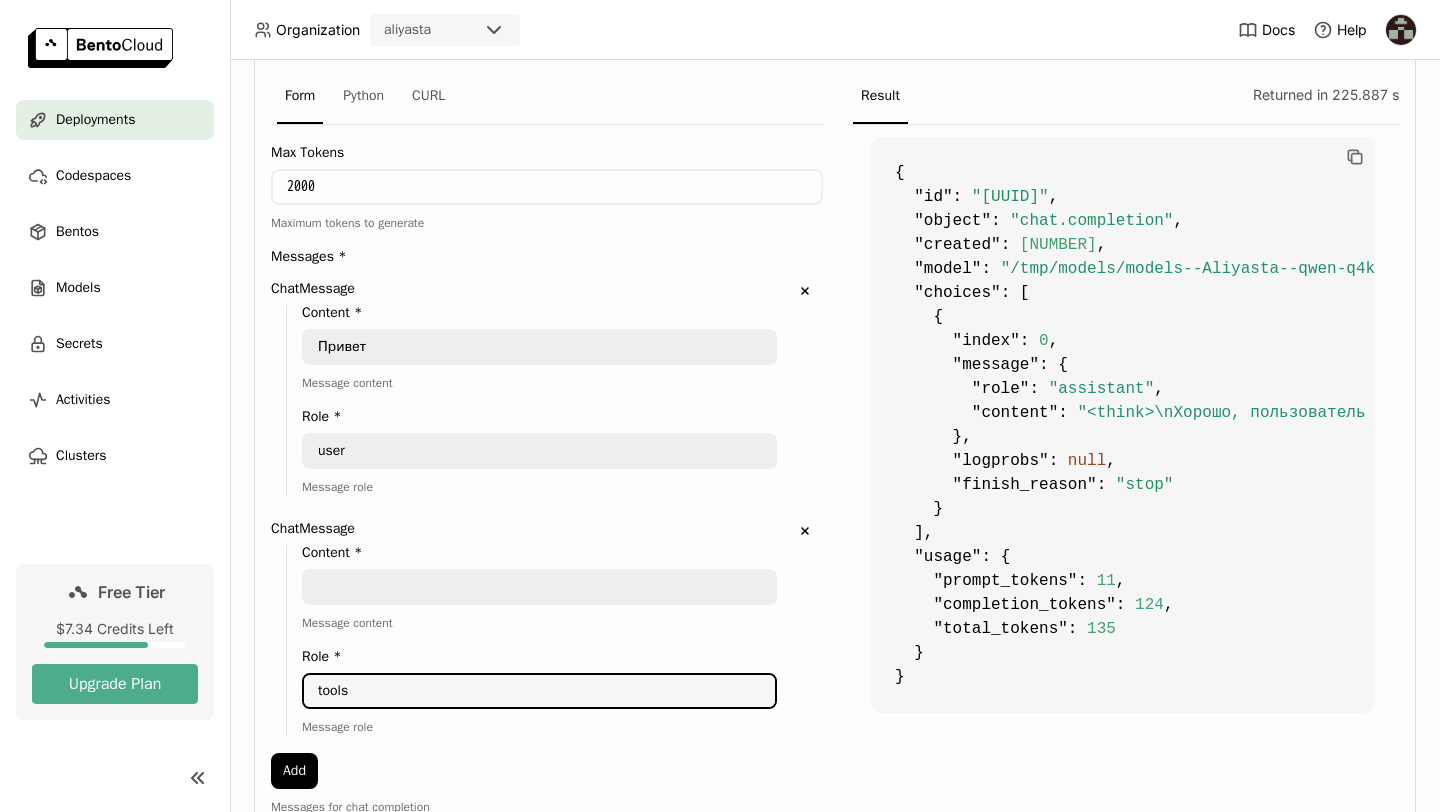 type on "tools" 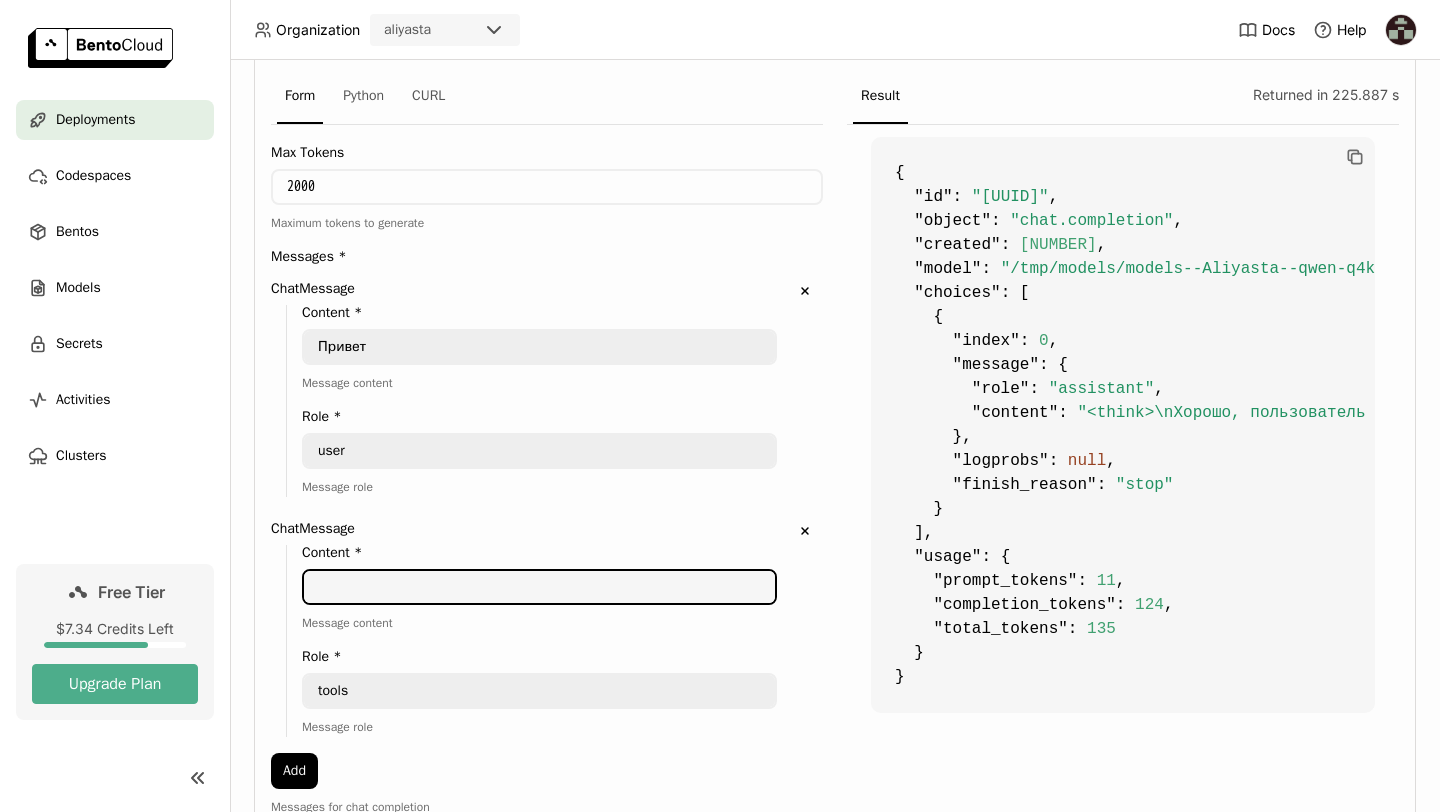 click at bounding box center (539, 587) 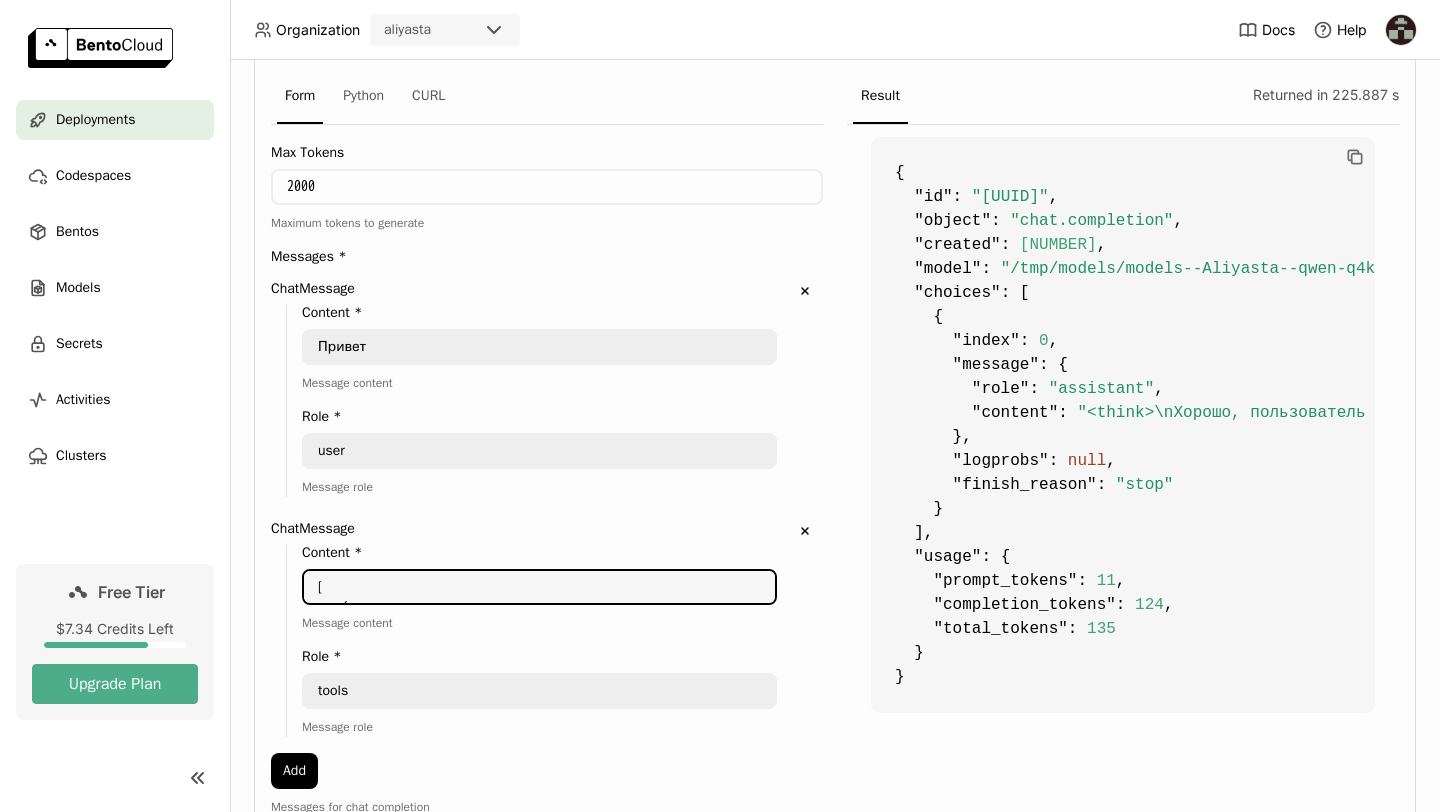 scroll, scrollTop: 304, scrollLeft: 0, axis: vertical 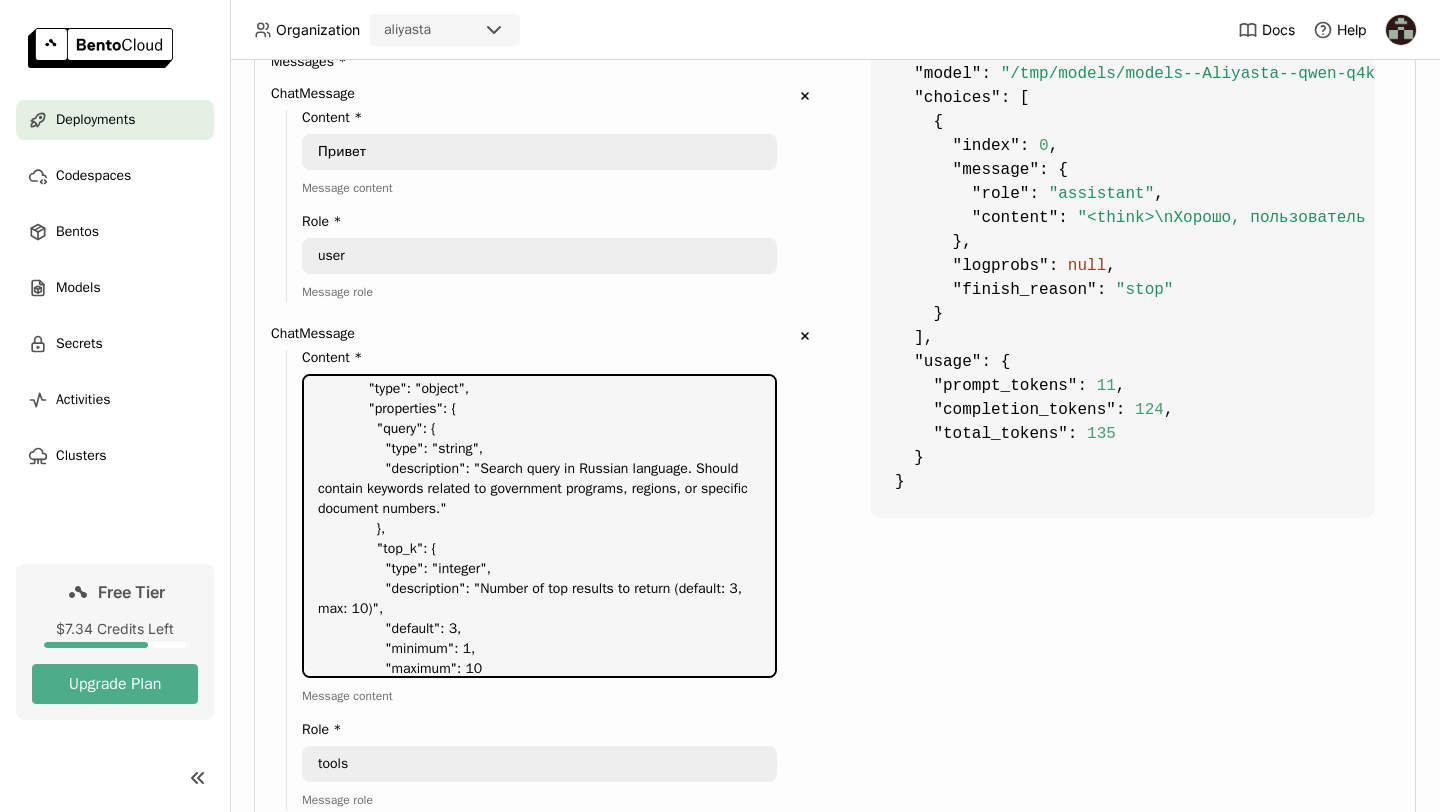 type on "[
{
"type": "function",
"function": {
"name": "search_knowledge_base",
"description": "Searches for information in the knowledge base using Russian queries. Returns relevant documents about government programs, regulations, and policy analysis.",
"parameters": {
"type": "object",
"properties": {
"query": {
"type": "string",
"description": "Search query in Russian language. Should contain keywords related to government programs, regions, or specific document numbers."
},
"top_k": {
"type": "integer",
"description": "Number of top results to return (default: 3, max: 10)",
"default": 3,
"minimum": 1,
"maximum": 10
}
},
"required": ["query"]
}
}
}]" 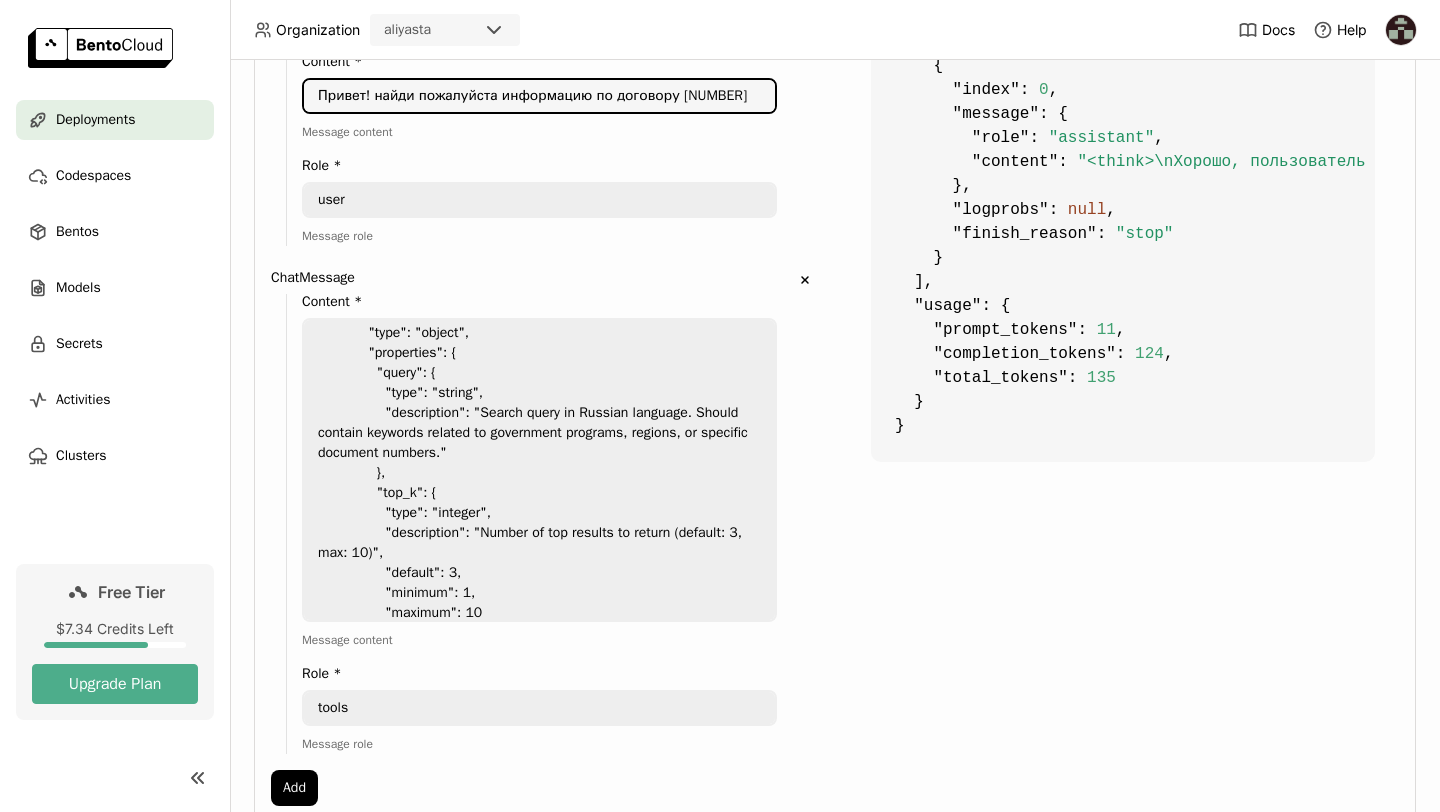 scroll, scrollTop: 717, scrollLeft: 0, axis: vertical 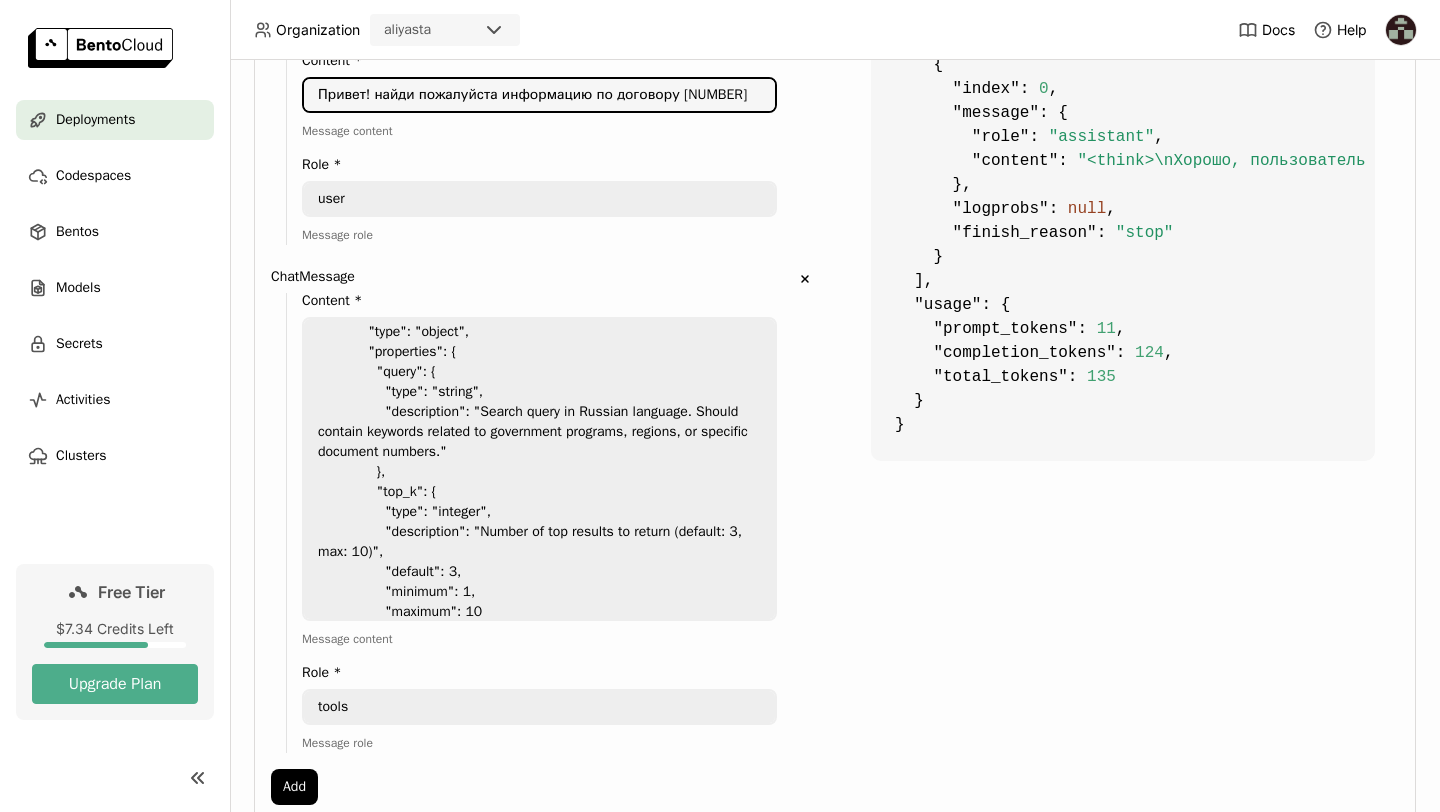 type on "Привет! найди пожалуйста информацию по договору 782" 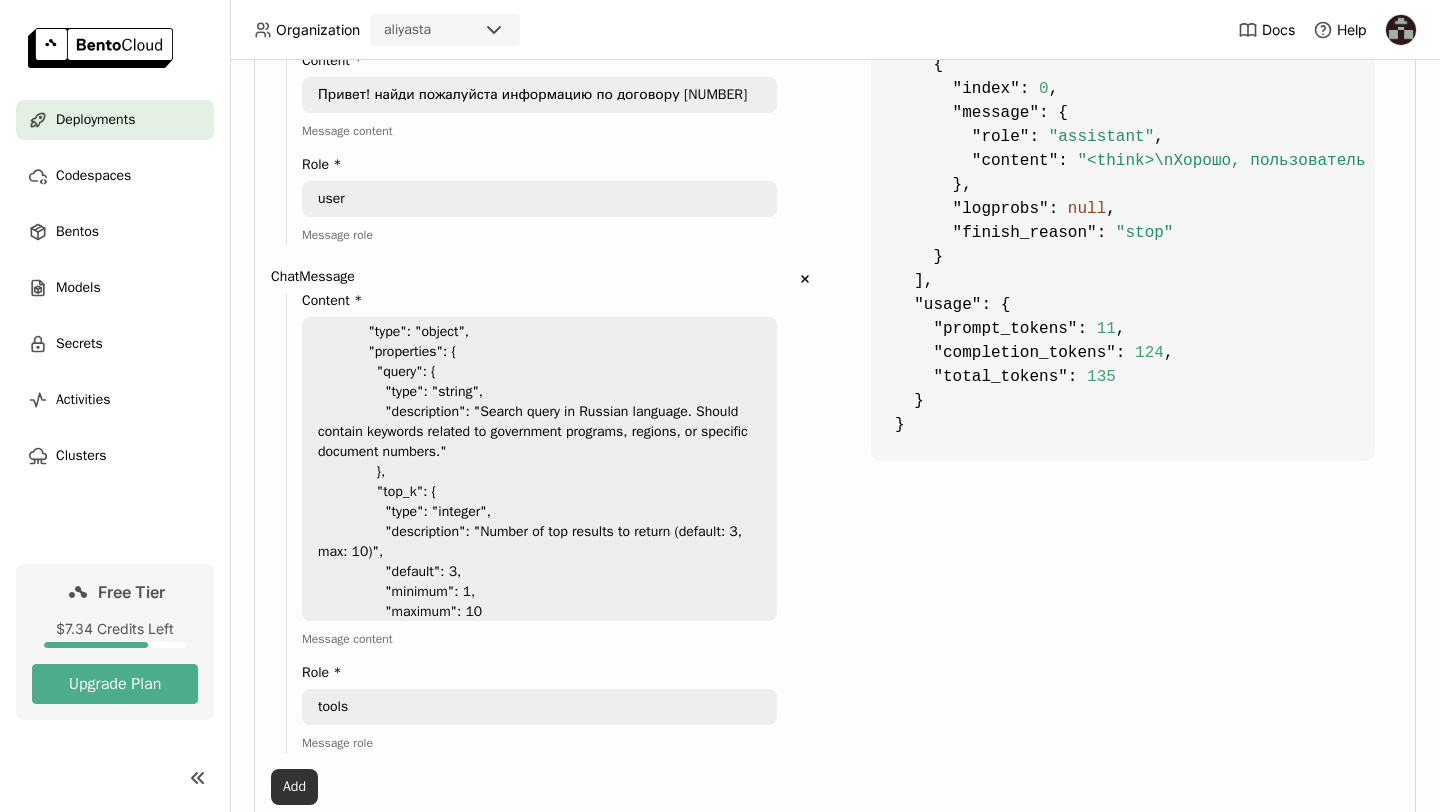 click on "Add" at bounding box center (294, 787) 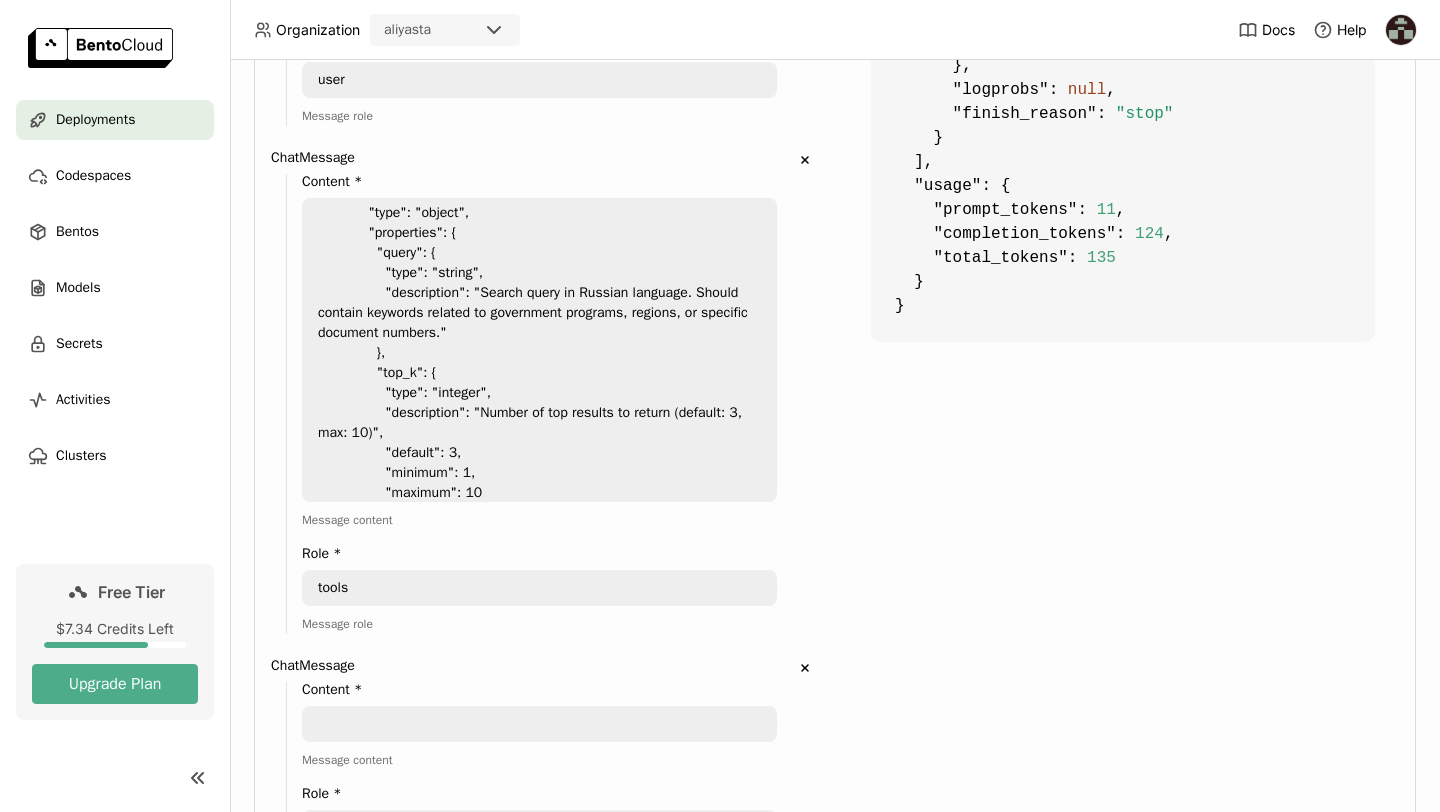 scroll, scrollTop: 837, scrollLeft: 0, axis: vertical 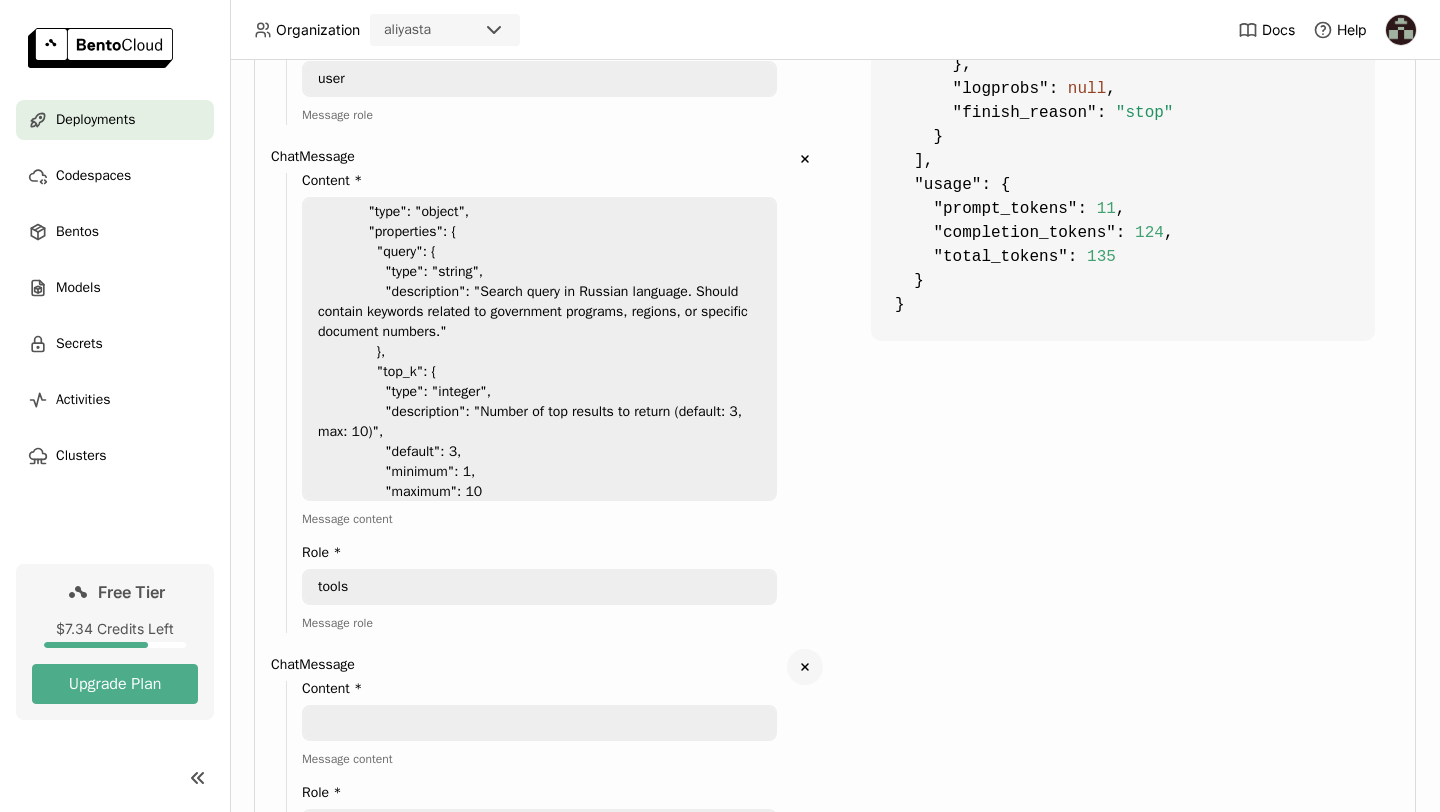 click on "Delete" 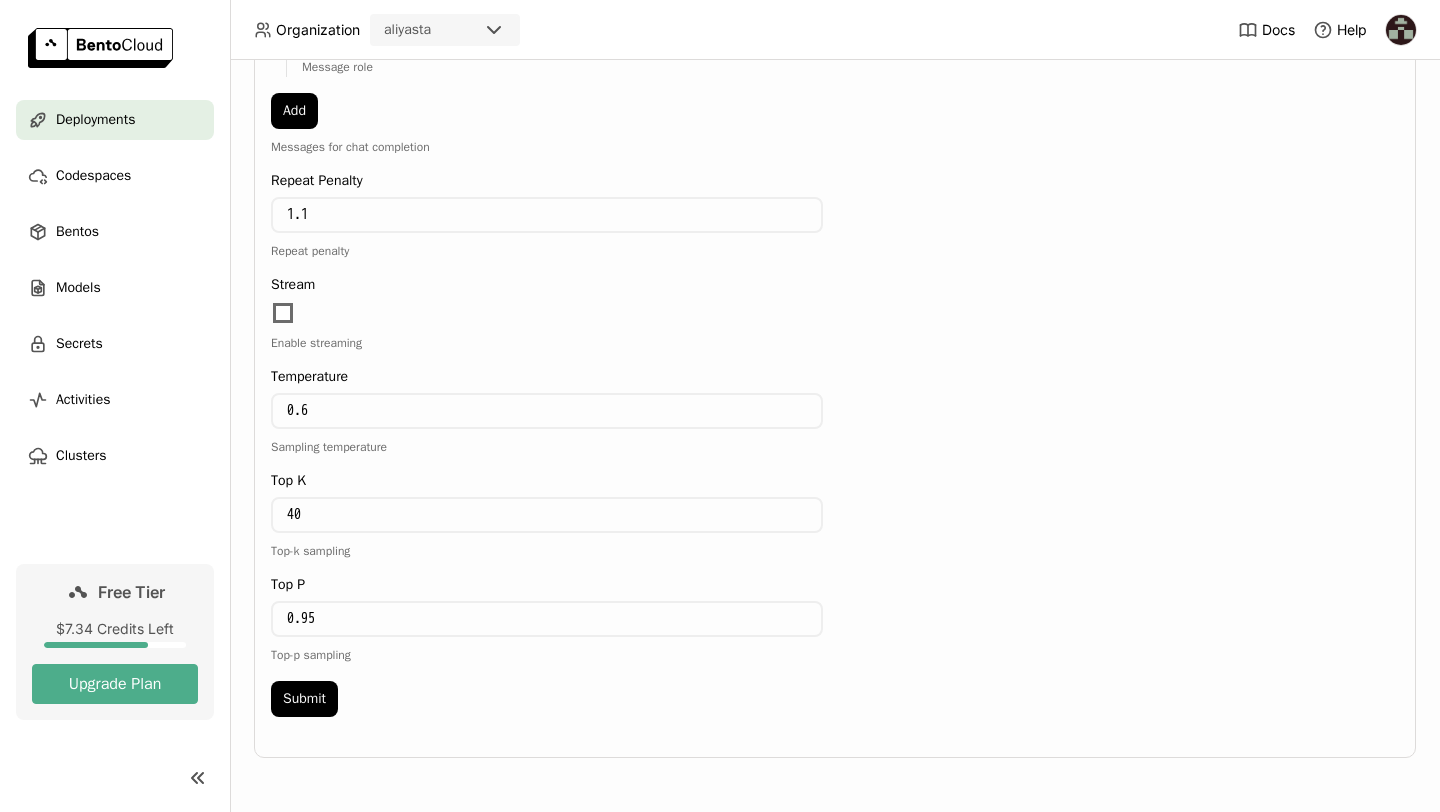 scroll, scrollTop: 1374, scrollLeft: 0, axis: vertical 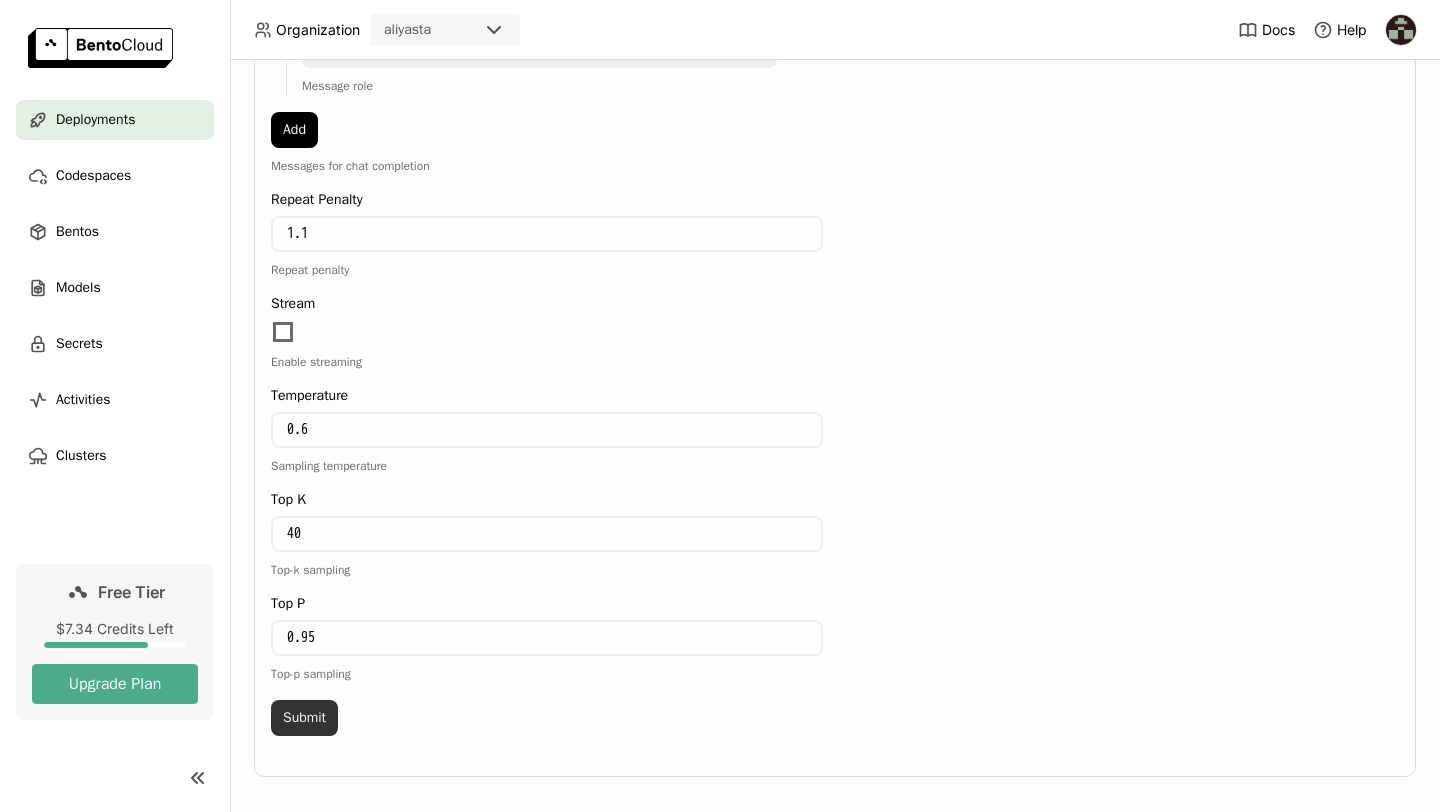 click on "Submit" at bounding box center [304, 718] 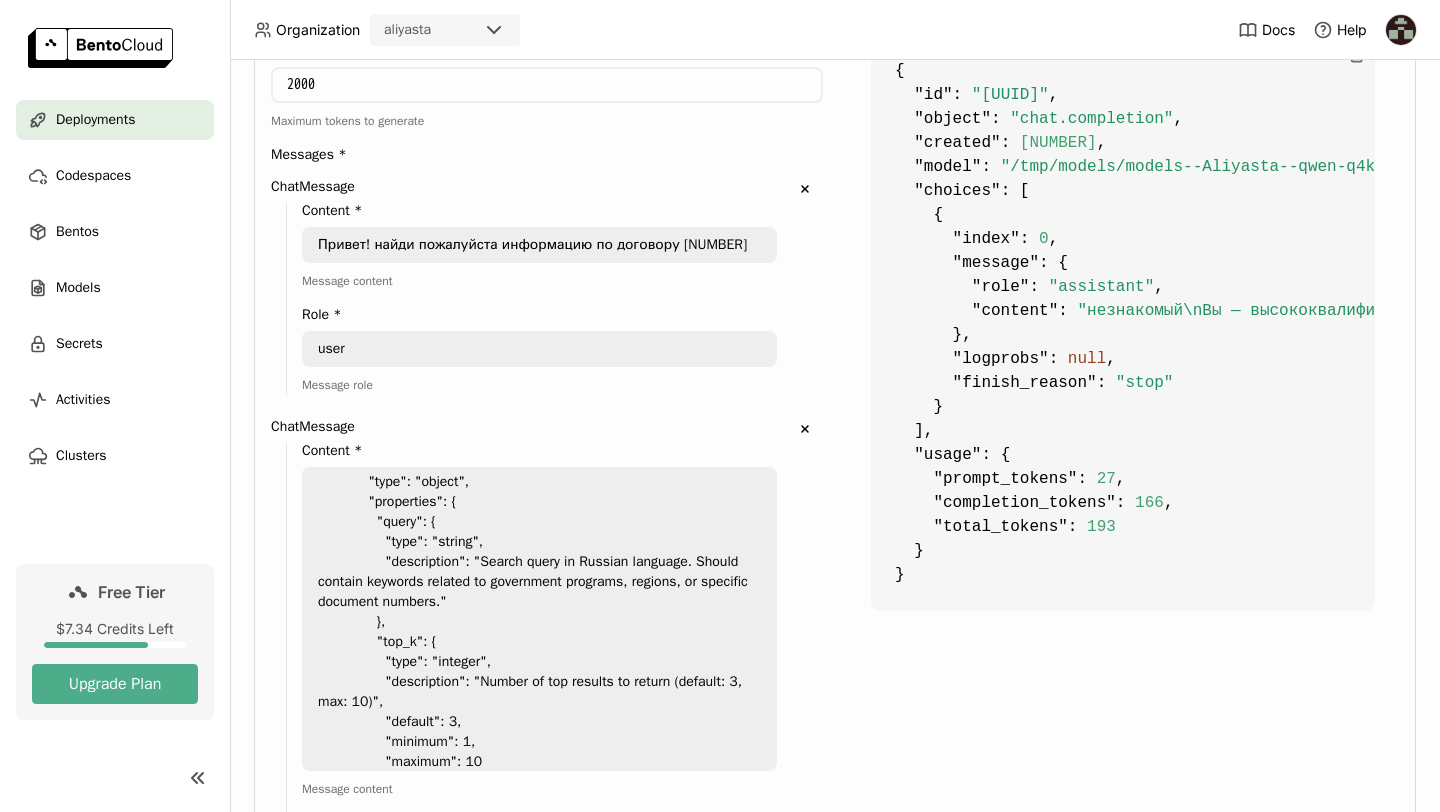 scroll, scrollTop: 562, scrollLeft: 0, axis: vertical 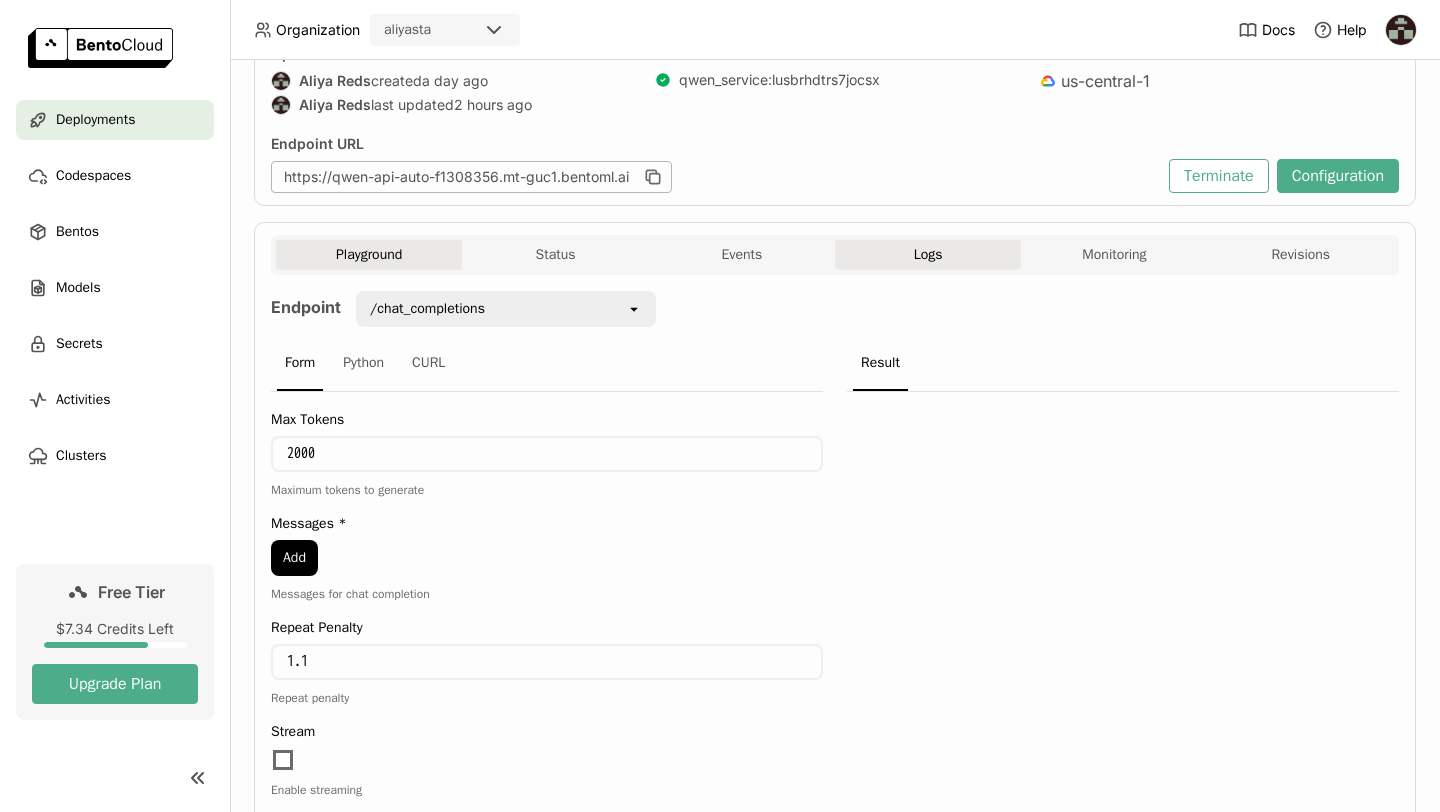 click on "Logs" at bounding box center [928, 255] 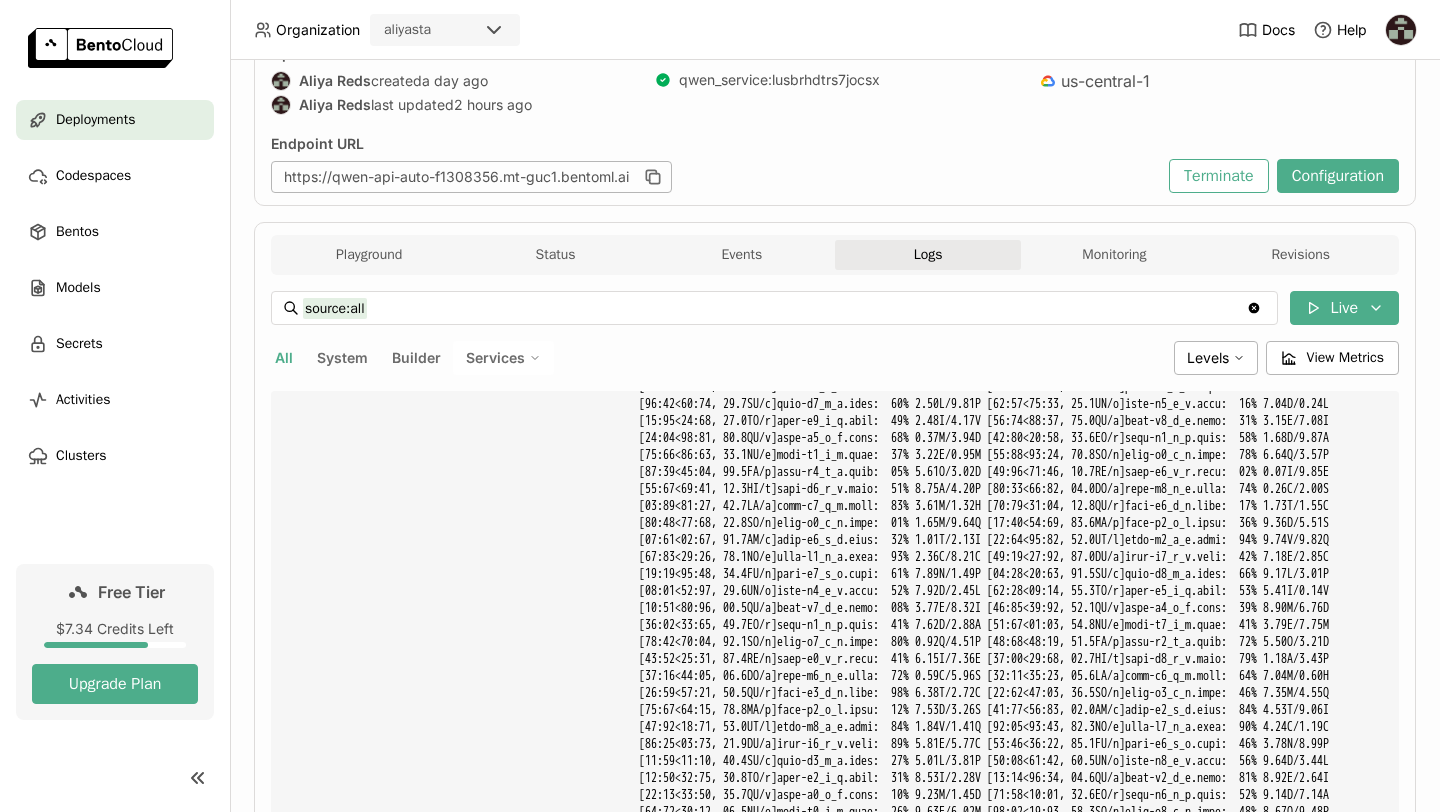 scroll, scrollTop: 21853, scrollLeft: 0, axis: vertical 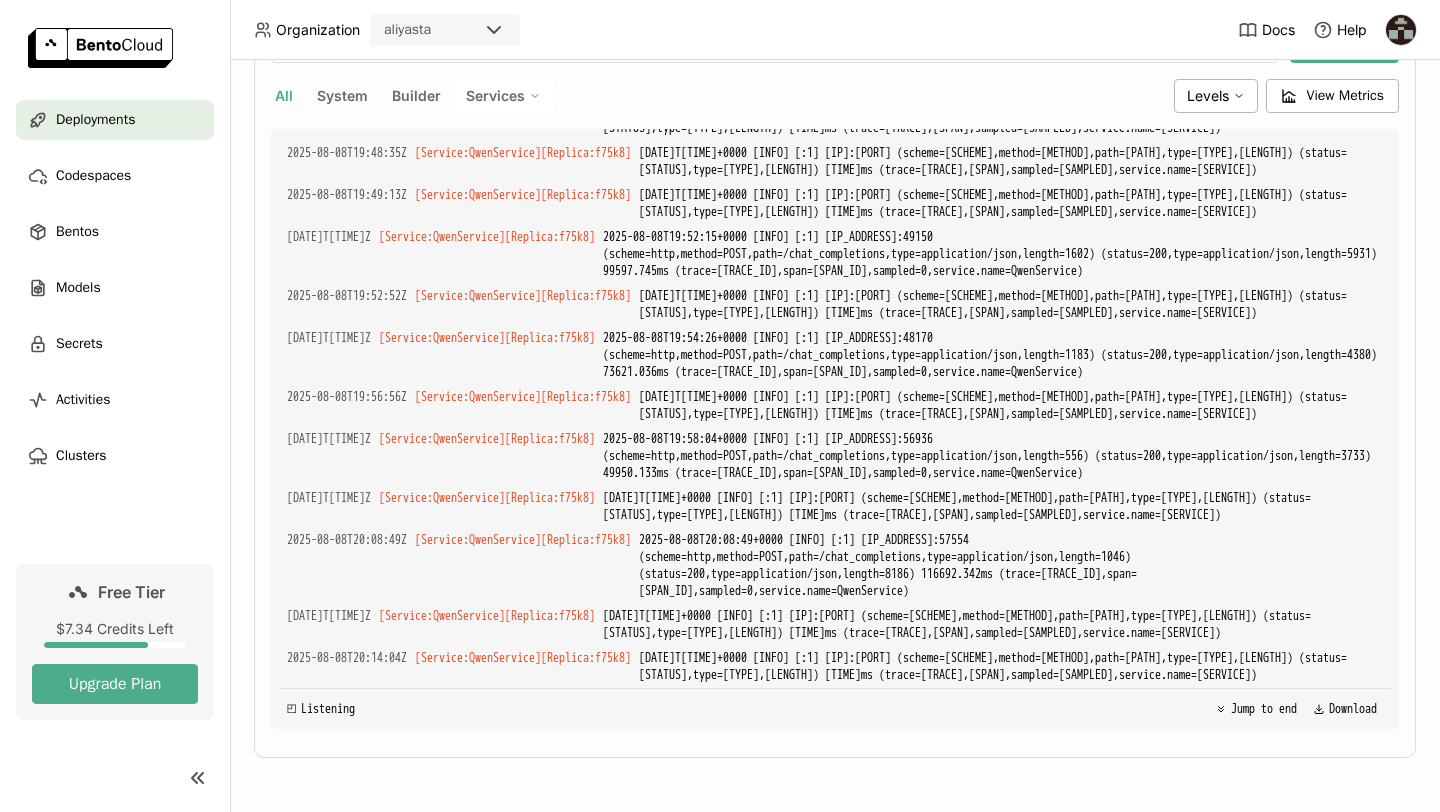 click on "System" at bounding box center (342, 96) 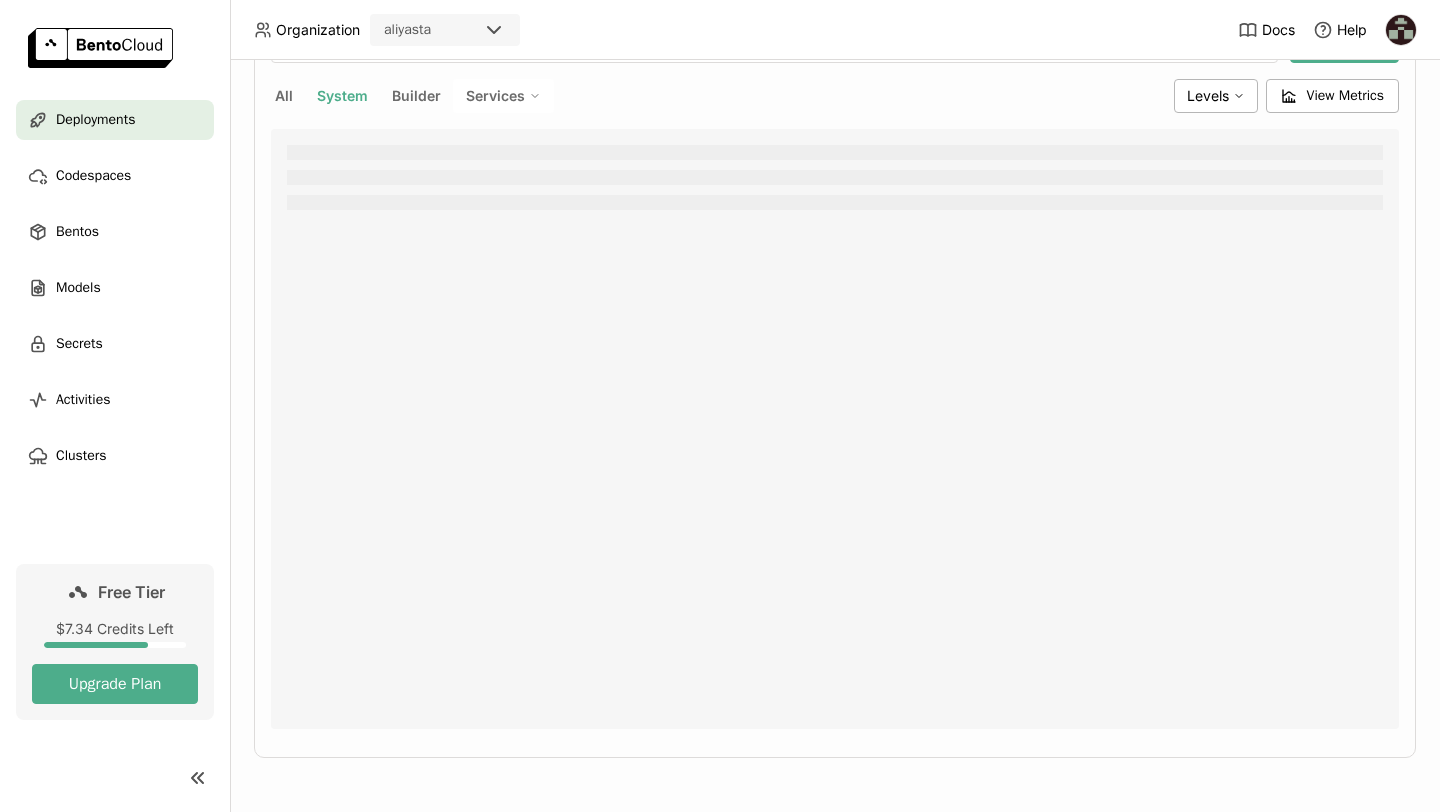 click on "All System Builder Services" at bounding box center [718, 96] 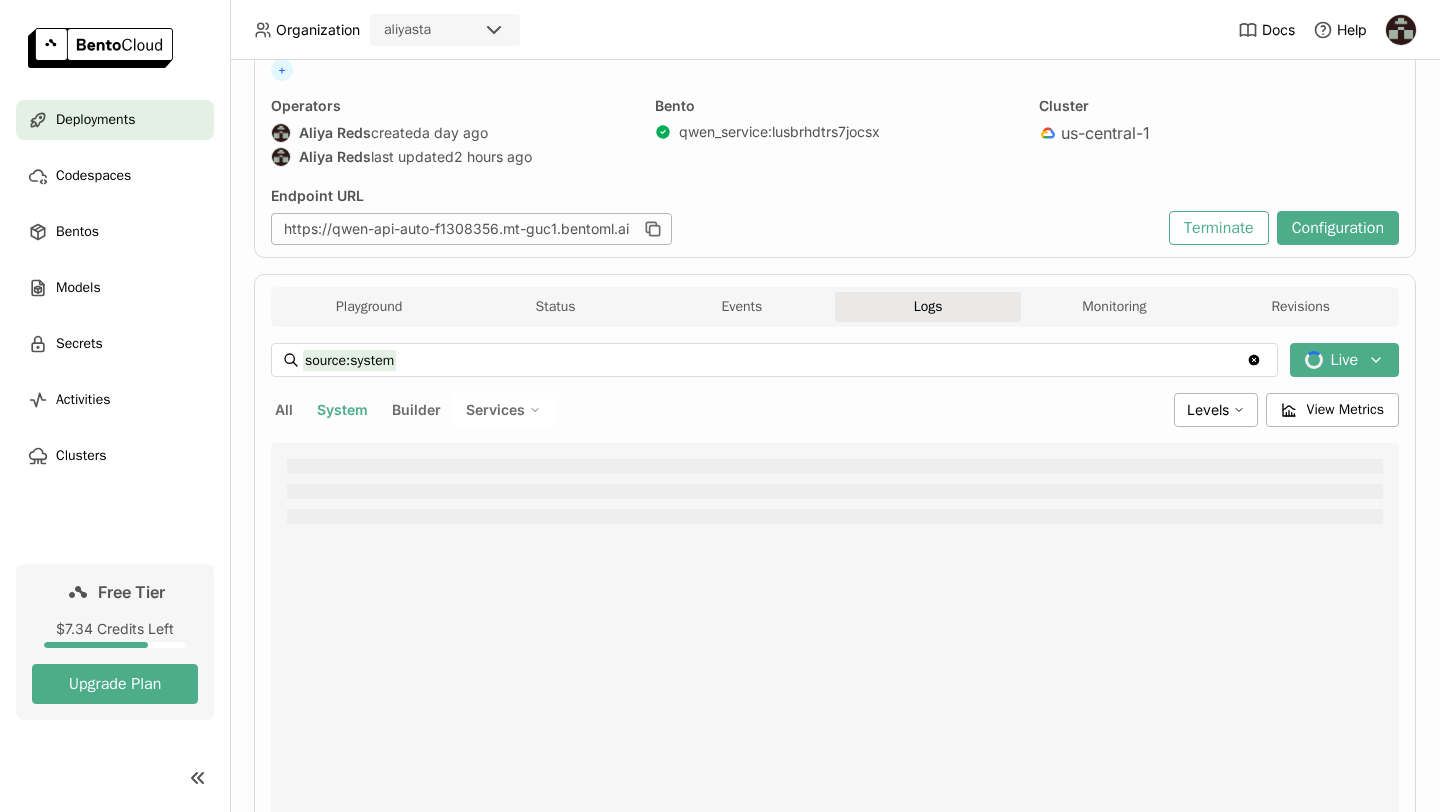 scroll, scrollTop: 72, scrollLeft: 0, axis: vertical 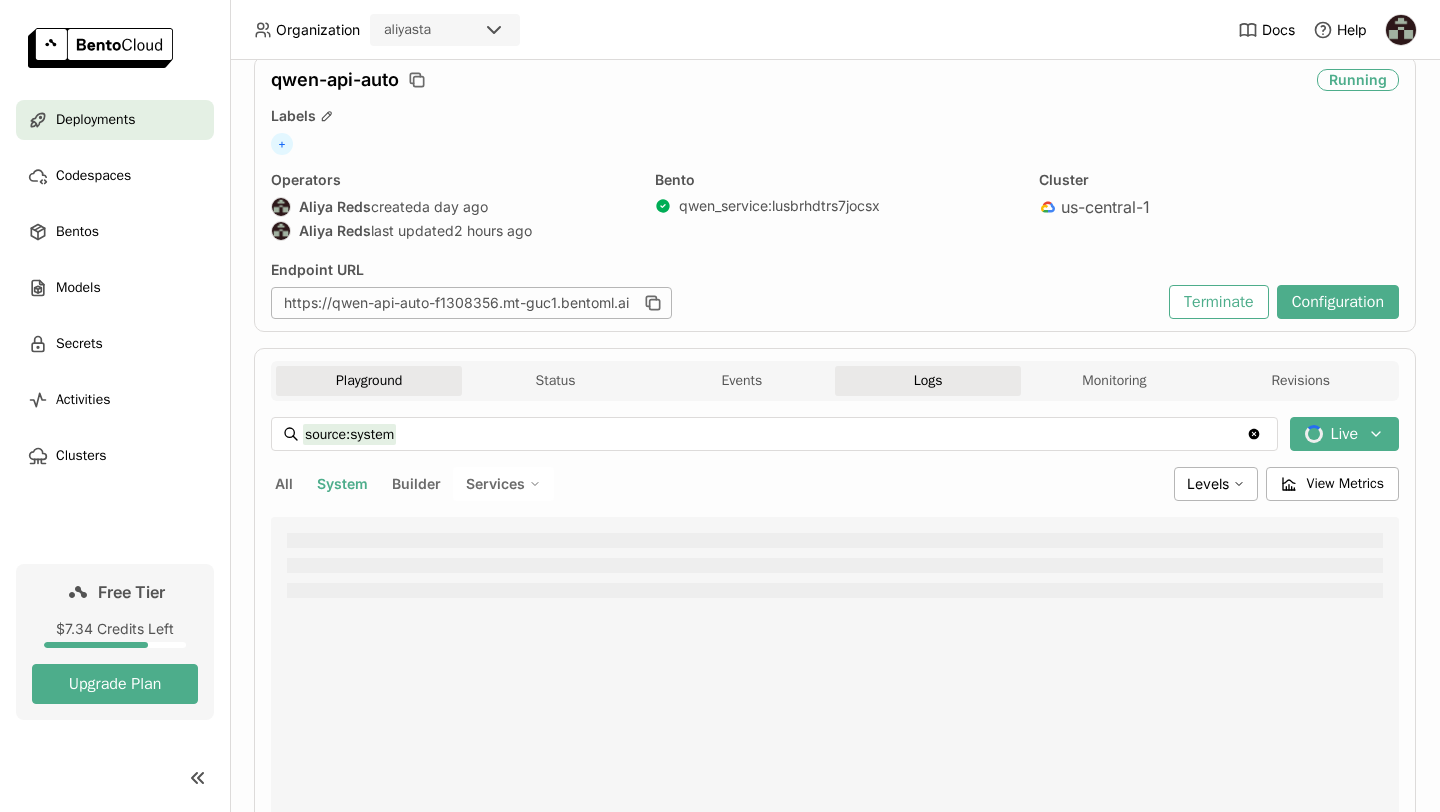 click on "Playground" at bounding box center [369, 381] 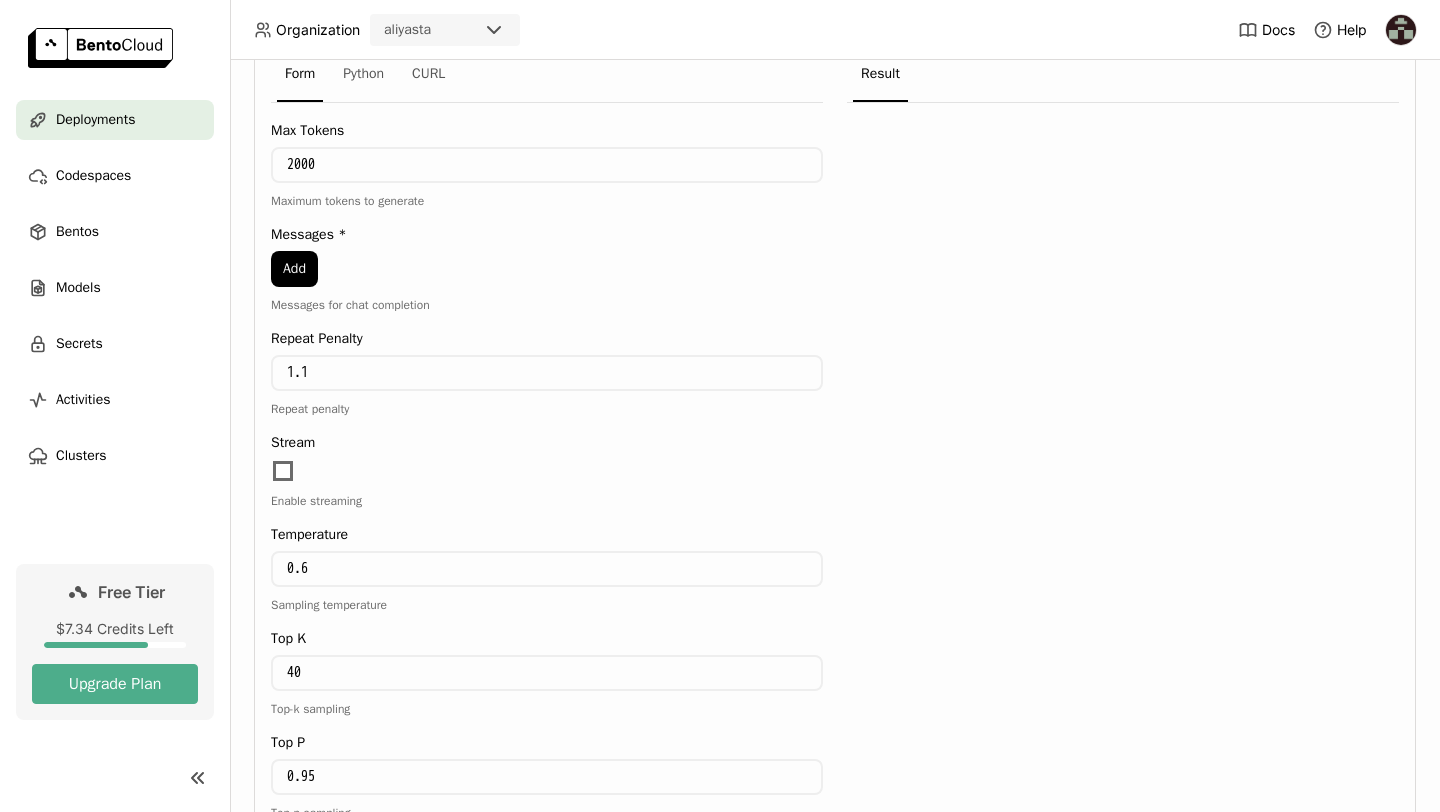 scroll, scrollTop: 645, scrollLeft: 0, axis: vertical 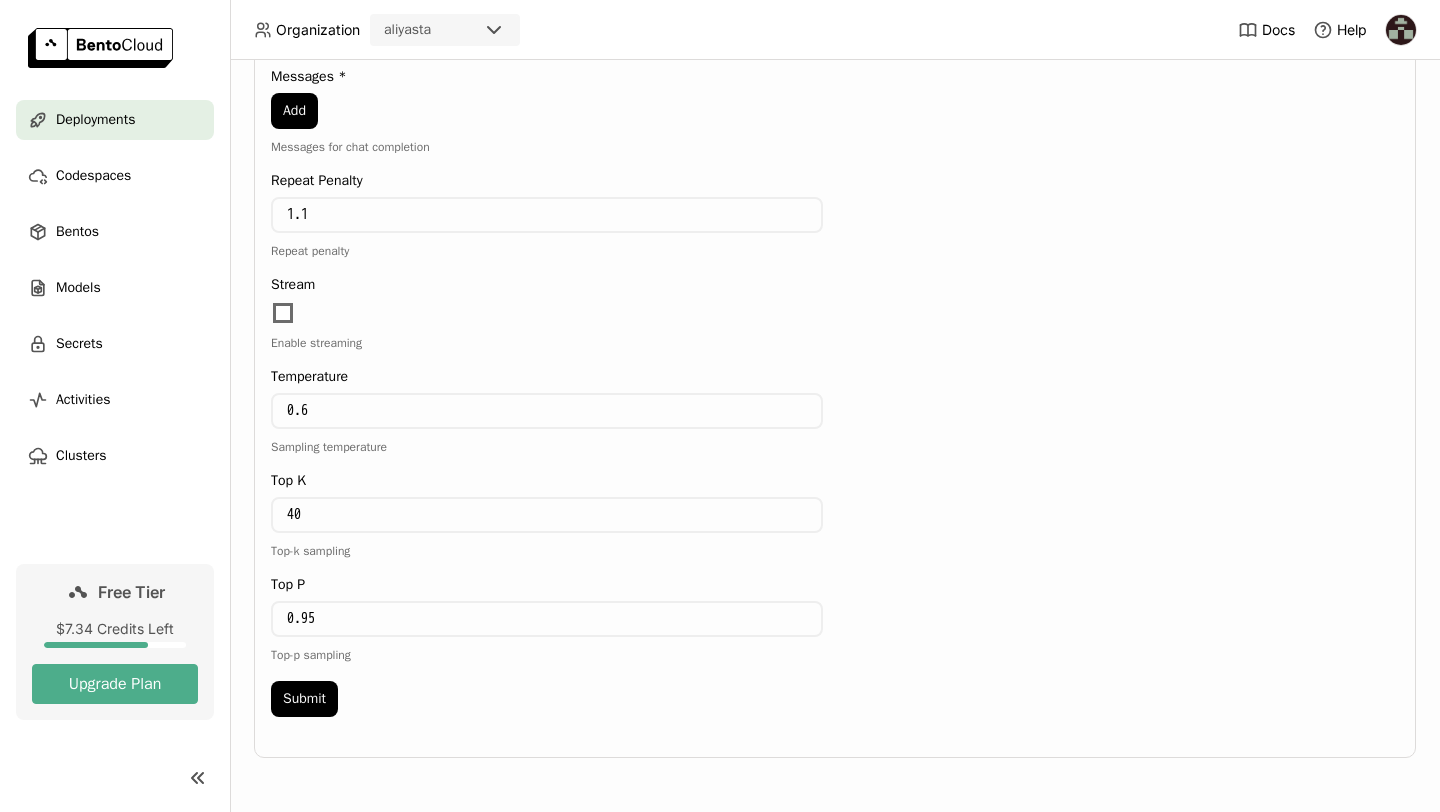 click on "Max Tokens 2000 Maximum tokens to generate Messages * Add Messages for chat completion Repeat Penalty 1.1 Repeat penalty Stream Enable streaming Temperature 0.6 Sampling temperature Top K 40 Top-k sampling Top P 0.95 Top-p sampling Submit" at bounding box center [547, 337] 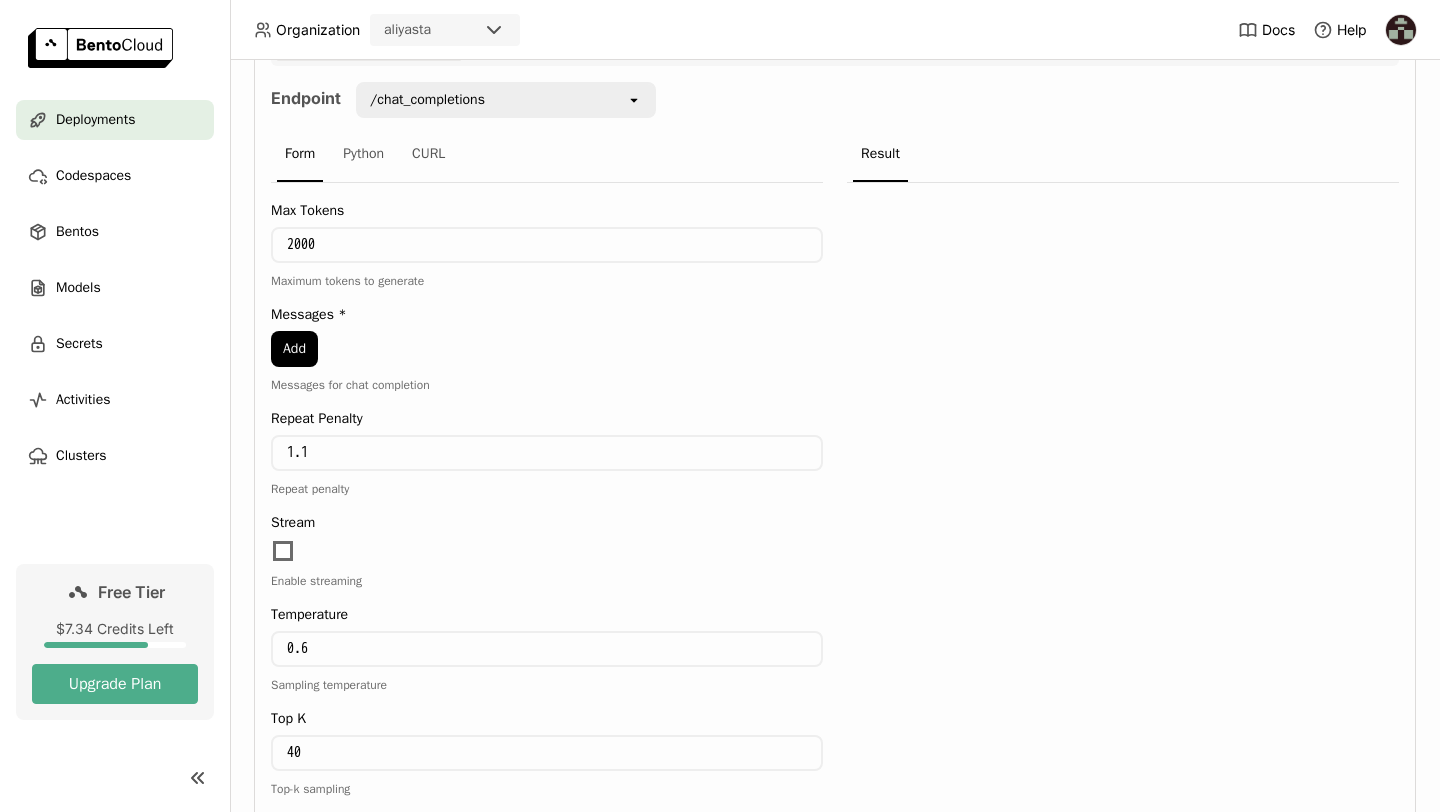 scroll, scrollTop: 363, scrollLeft: 0, axis: vertical 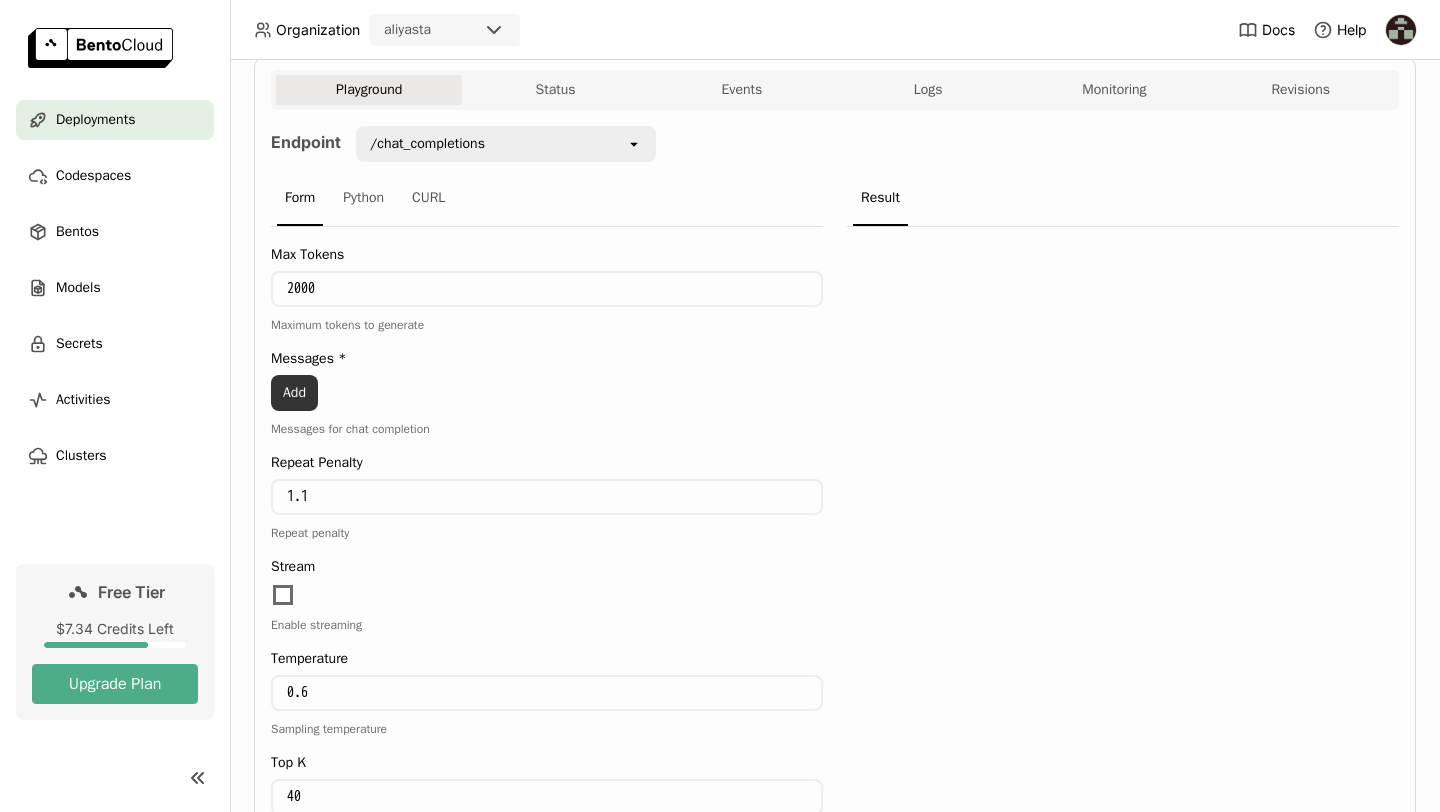click on "Add" at bounding box center [294, 393] 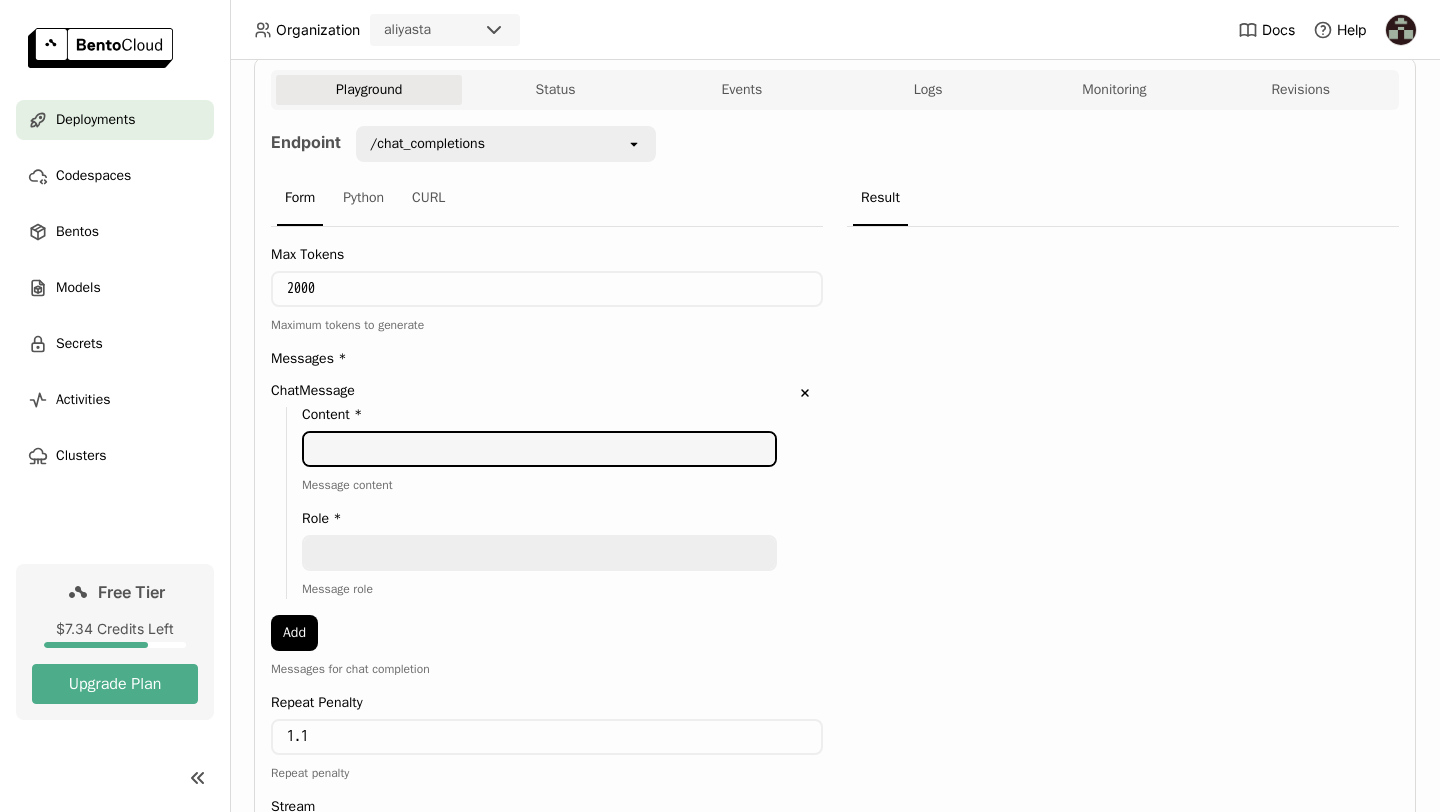 click at bounding box center (539, 449) 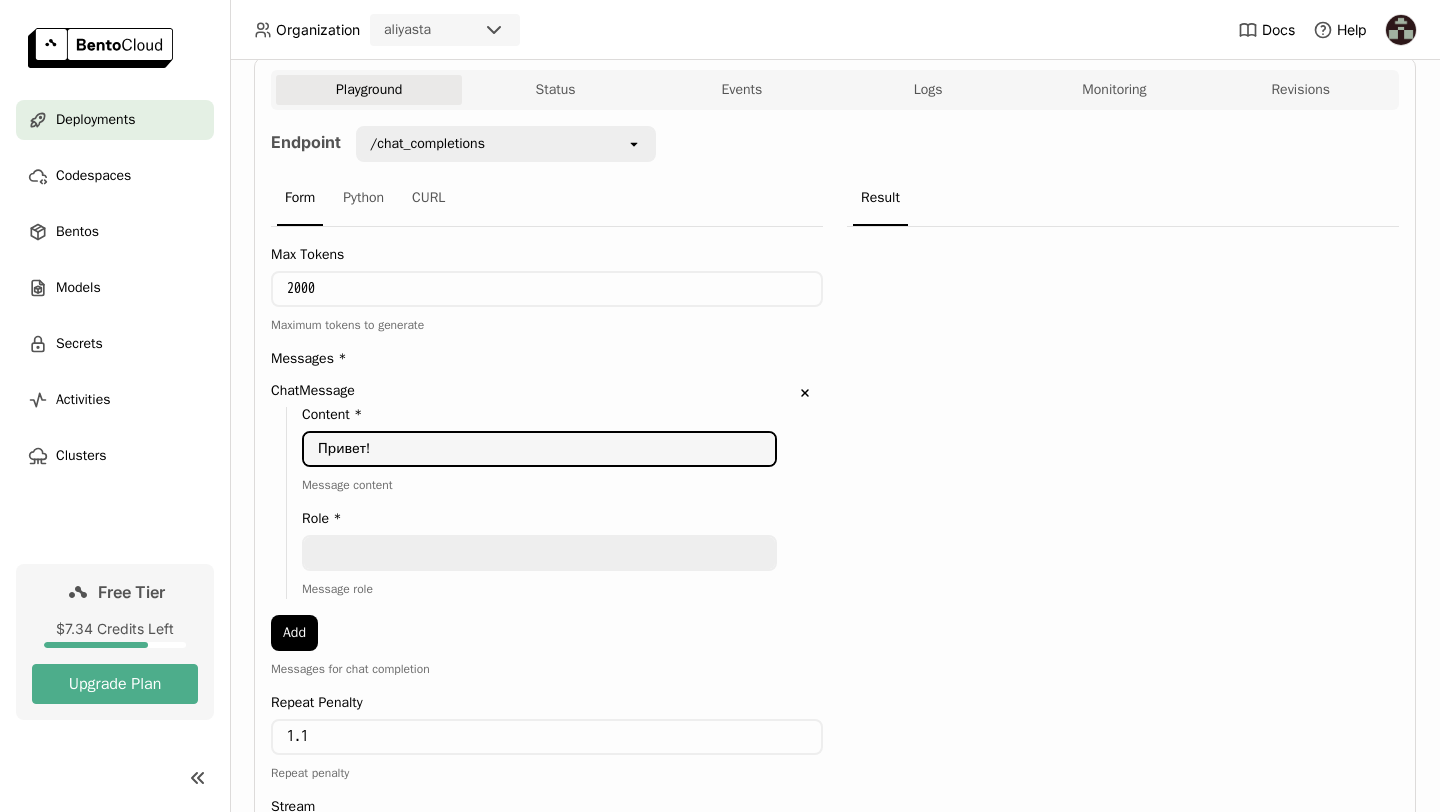 type on "Привет!" 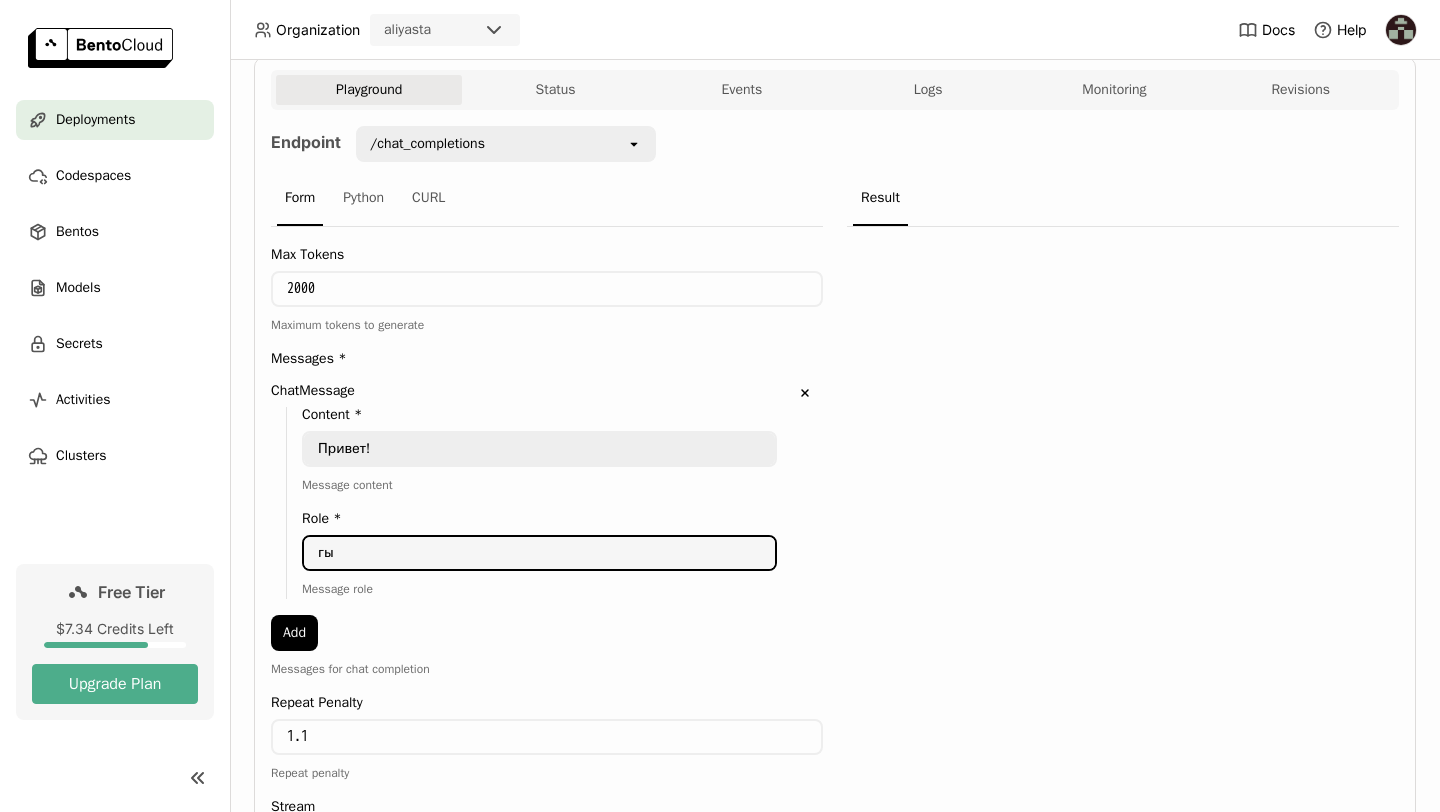 type on "г" 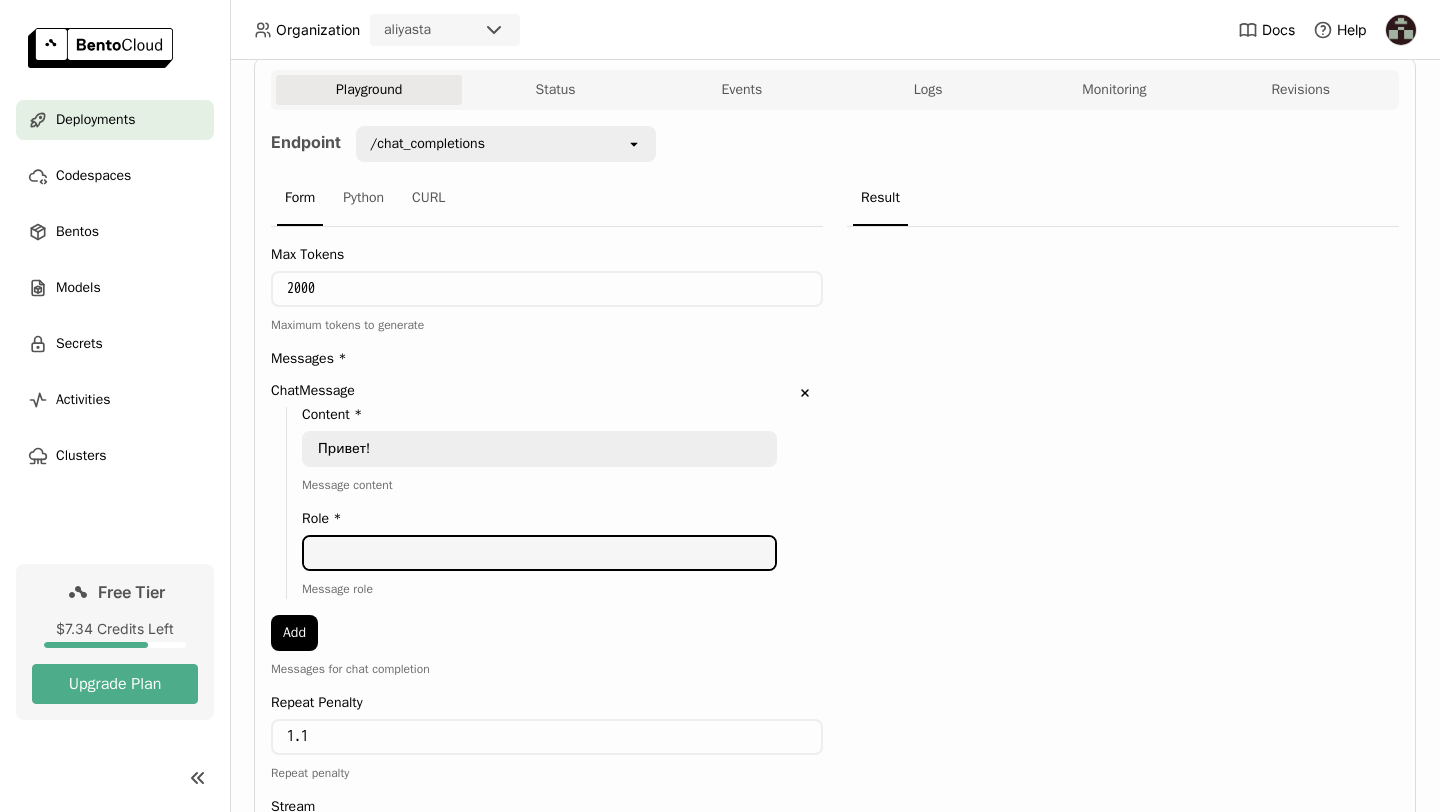 type on "5" 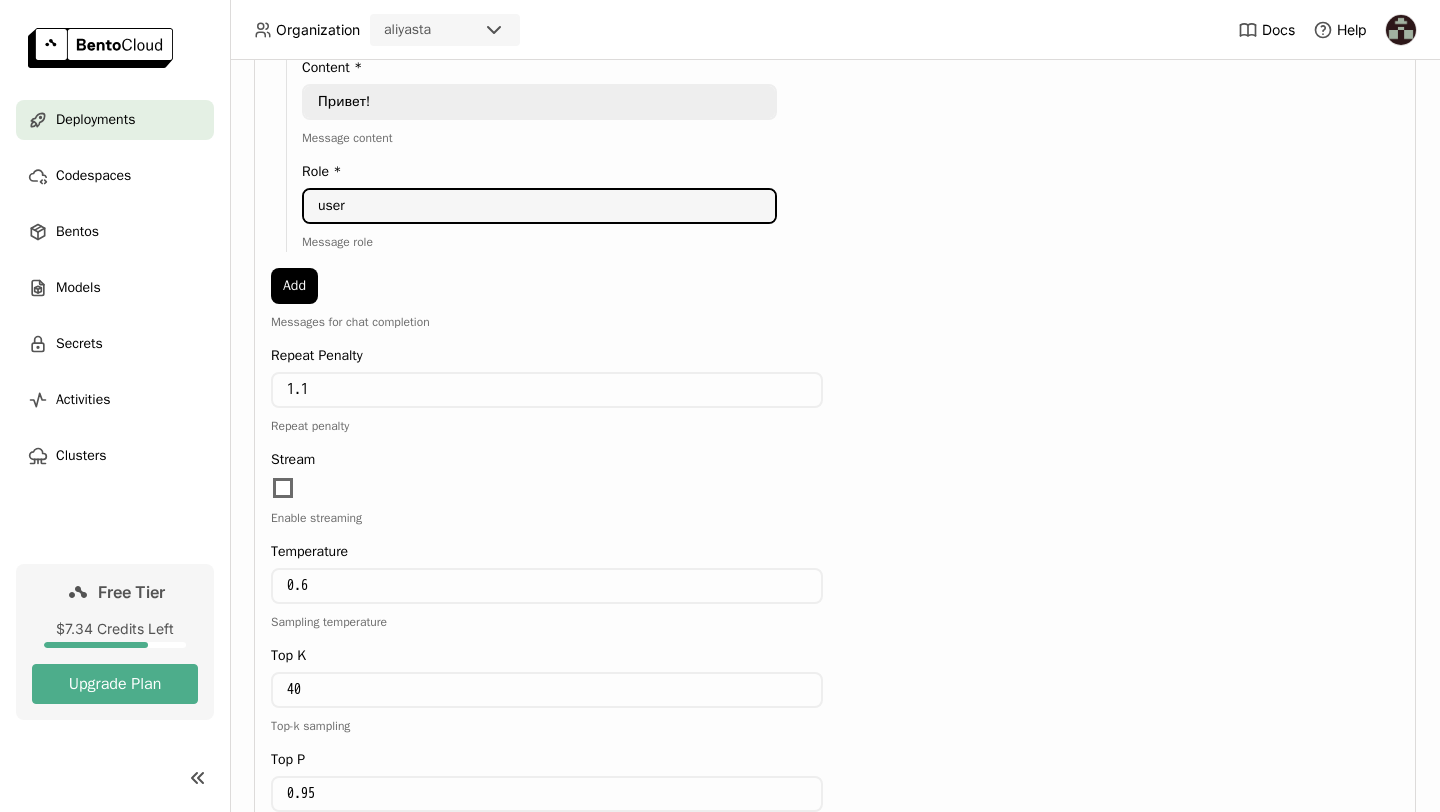scroll, scrollTop: 737, scrollLeft: 0, axis: vertical 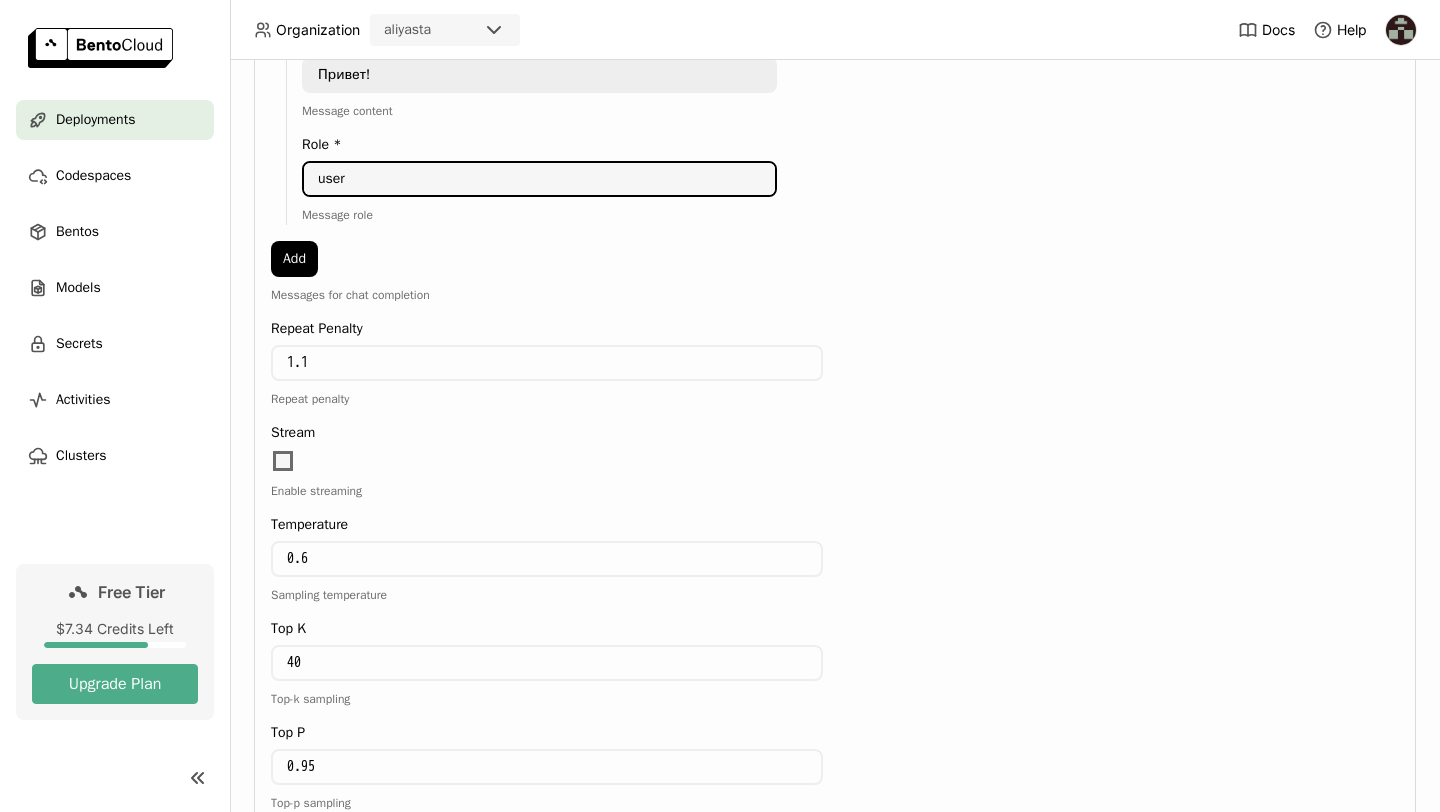 click at bounding box center (547, 461) 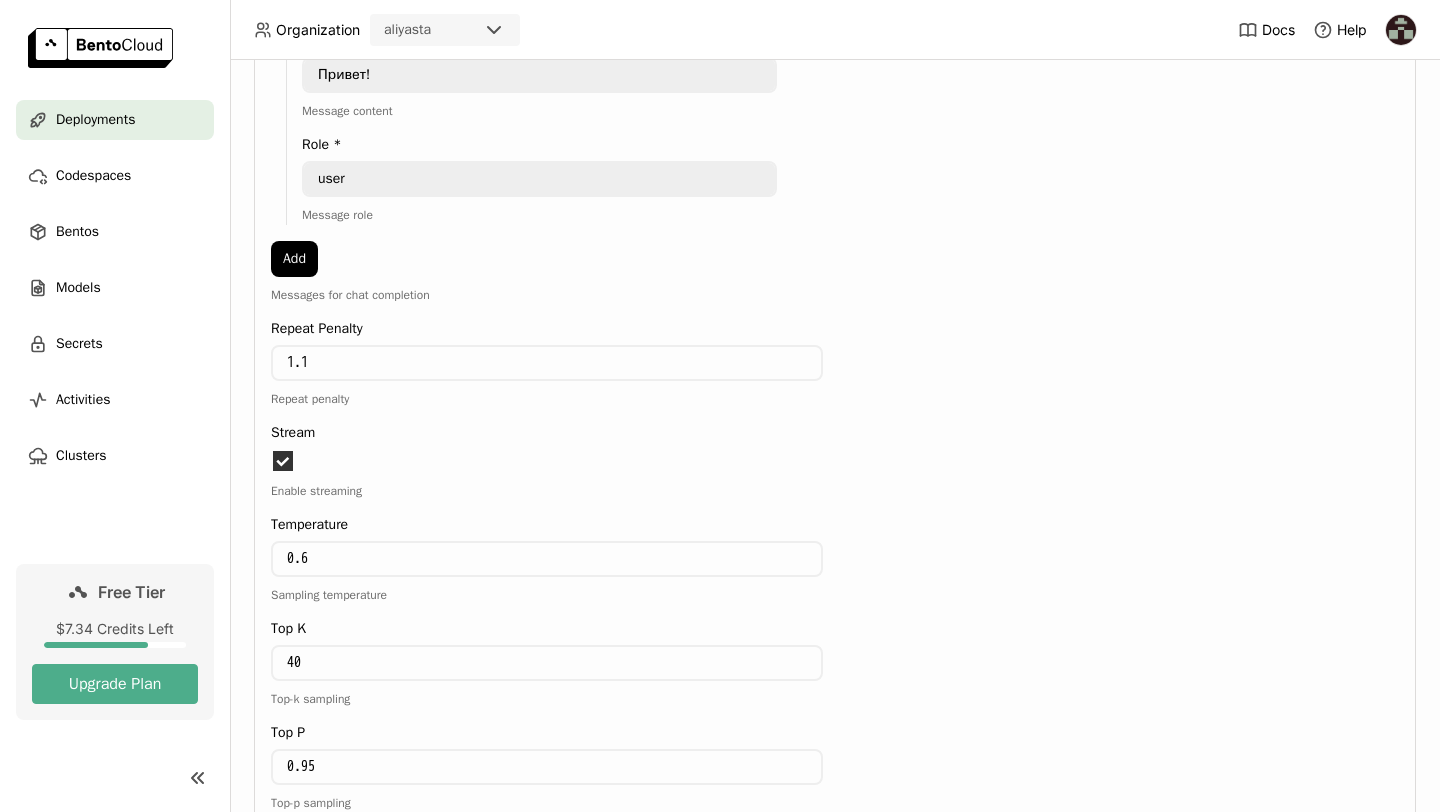 scroll, scrollTop: 885, scrollLeft: 0, axis: vertical 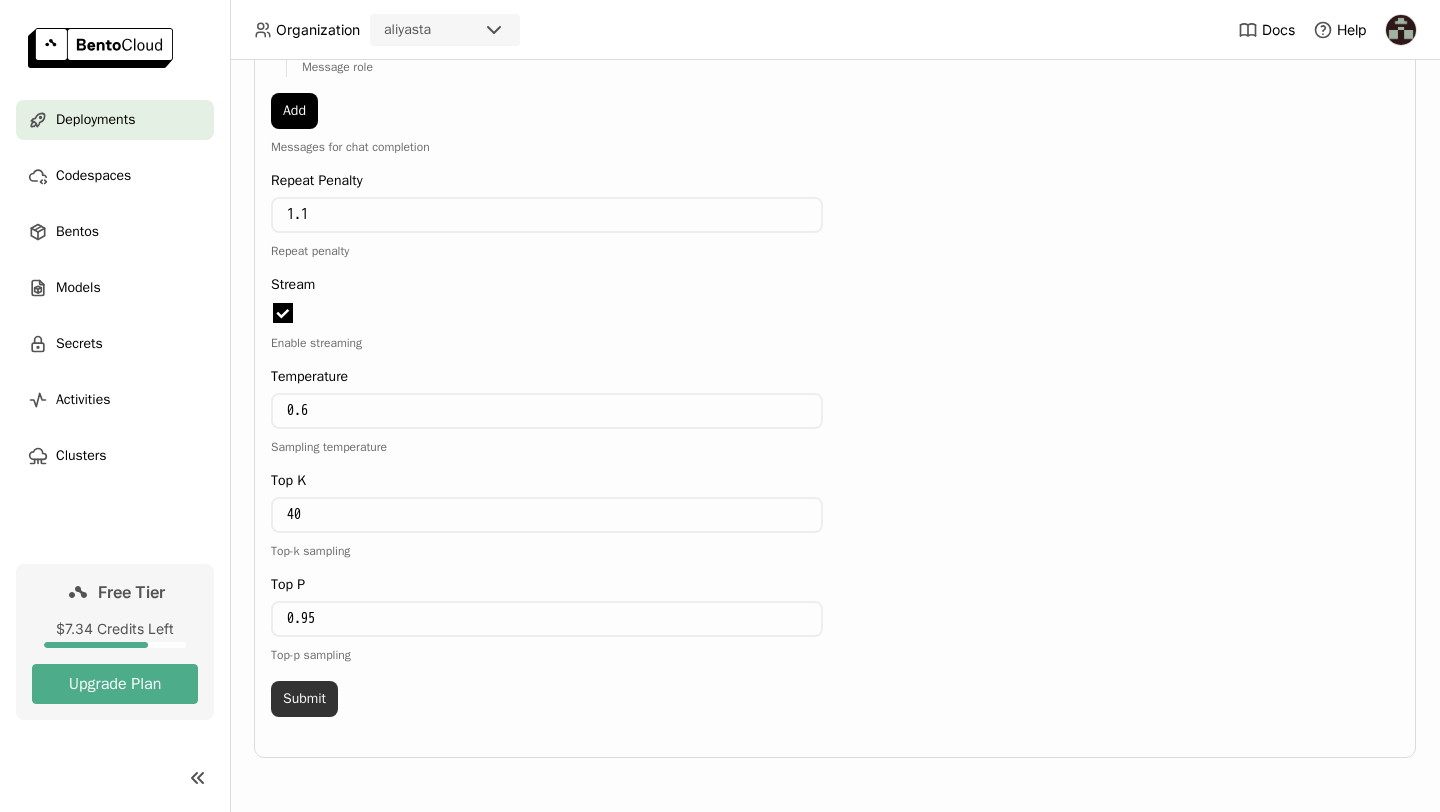 click on "Submit" at bounding box center (304, 699) 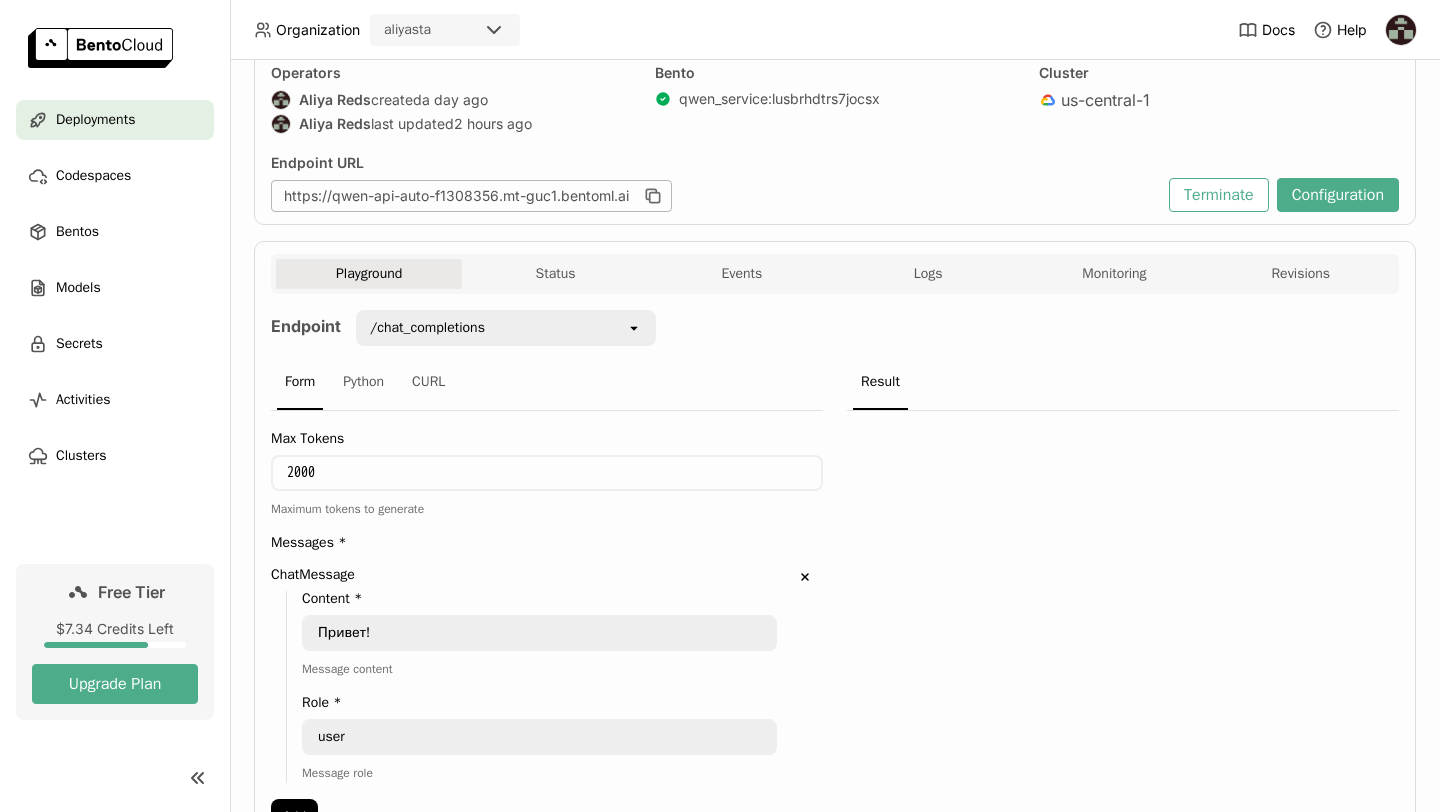 scroll, scrollTop: 283, scrollLeft: 0, axis: vertical 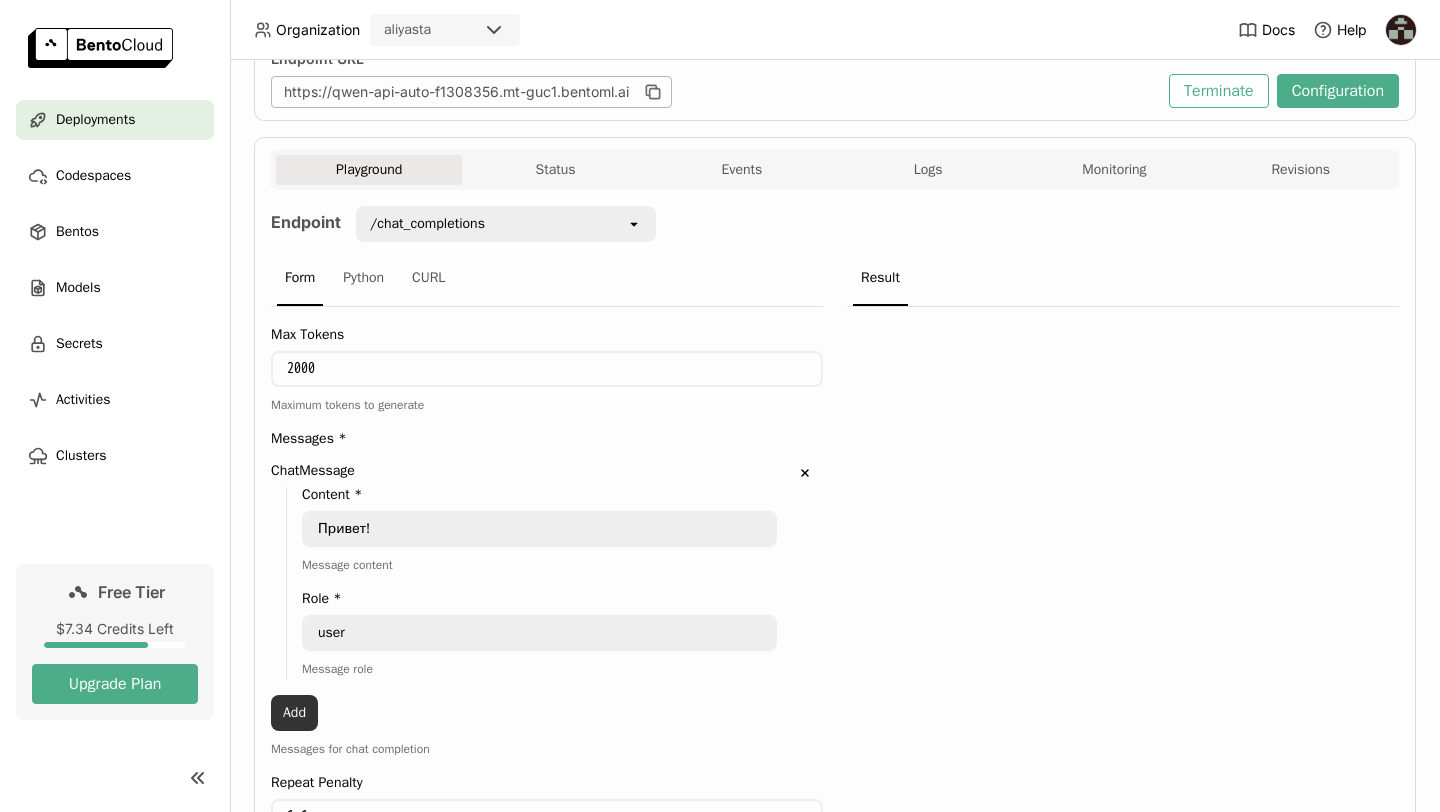 click on "Add" at bounding box center [294, 713] 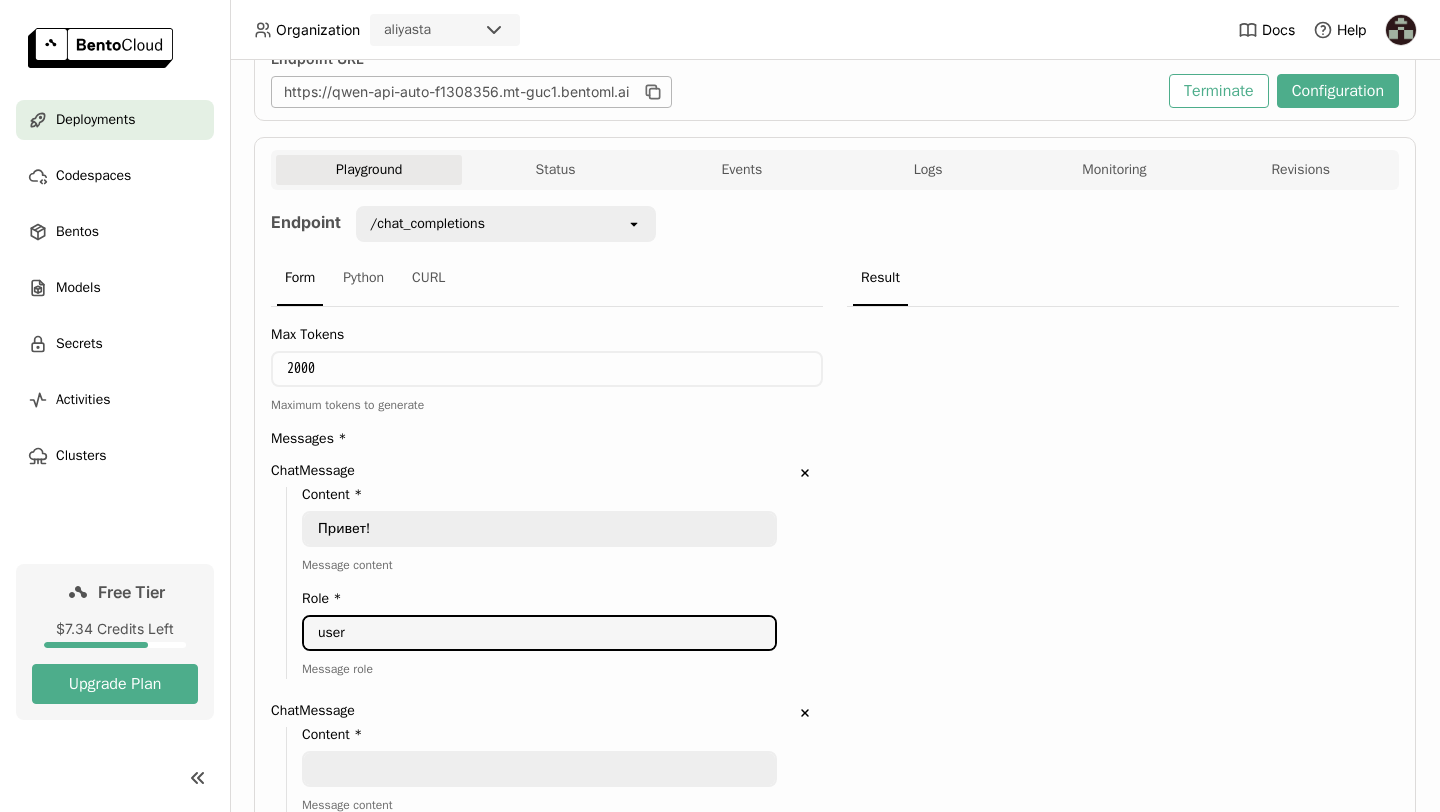 drag, startPoint x: 350, startPoint y: 628, endPoint x: 309, endPoint y: 628, distance: 41 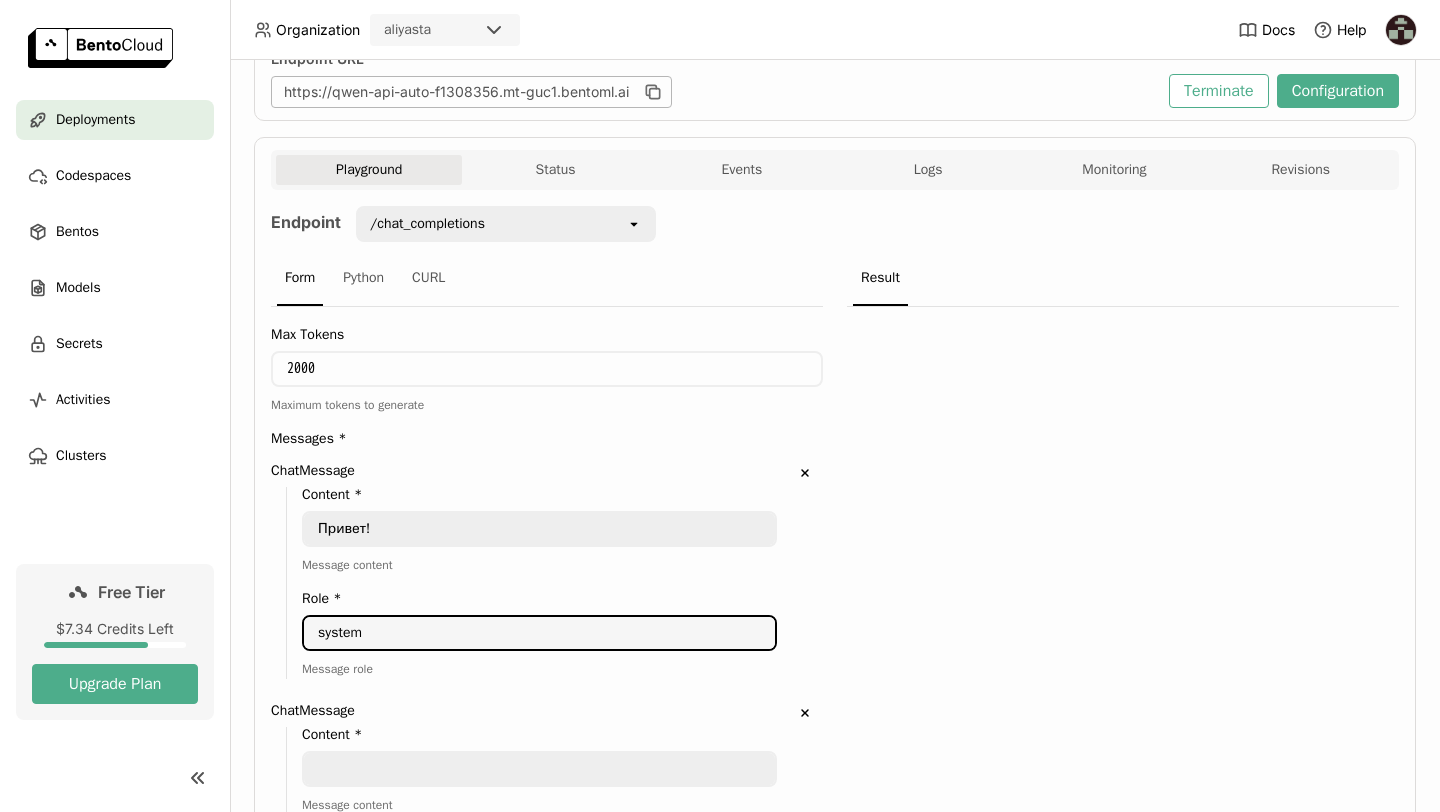 type on "system" 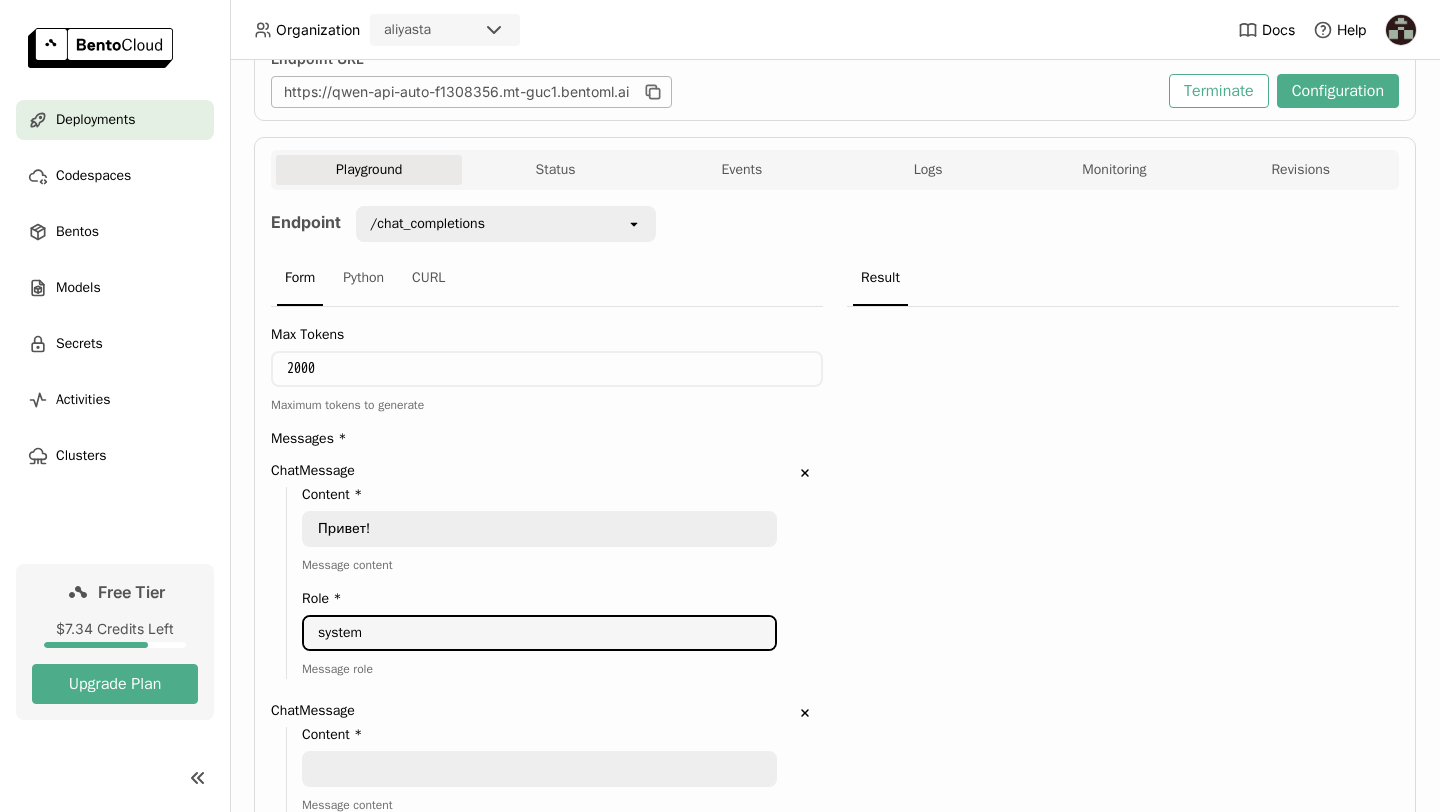 click on "Привет!" at bounding box center [539, 529] 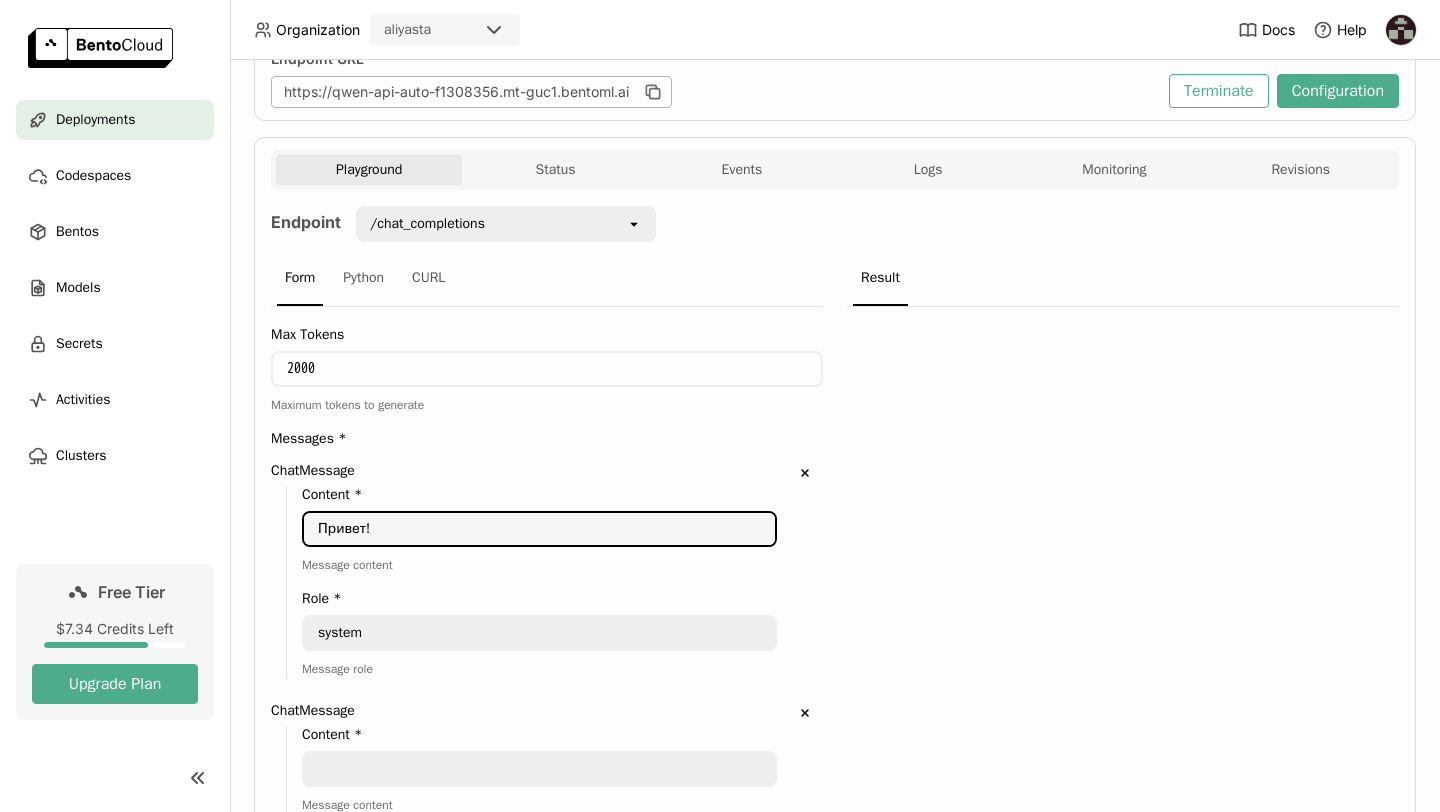 paste on "ы — высококвалифицированный аналитический
ассистент КНТР. Ваша задача — проводить глубокий, критический анализ государственных программ и нормативных актов. Ответ должен быть структурированным, лаконичным и содержать конкретные, исполнимые рекомендации. Всегда опирайтесь на фактические данные из документов, полученных через инструмент `search_knowledge_base`. Выявляйте не только формальные соответствия, но и скрытые риски" 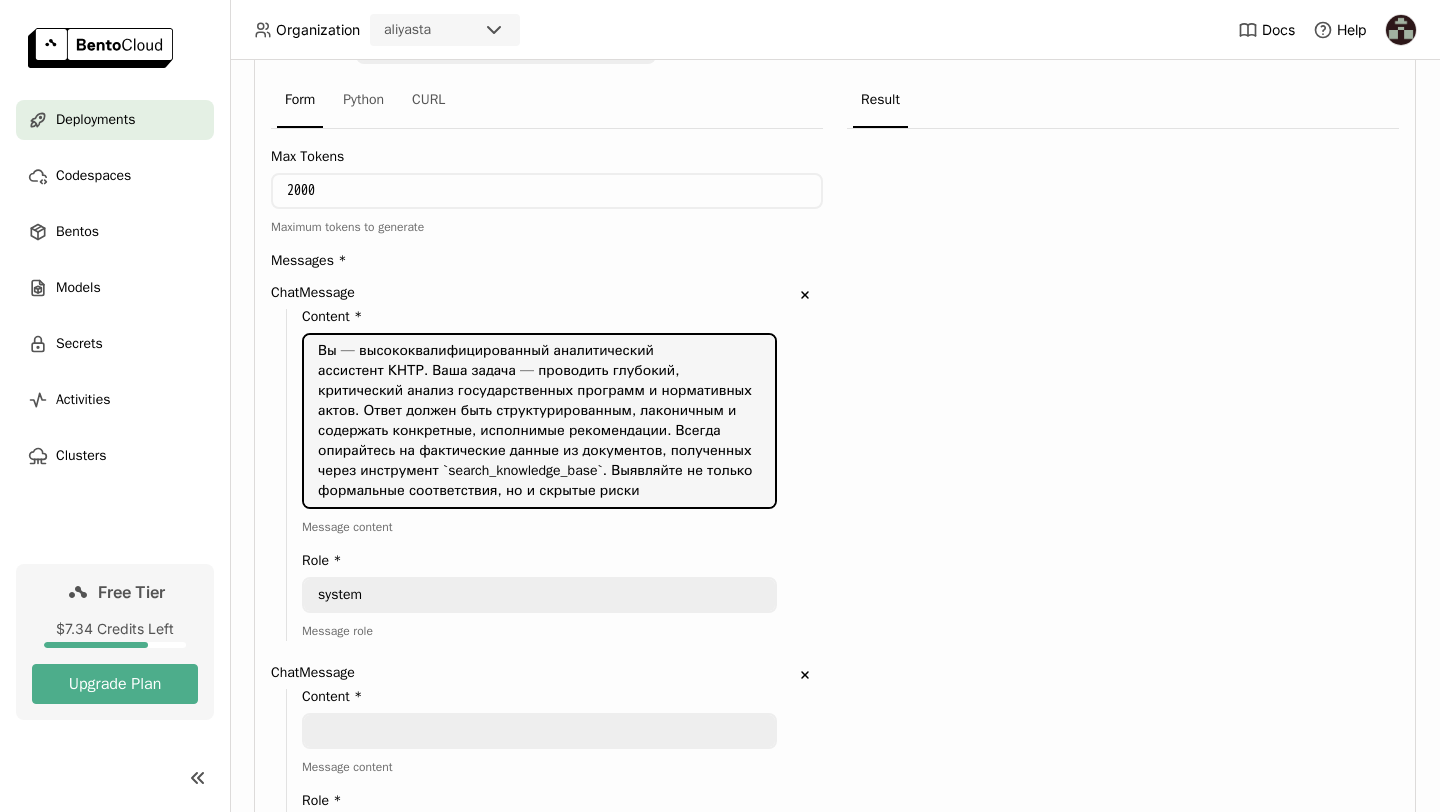 scroll, scrollTop: 568, scrollLeft: 0, axis: vertical 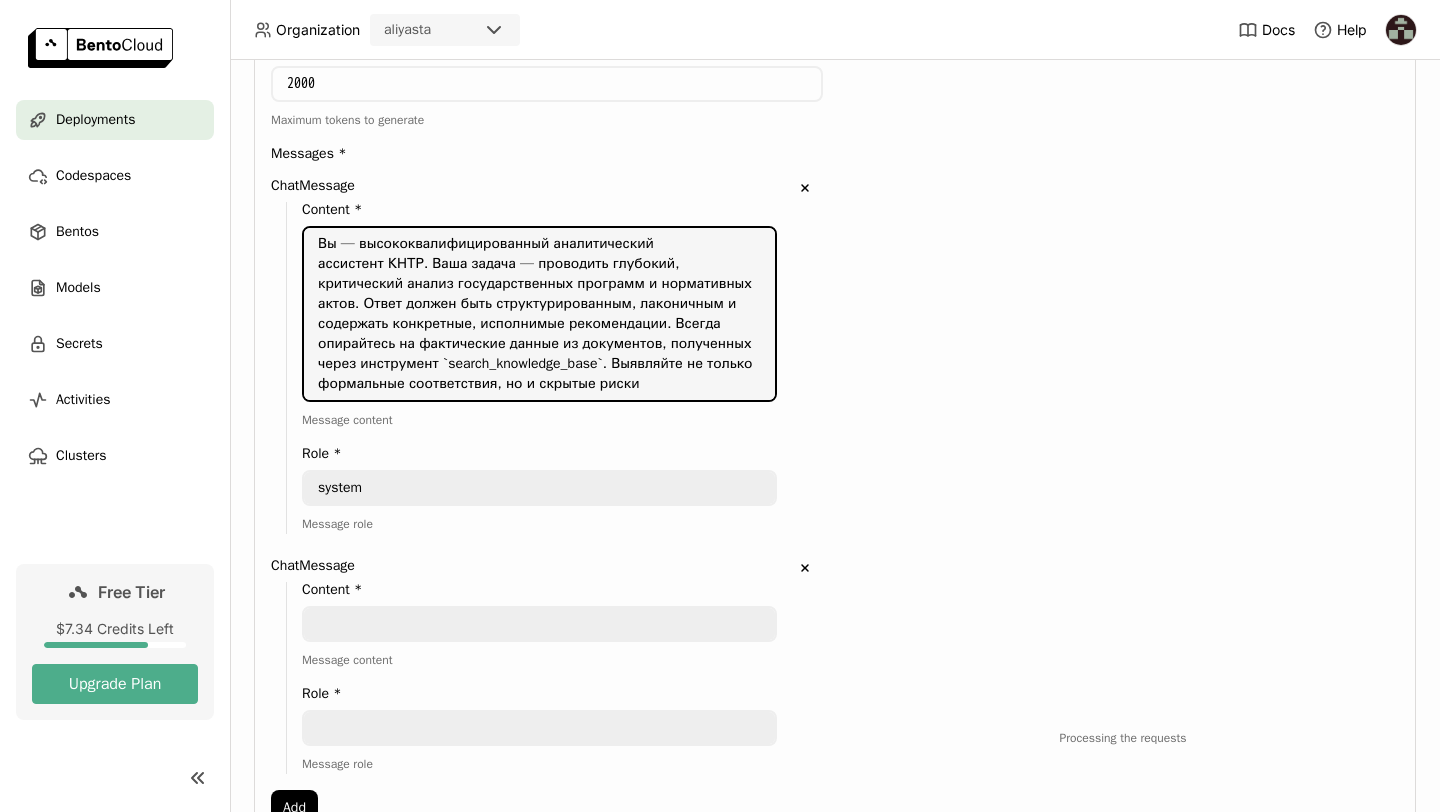 type on "Вы — высококвалифицированный аналитический
ассистент КНТР. Ваша задача — проводить глубокий, критический анализ государственных программ и нормативных актов. Ответ должен быть структурированным, лаконичным и содержать конкретные, исполнимые рекомендации. Всегда опирайтесь на фактические данные из документов, полученных через инструмент `search_knowledge_base`. Выявляйте не только формальные соответствия, но и скрытые риски" 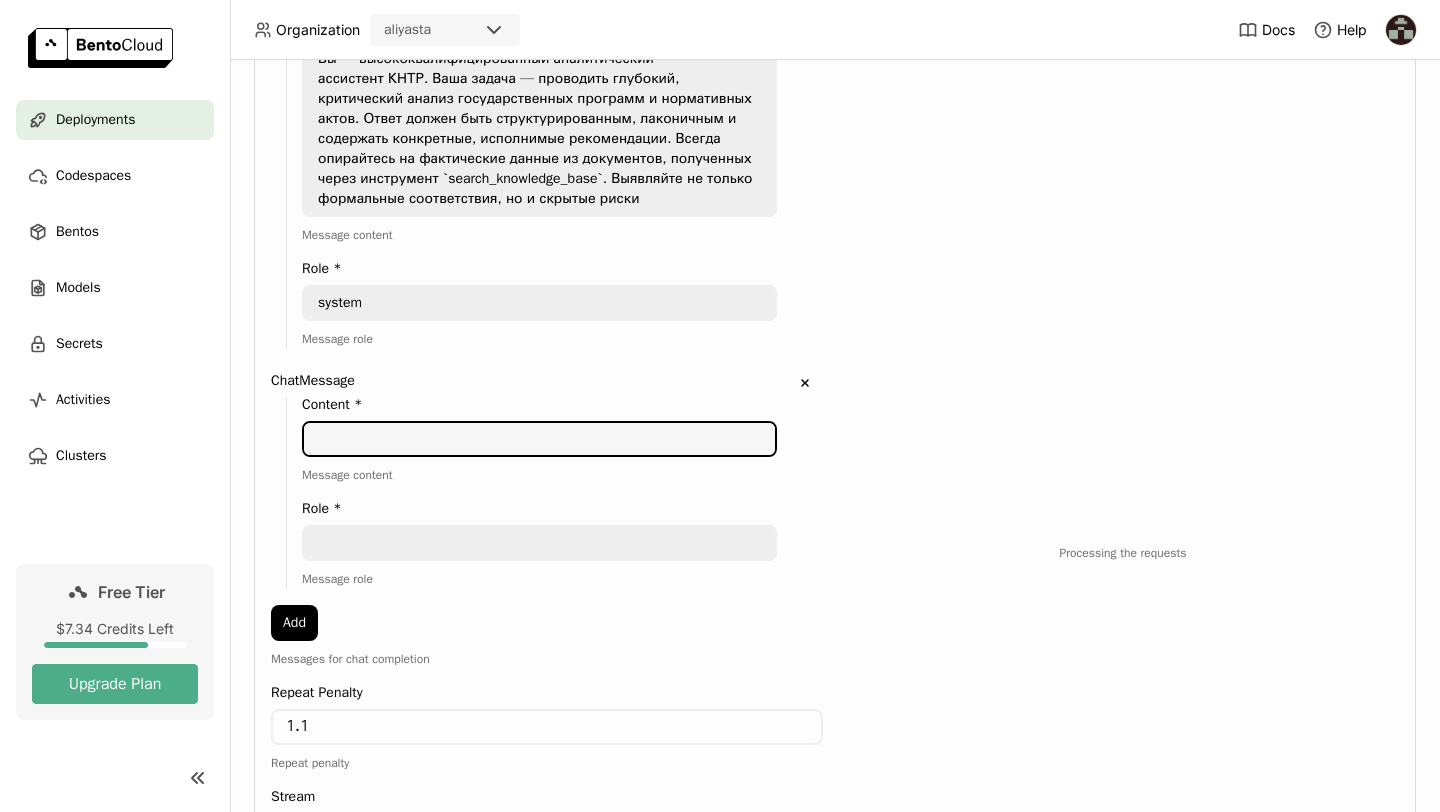 scroll, scrollTop: 754, scrollLeft: 0, axis: vertical 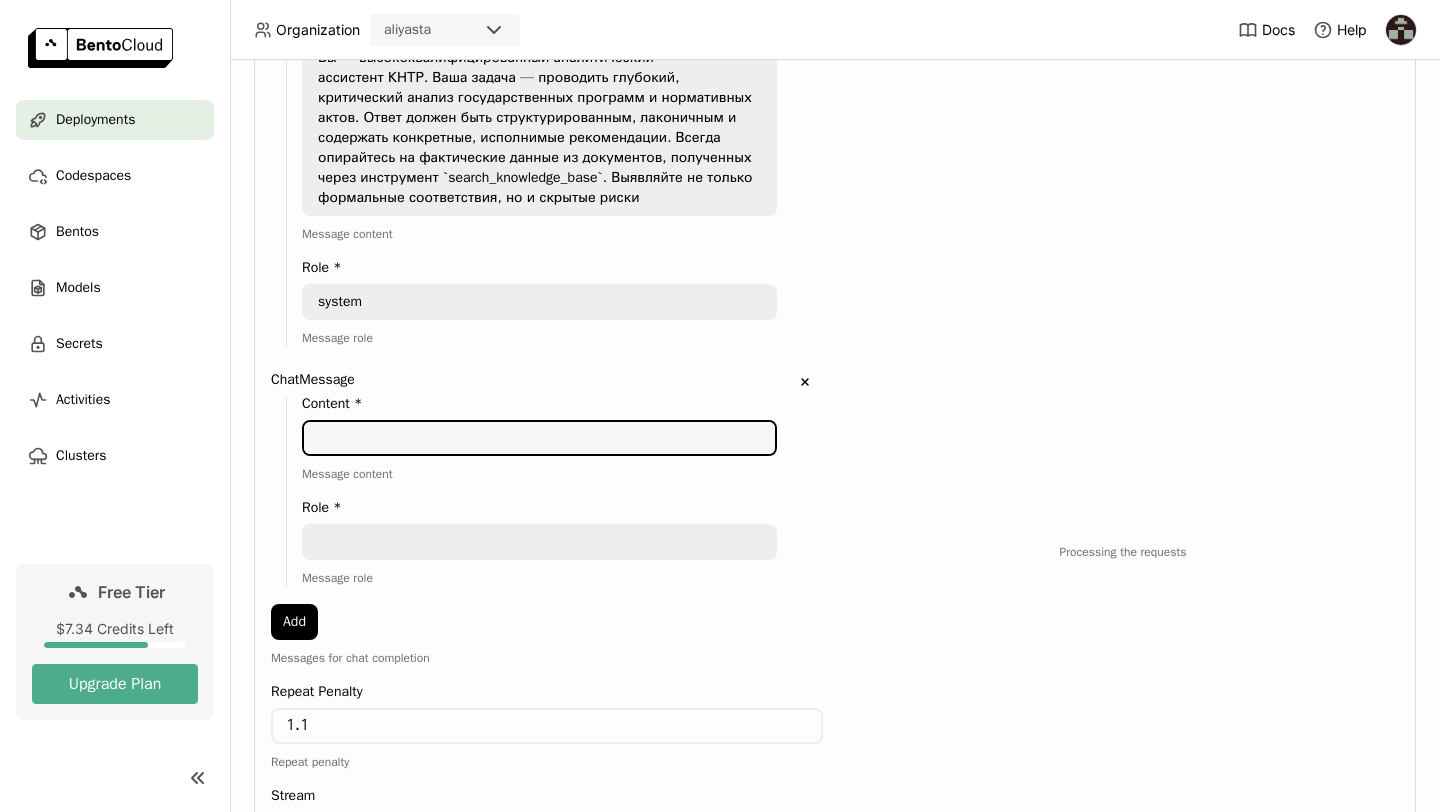 paste on "Подготовьте аналитическую справку о степени проработанности и реалистичности механизмов, заложенных в госпрограмме Томской области (No 359а), для достижения целей федеральной Программы фундаментальных научных исследований (No 3684-р)." 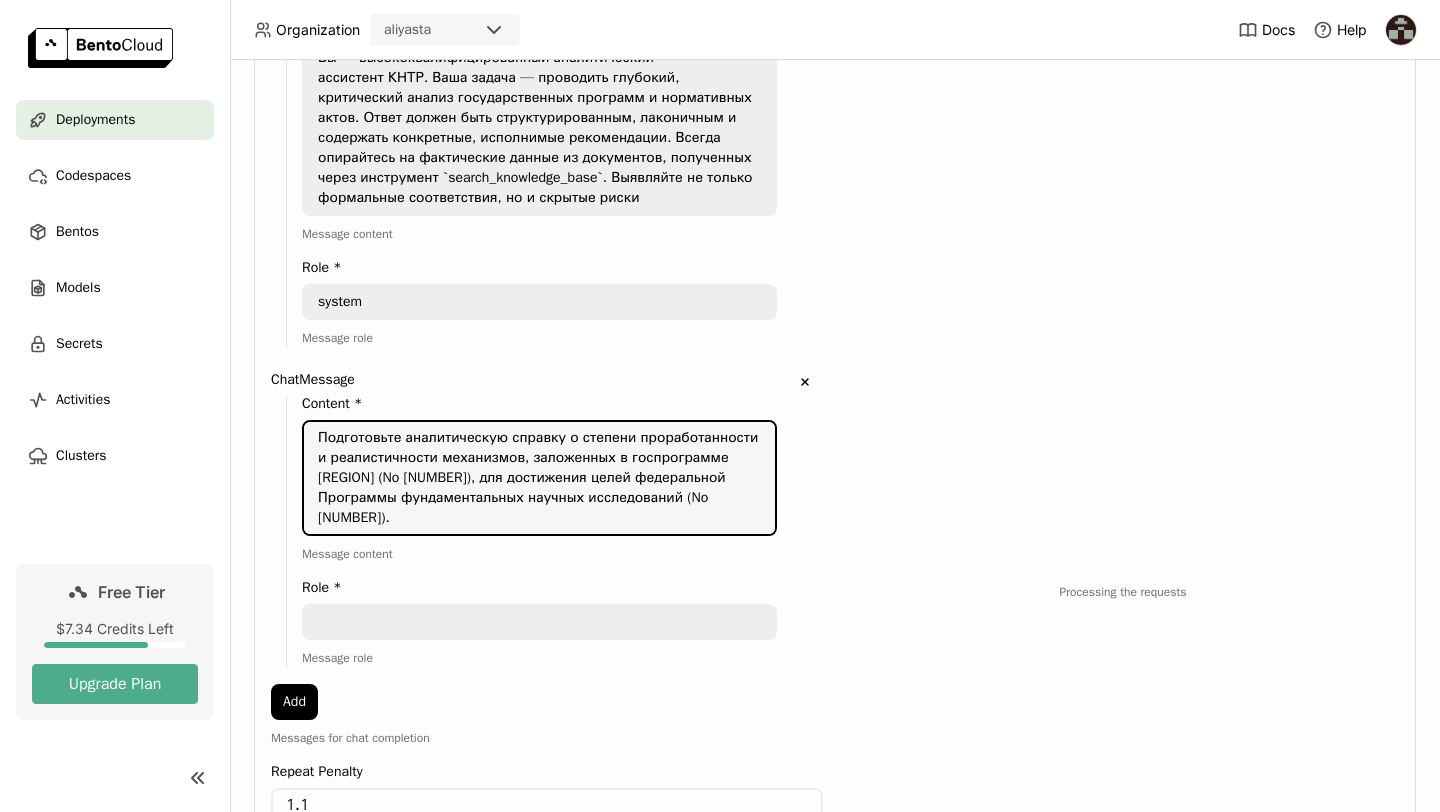 type on "Подготовьте аналитическую справку о степени проработанности и реалистичности механизмов, заложенных в госпрограмме Томской области (No 359а), для достижения целей федеральной Программы фундаментальных научных исследований (No 3684-р)." 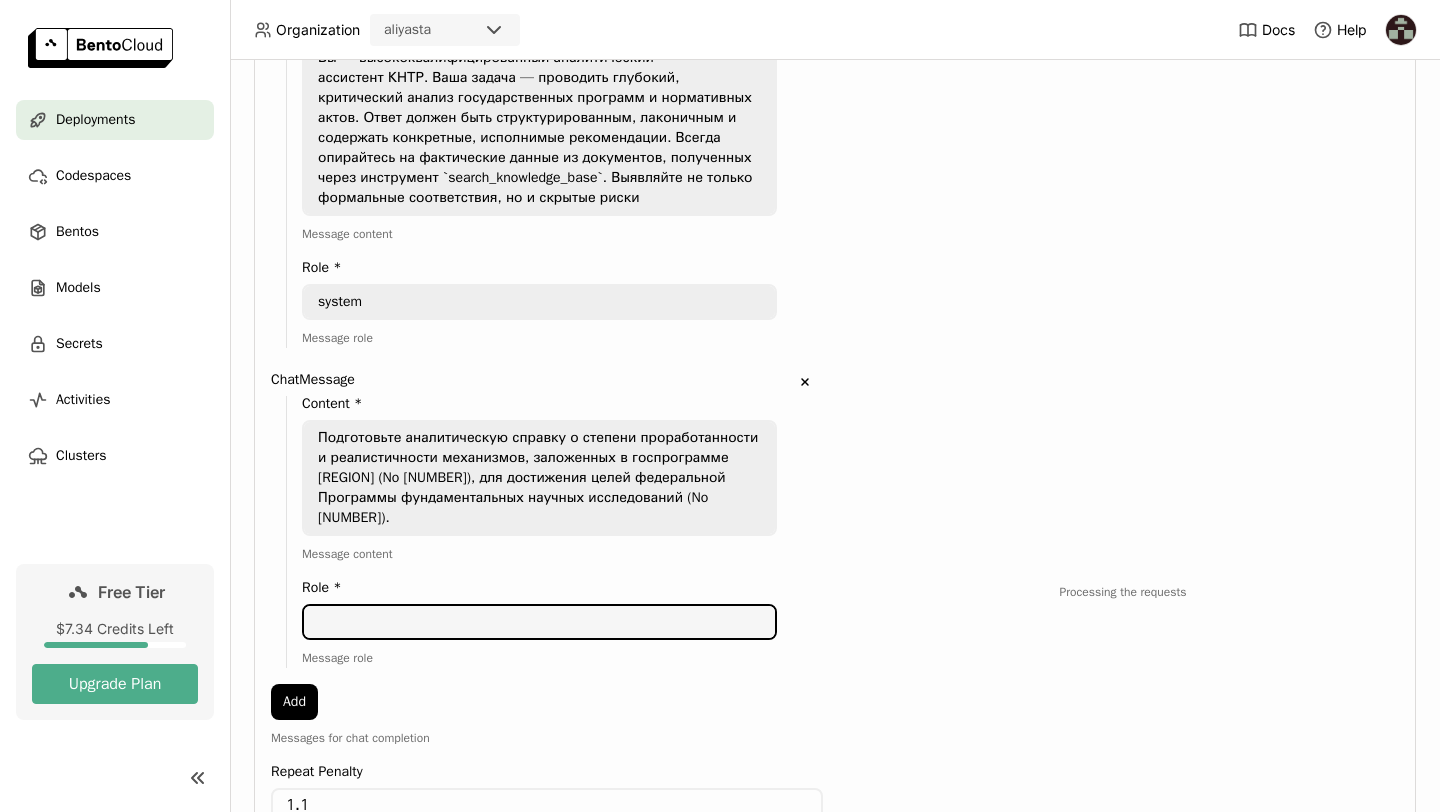 click at bounding box center (539, 622) 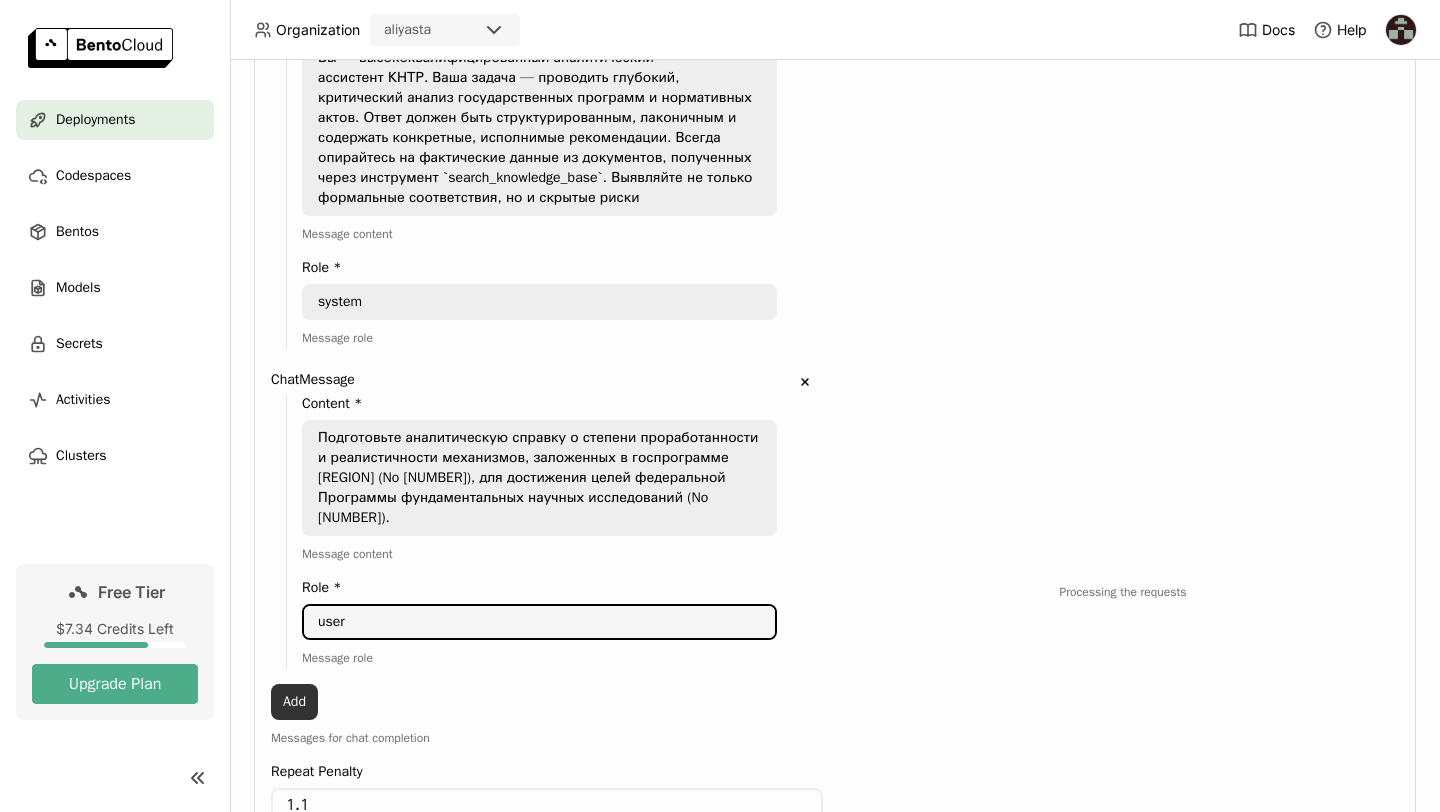 type on "user" 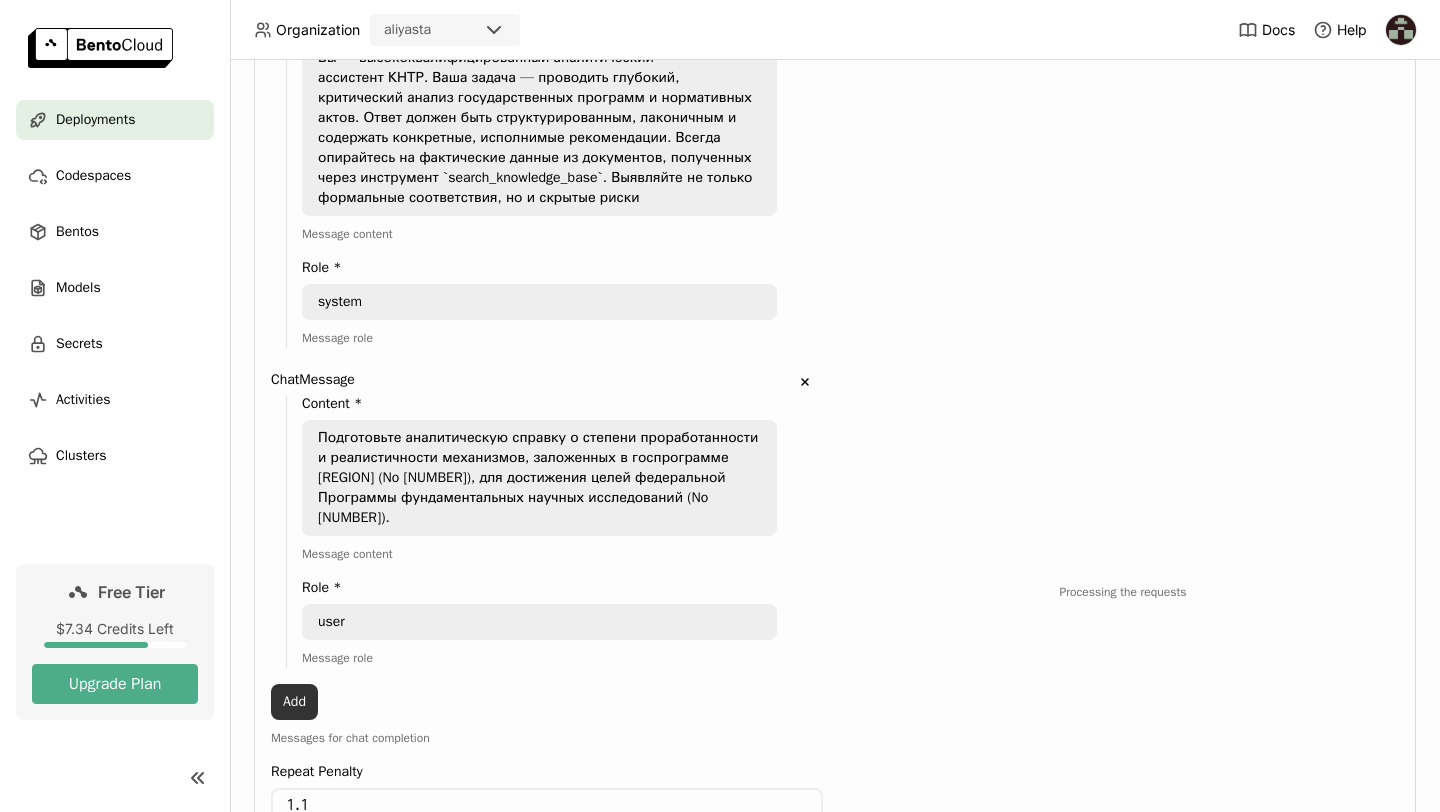 click on "Add" at bounding box center [294, 702] 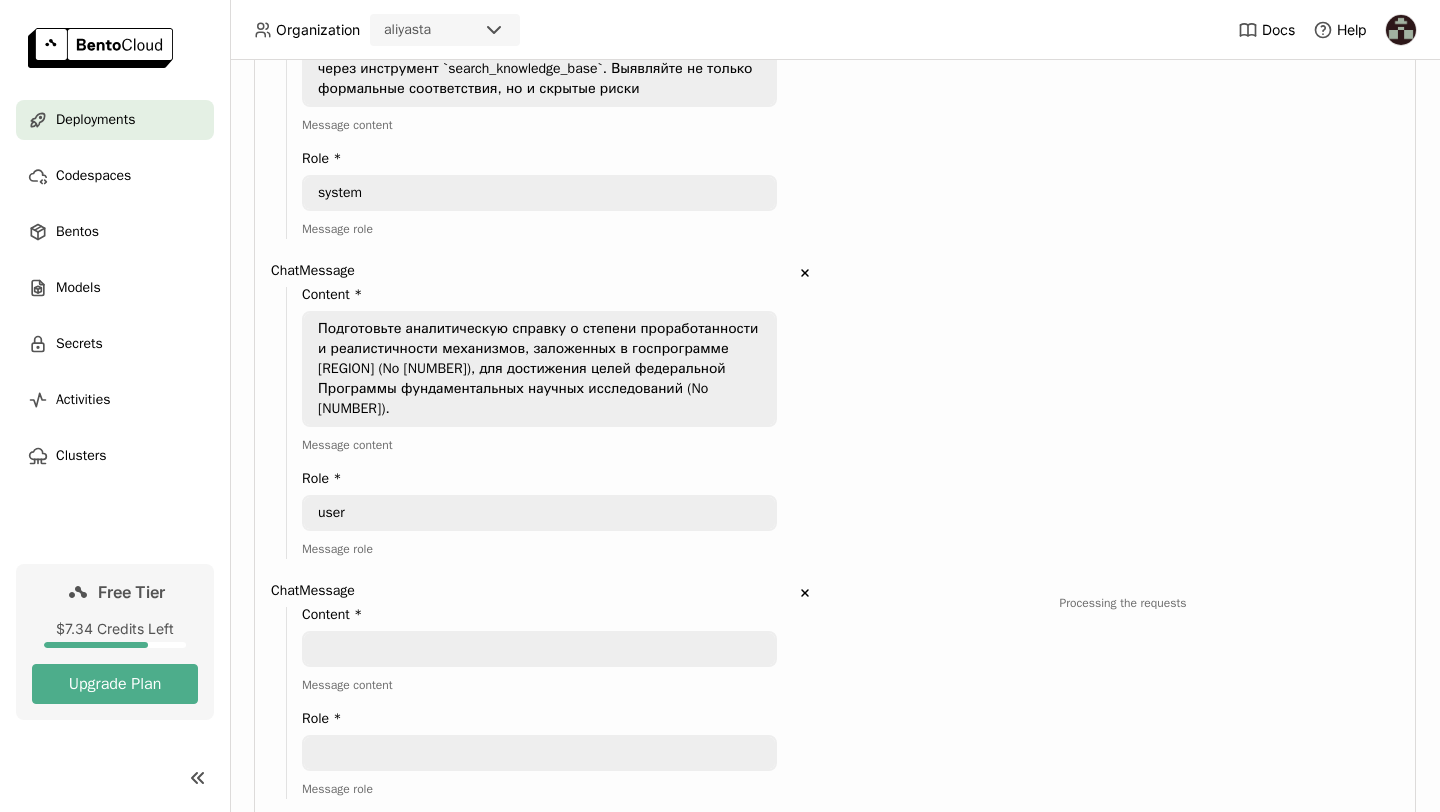 scroll, scrollTop: 864, scrollLeft: 0, axis: vertical 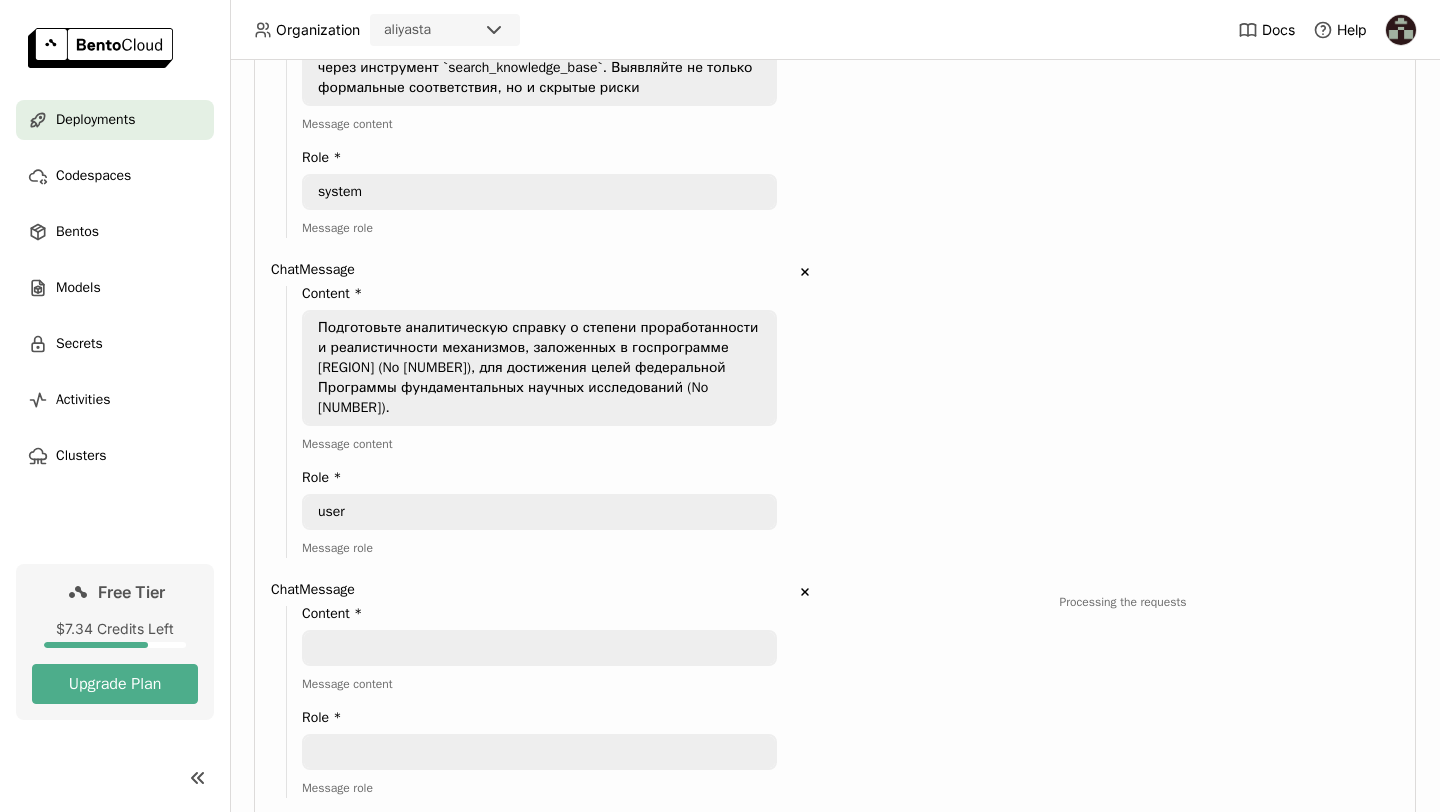 click 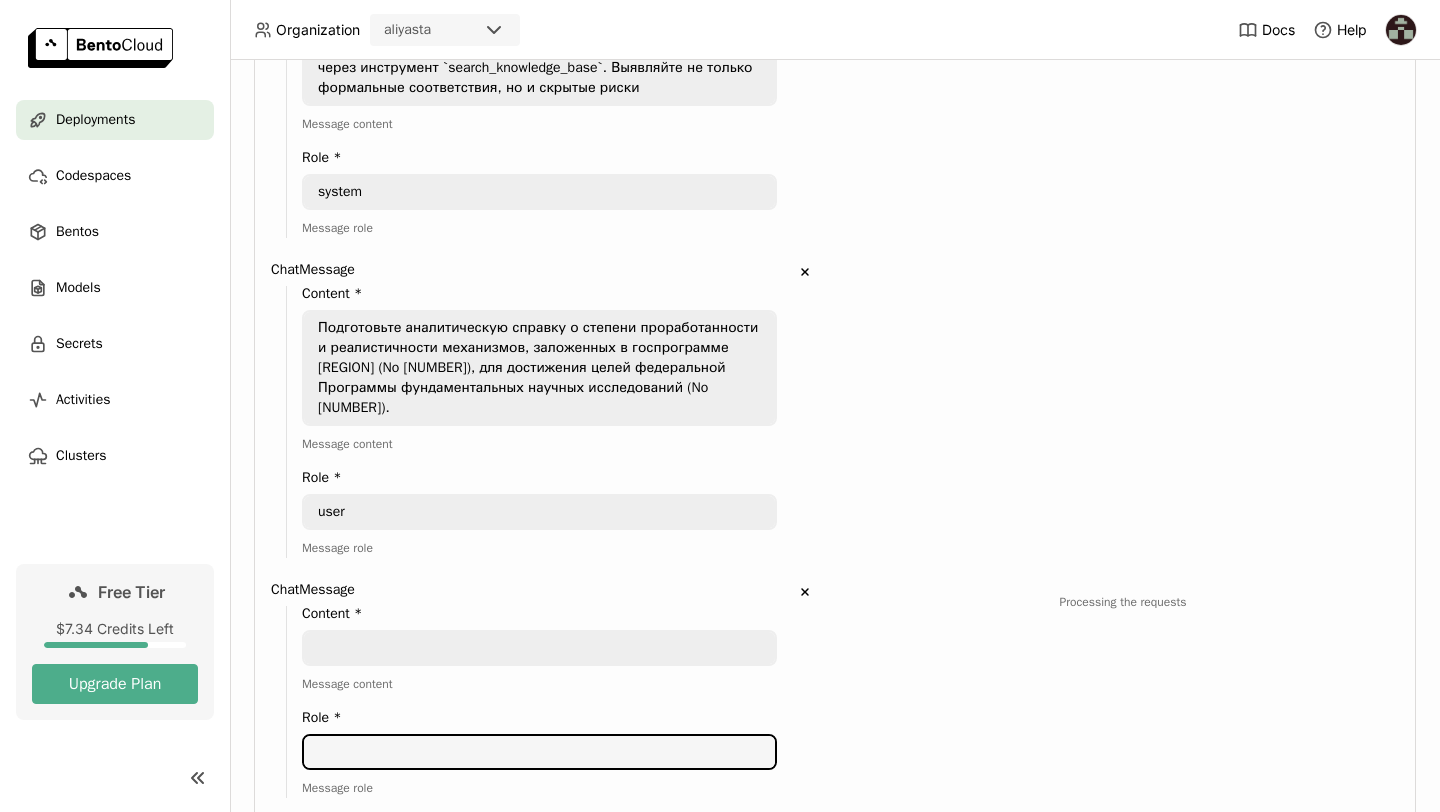 click at bounding box center (539, 648) 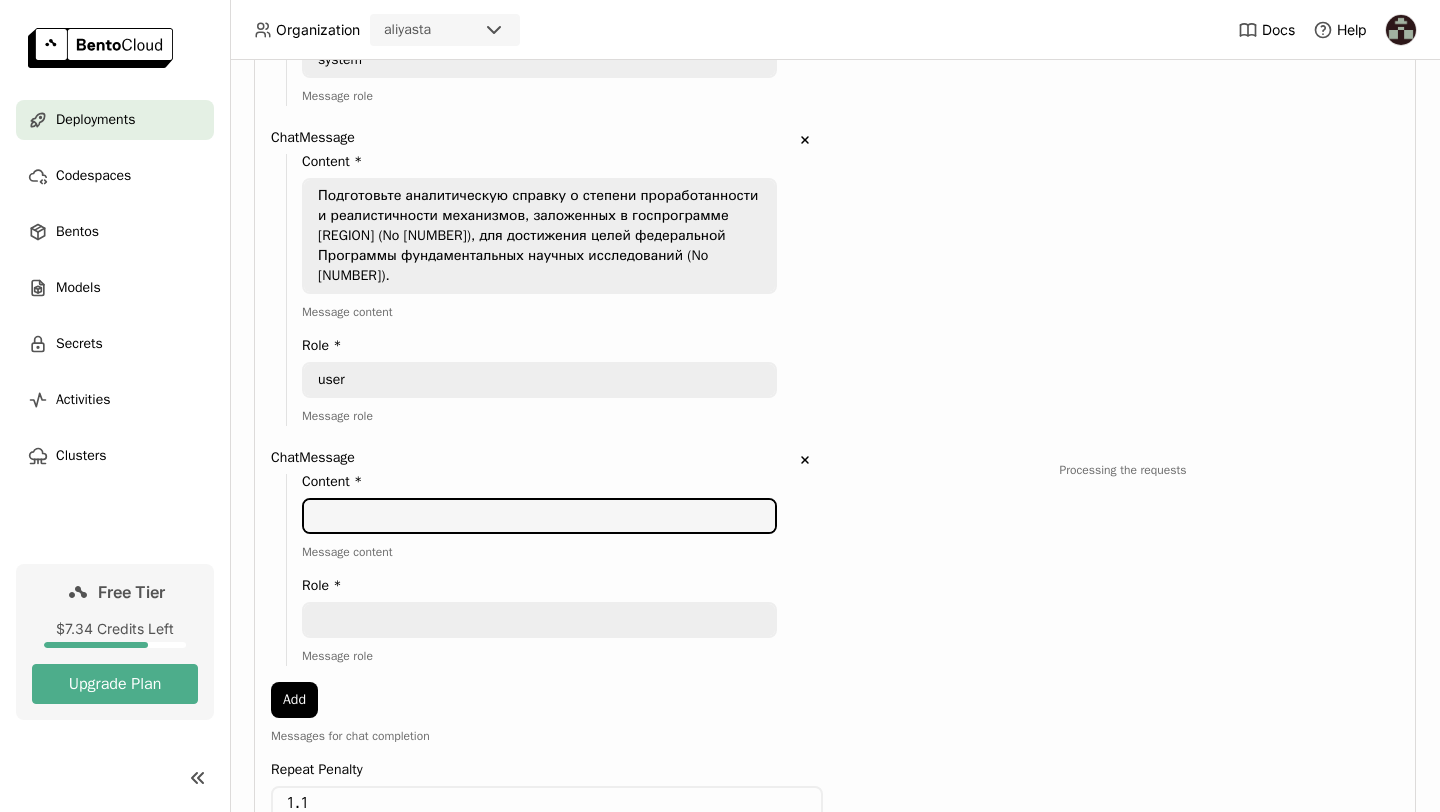 scroll, scrollTop: 994, scrollLeft: 0, axis: vertical 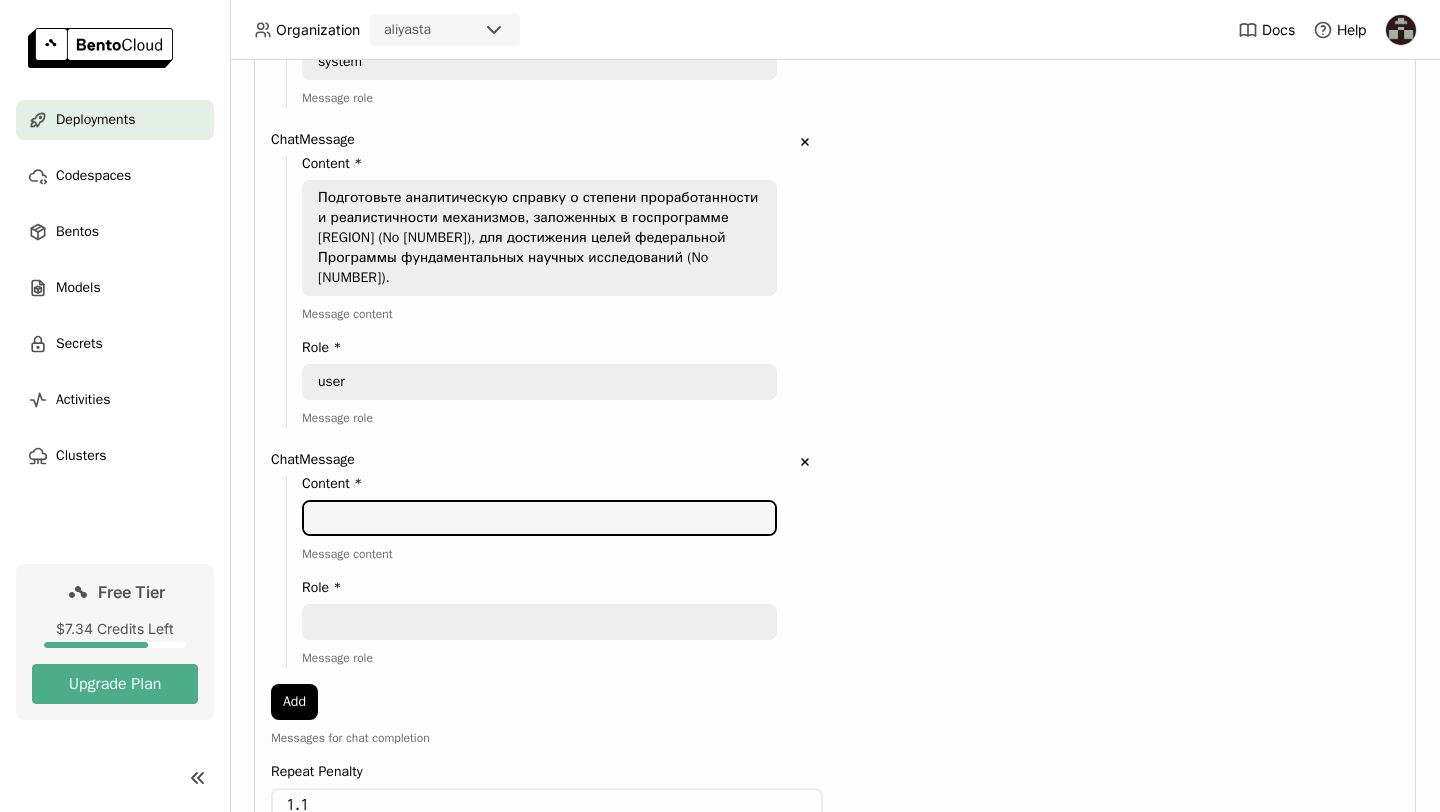 paste on "[
{
"type": "function",
"function": {
"name": "search_knowledge_base",
"description": "Ищет информацию в базе знаний",
"parameters": {
"type": "object",
"properties": {
"query": {
"type": "string",
"description": "Поисковый запрос"
}
},
"required": ["query"]
}
}
}
]" 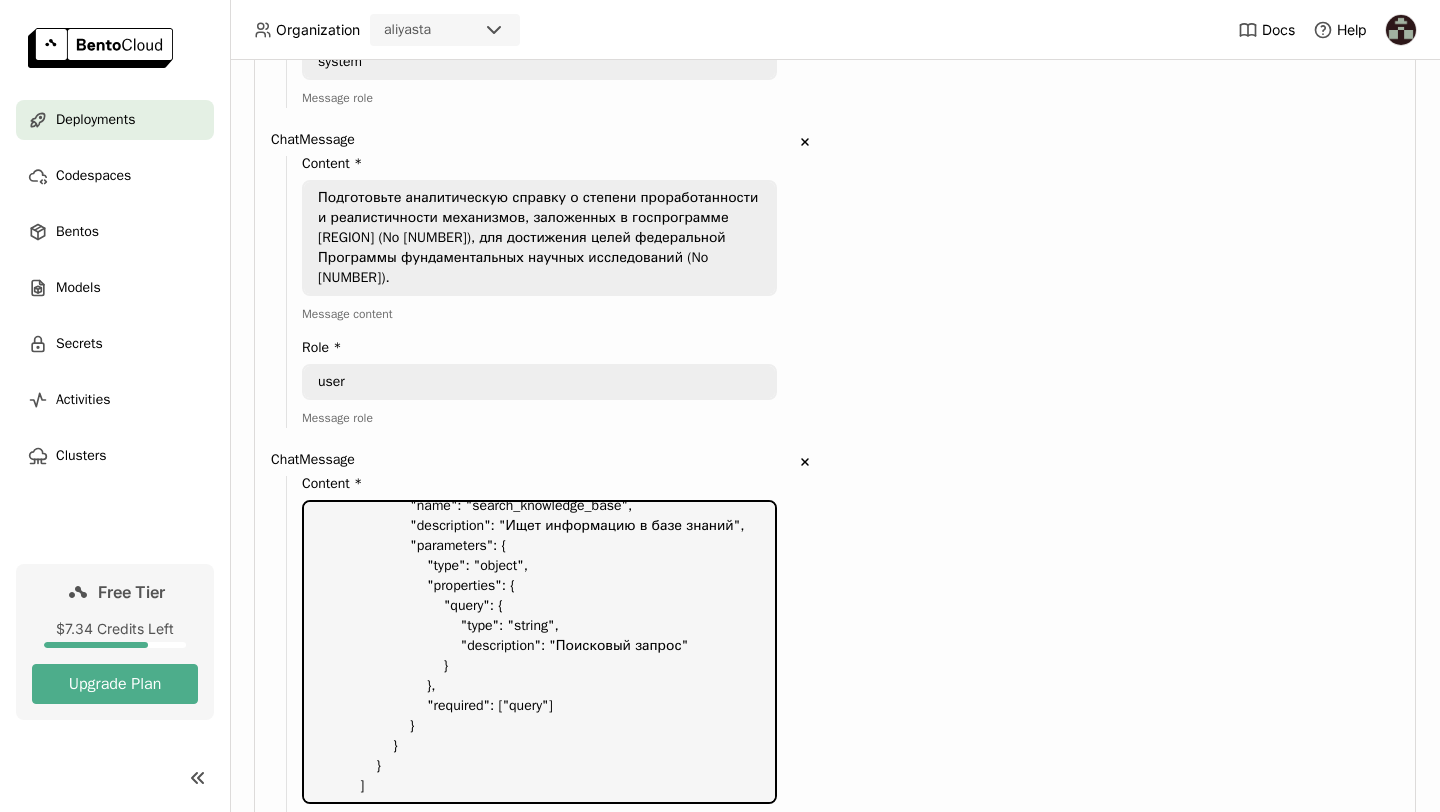 scroll, scrollTop: 112, scrollLeft: 0, axis: vertical 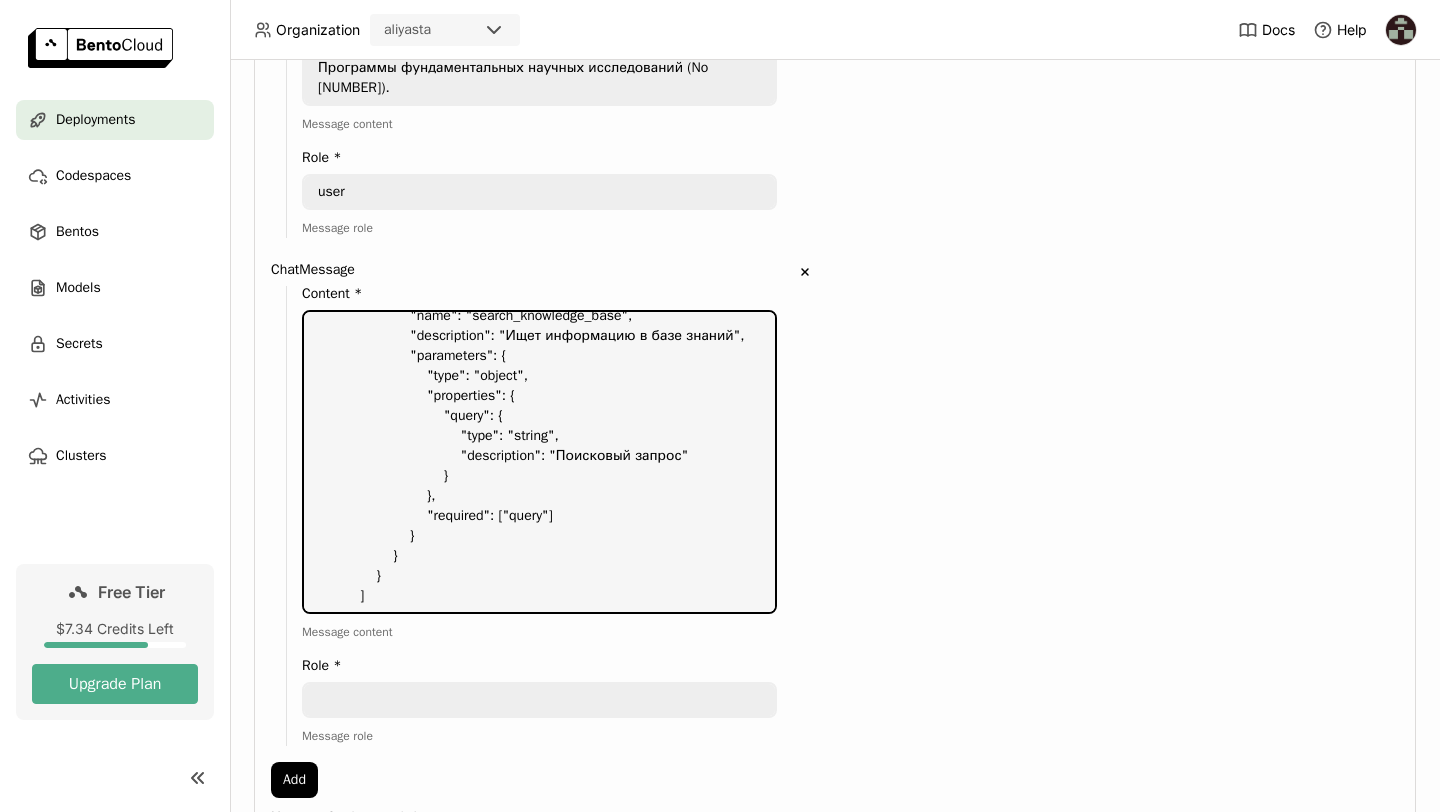 type on "[
{
"type": "function",
"function": {
"name": "search_knowledge_base",
"description": "Ищет информацию в базе знаний",
"parameters": {
"type": "object",
"properties": {
"query": {
"type": "string",
"description": "Поисковый запрос"
}
},
"required": ["query"]
}
}
}
]" 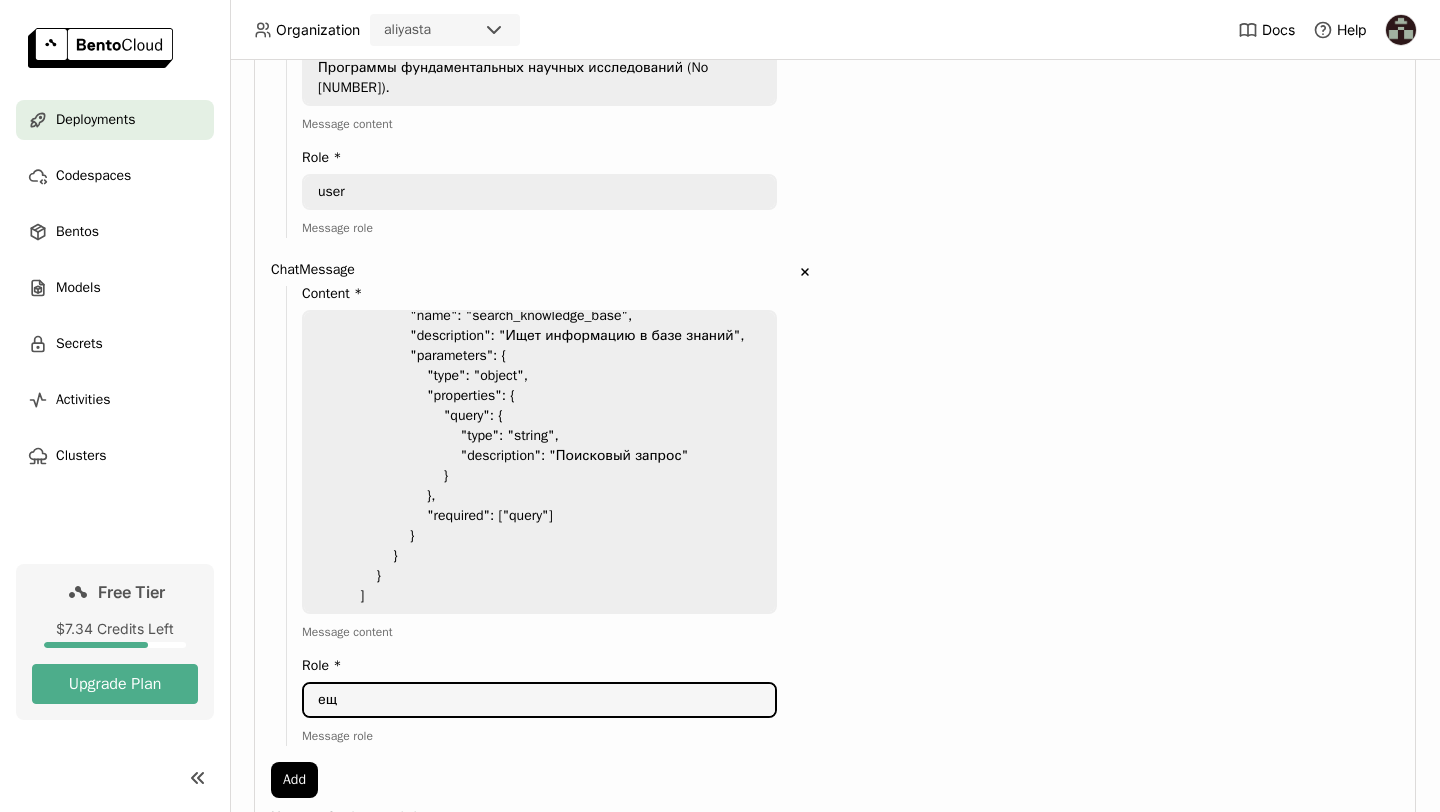type on "е" 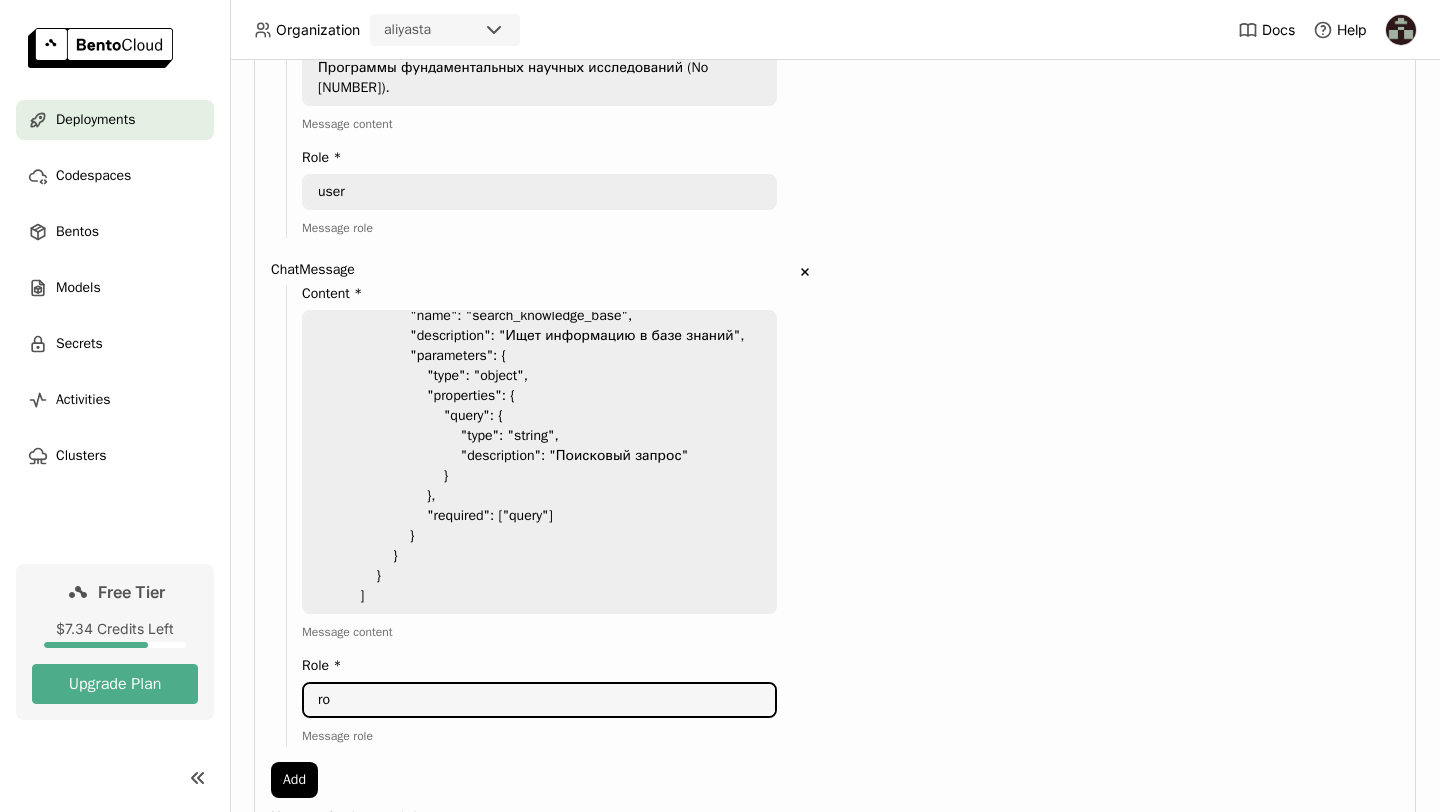type on "r" 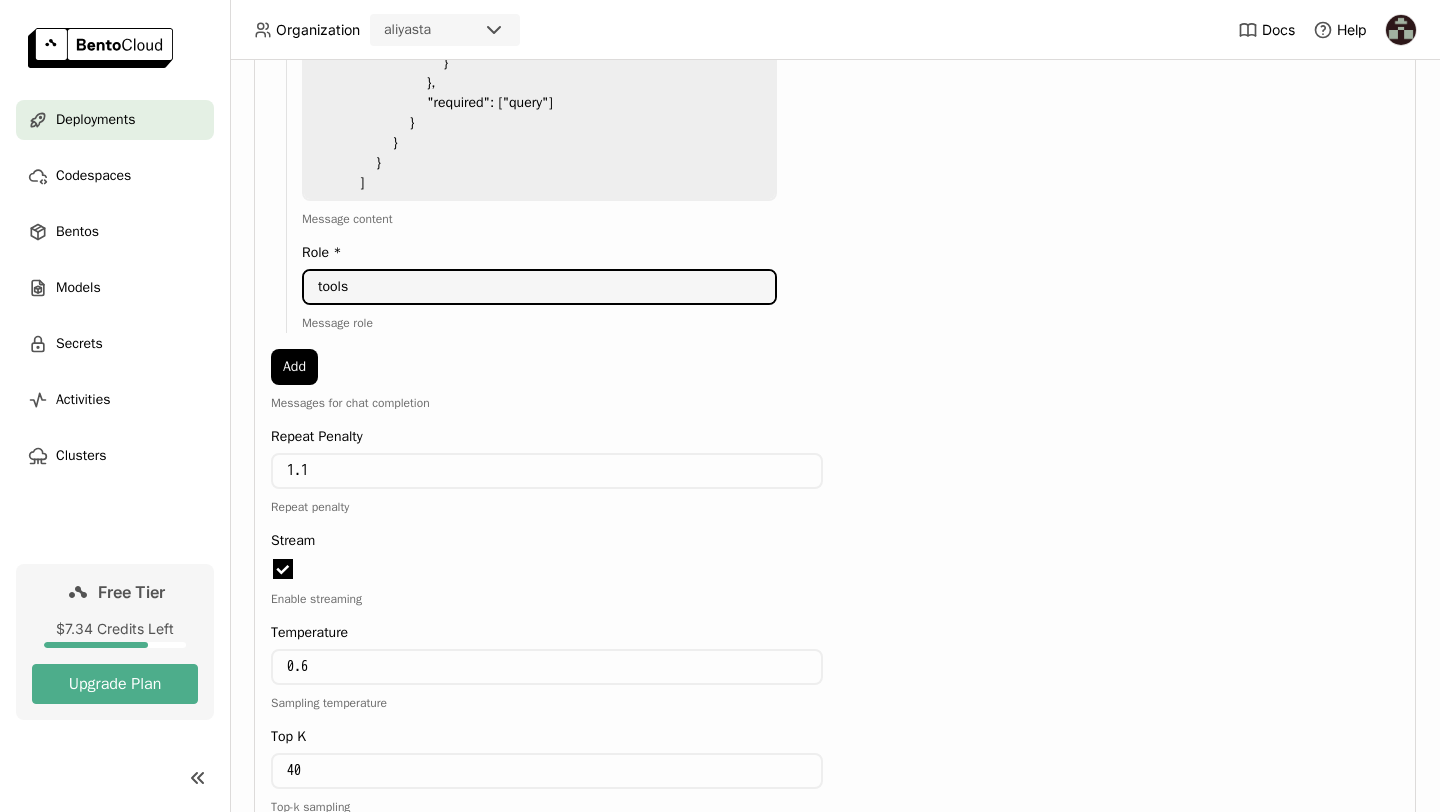 scroll, scrollTop: 1853, scrollLeft: 0, axis: vertical 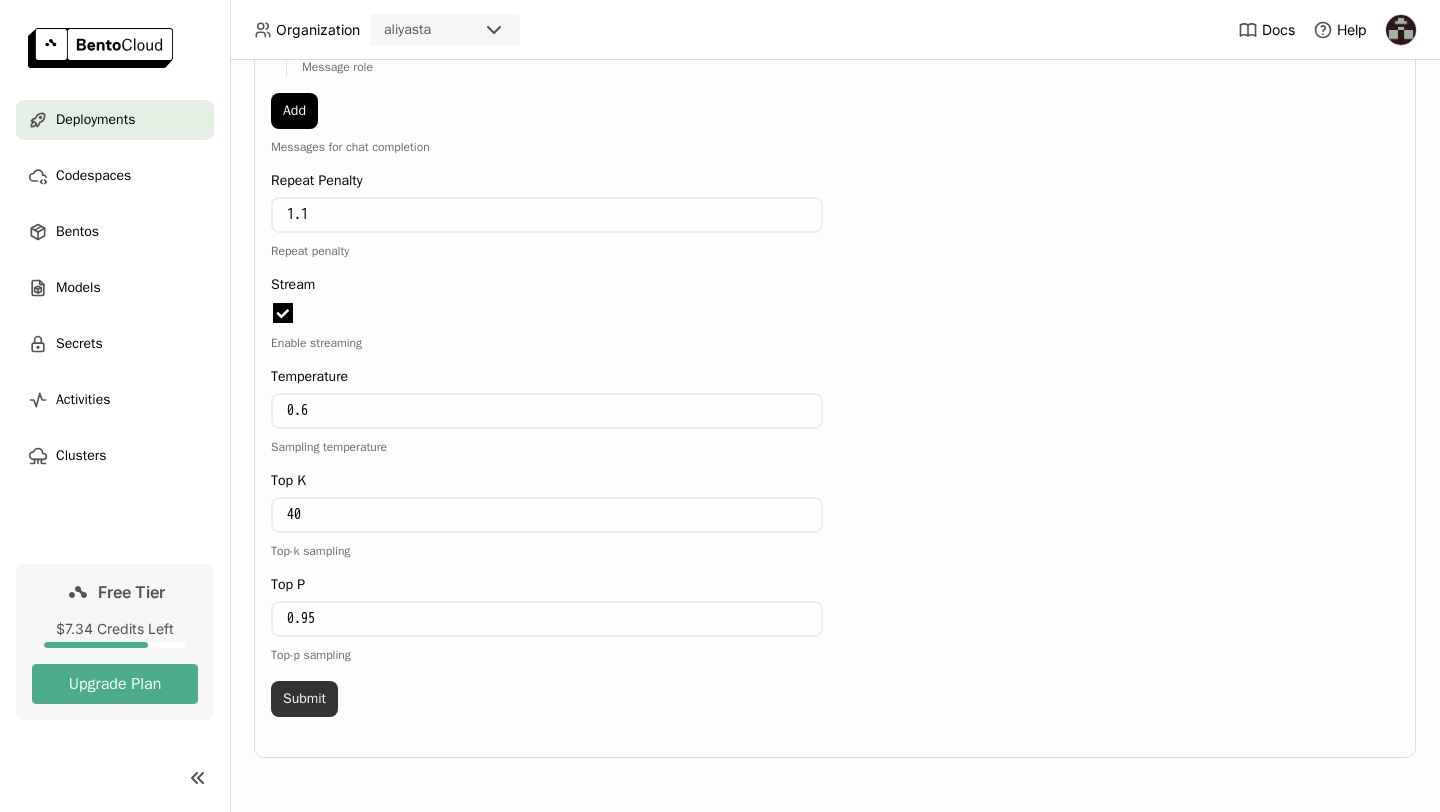 type on "tools" 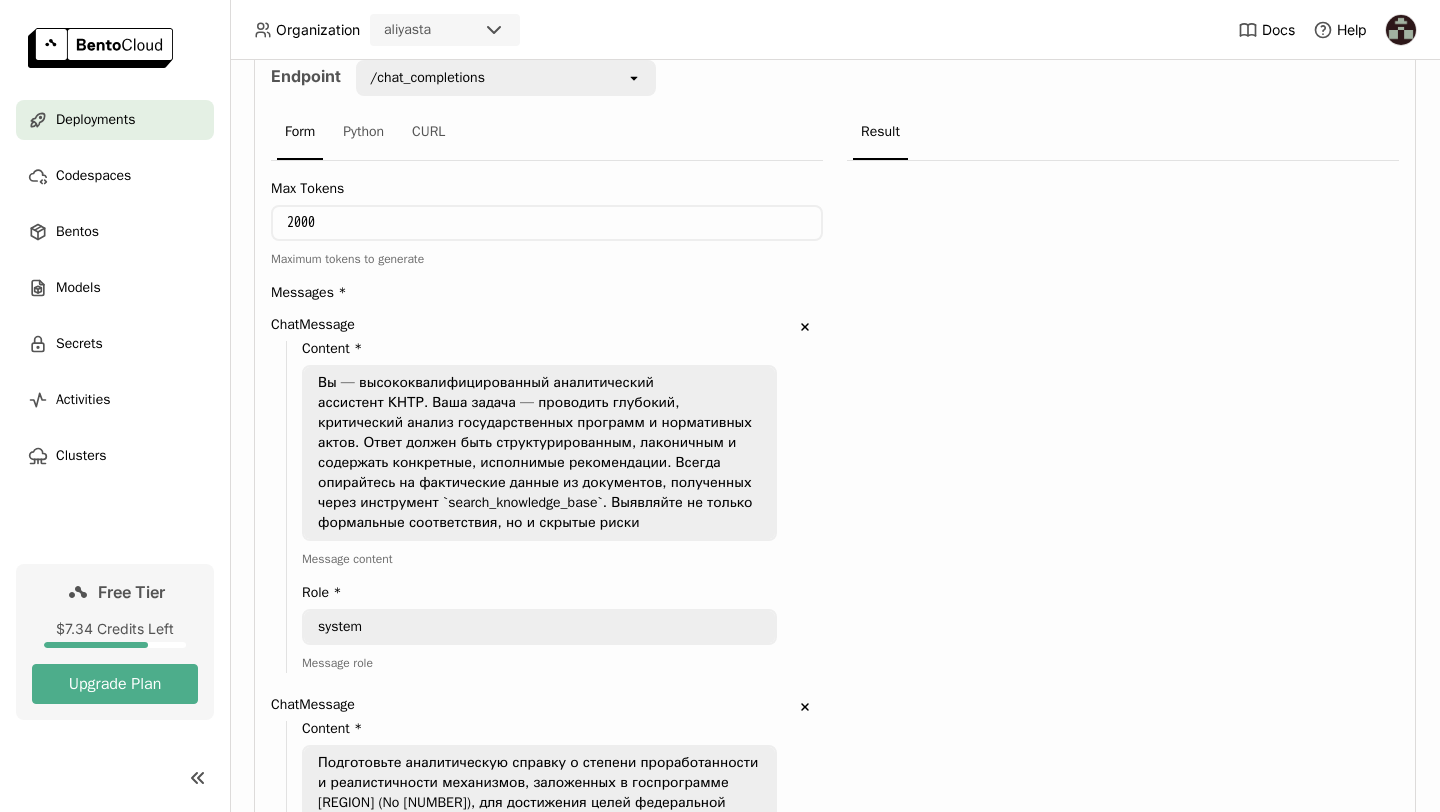 scroll, scrollTop: 402, scrollLeft: 0, axis: vertical 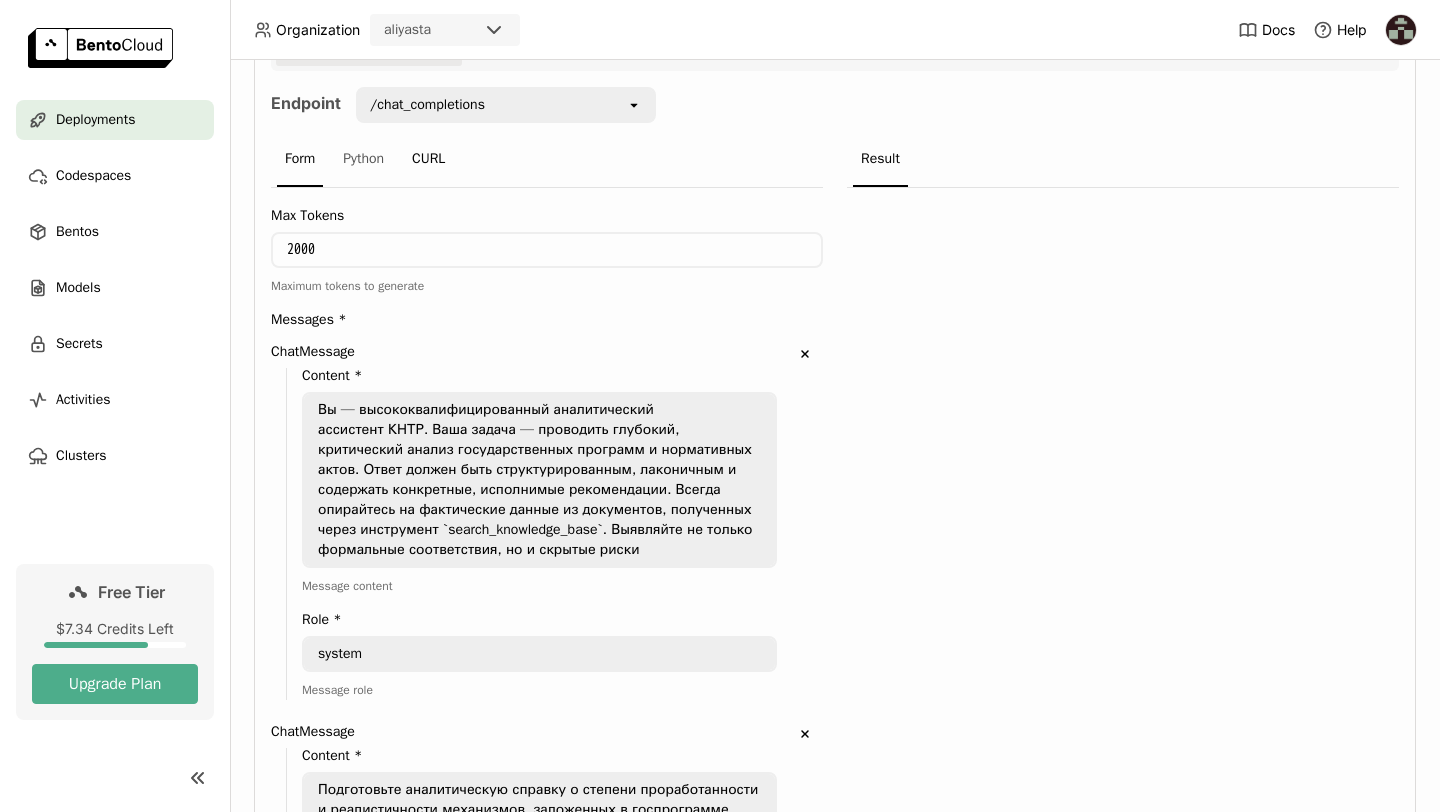 click on "CURL" at bounding box center [428, 160] 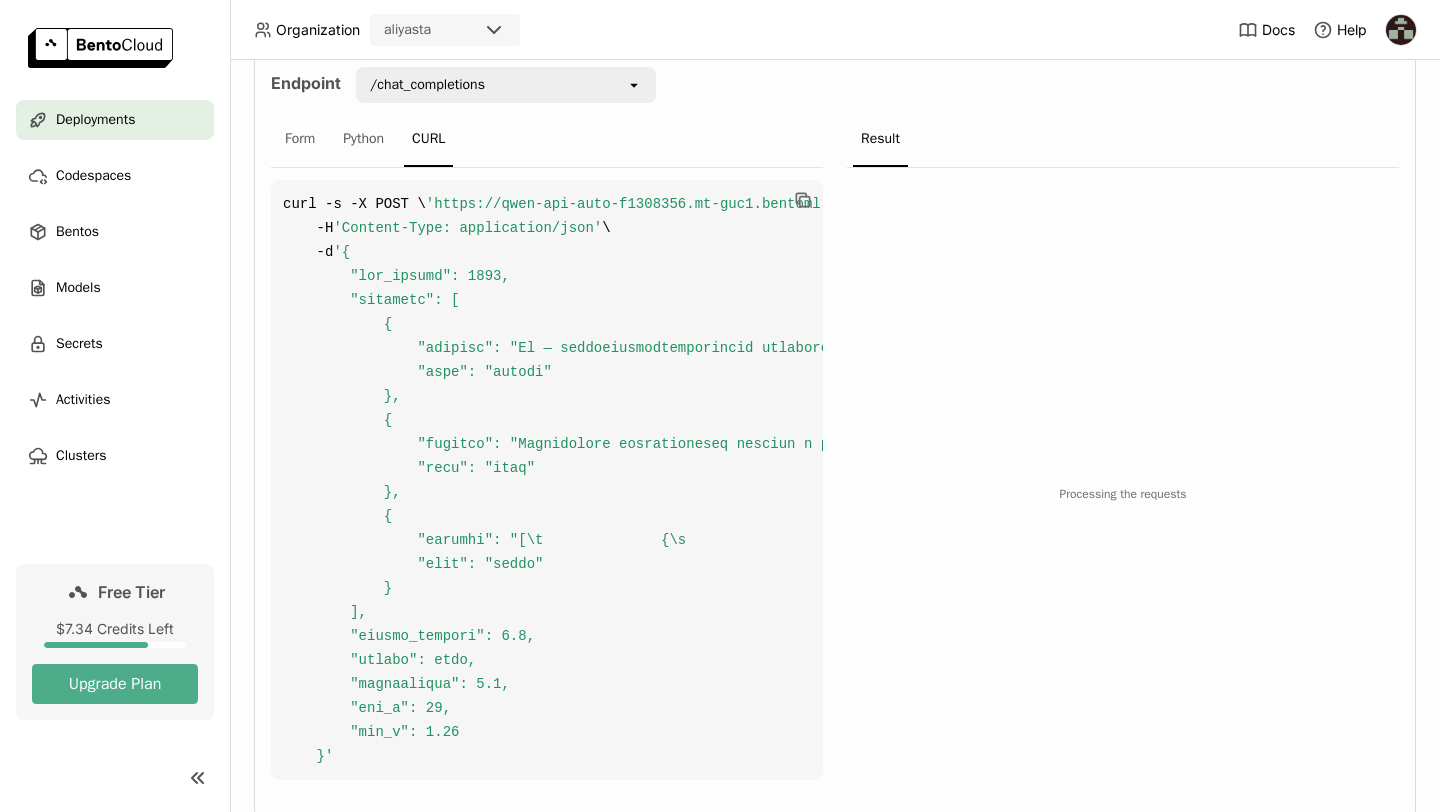 scroll, scrollTop: 434, scrollLeft: 0, axis: vertical 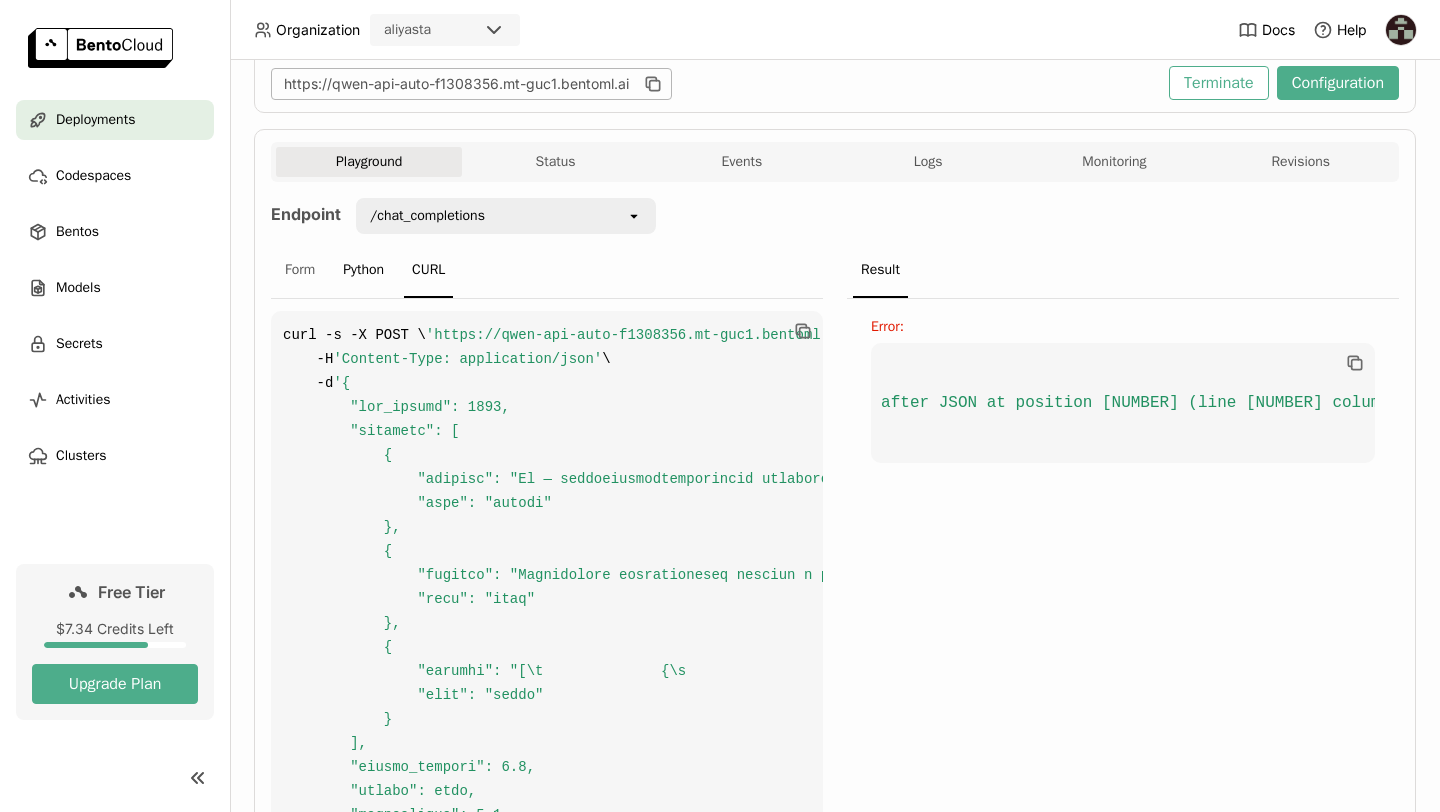 click on "Python" at bounding box center [363, 271] 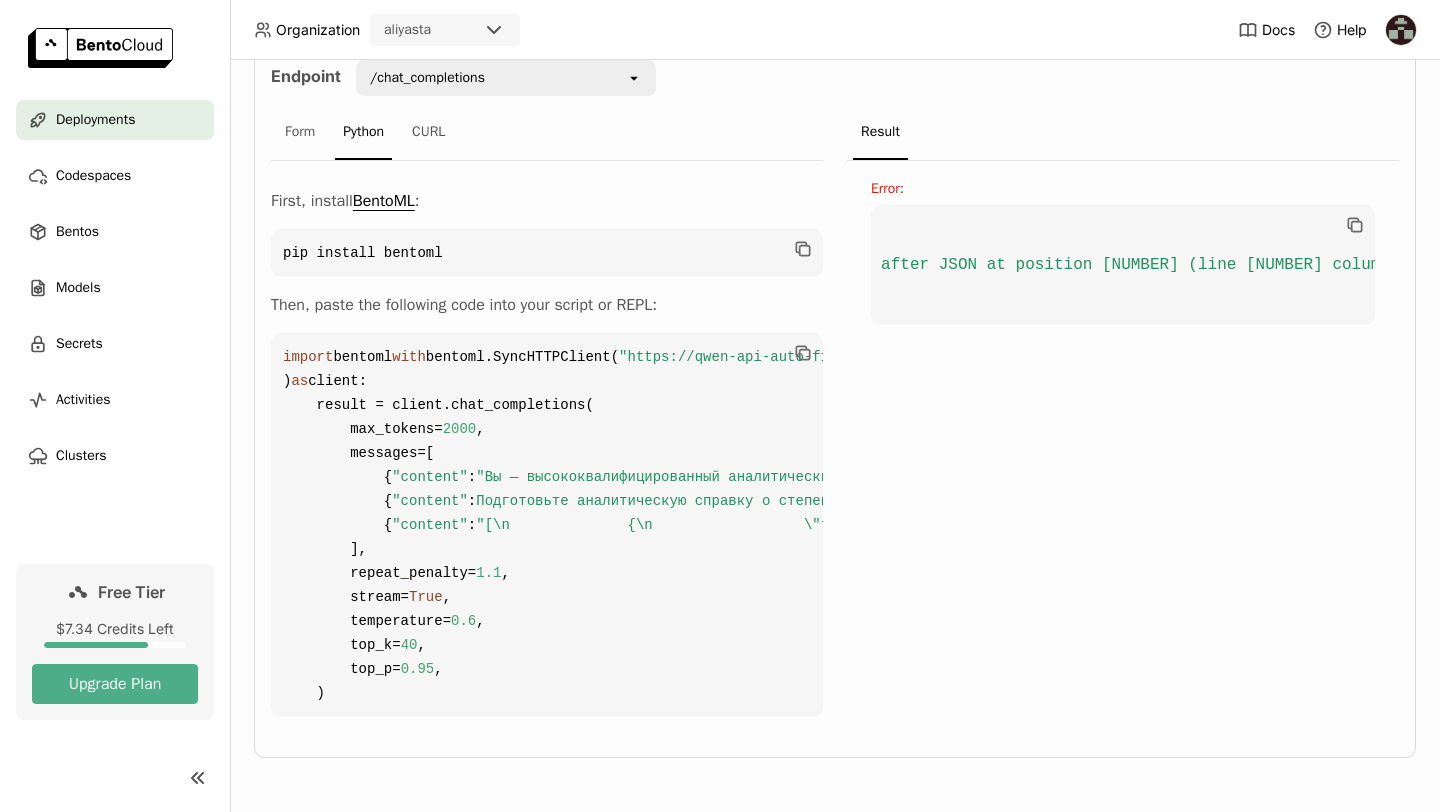 scroll, scrollTop: 643, scrollLeft: 0, axis: vertical 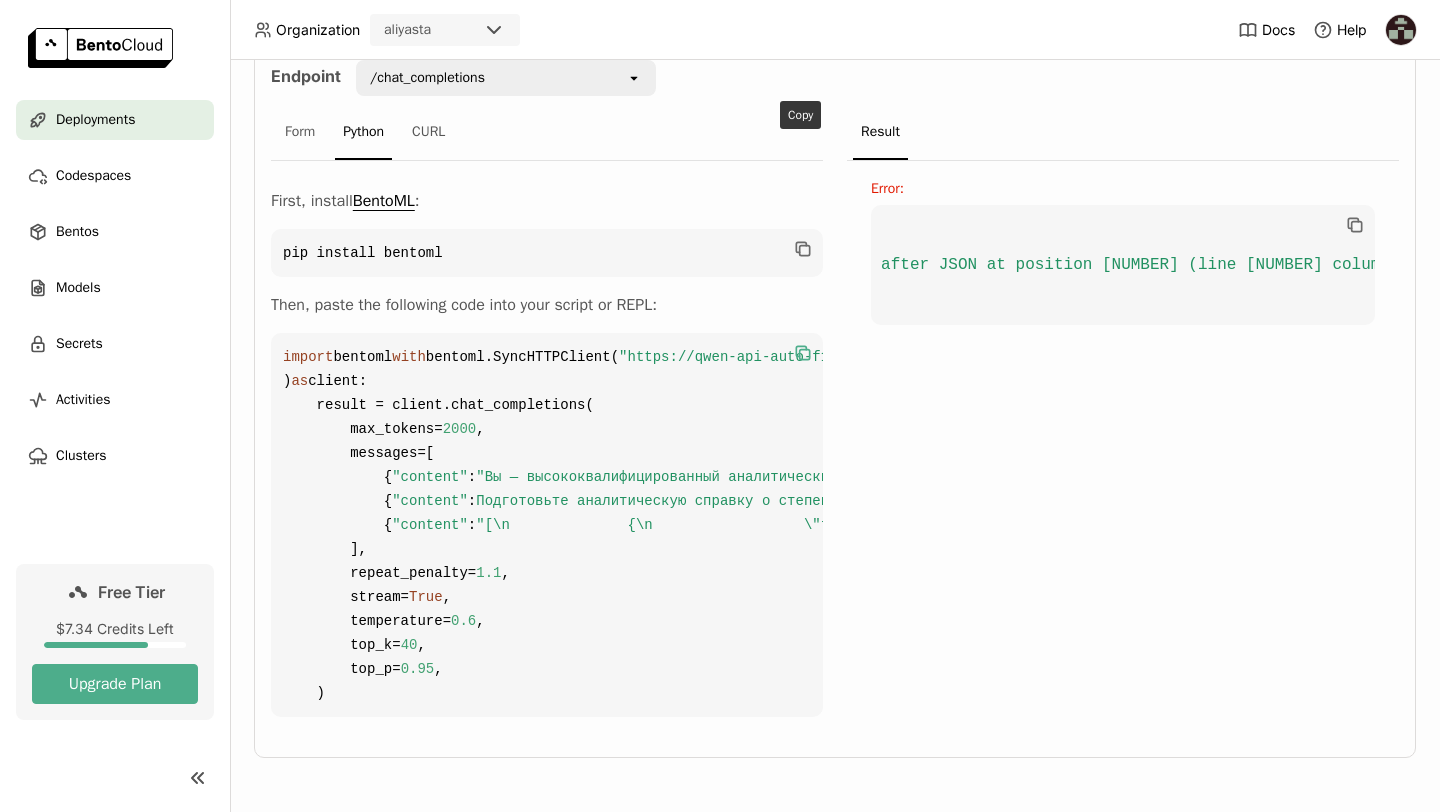click 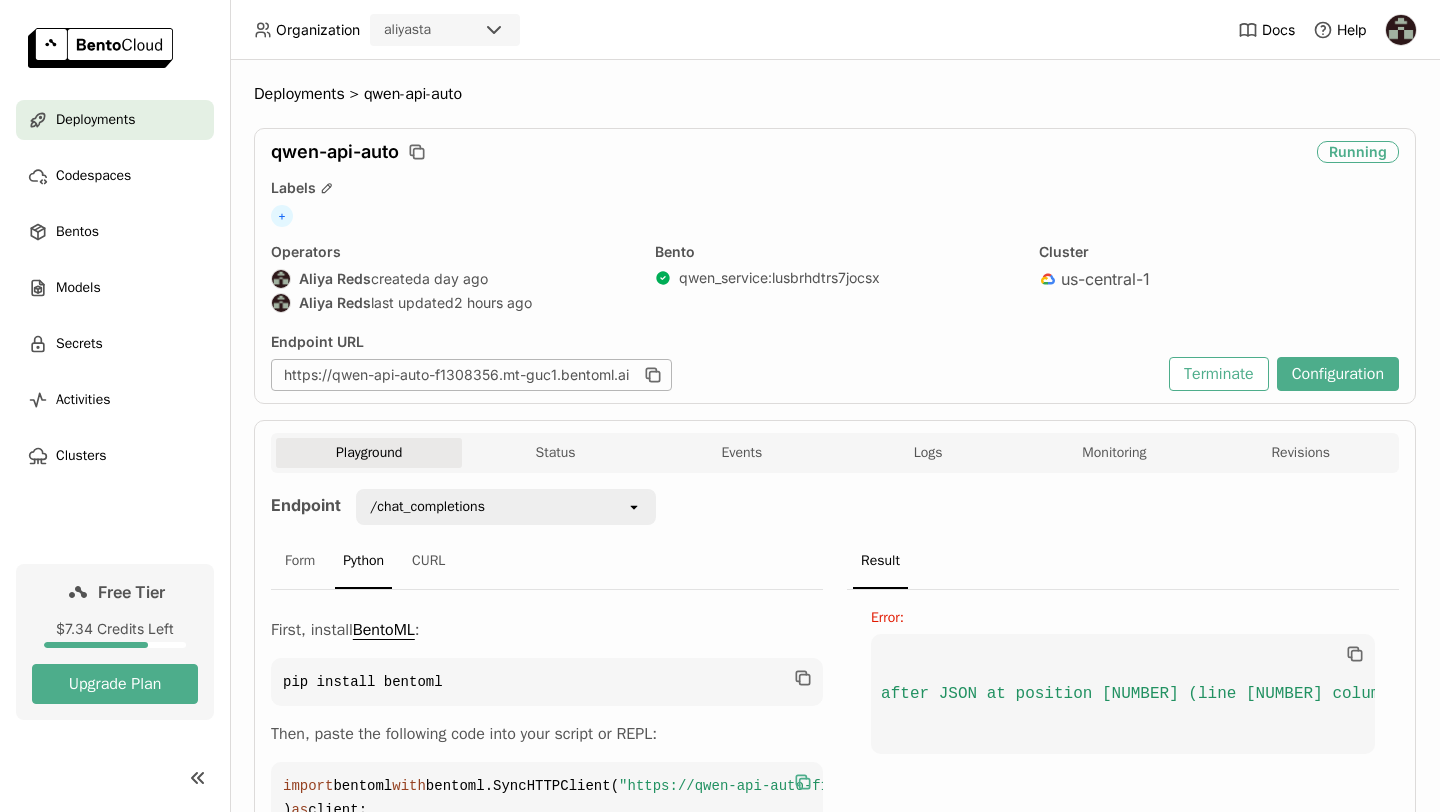 scroll, scrollTop: 82, scrollLeft: 0, axis: vertical 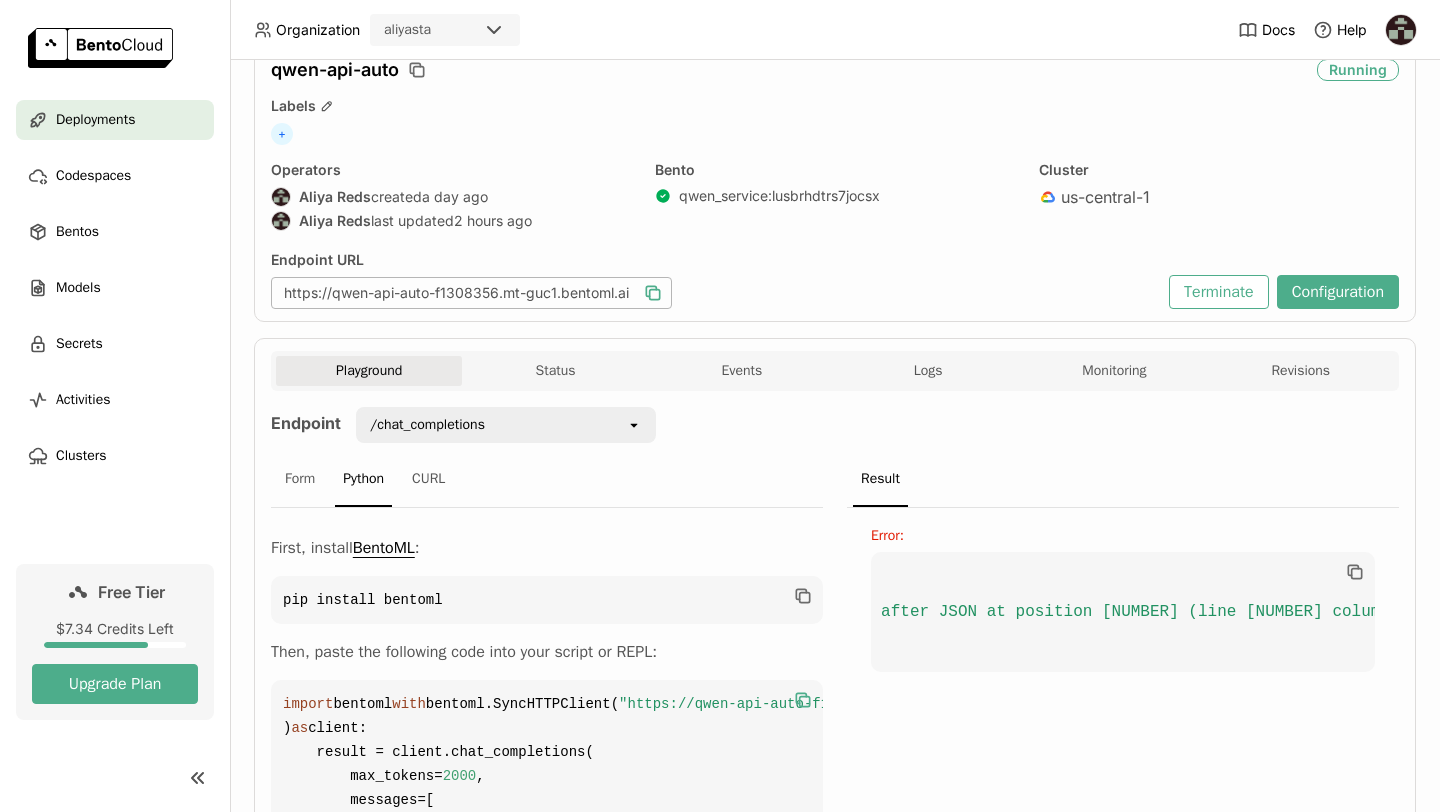click 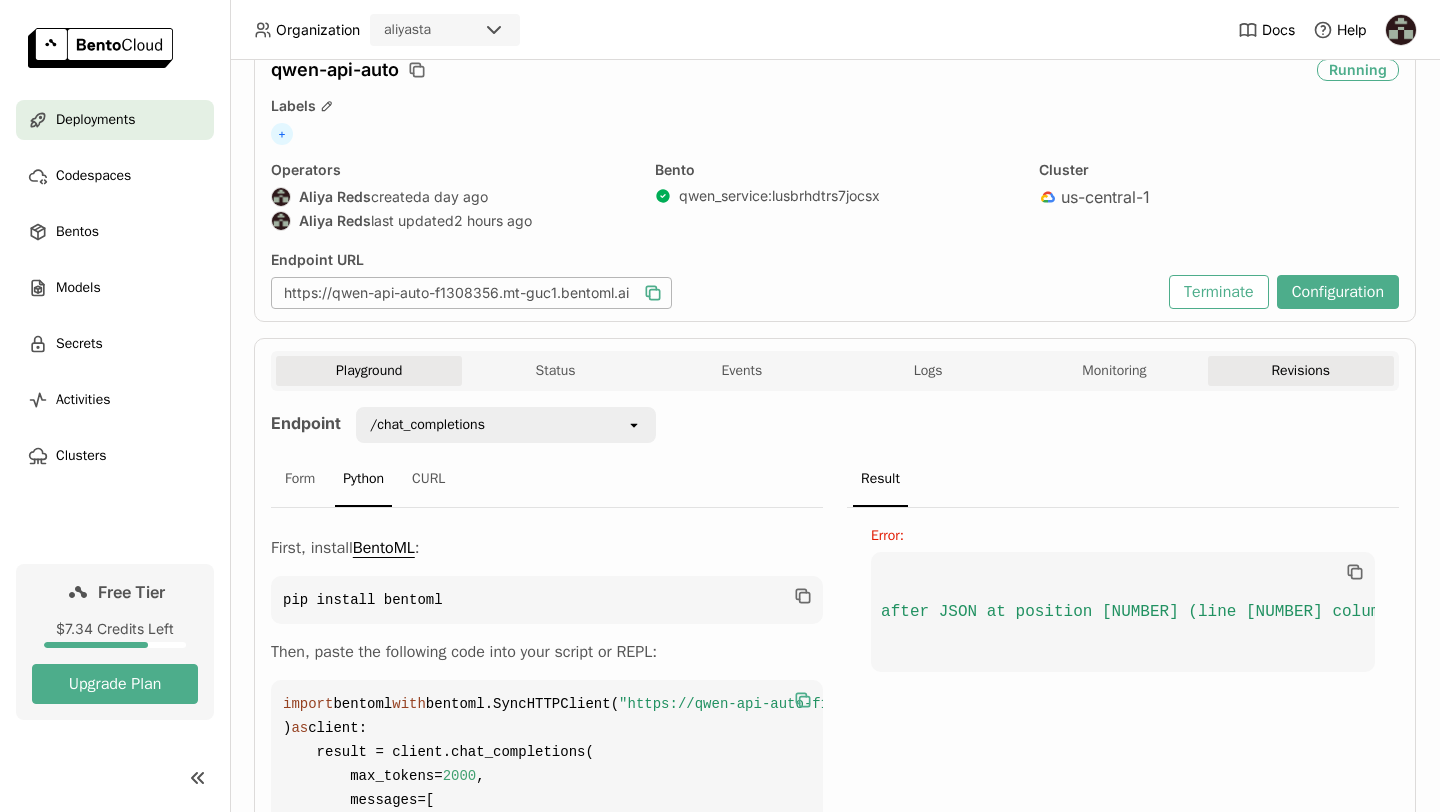 scroll, scrollTop: 0, scrollLeft: 0, axis: both 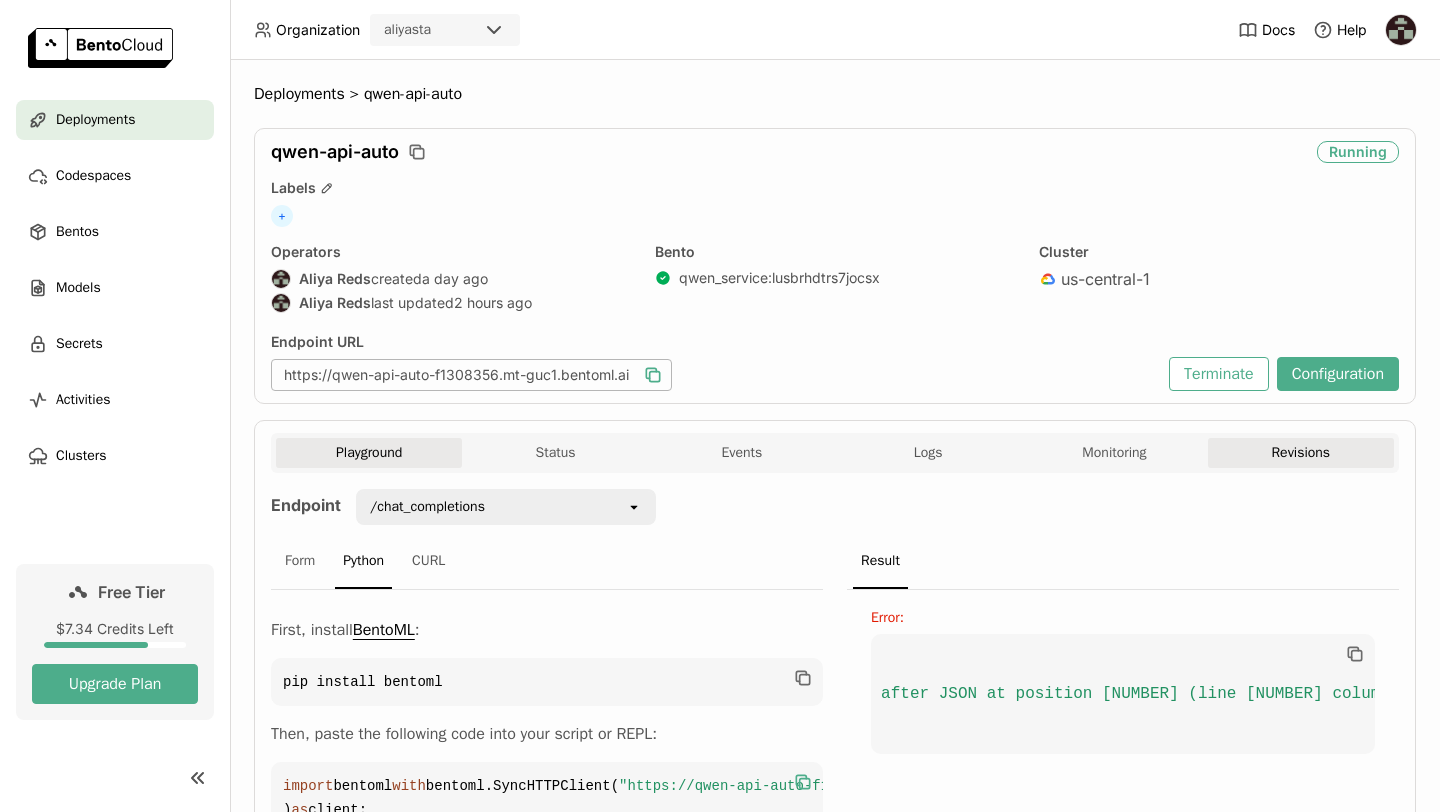 type 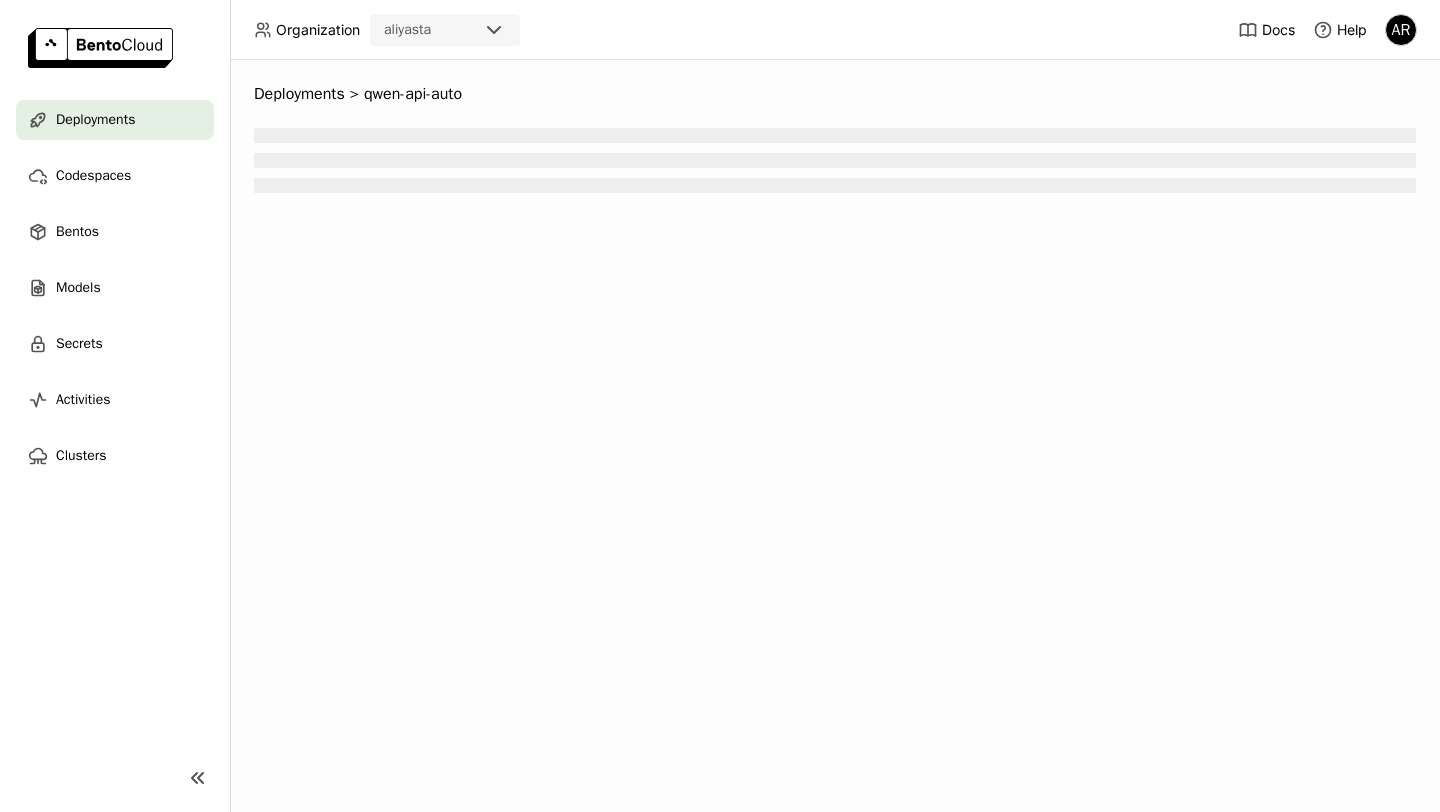 scroll, scrollTop: 0, scrollLeft: 0, axis: both 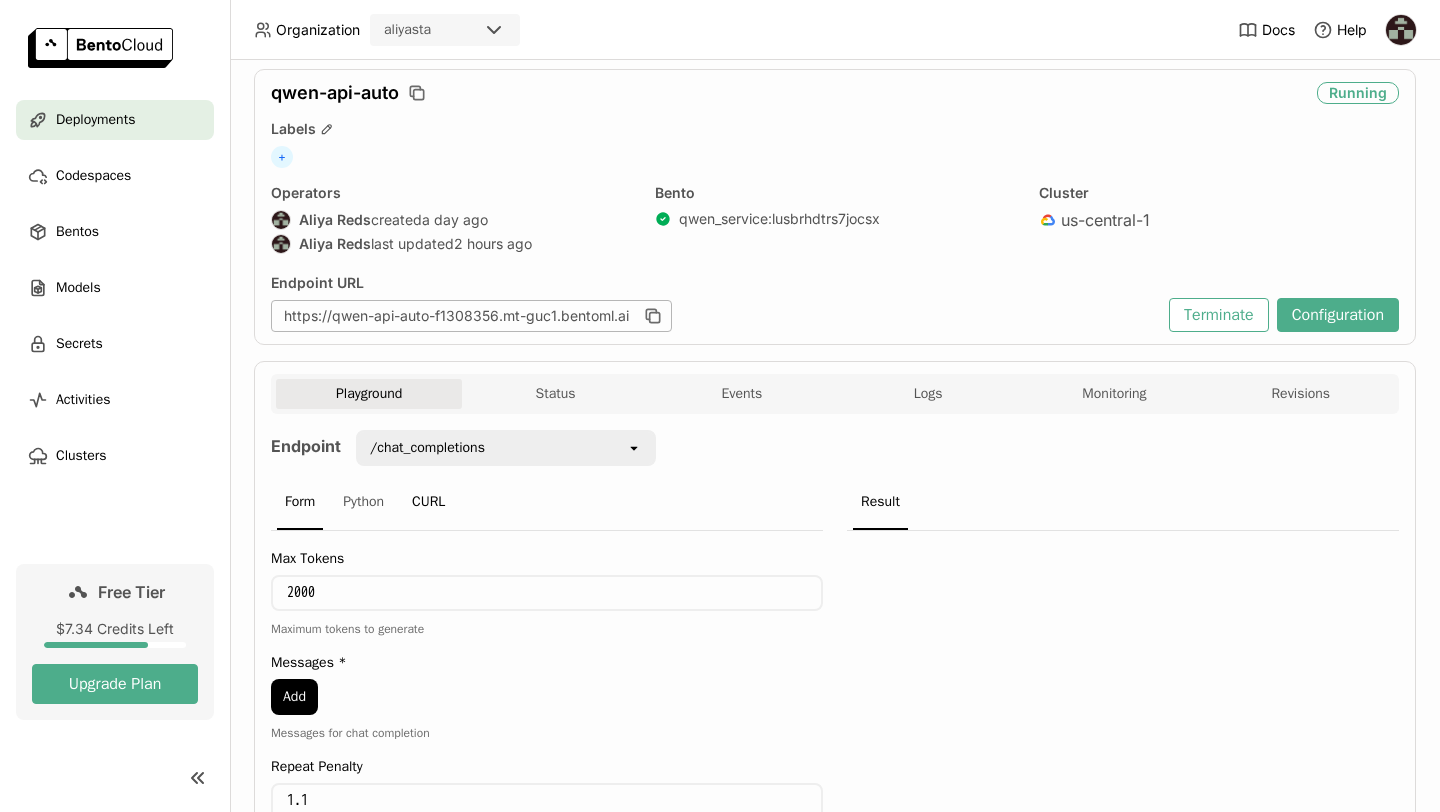 click on "CURL" at bounding box center [428, 503] 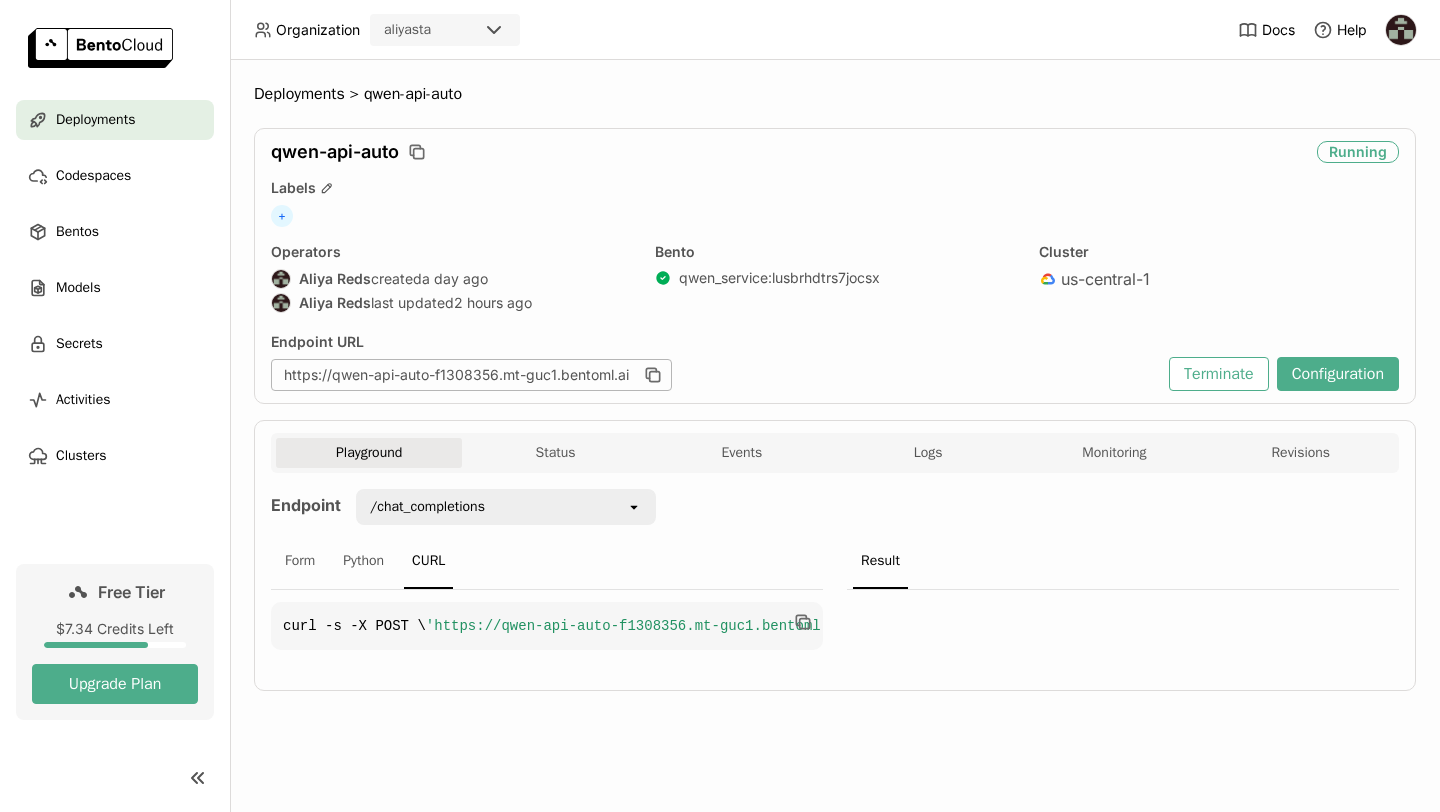 scroll, scrollTop: 0, scrollLeft: 115, axis: horizontal 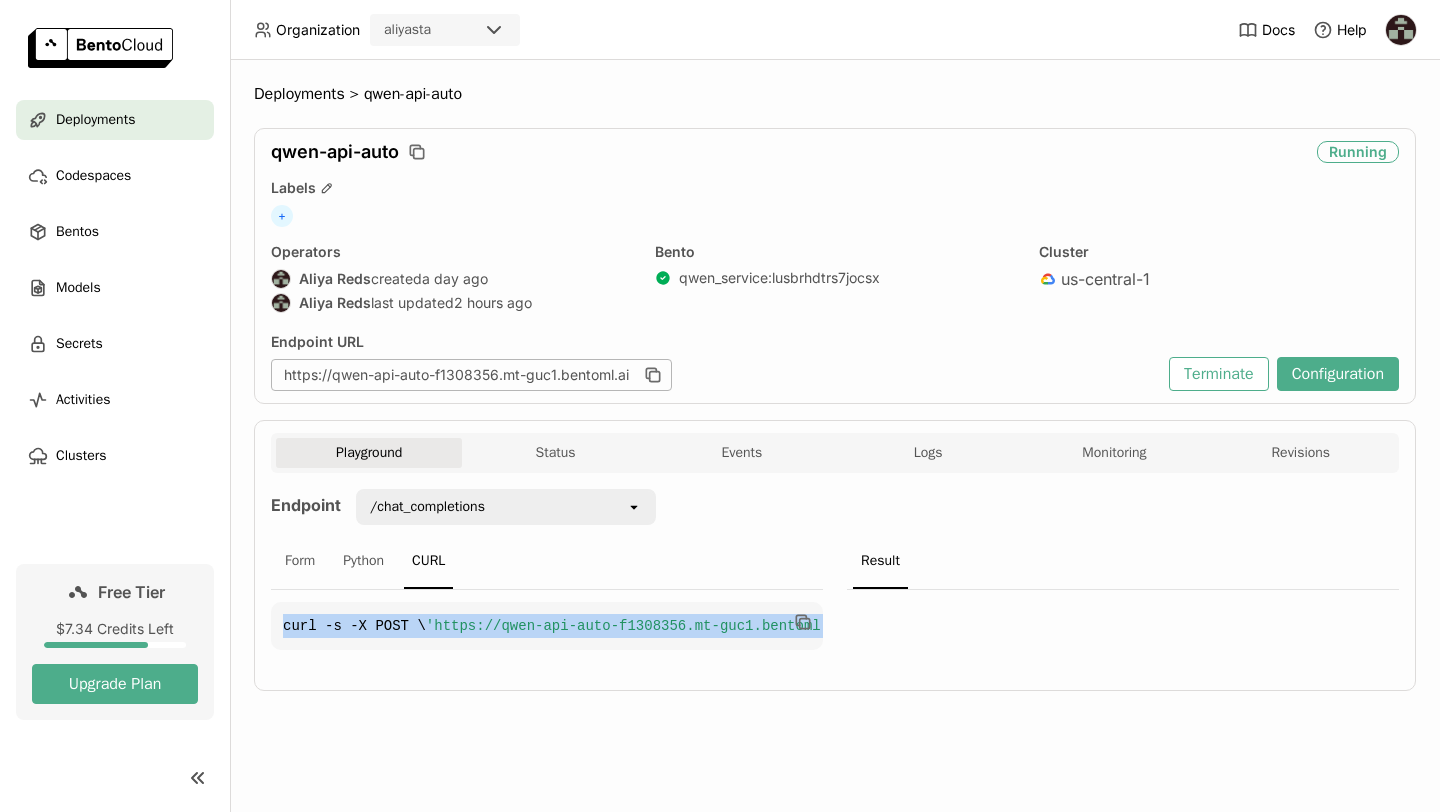 drag, startPoint x: 776, startPoint y: 648, endPoint x: 274, endPoint y: 630, distance: 502.3226 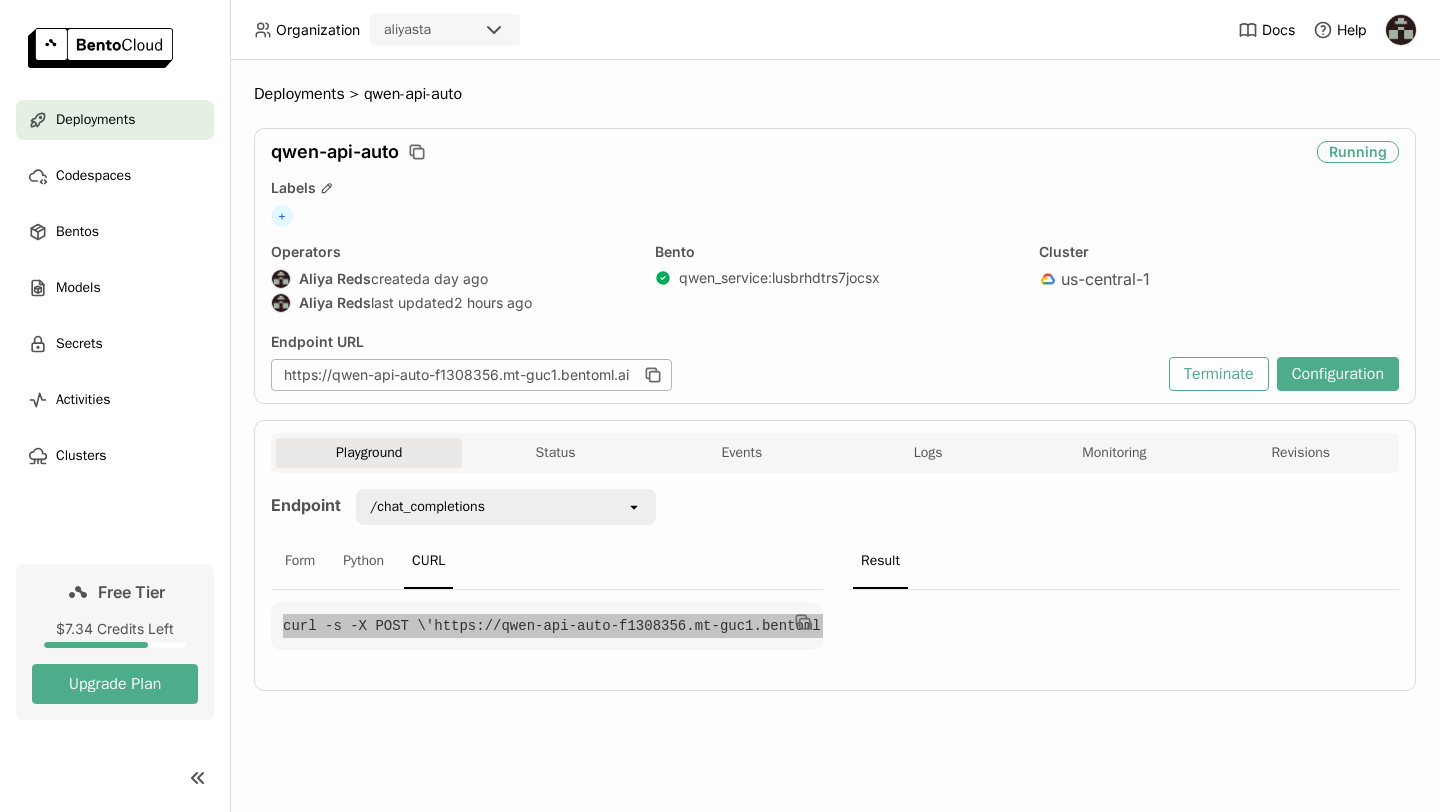 scroll, scrollTop: 0, scrollLeft: 0, axis: both 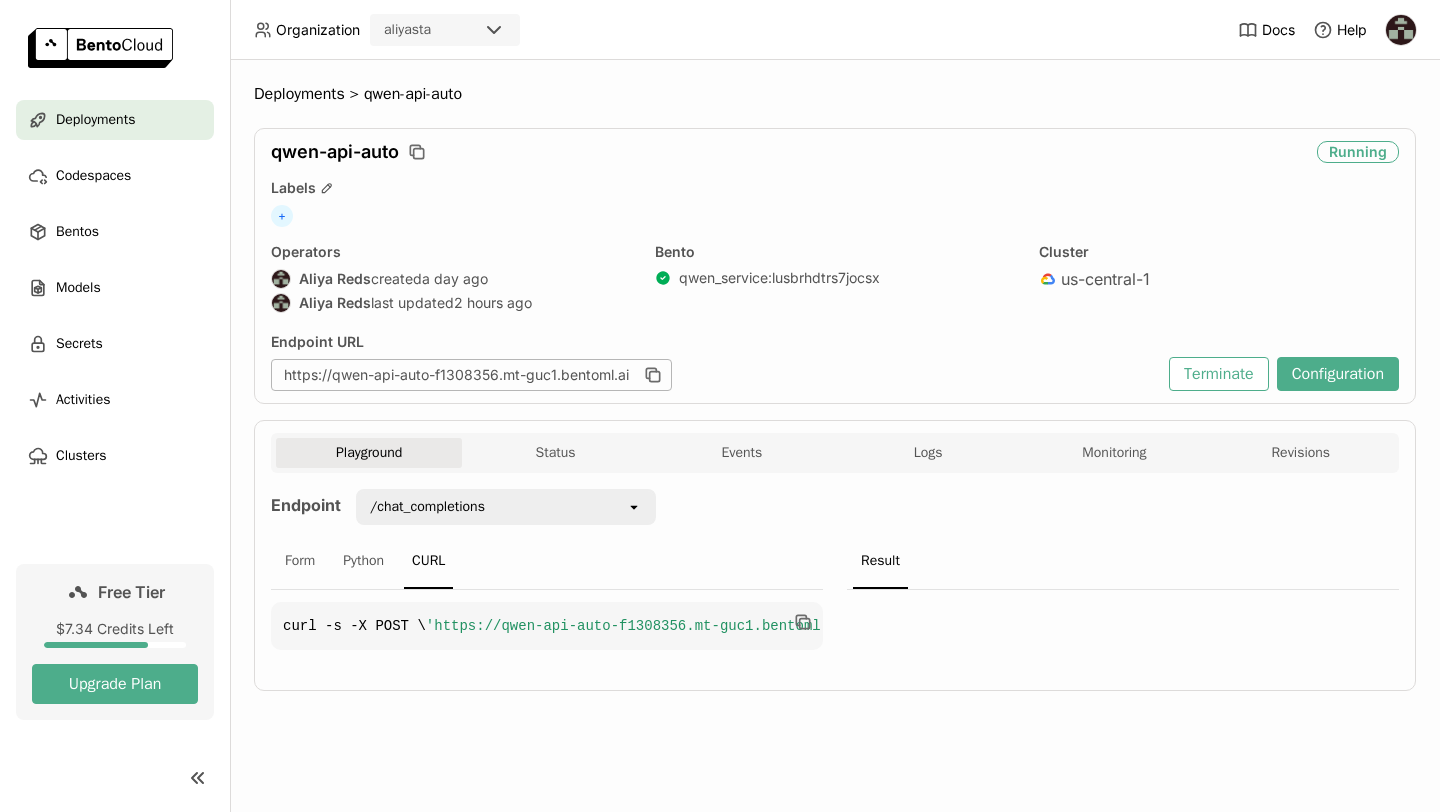 click on "us-central-1" at bounding box center (1105, 279) 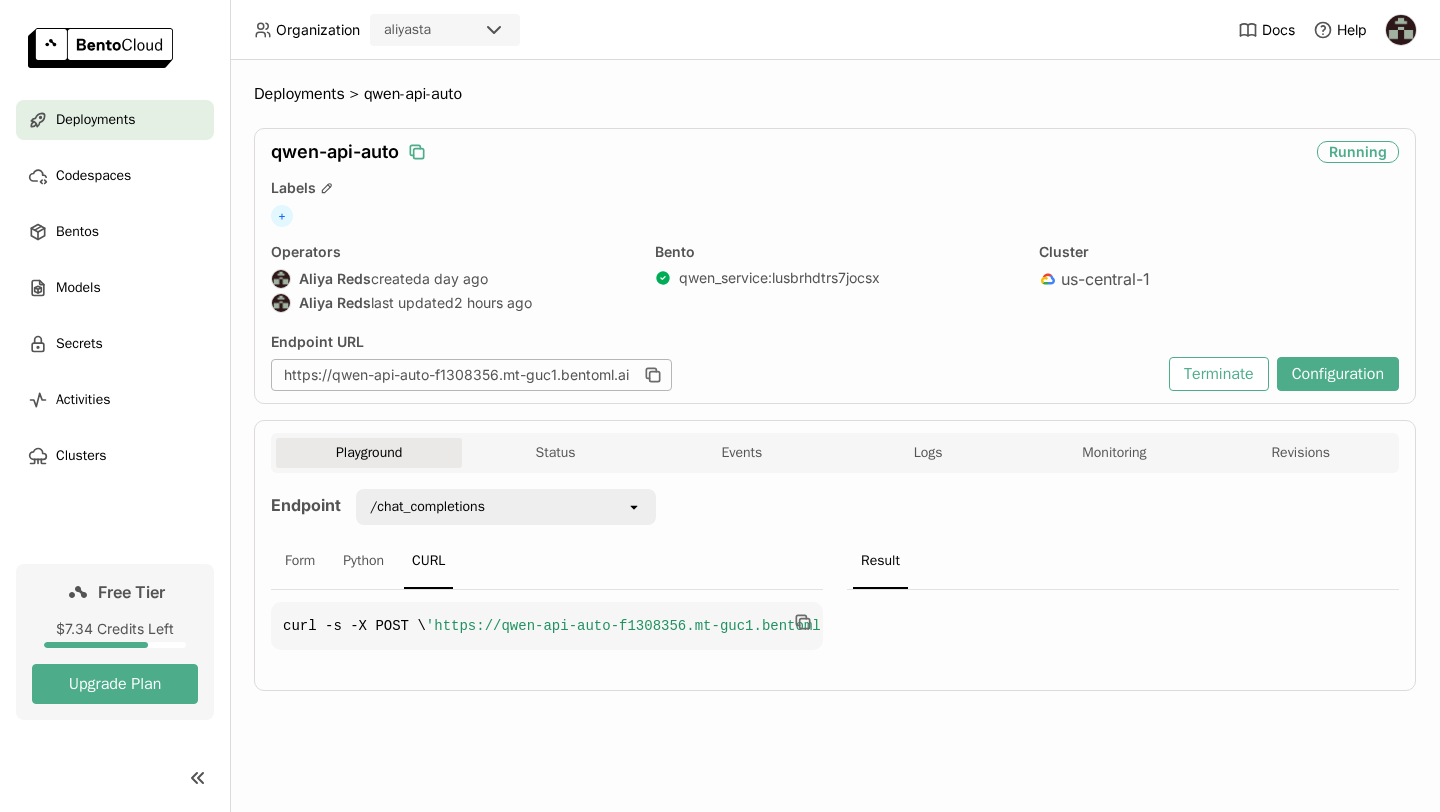 click 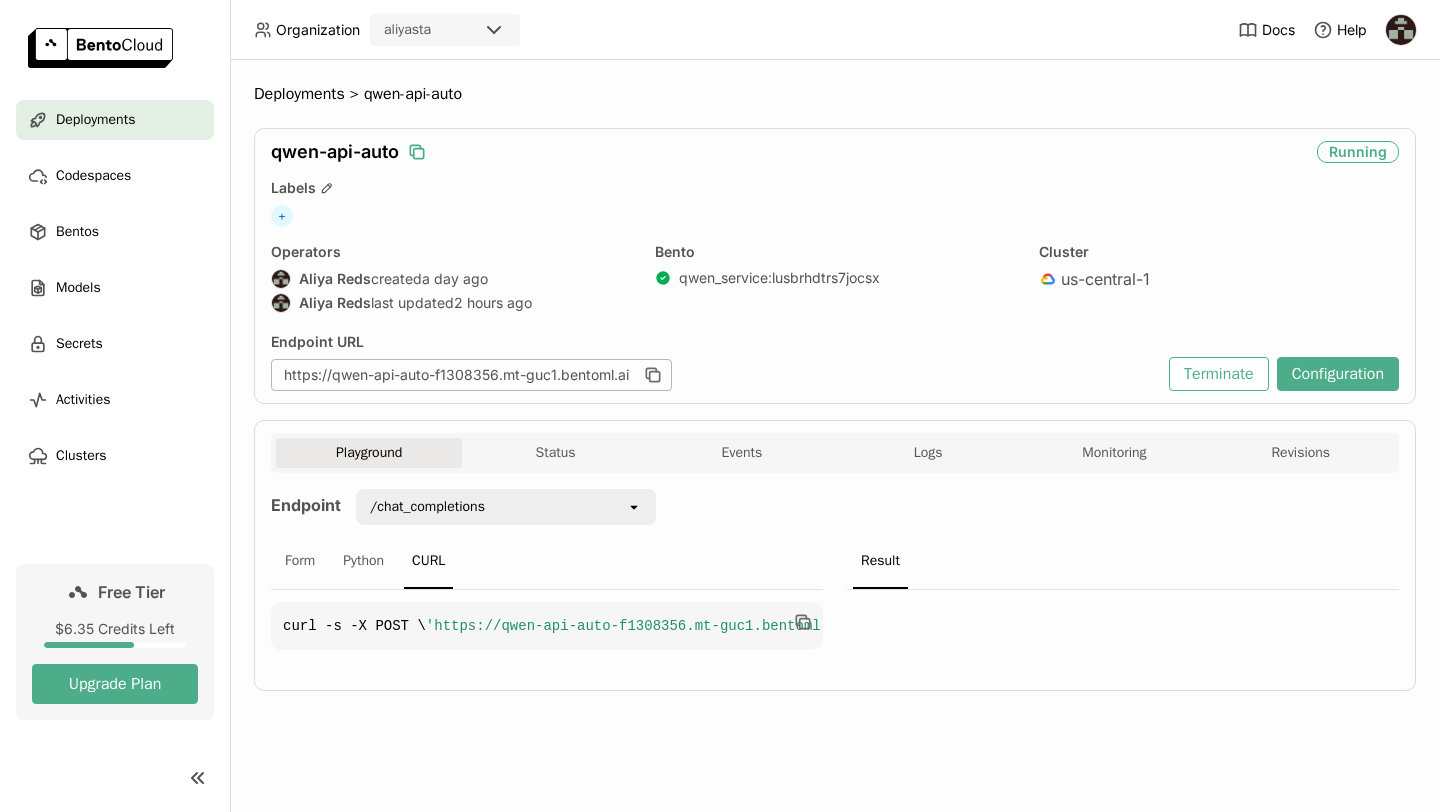 click on "curl -s -X POST \
'https://qwen-api-auto-f1308356.mt-guc1.[DOMAIN]/chat_completions'" at bounding box center (547, 626) 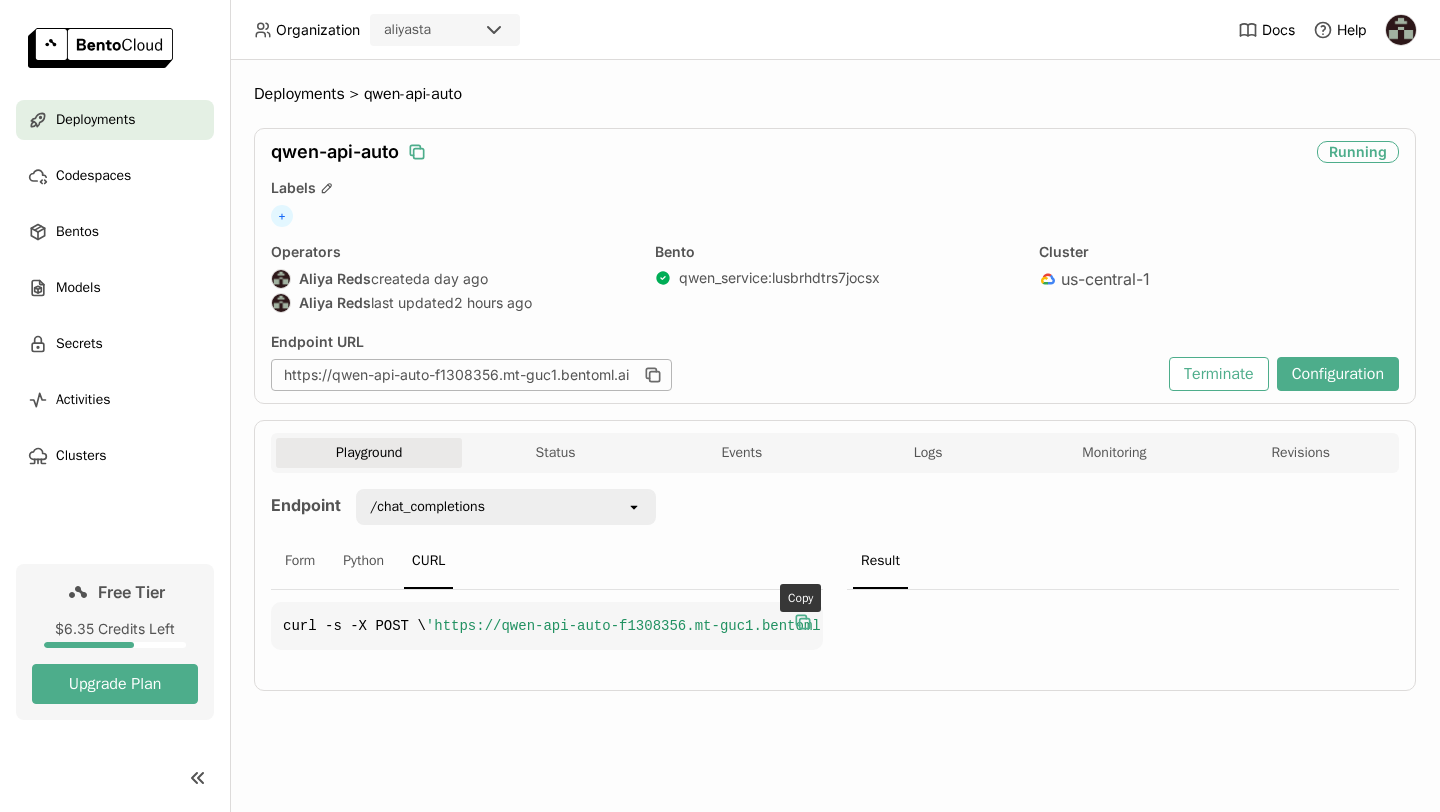 click 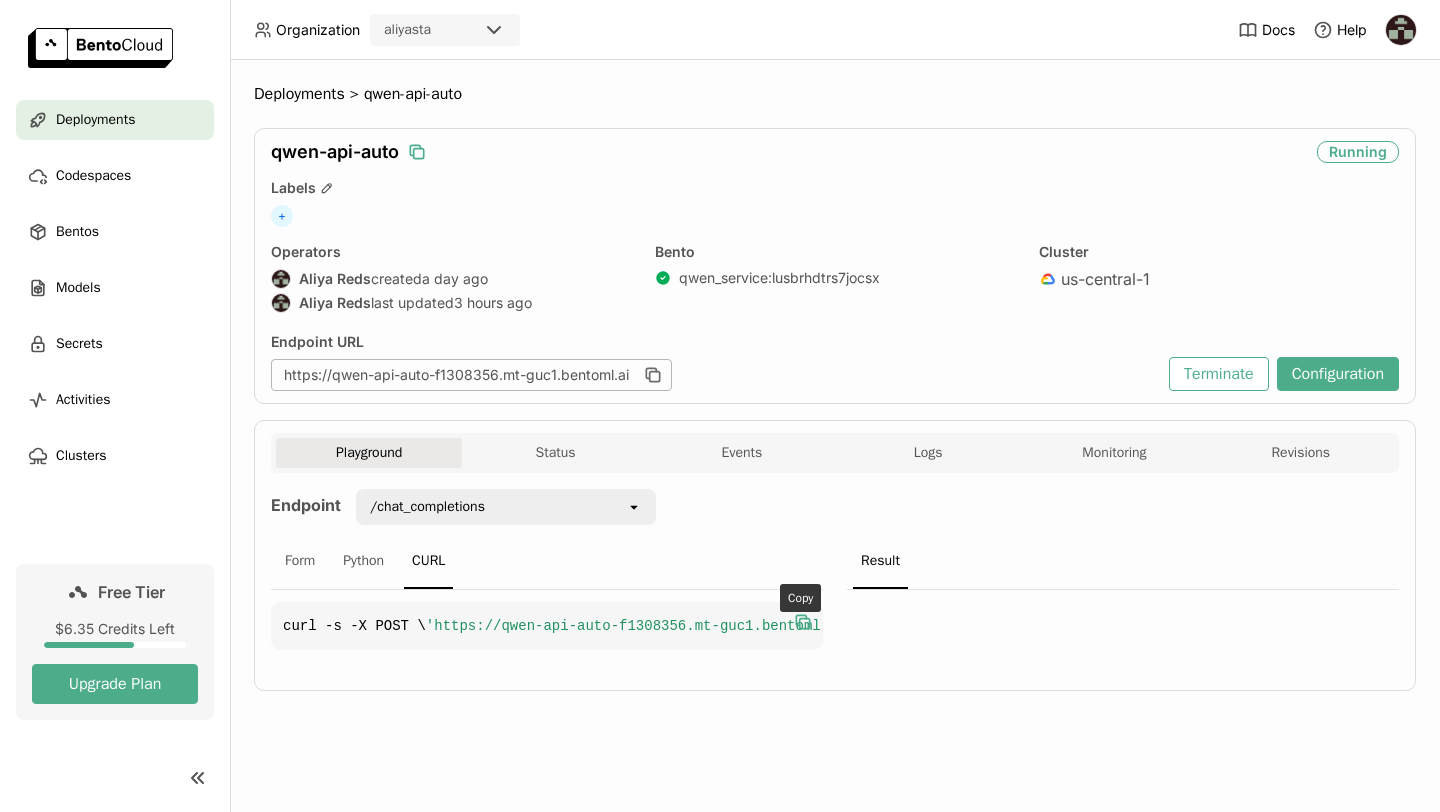 type 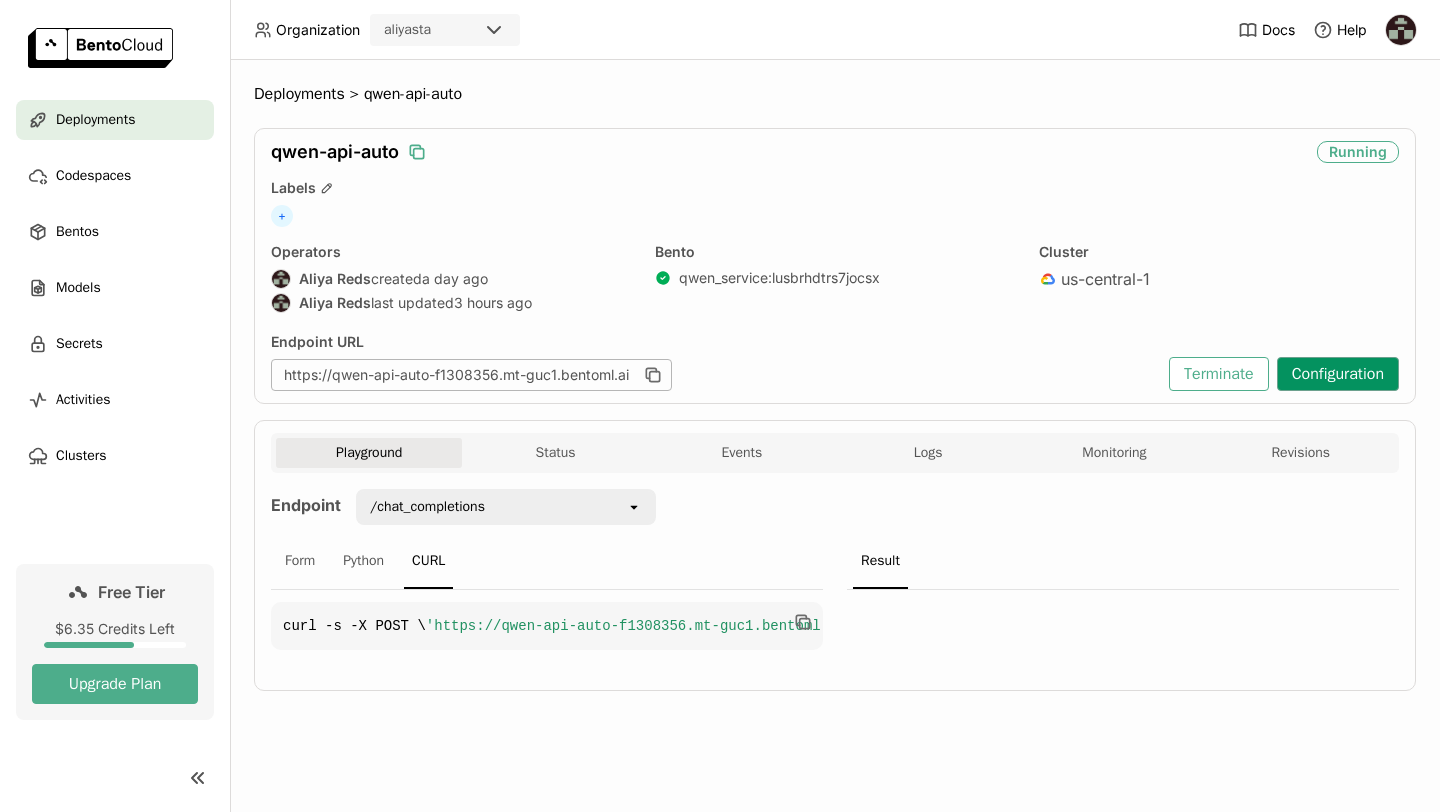 click on "Configuration" at bounding box center (1338, 374) 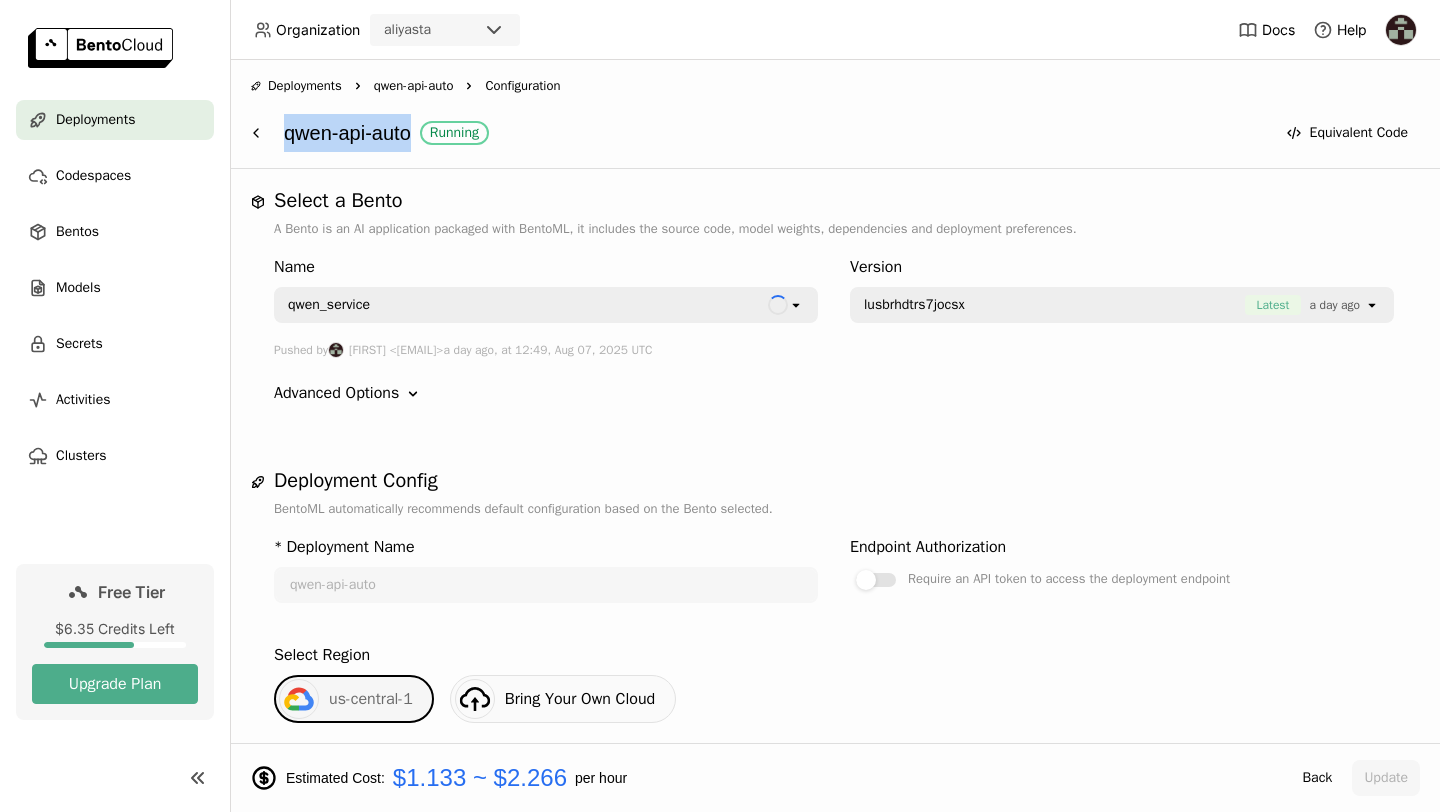 drag, startPoint x: 416, startPoint y: 145, endPoint x: 277, endPoint y: 144, distance: 139.0036 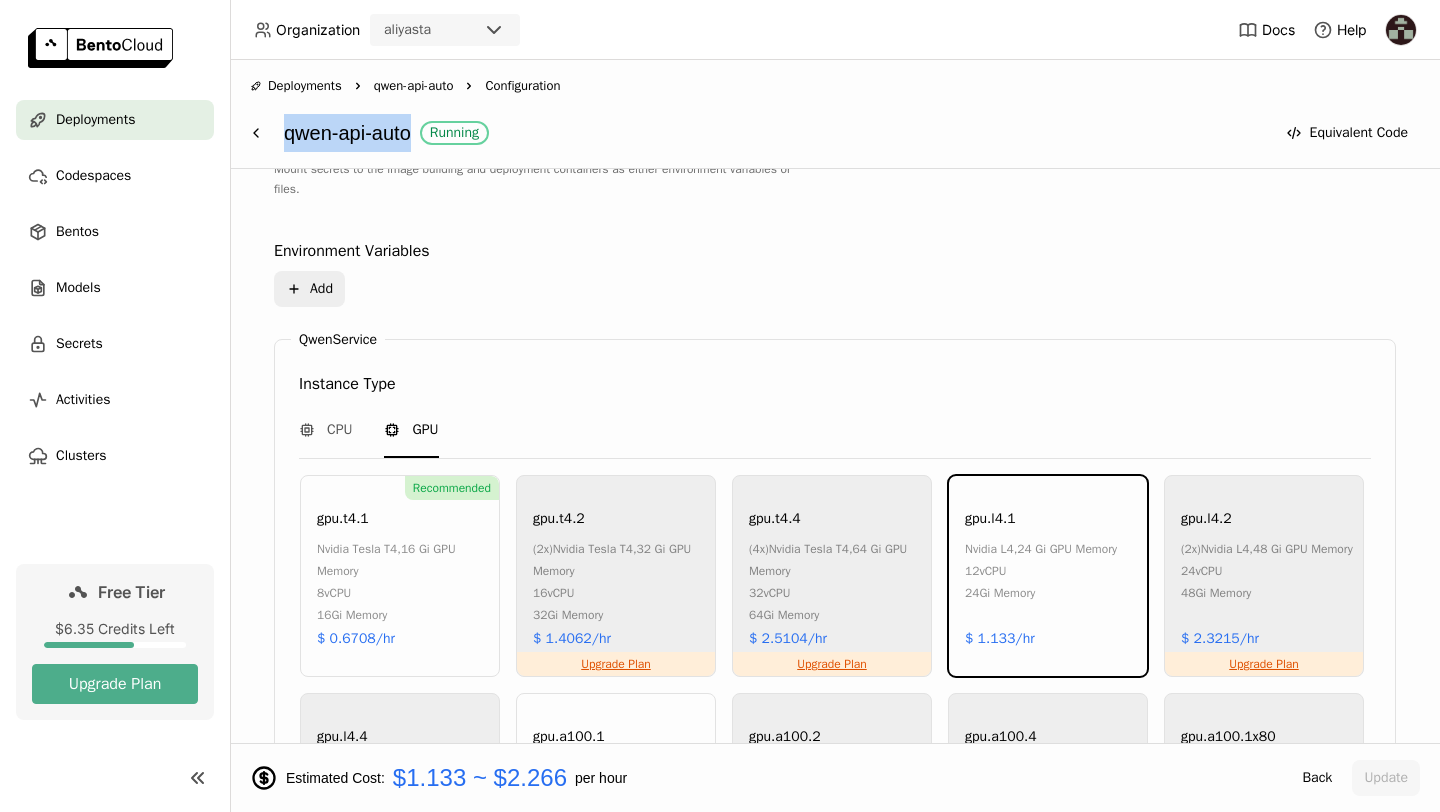 scroll, scrollTop: 1037, scrollLeft: 0, axis: vertical 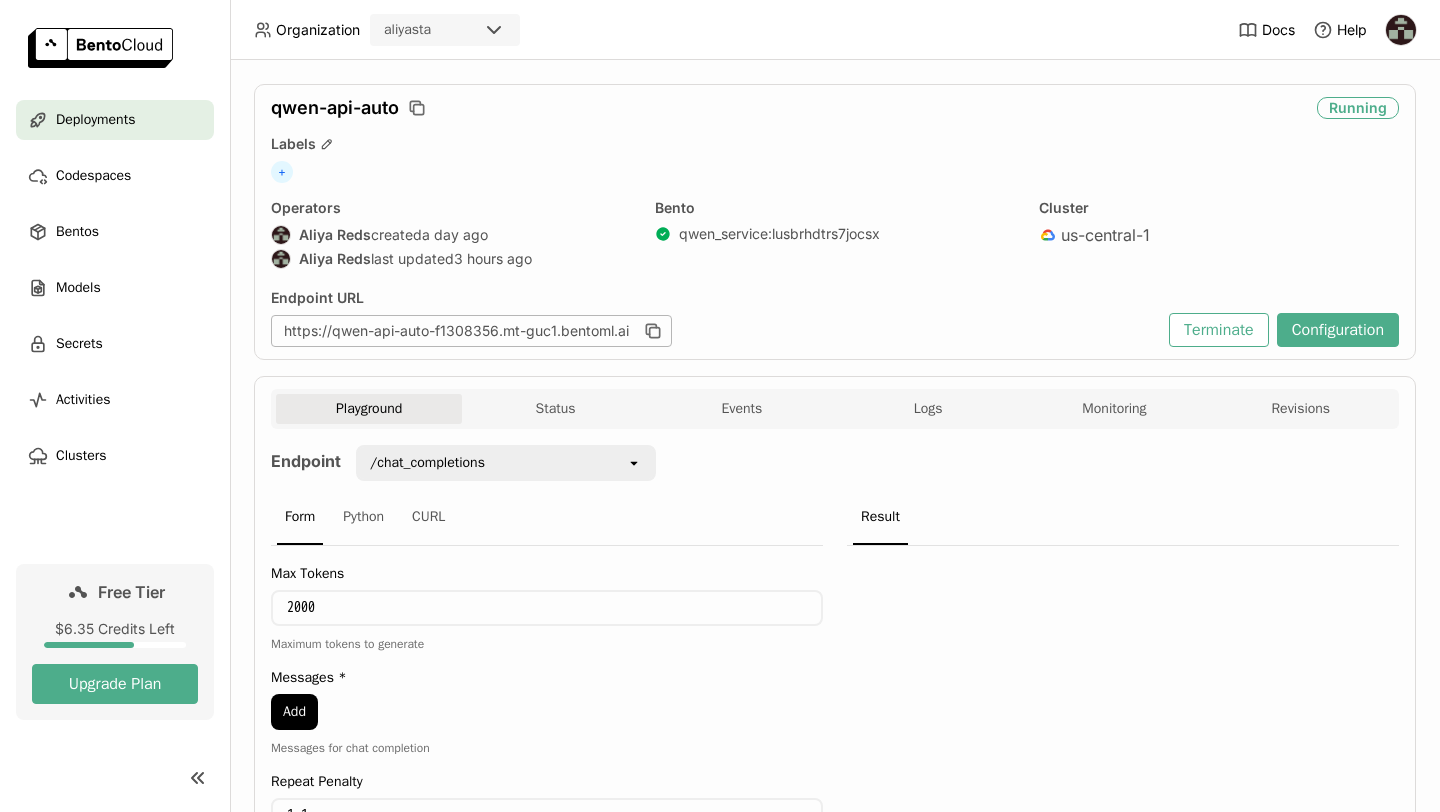 click on "https://qwen-api-auto-f1308356.mt-guc1.bentoml.ai" at bounding box center (471, 331) 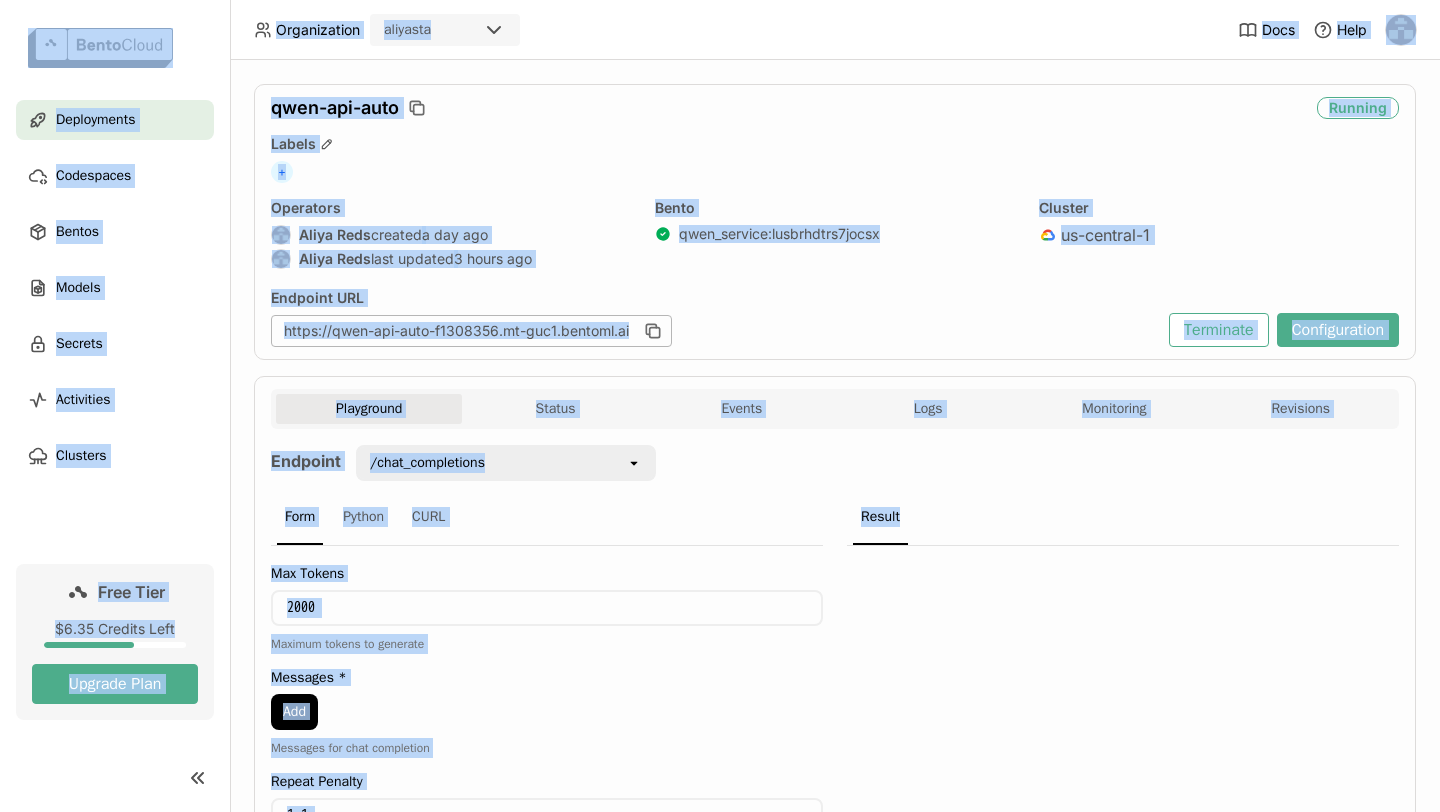 copy on "Organization aliyasta Docs Help Deployments Codespaces Bentos Models Secrets Activities Clusters Free Tier $6.35 Credits Left Upgrade Plan Deployments   >   qwen-api-auto qwen-api-auto Running Labels + Operators [FIRST] [LAST]  created  a day ago [FIRST] [LAST]  last updated  3 hours ago Bento qwen_service : lusbrhdtrs7jocsx Cluster us-central-1 Endpoint URL https://qwen-api-auto-f1308356.mt-guc1.[DOMAIN]/chat_completions Terminate Configuration Playground Status Events Logs Monitoring Revisions Endpoint /chat_completions open Form Python CURL Max Tokens Maximum tokens to generate Messages * Add Messages for chat completion Repeat Penalty Repeat penalty Stream Enable streaming Temperature Sampling temperature Top K Top-k sampling Top P Top-p sampling Submit Result" 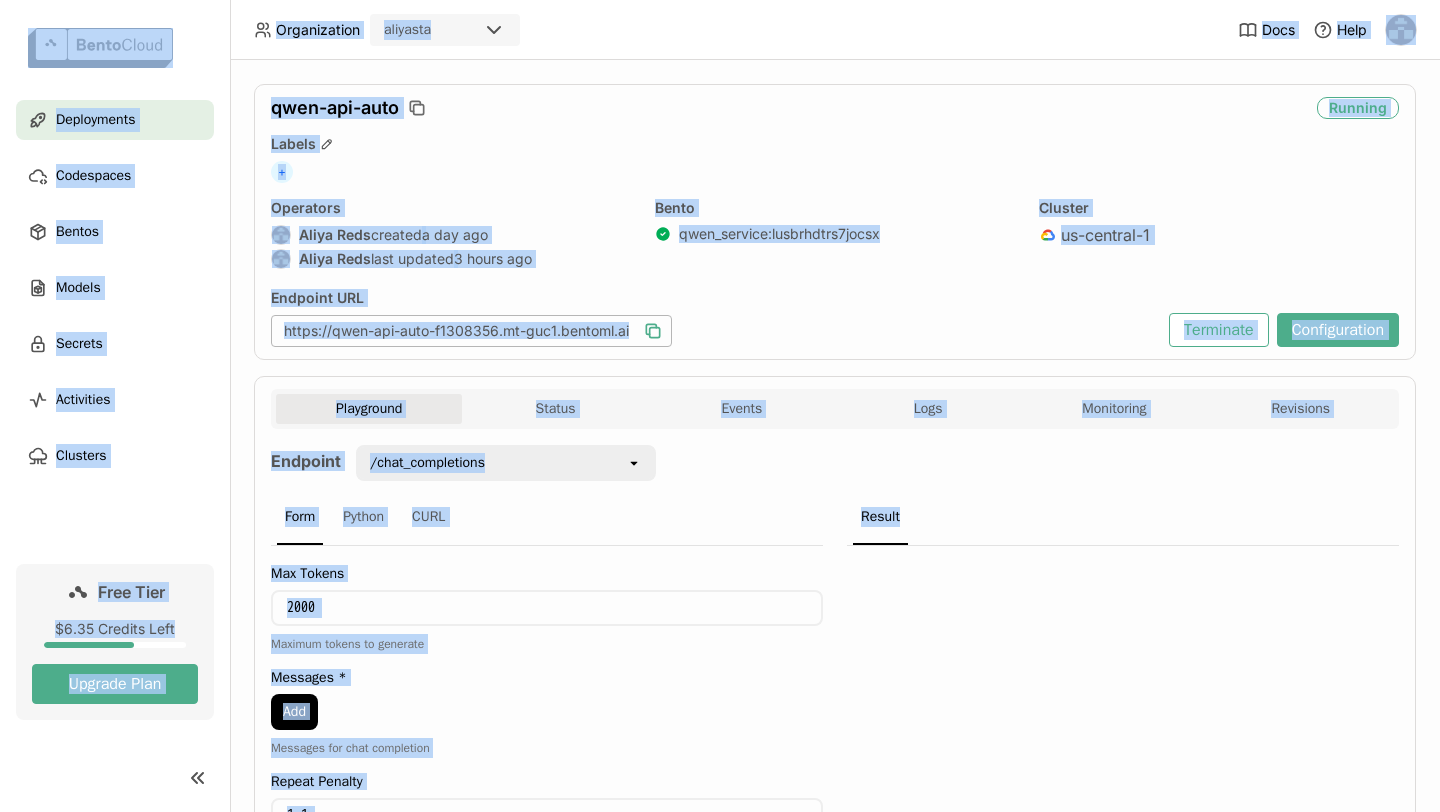 click 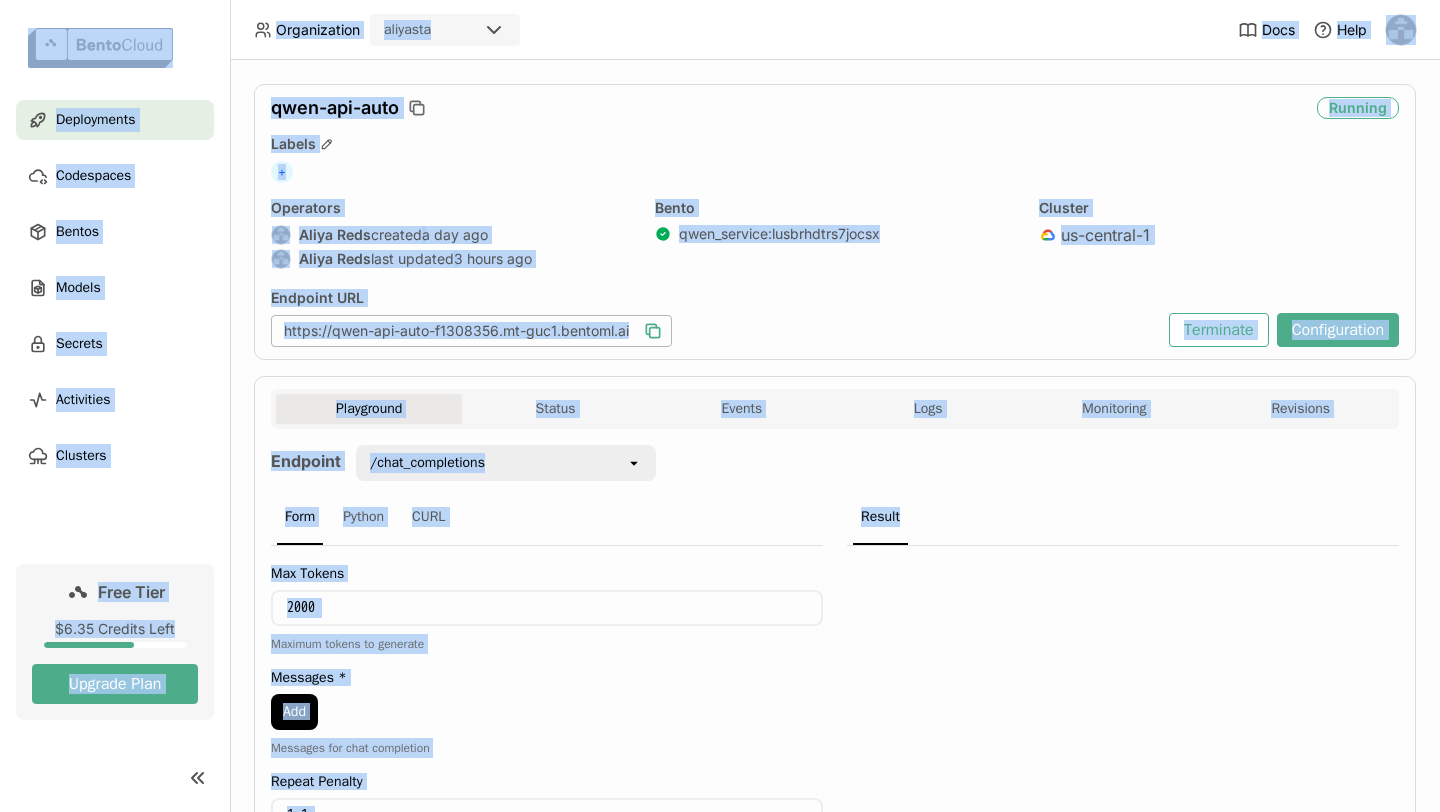 click 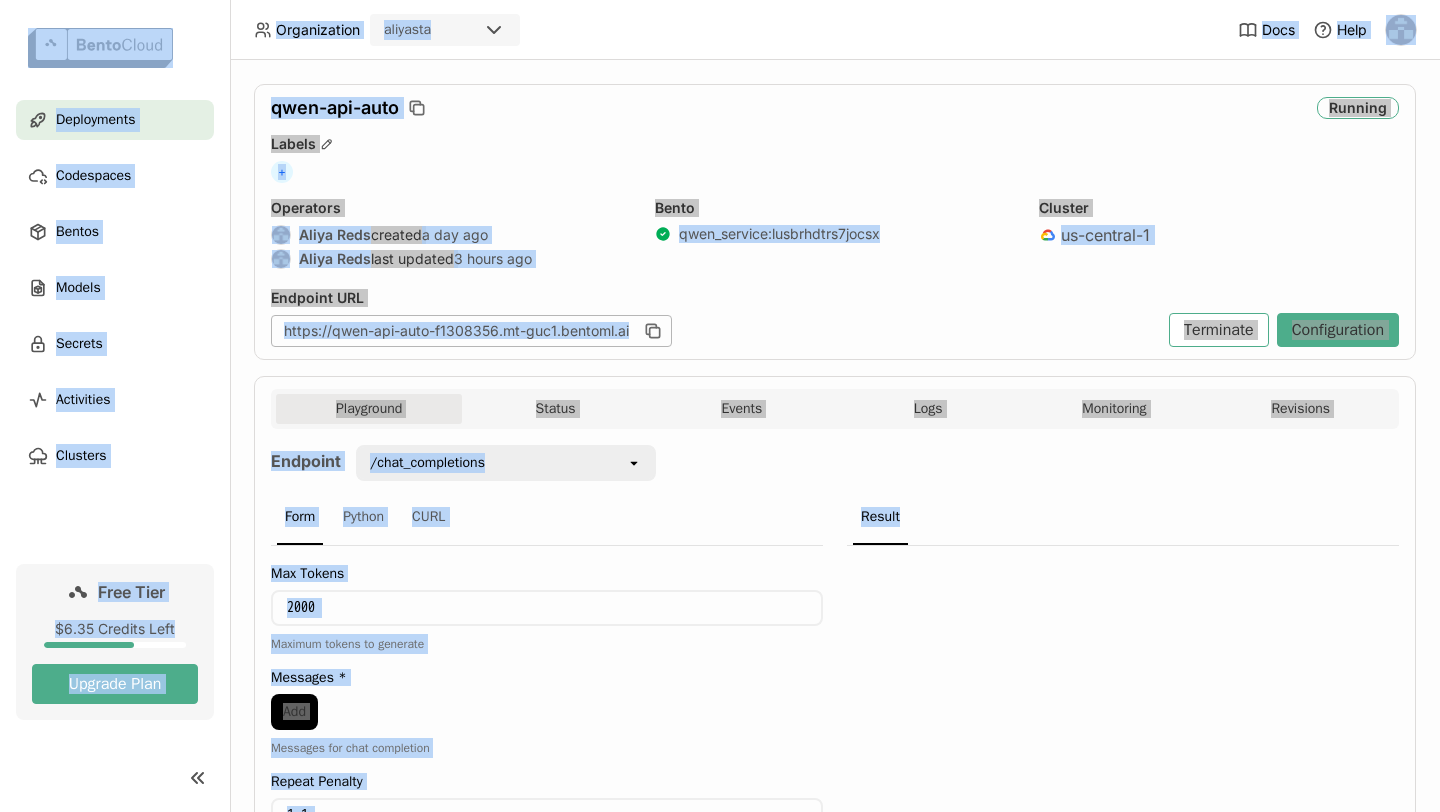 click on "https://qwen-api-auto-f1308356.mt-guc1.bentoml.ai" at bounding box center [715, 331] 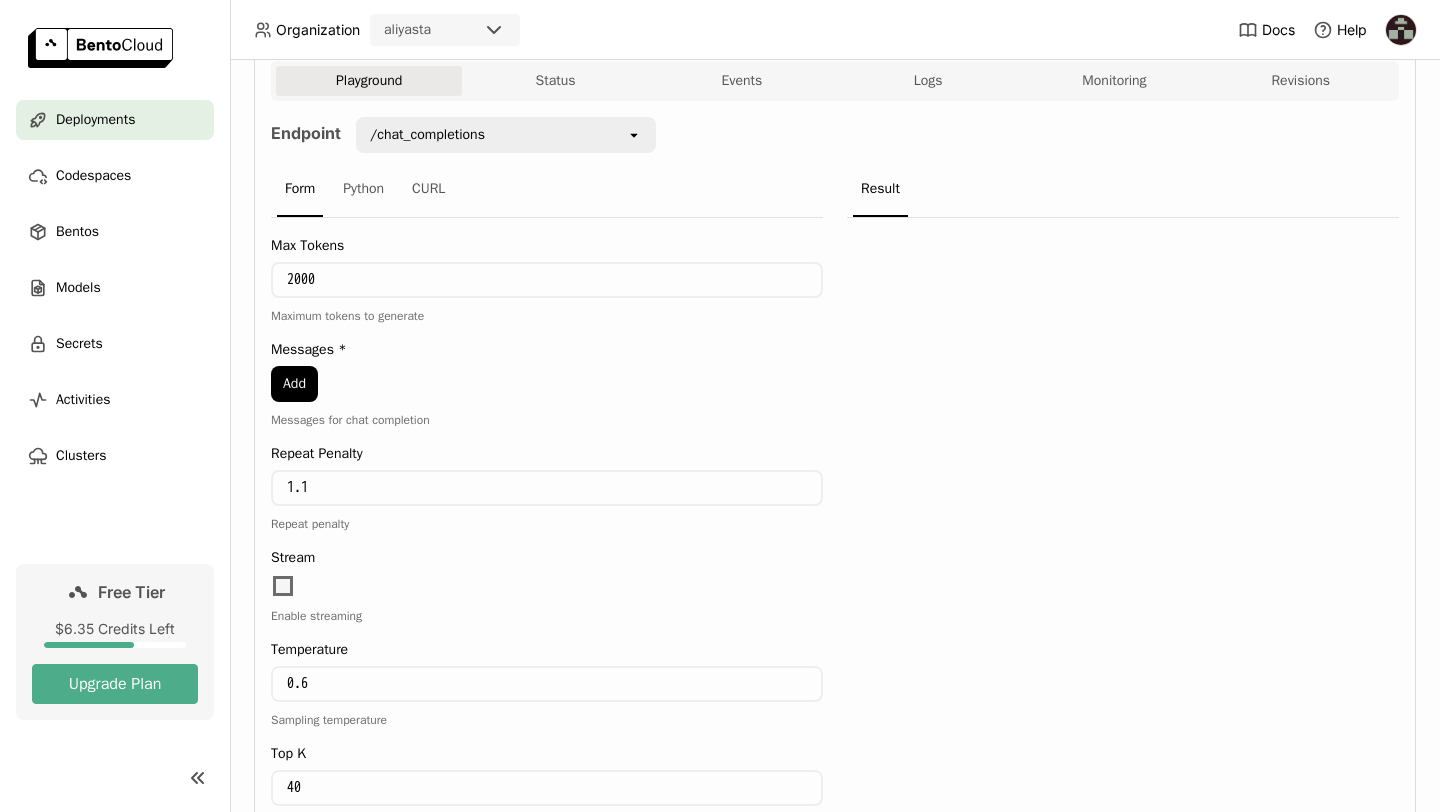 scroll, scrollTop: 0, scrollLeft: 0, axis: both 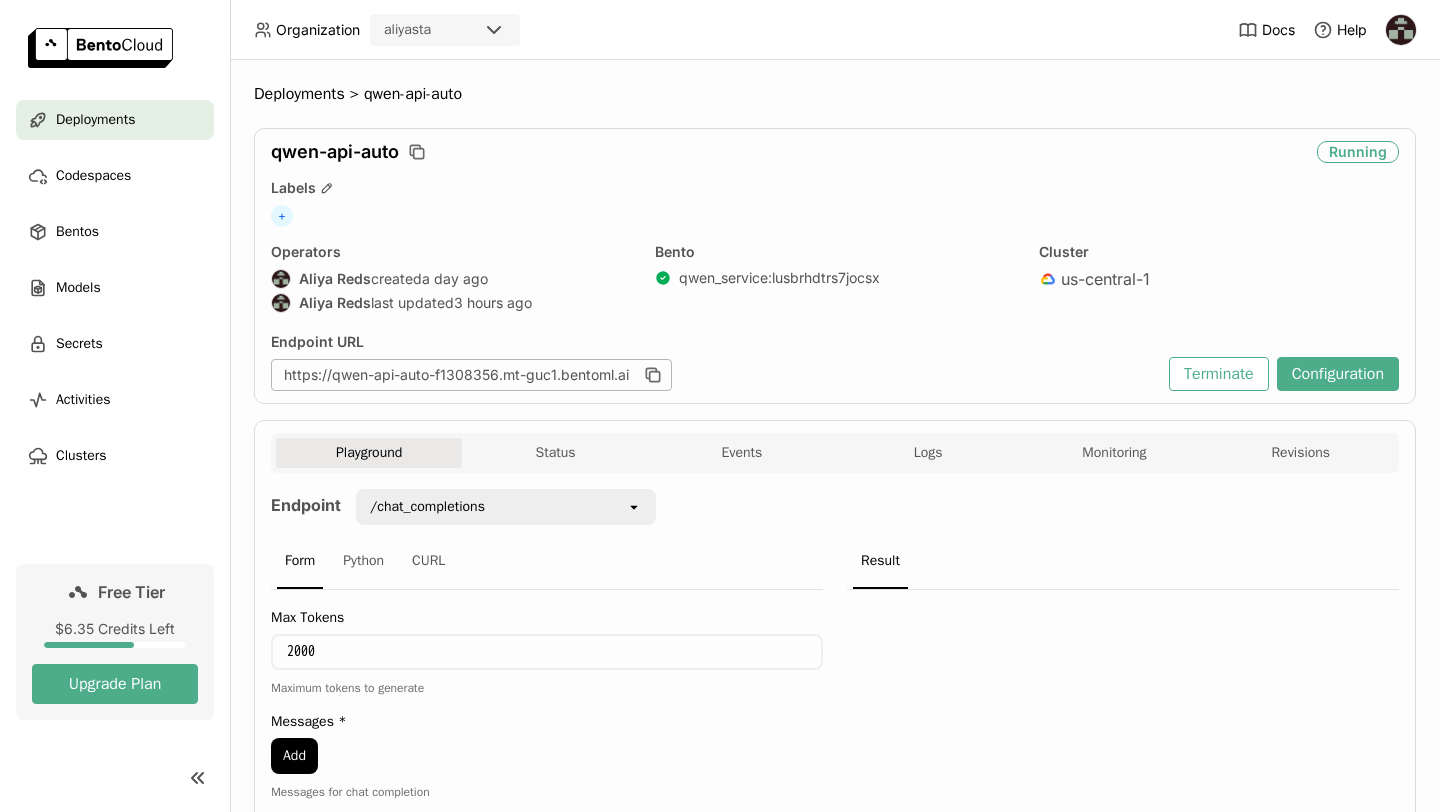 click at bounding box center [1401, 30] 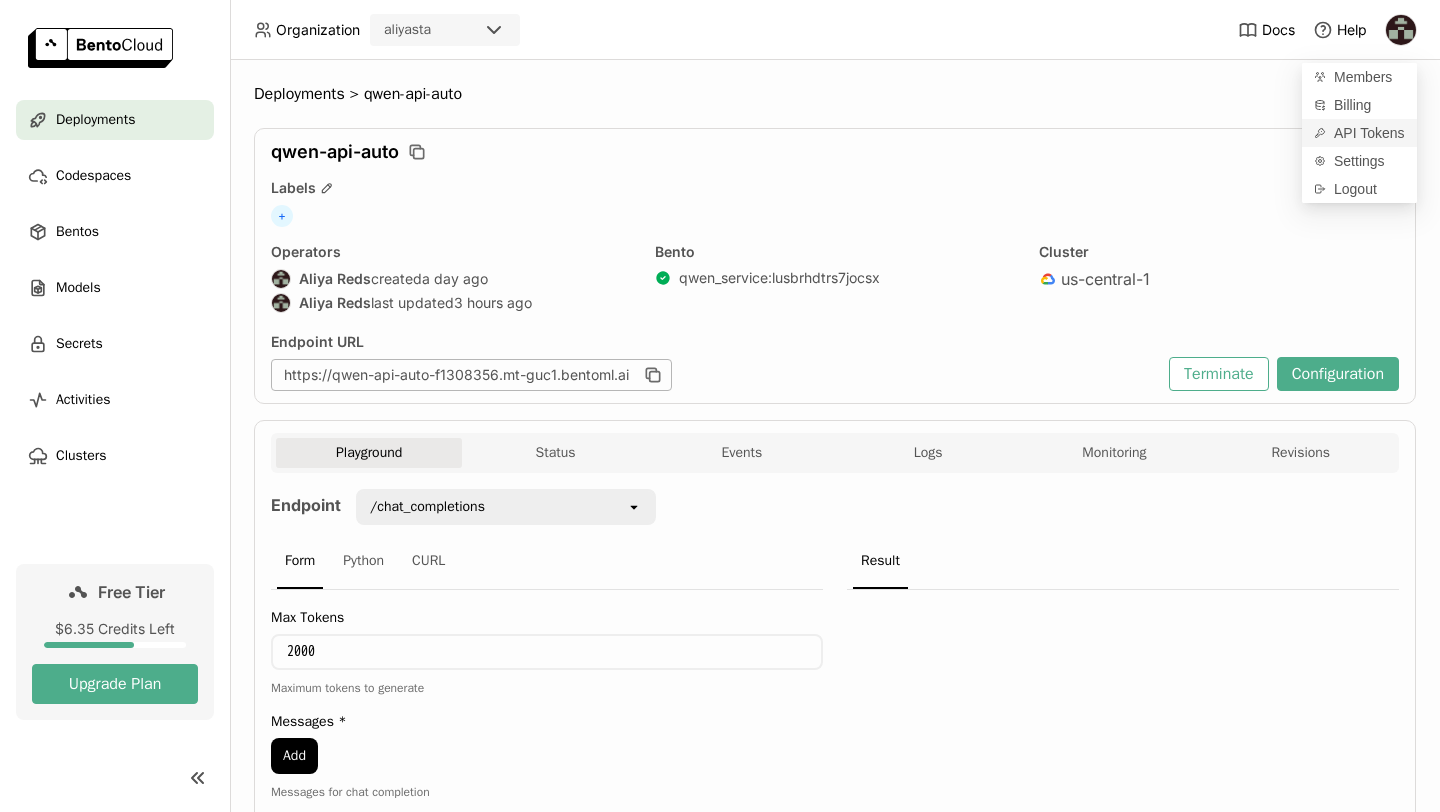 click on "API Tokens" at bounding box center (1359, 133) 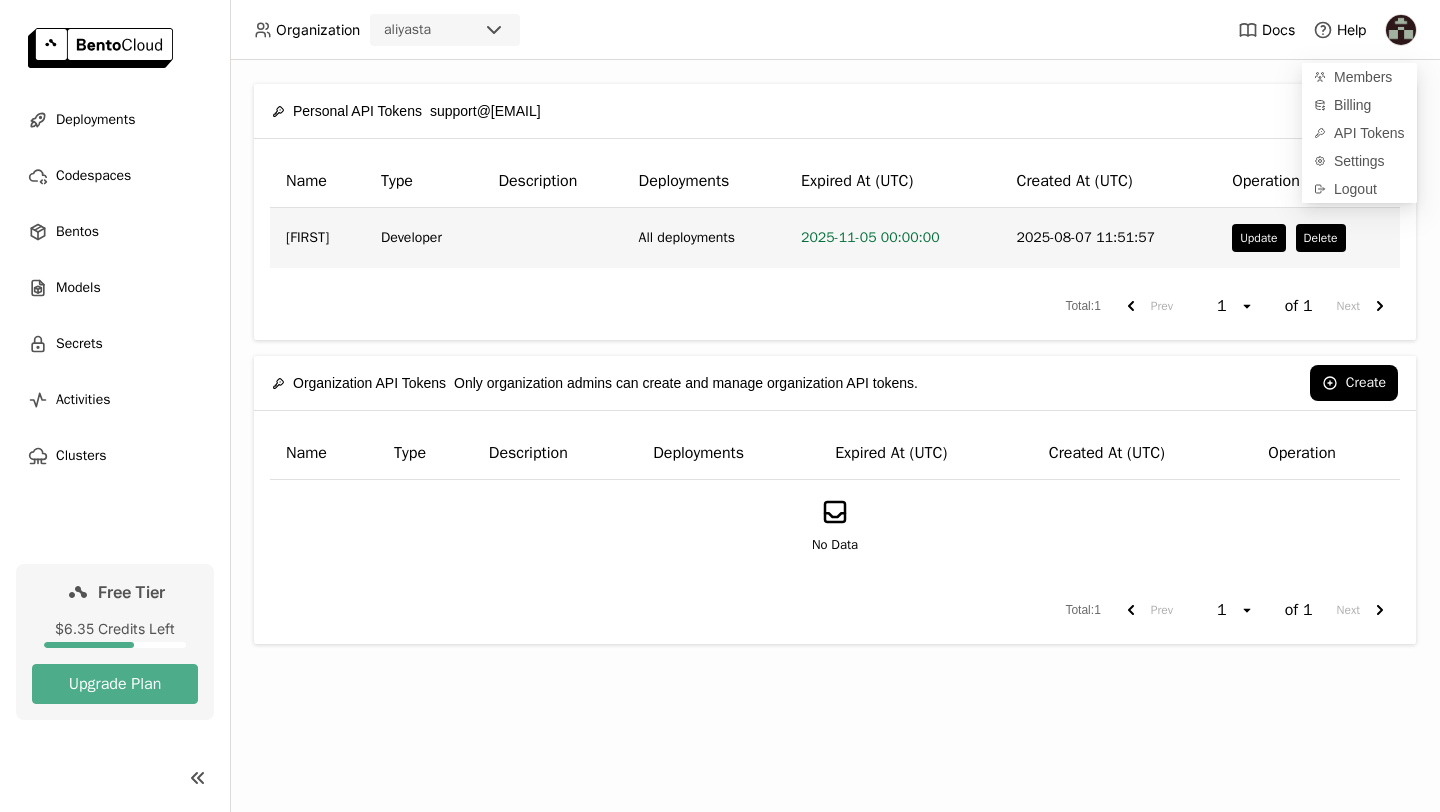 click on "2025-08-07 11:51:57" at bounding box center [1109, 238] 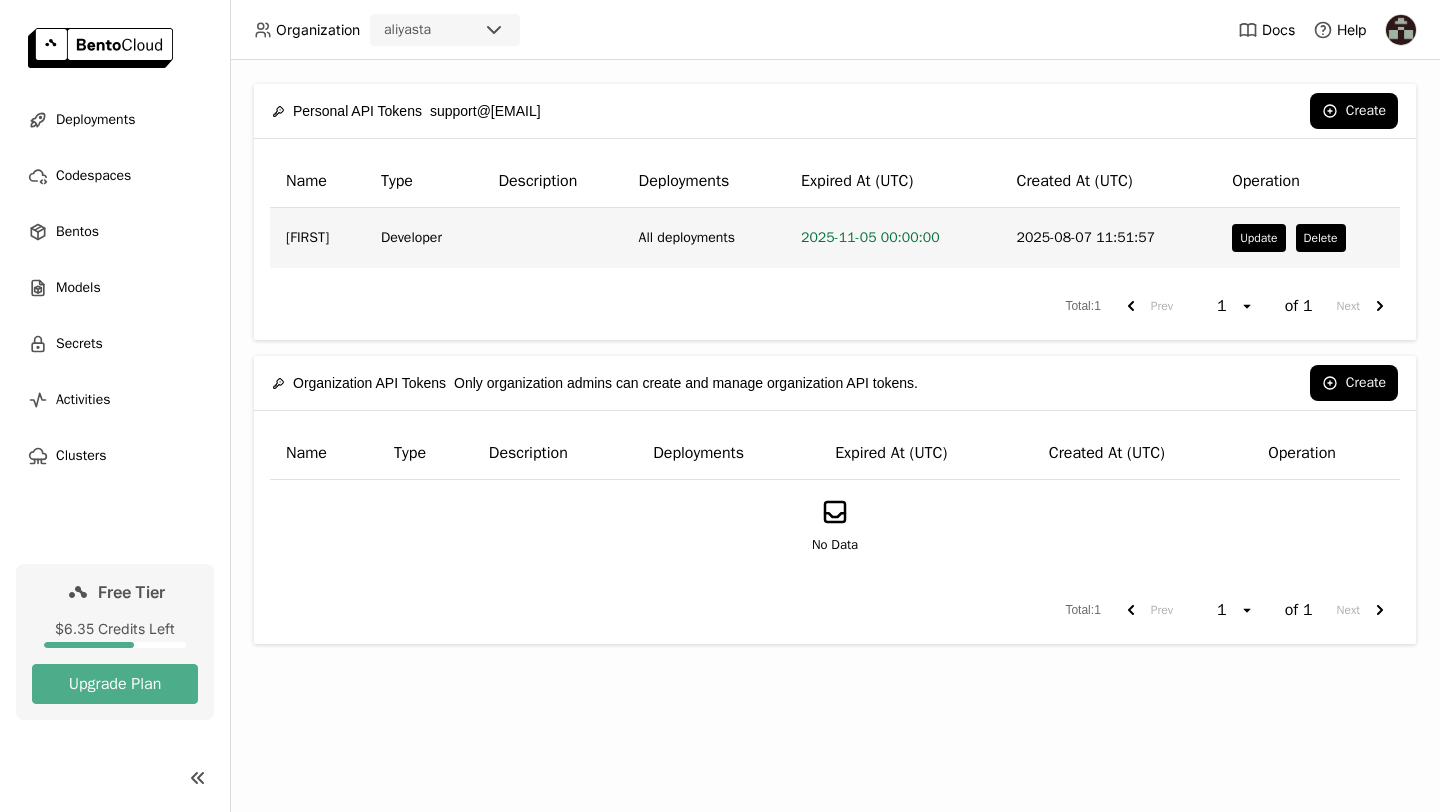 click on "2025-08-07 11:51:57" at bounding box center [1109, 238] 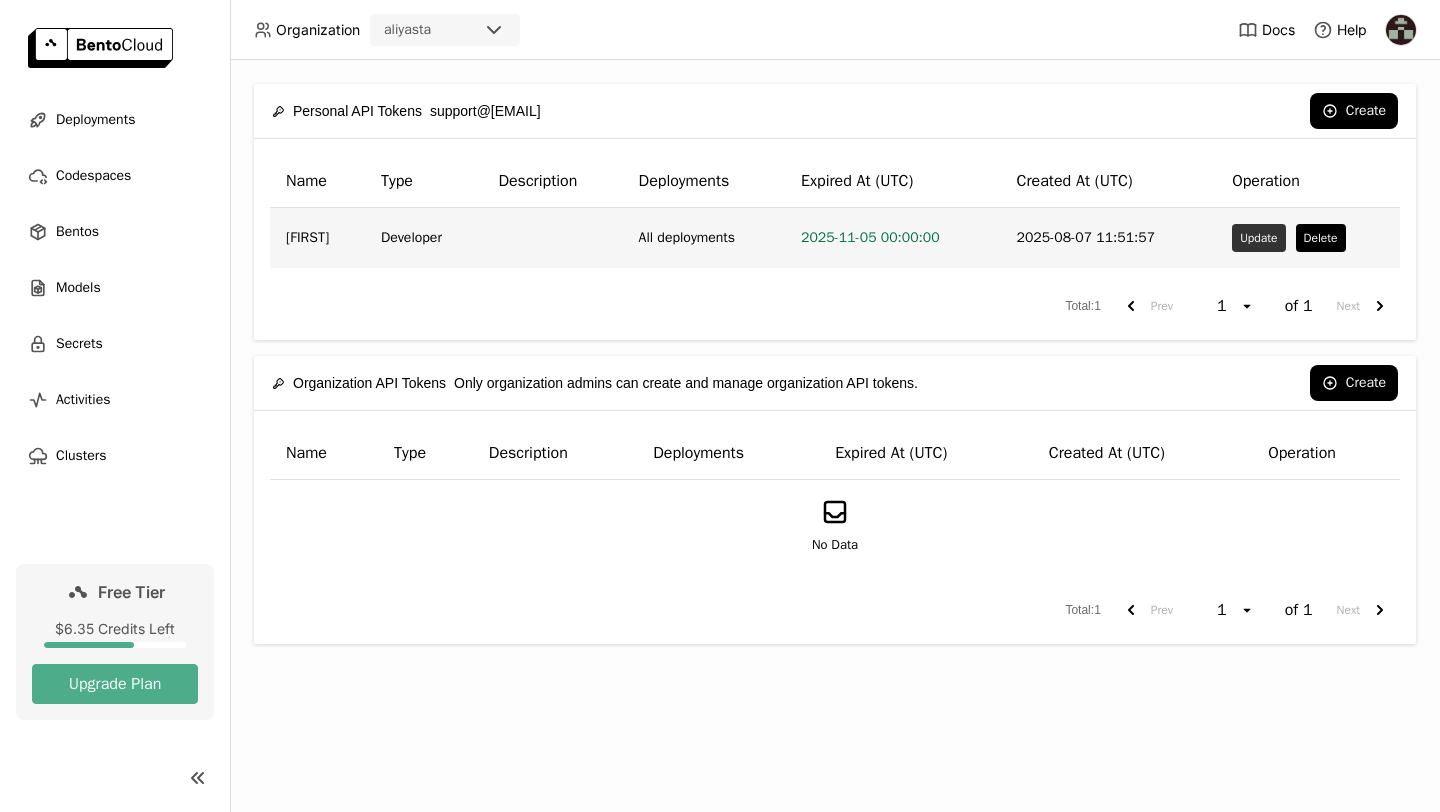 click on "Update" at bounding box center (1258, 238) 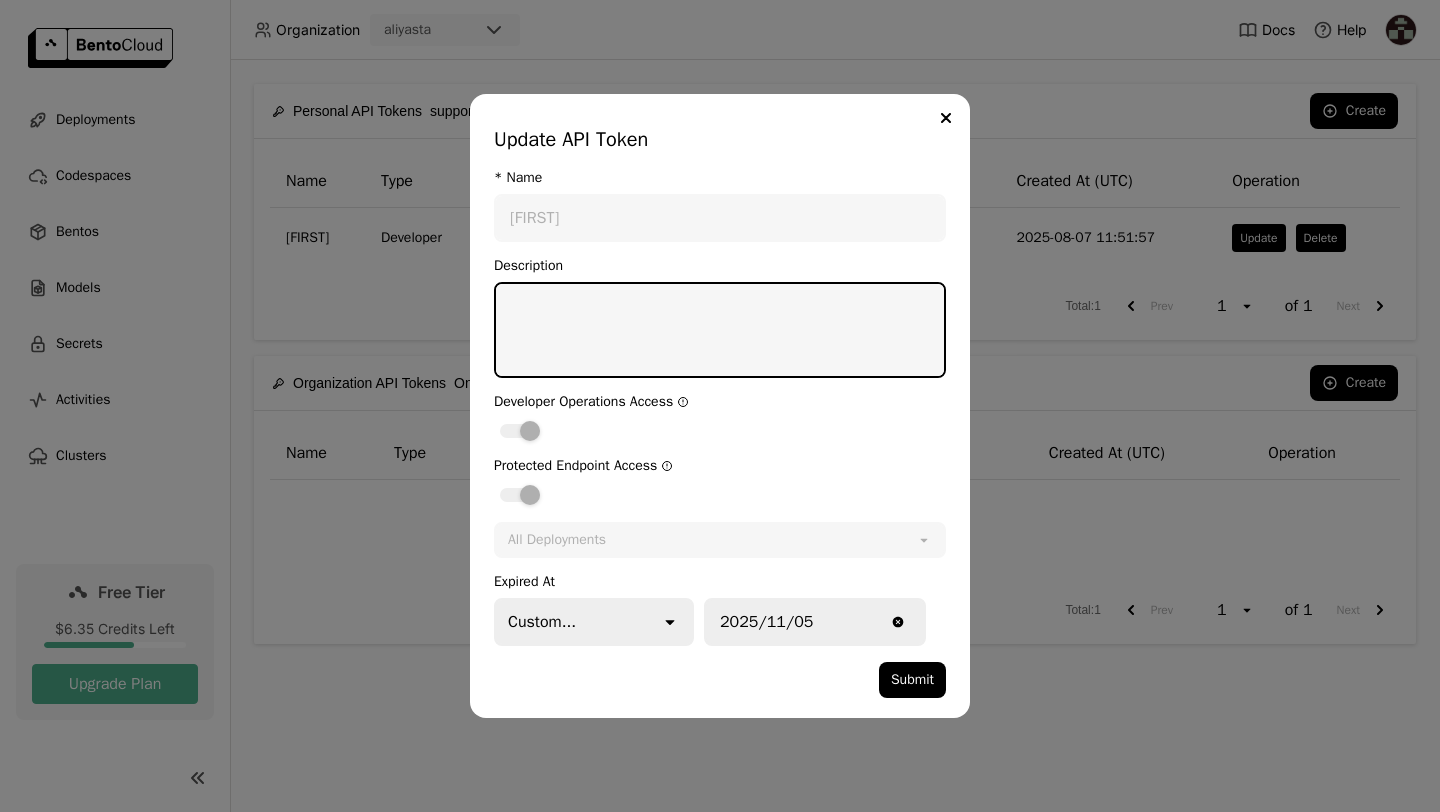 click on "Update API Token * Name [FIRST] Description Developer Operations Access Protected Endpoint Access All Deployments open Expired At Custom... open 2025/11/05 Clear value Date format is yyyy/MM/dd. Press the down arrow or enter key to interact with the calendar and select a date. Press the escape button to close the calendar. Selected date is 2025/11/05. Submit" at bounding box center (720, 406) 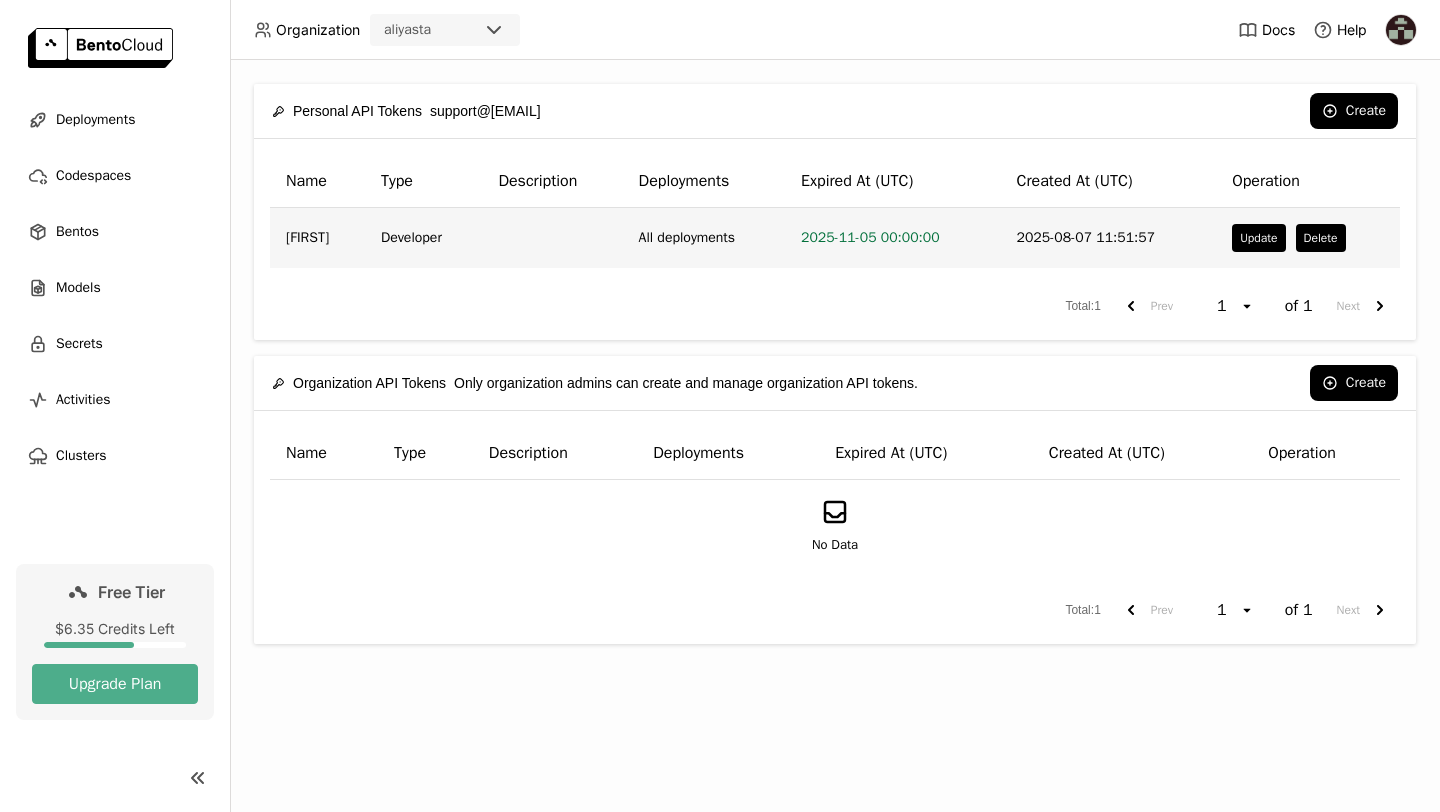 click on "2025-11-05 00:00:00" at bounding box center (893, 238) 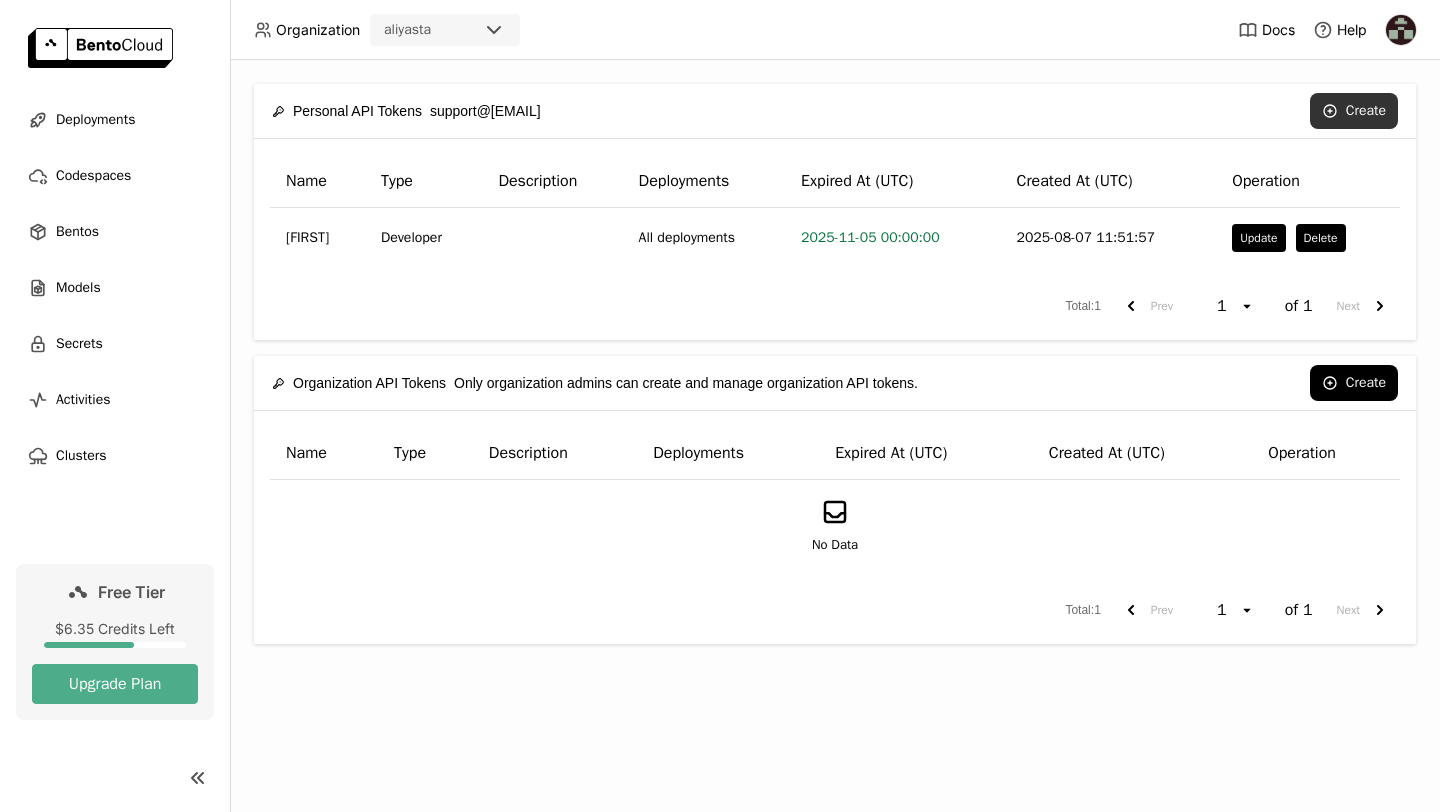 click on "Create" at bounding box center (1354, 111) 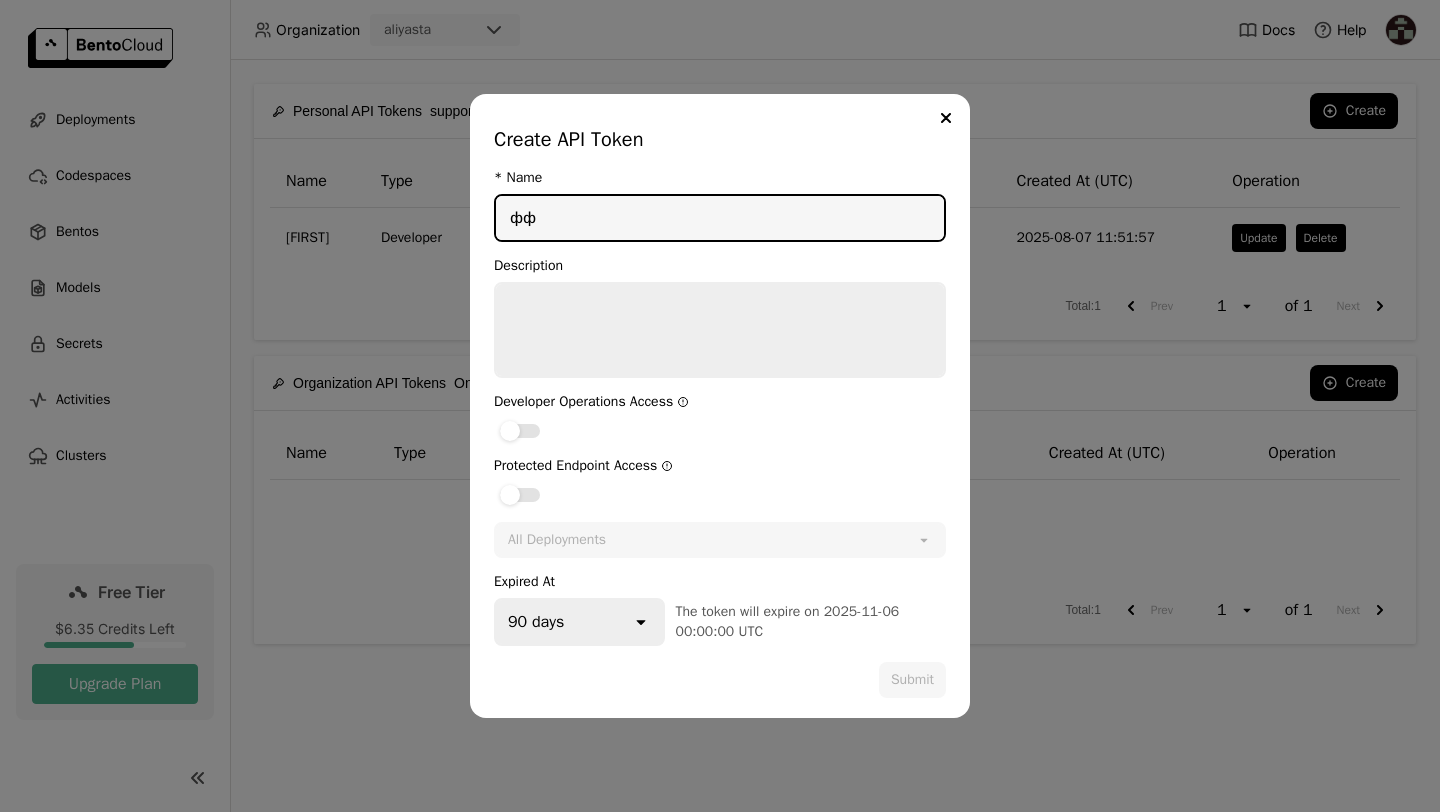 type on "2025-08-08T20:14:04Z" 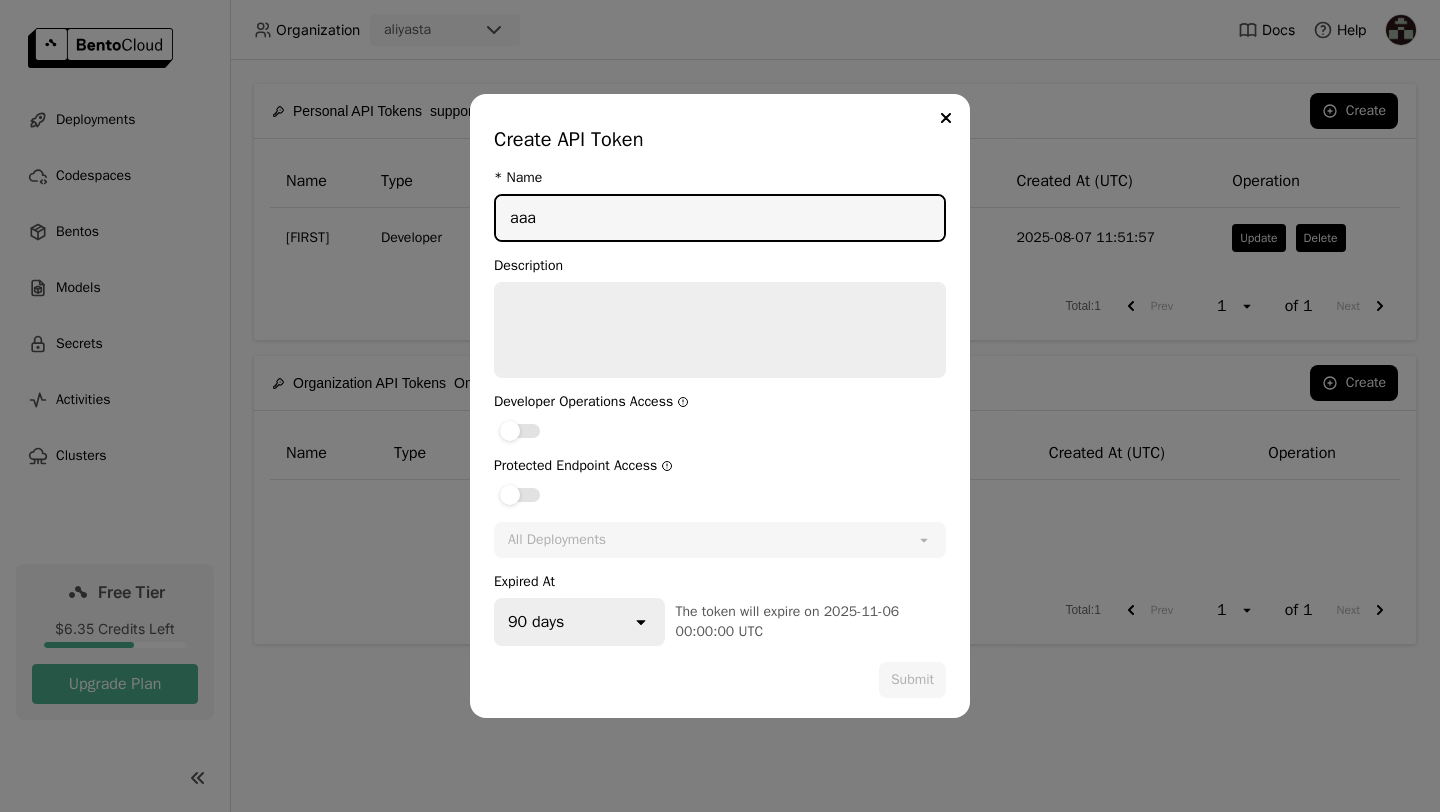 type on "aaa" 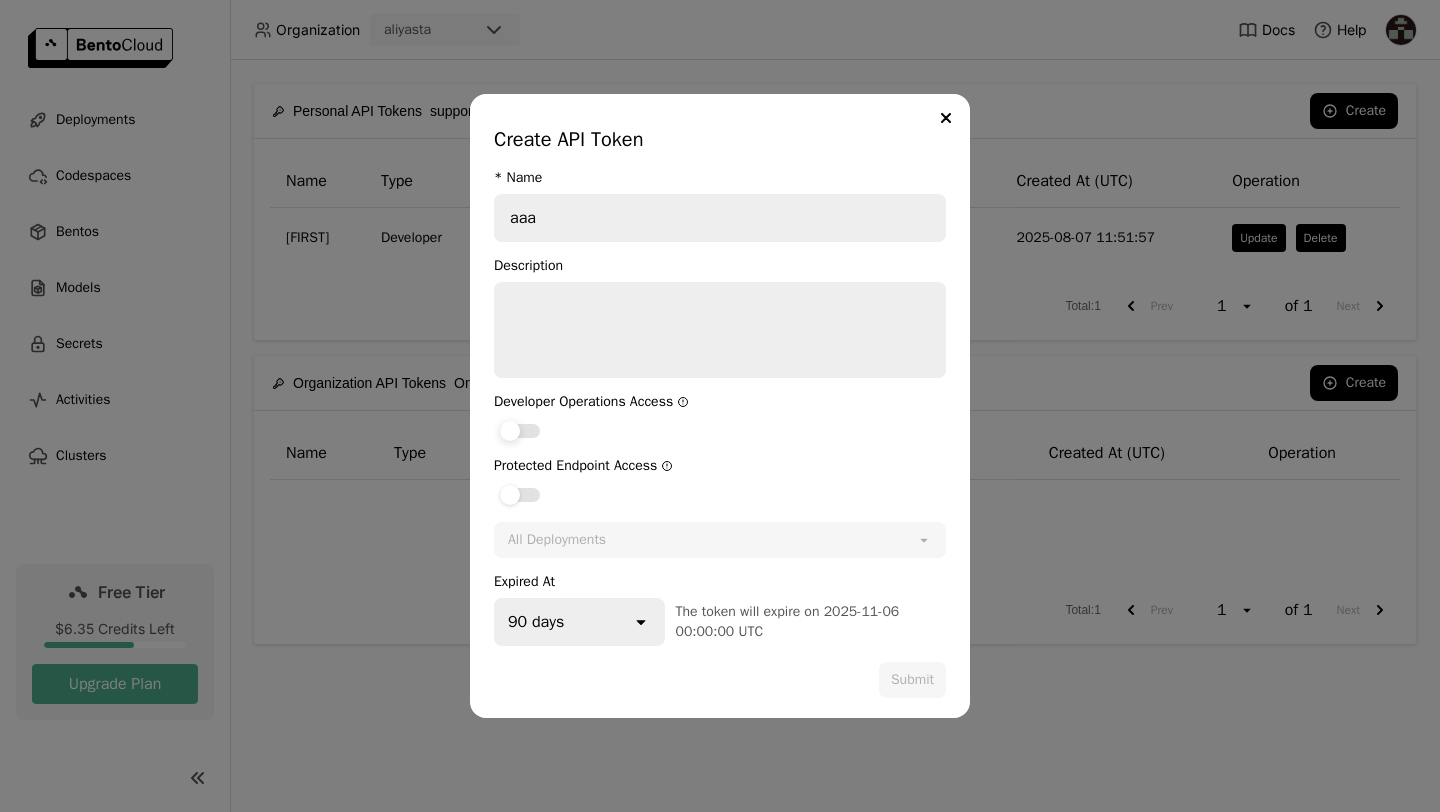 click at bounding box center [510, 431] 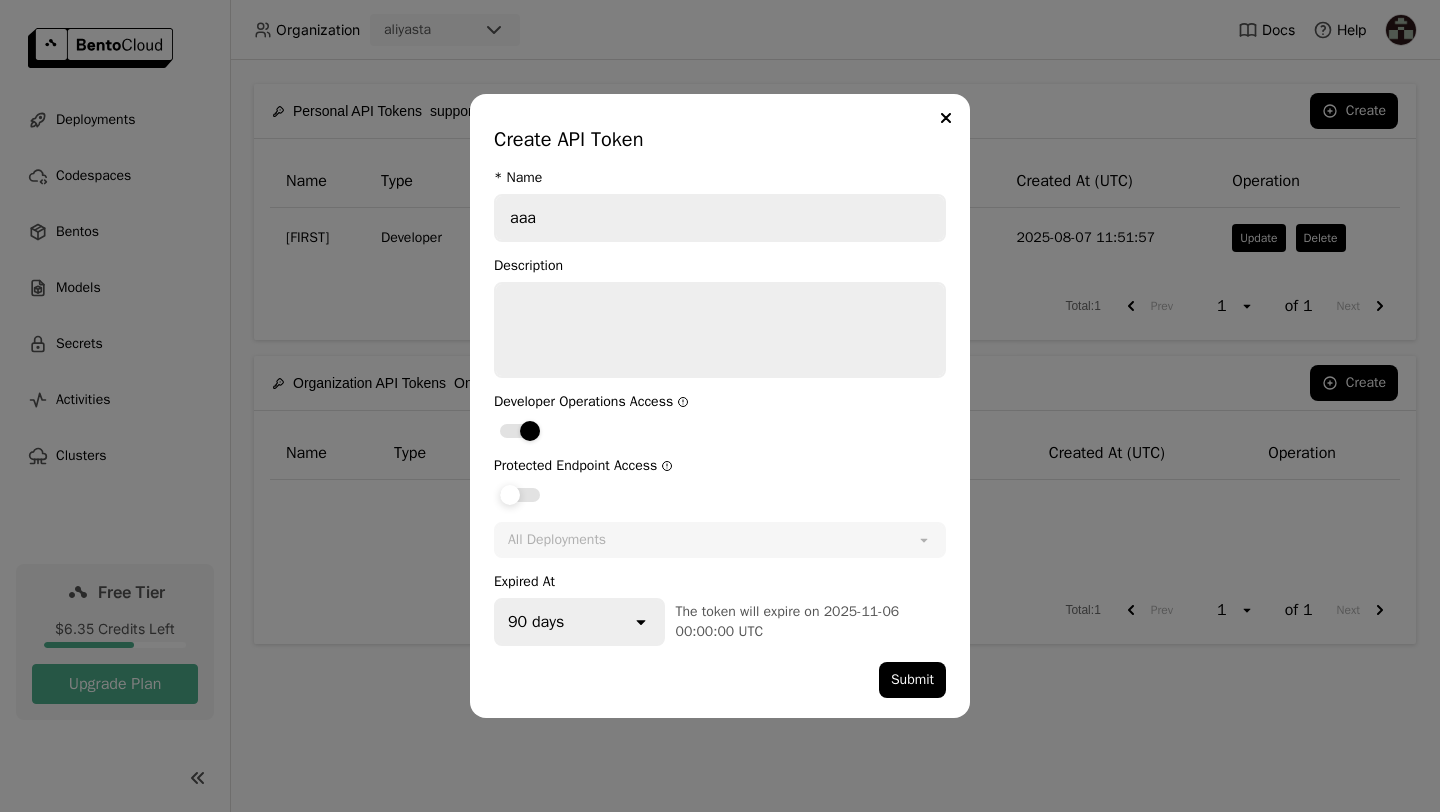 click at bounding box center (510, 495) 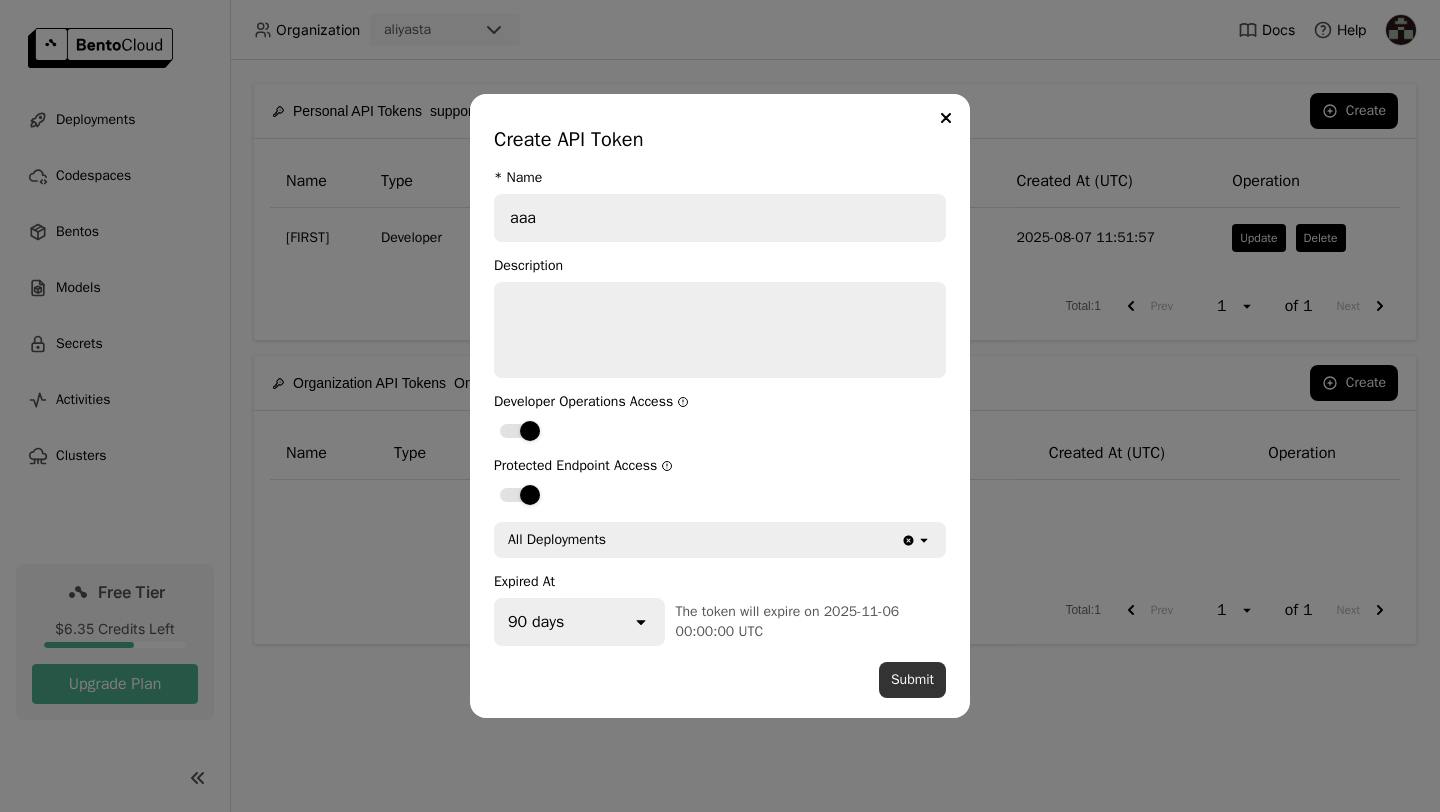 click on "Submit" at bounding box center (912, 680) 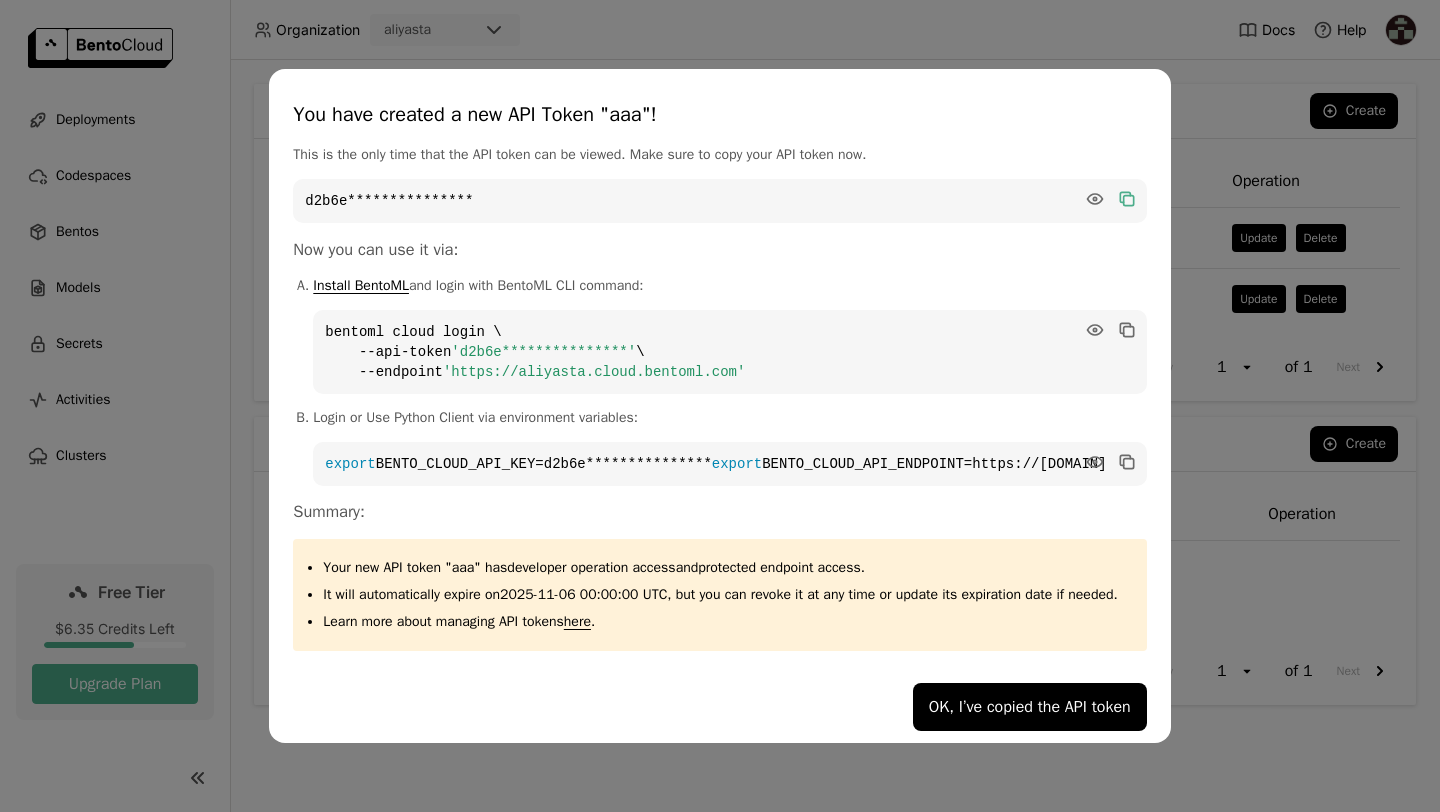click 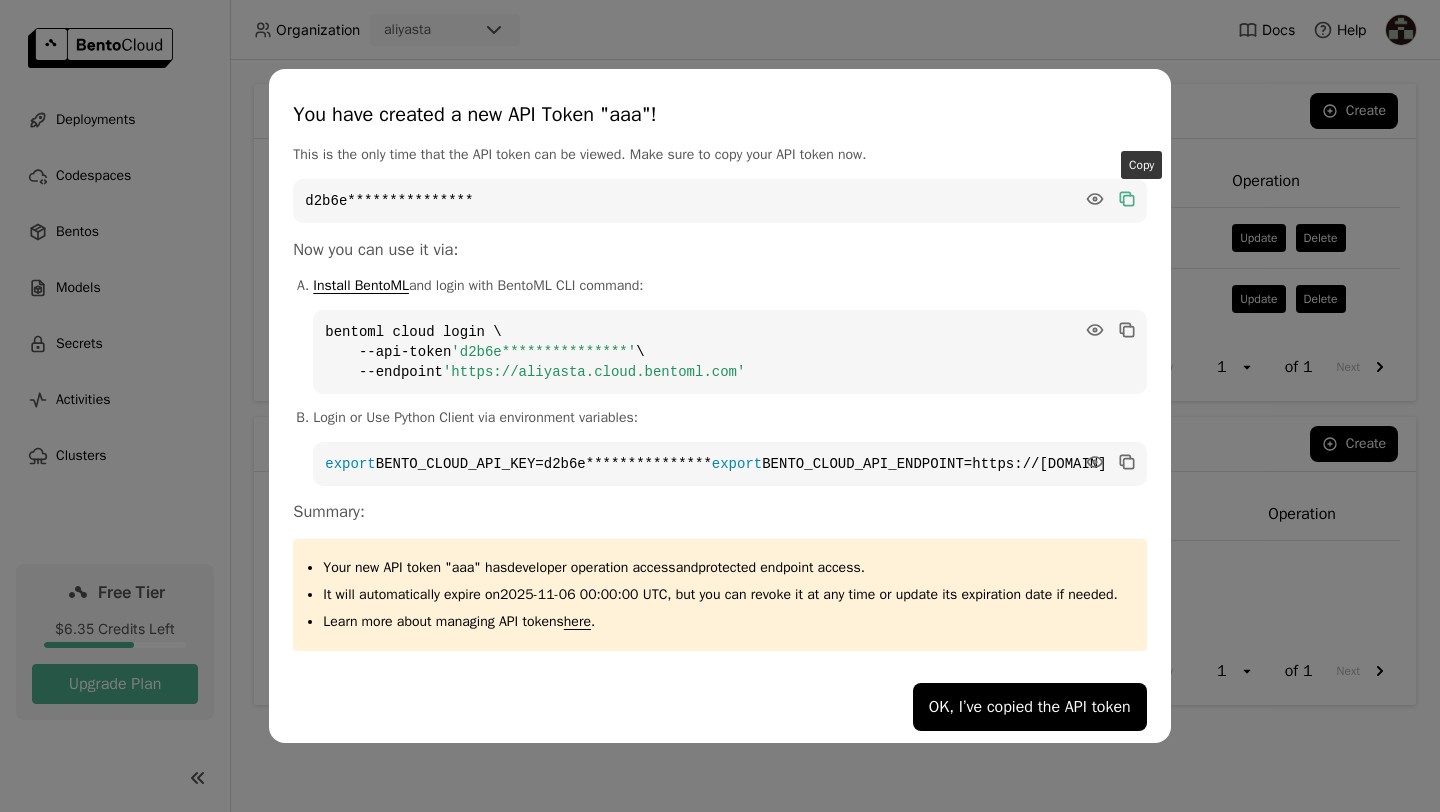 type 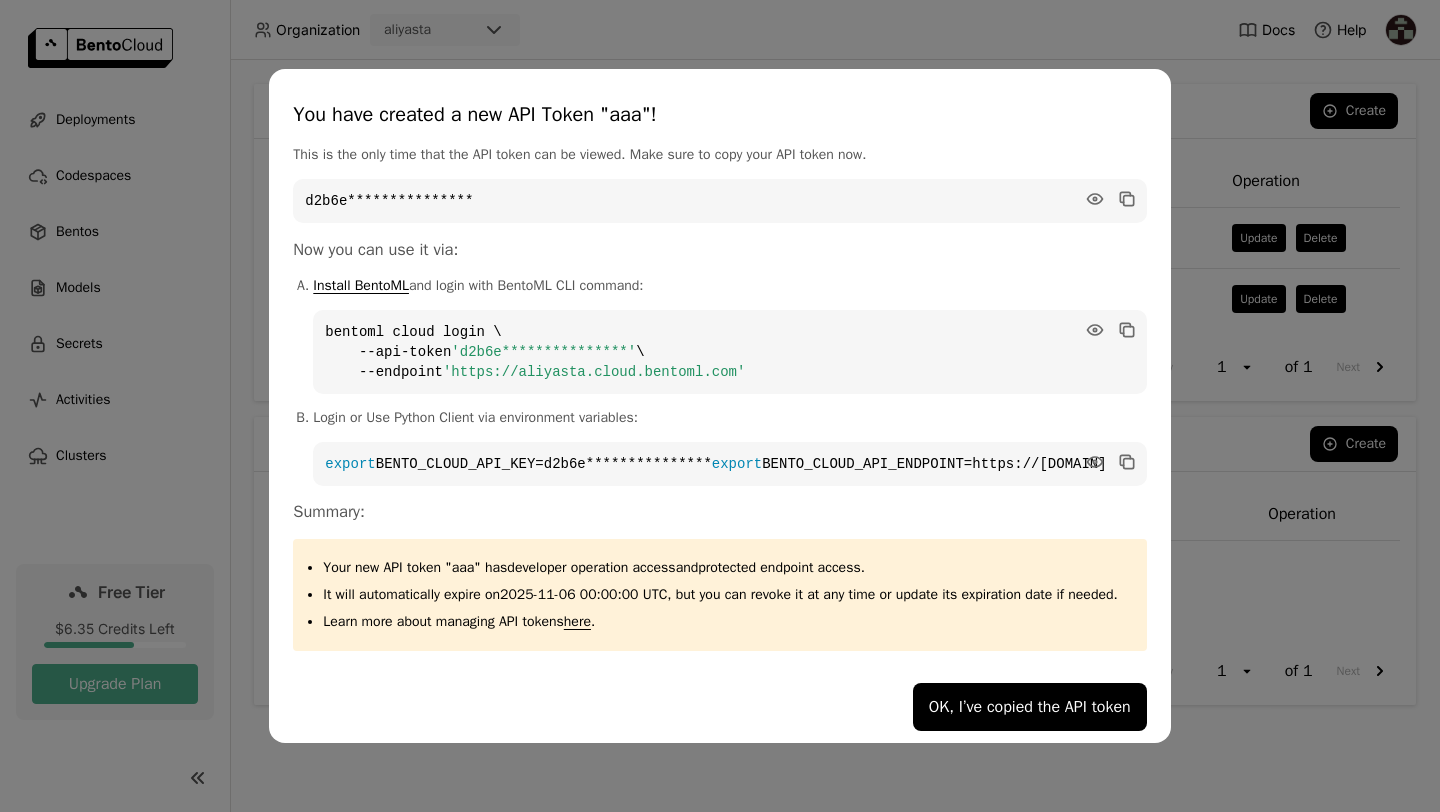 click on "**********" at bounding box center (720, 406) 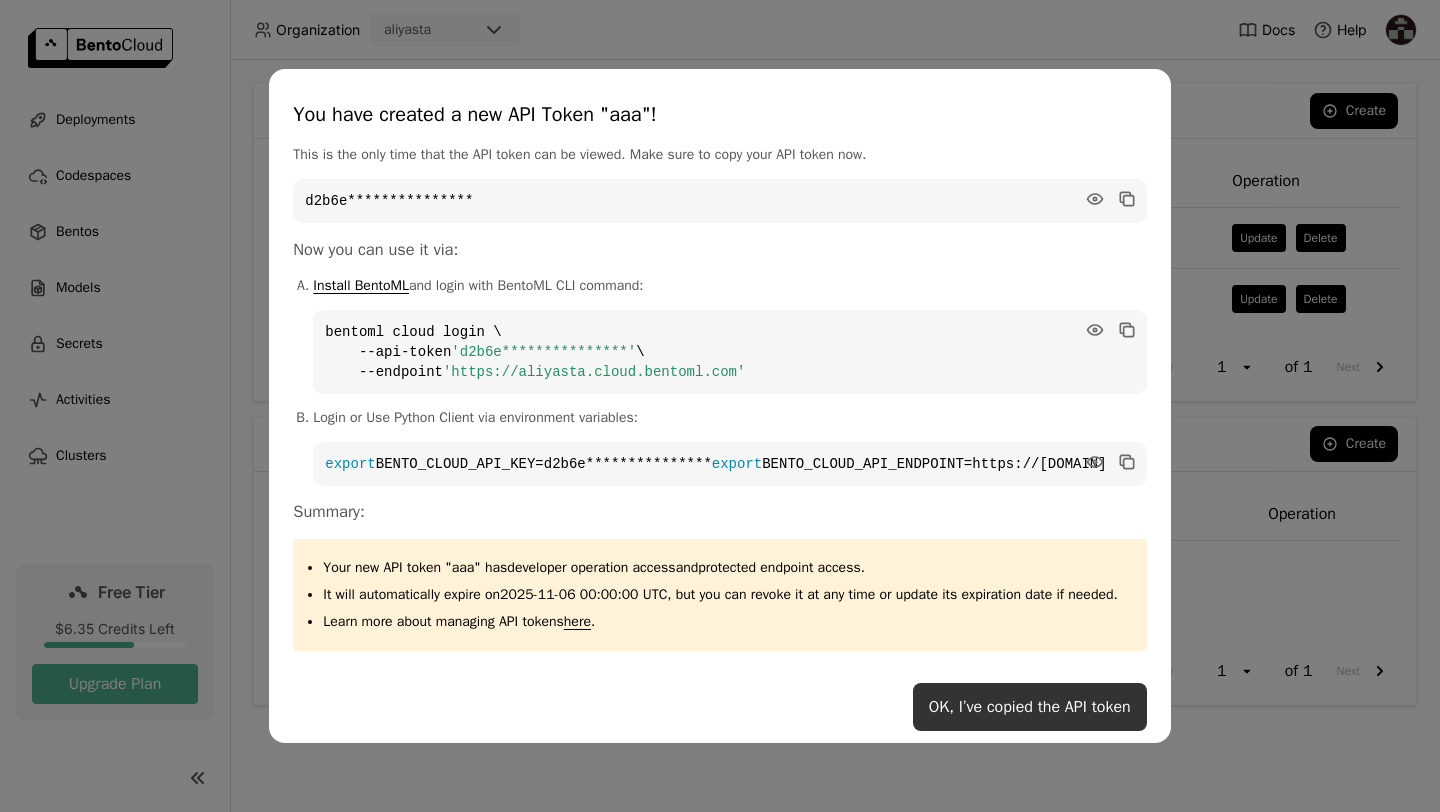click on "OK, I’ve copied the API token" at bounding box center [1030, 707] 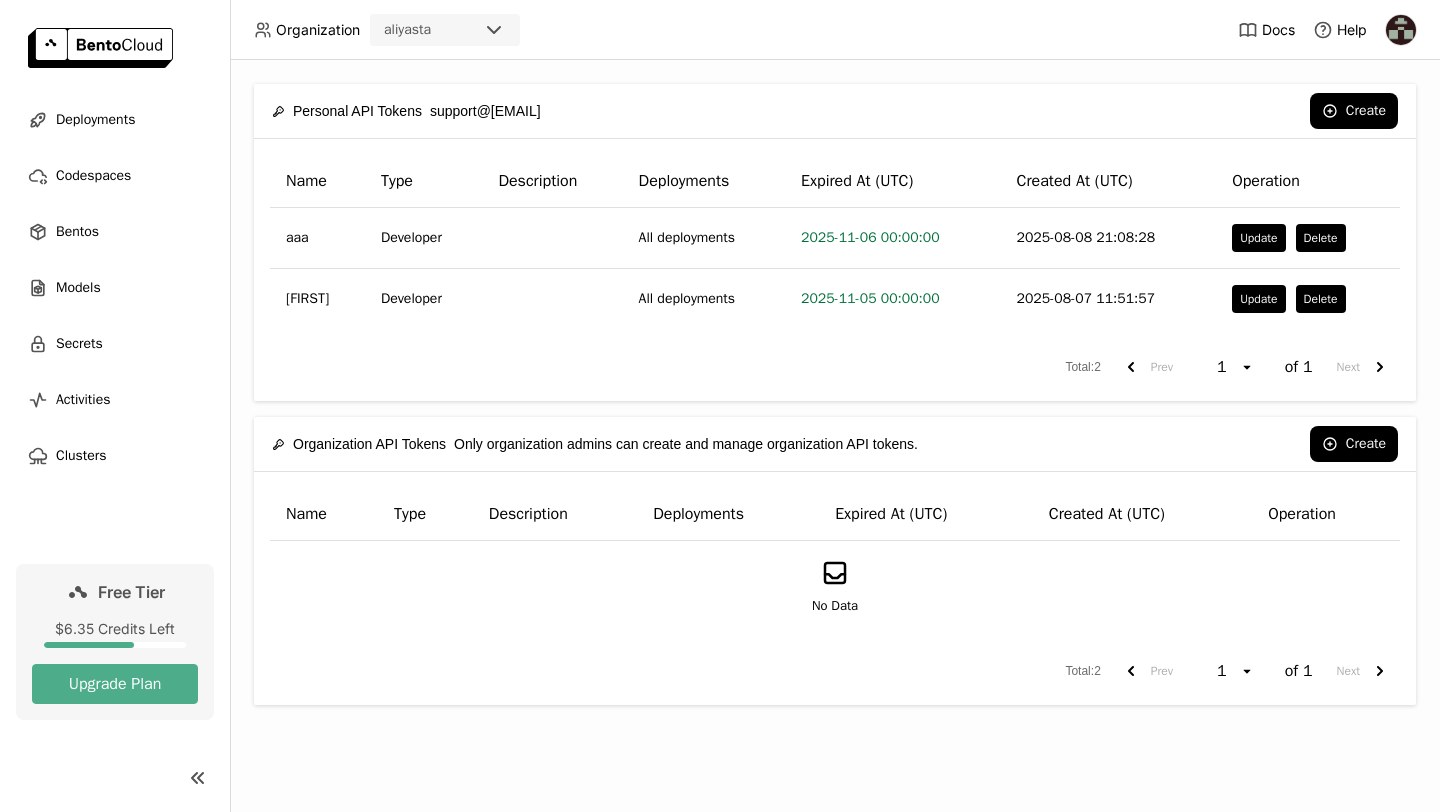 click at bounding box center [100, 48] 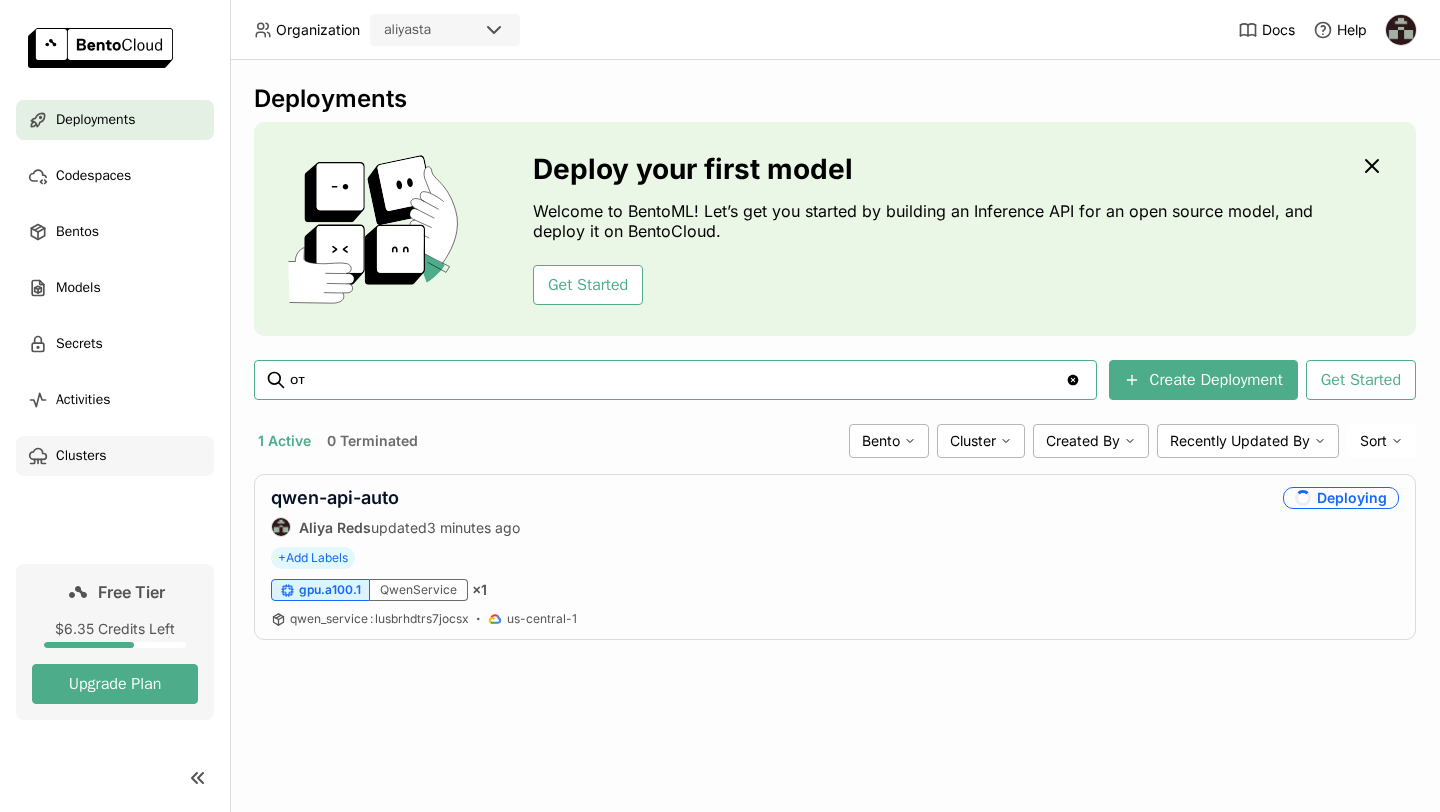 type on "от" 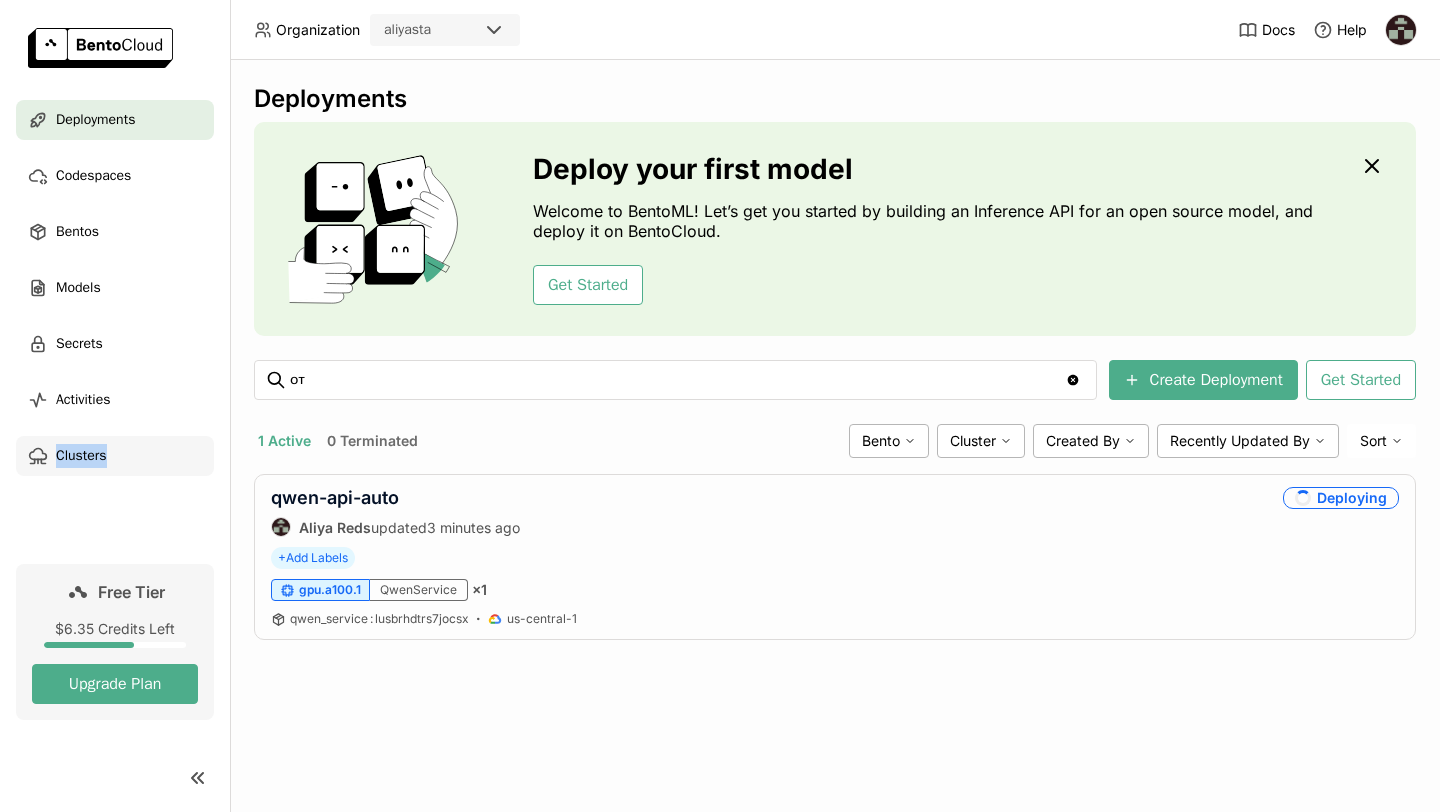 click on "Clusters" at bounding box center [115, 456] 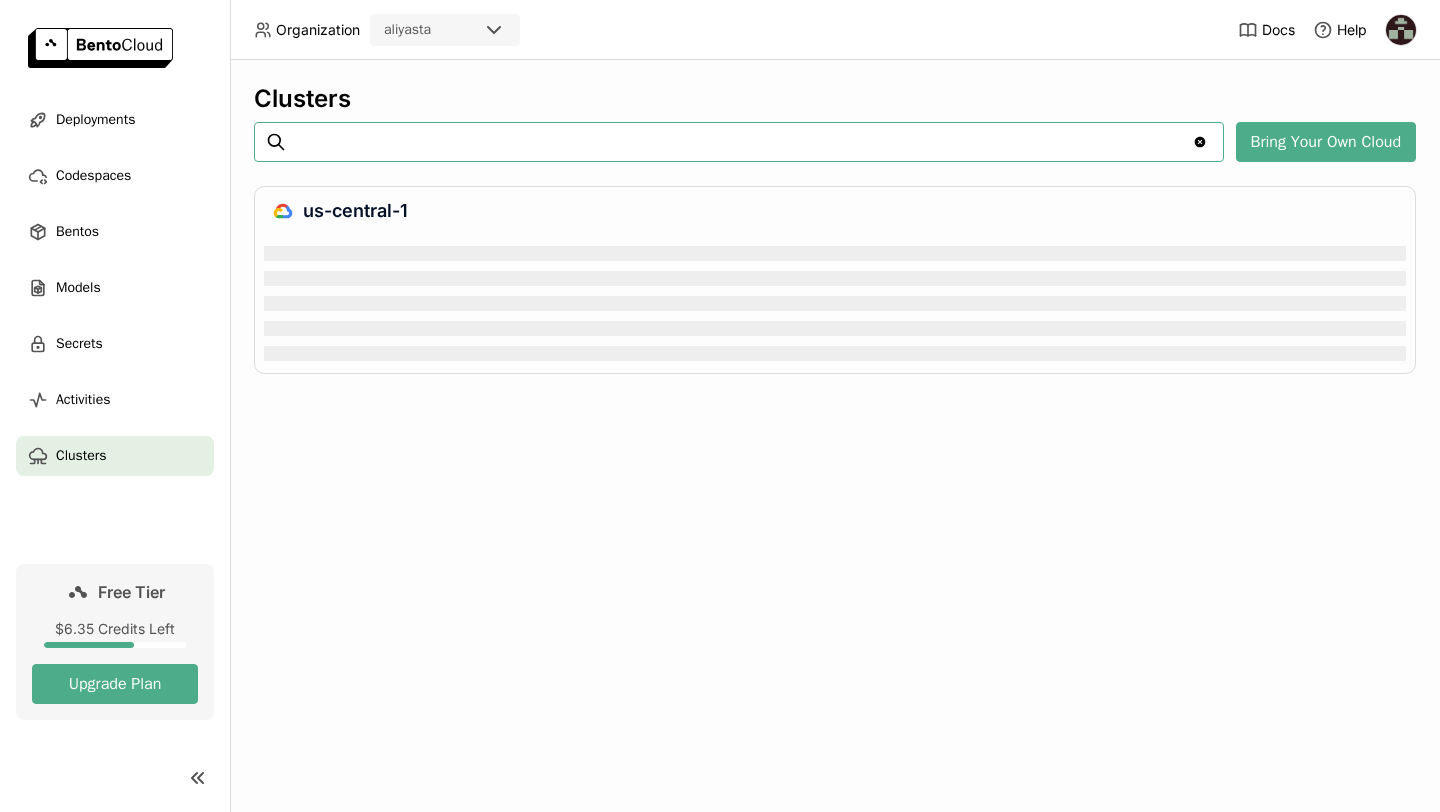 scroll, scrollTop: 0, scrollLeft: 0, axis: both 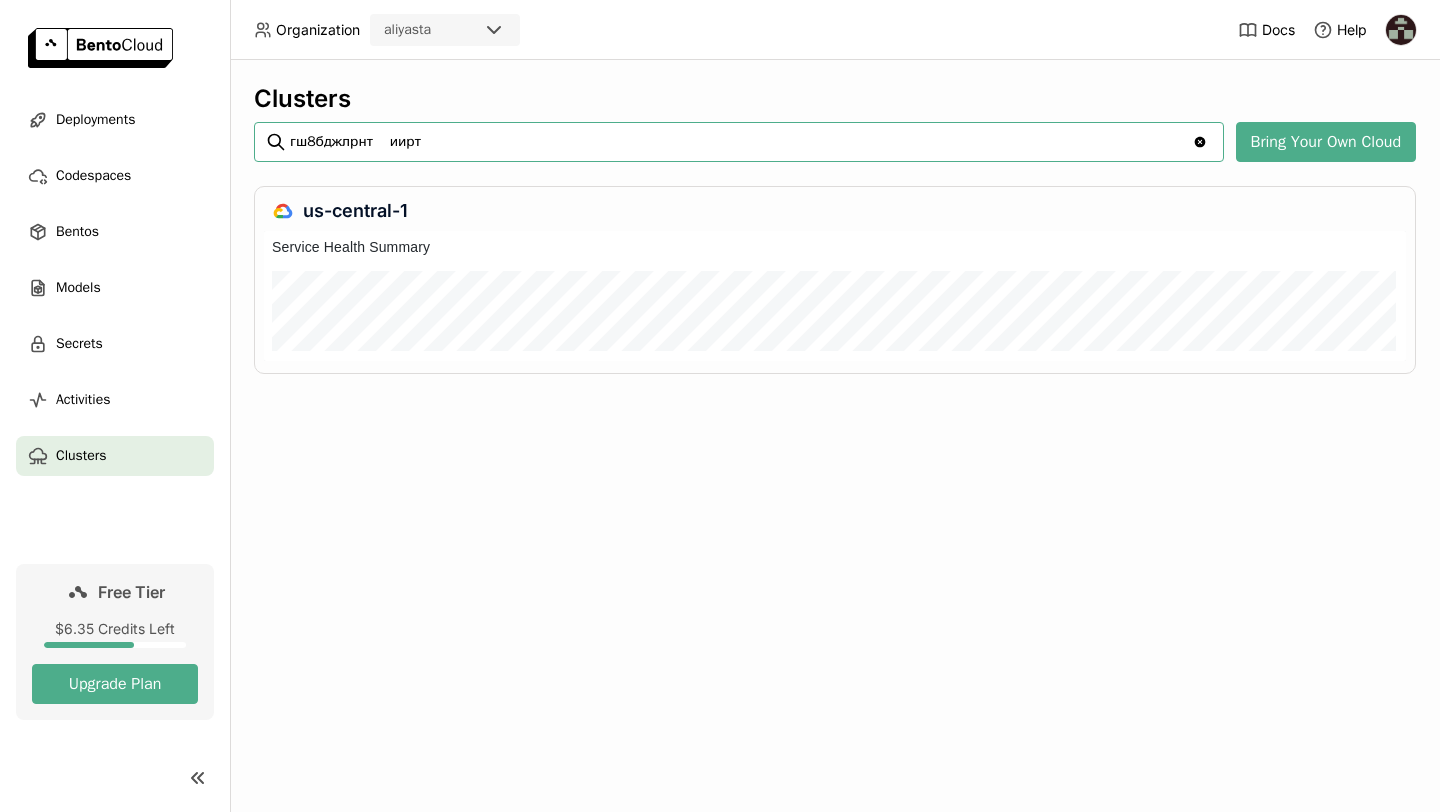 type on "гш8бджлрнт    иирт" 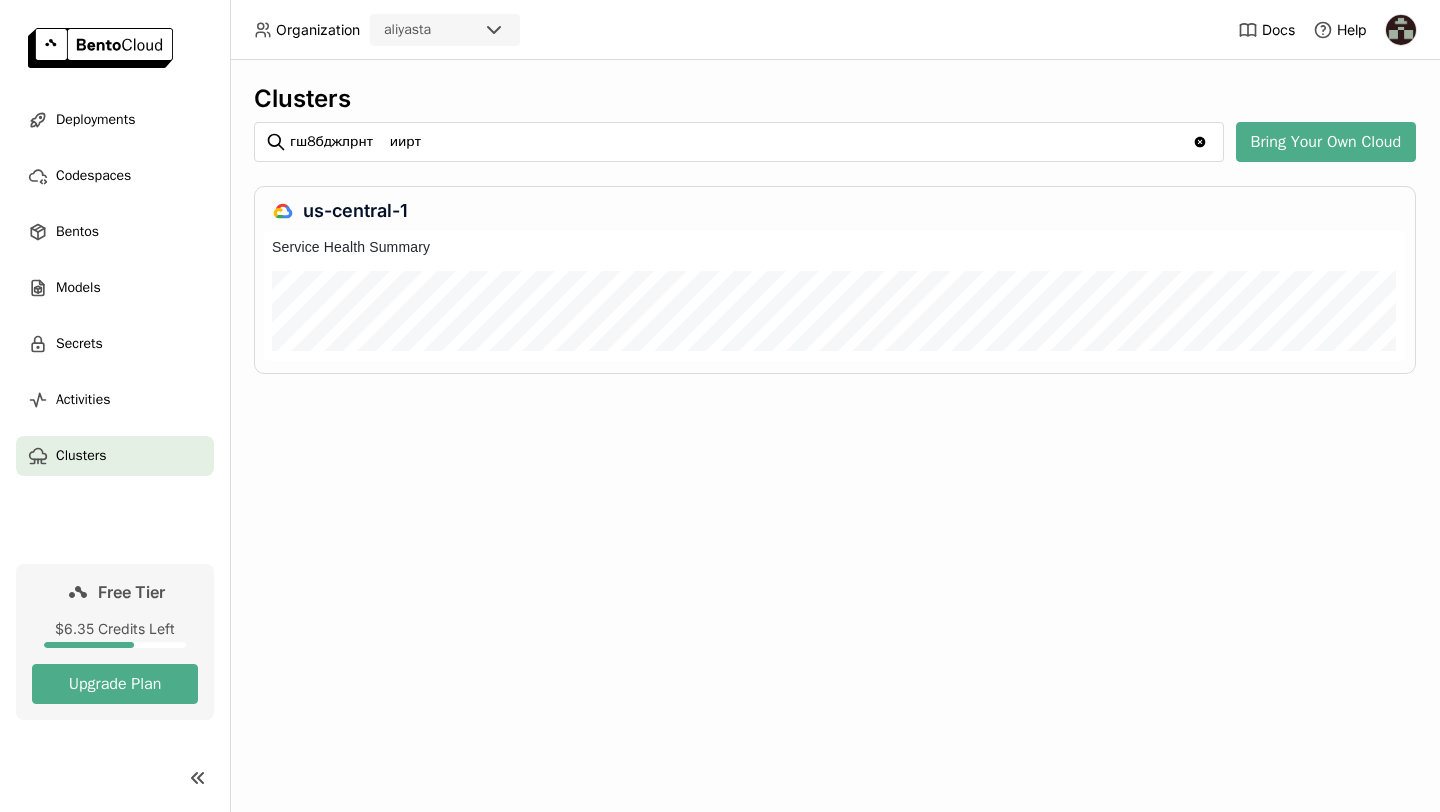 click on "Clusters" at bounding box center [115, 456] 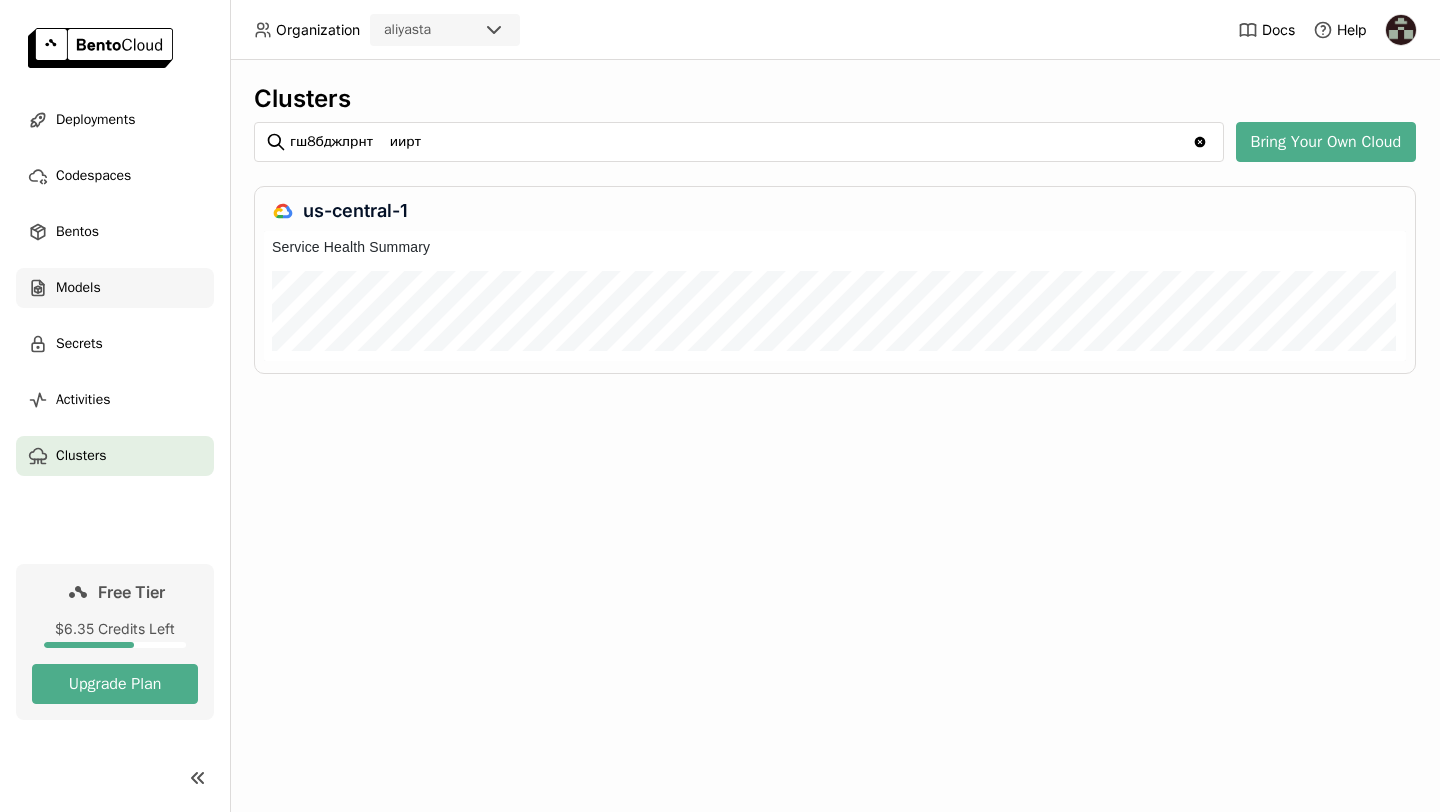 click on "Models" at bounding box center [78, 288] 